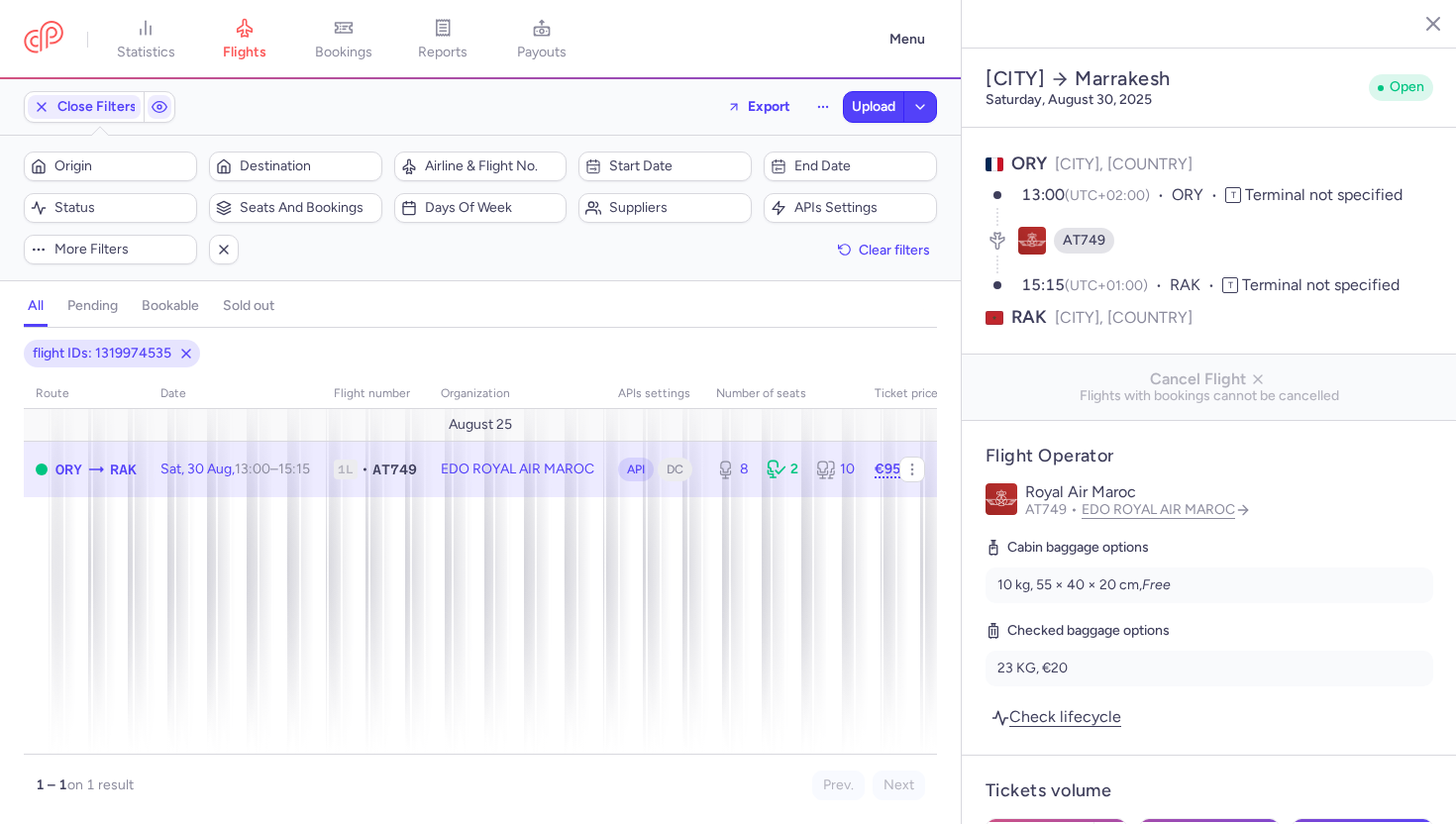 select on "days" 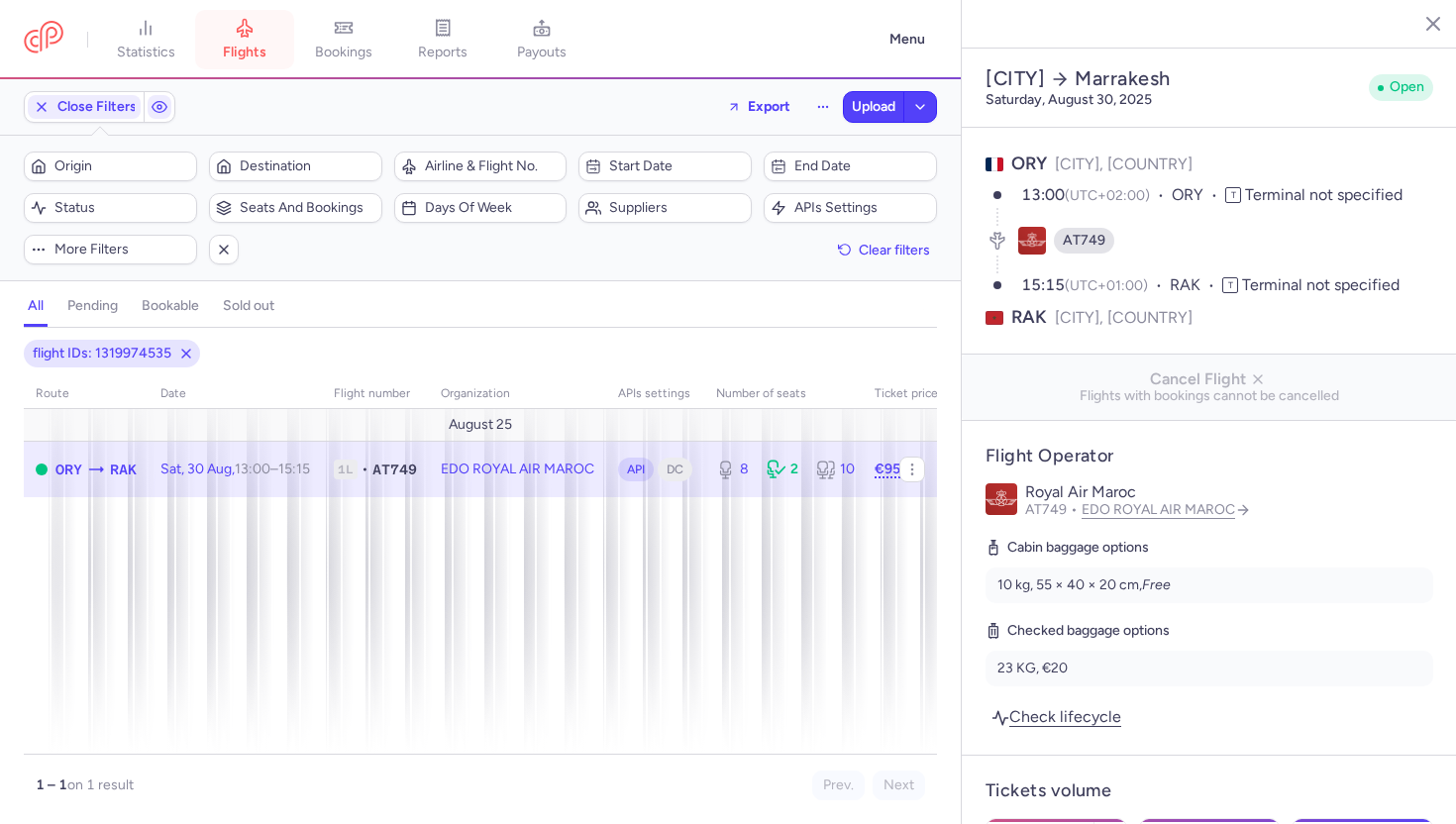 scroll, scrollTop: 0, scrollLeft: 0, axis: both 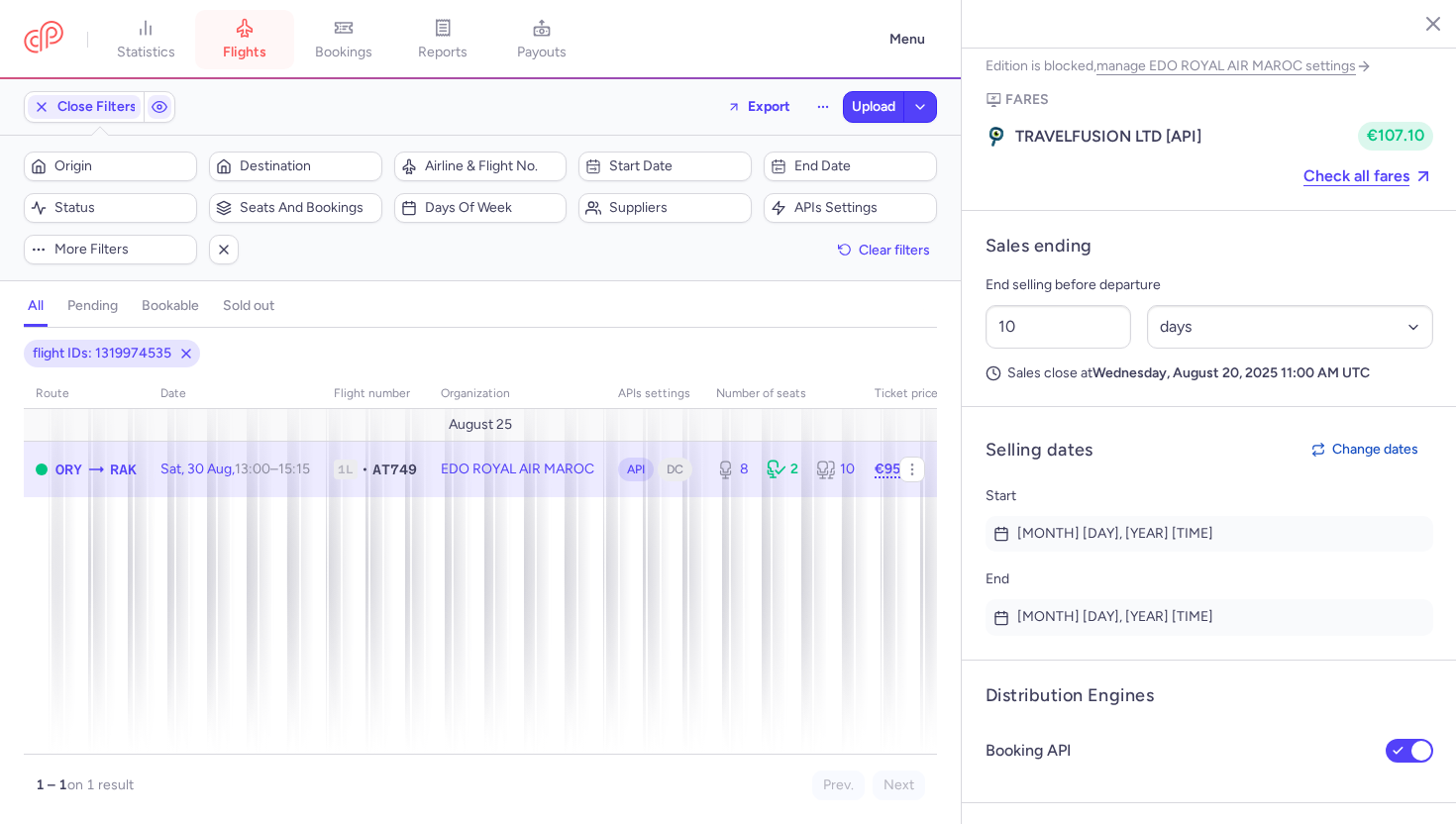 click 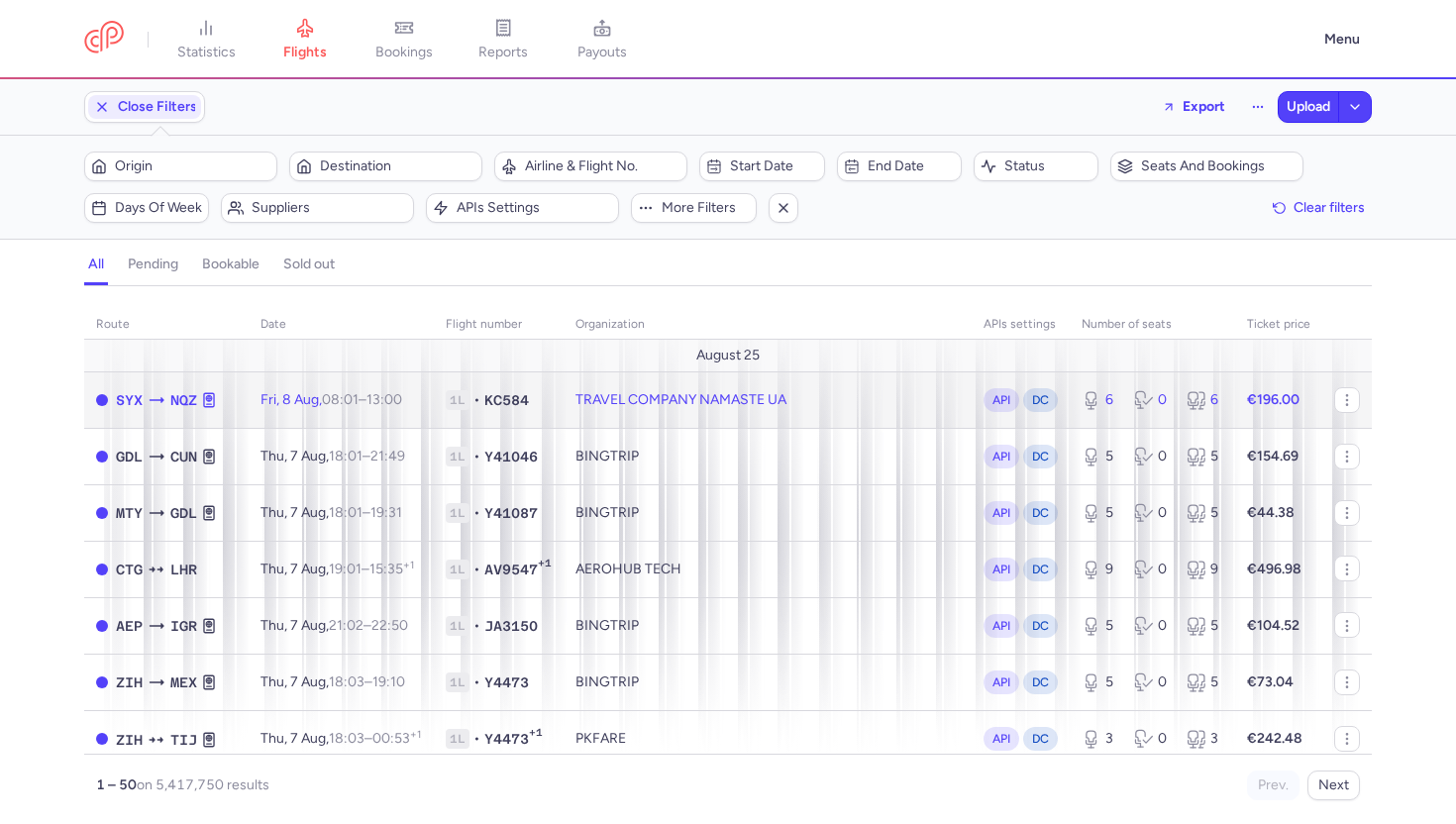 click on "Fri, 8 Aug,  08:01  –  13:00  +0" 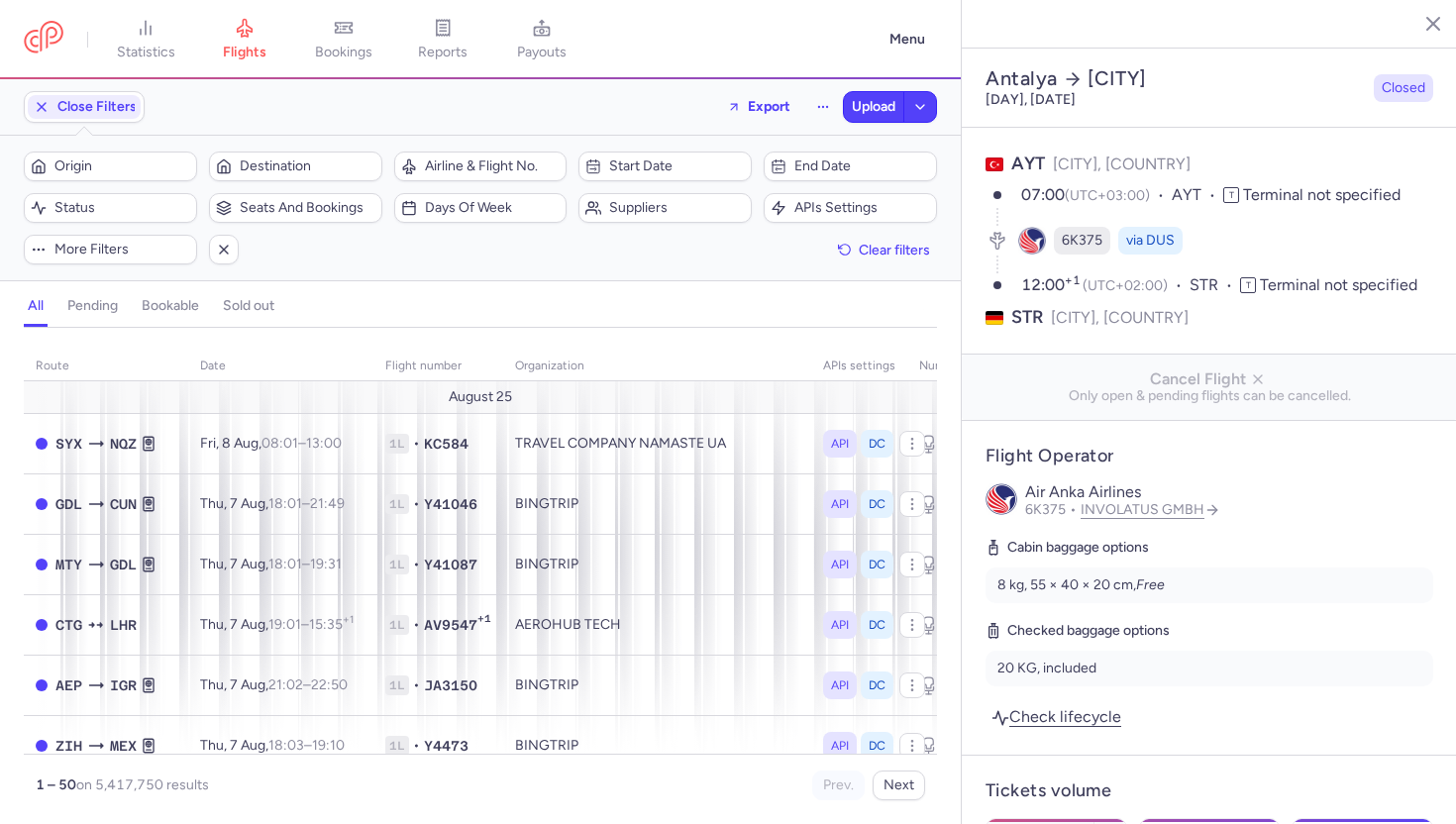 select on "days" 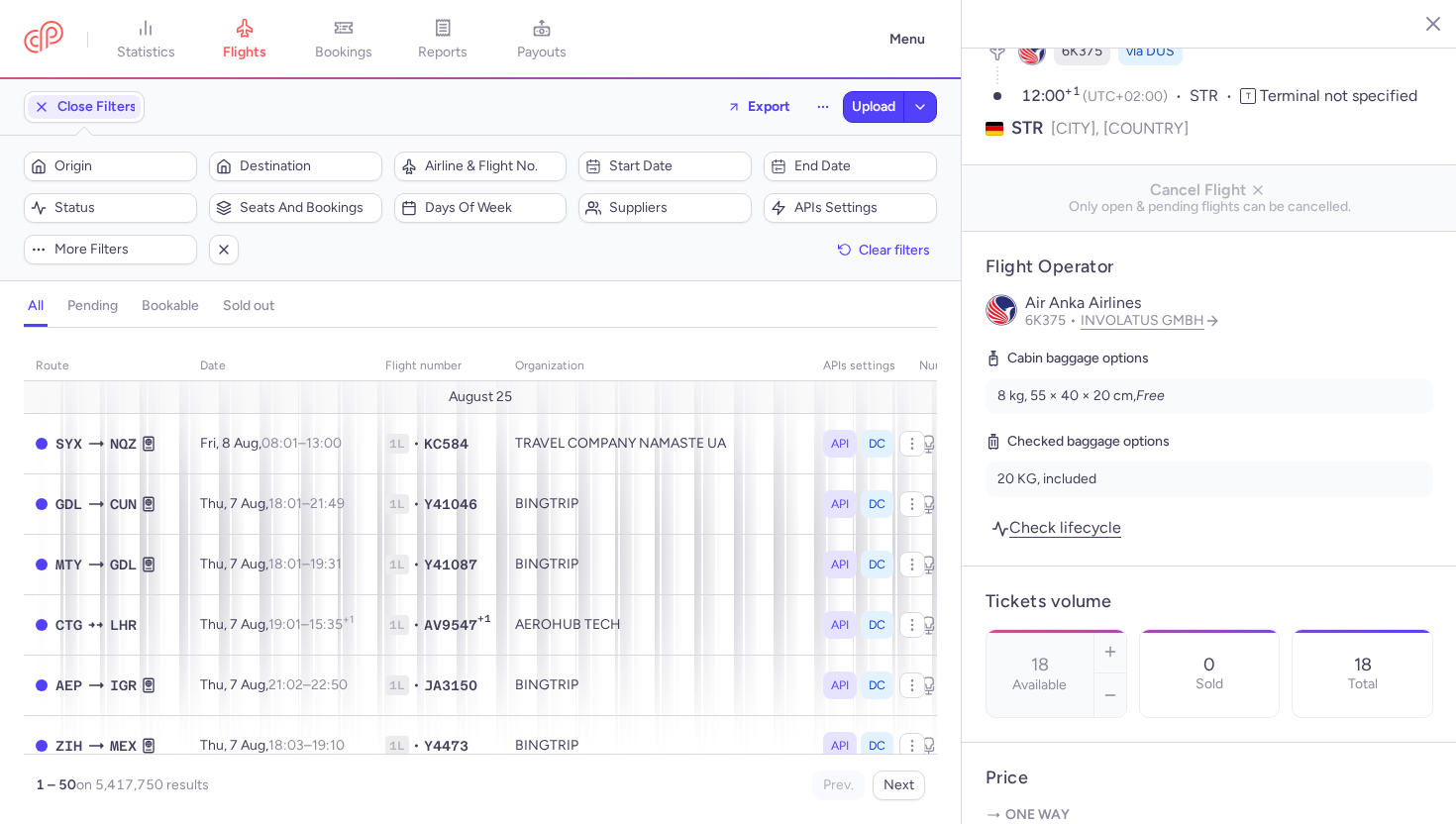scroll, scrollTop: 237, scrollLeft: 0, axis: vertical 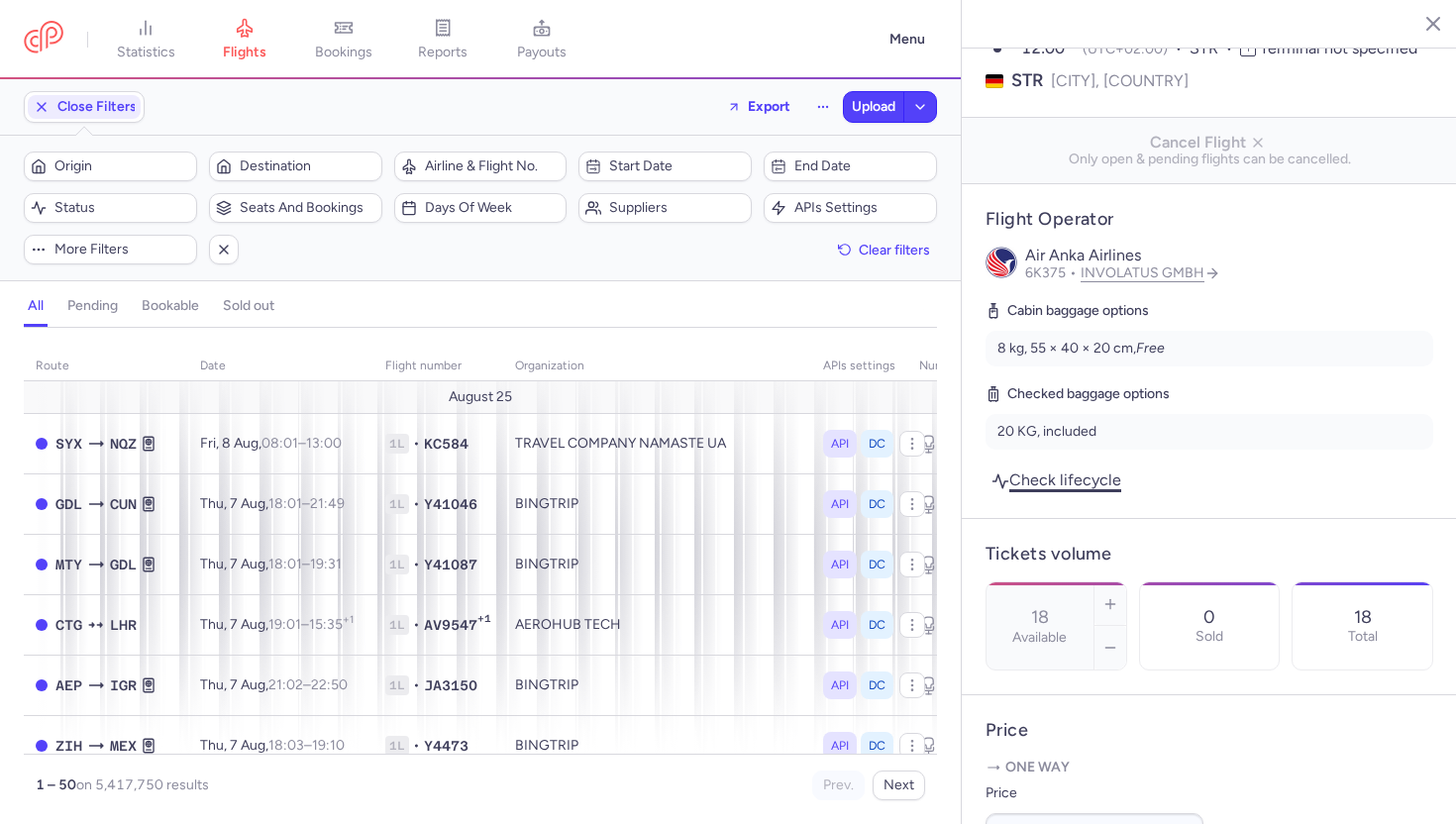 click on "Check lifecycle" at bounding box center [1056, 479] 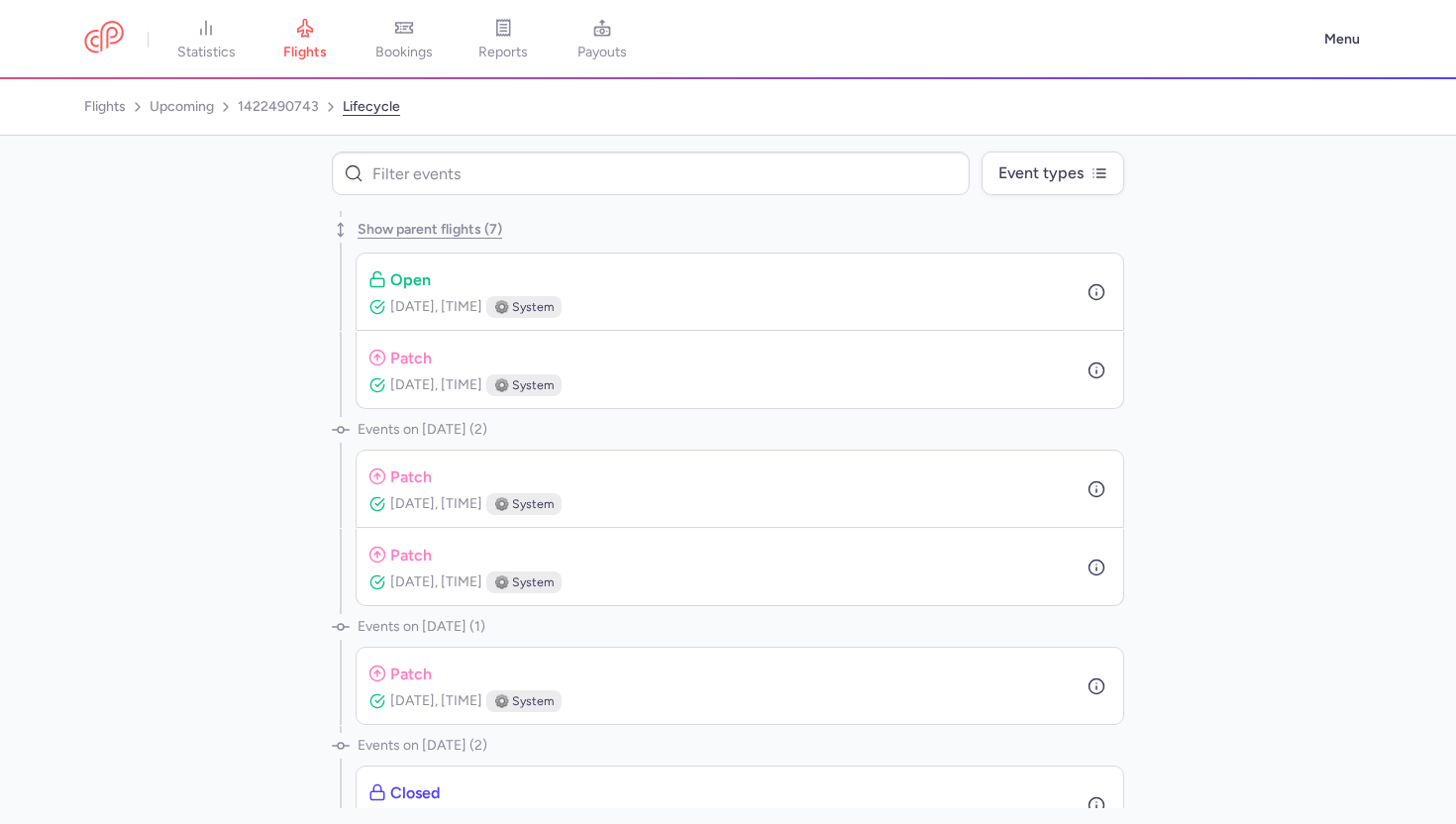 scroll, scrollTop: 0, scrollLeft: 0, axis: both 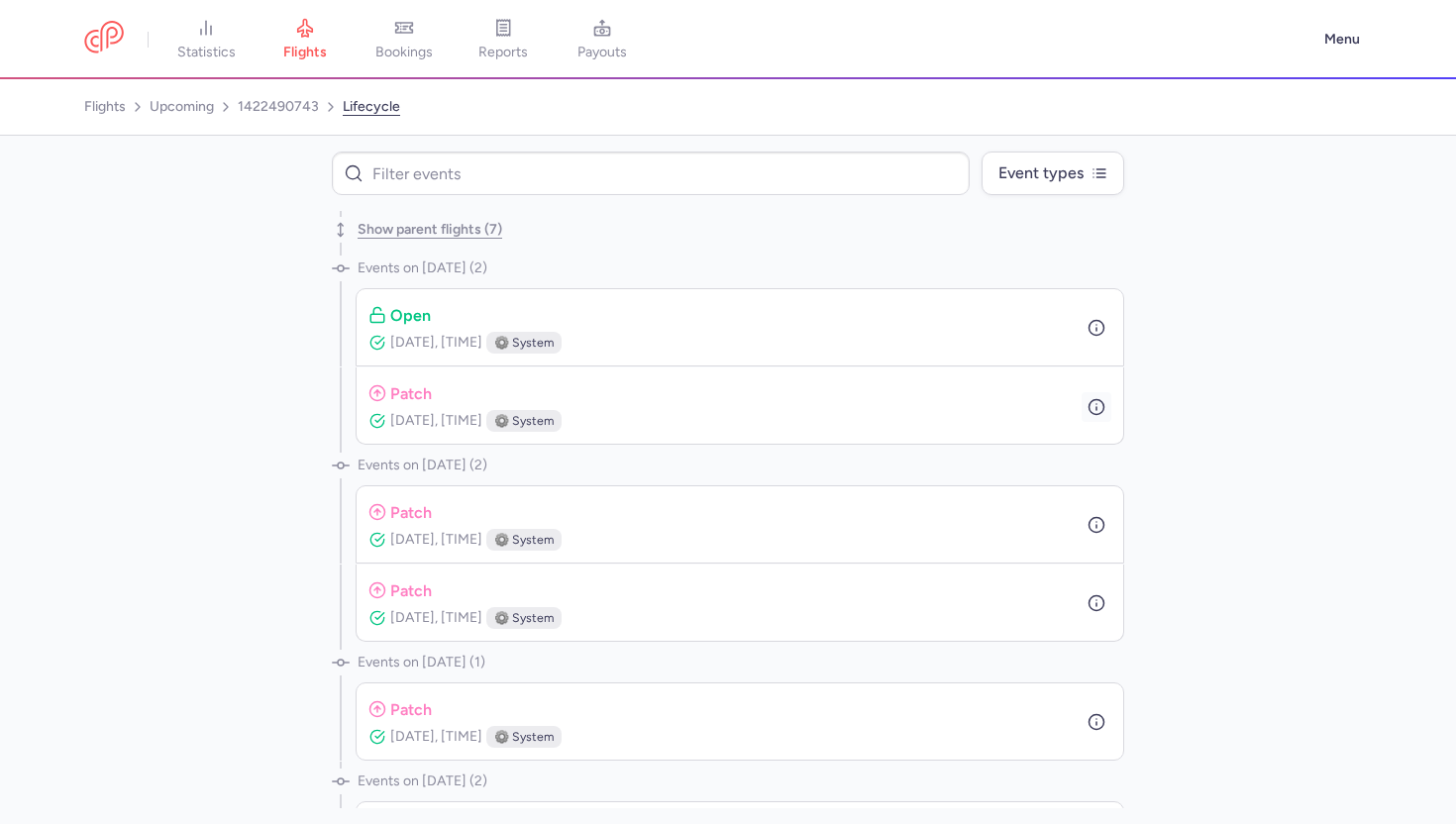 click at bounding box center [1096, 407] 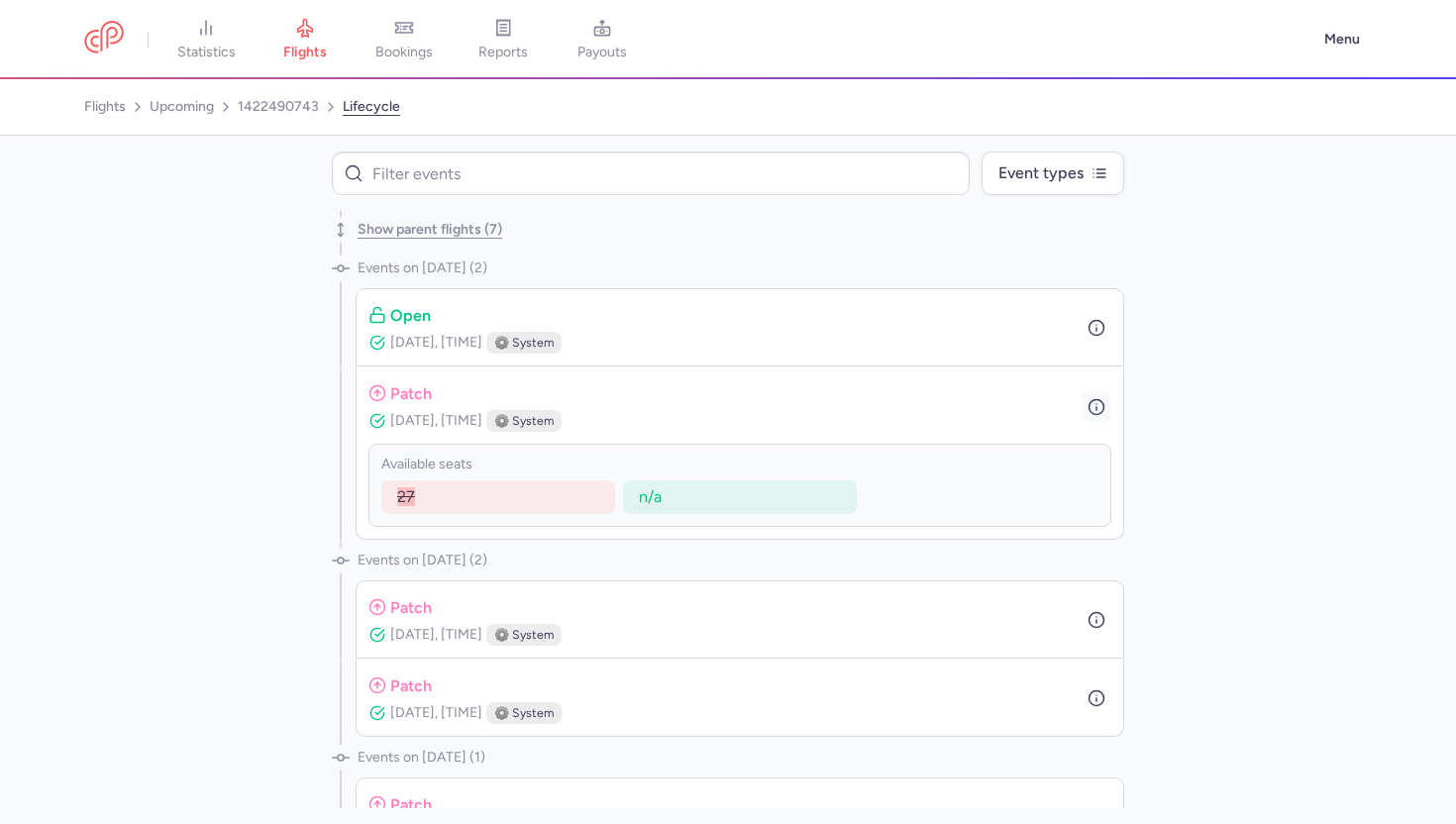 click at bounding box center [1096, 407] 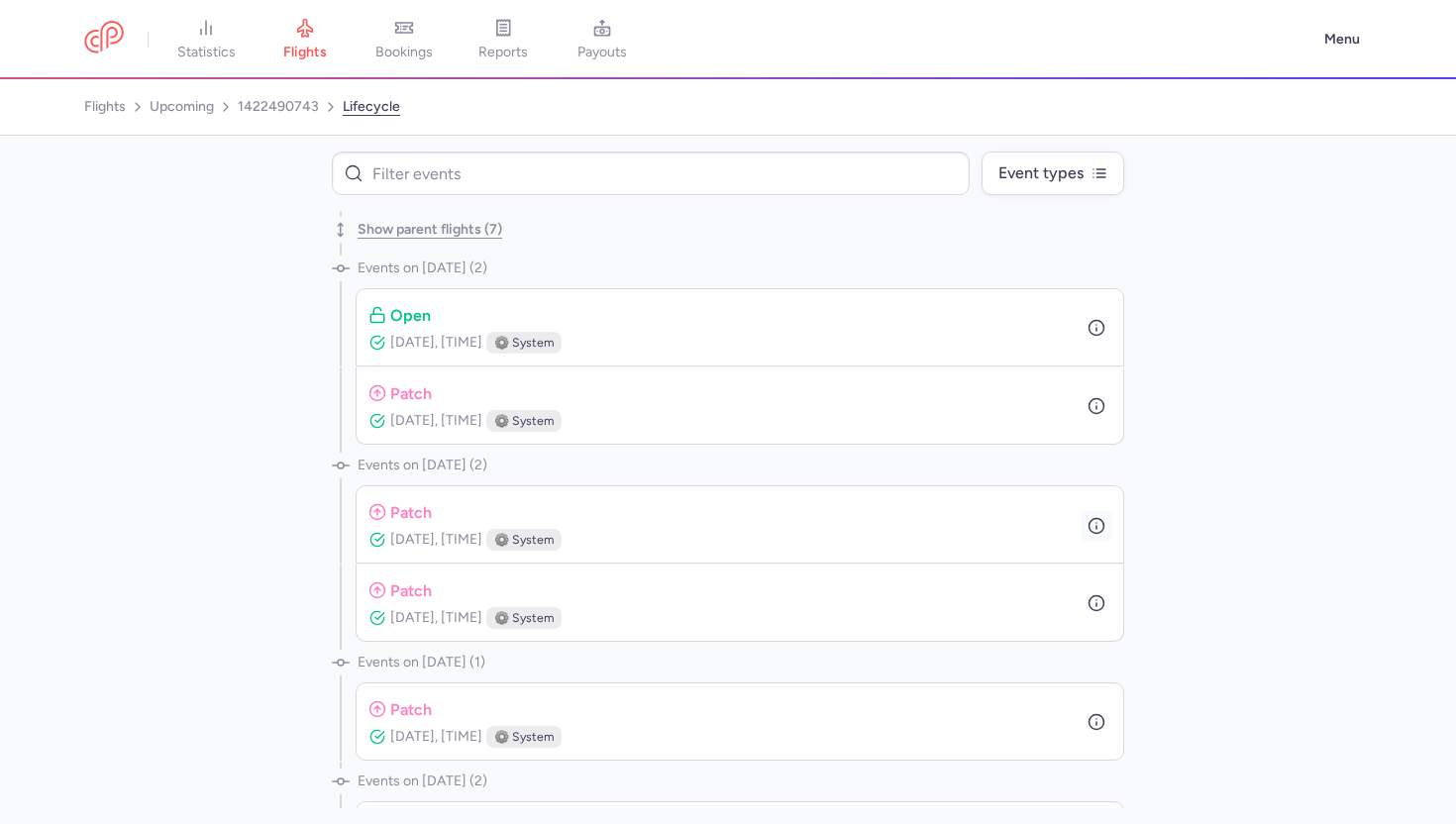 click 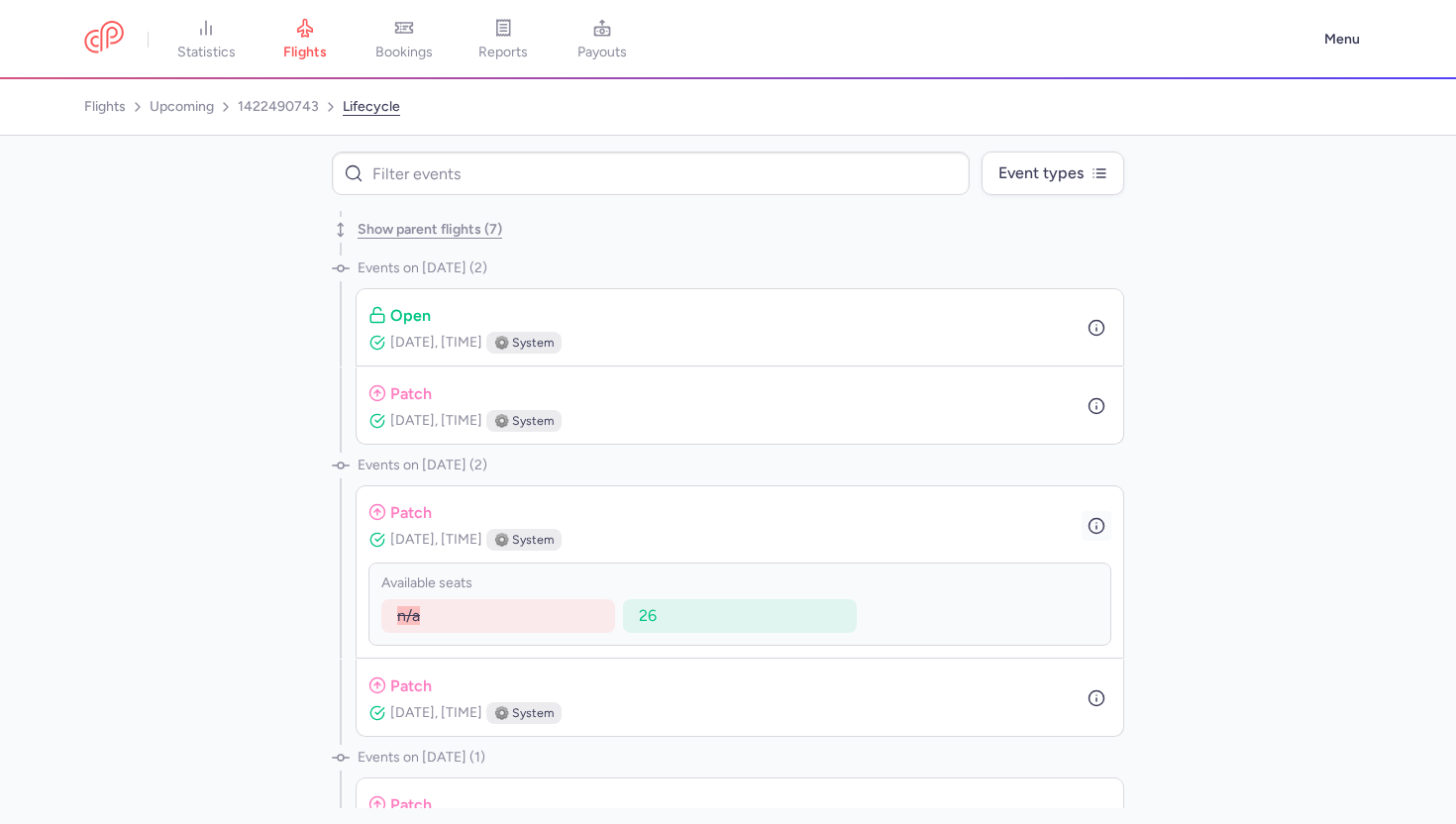 click 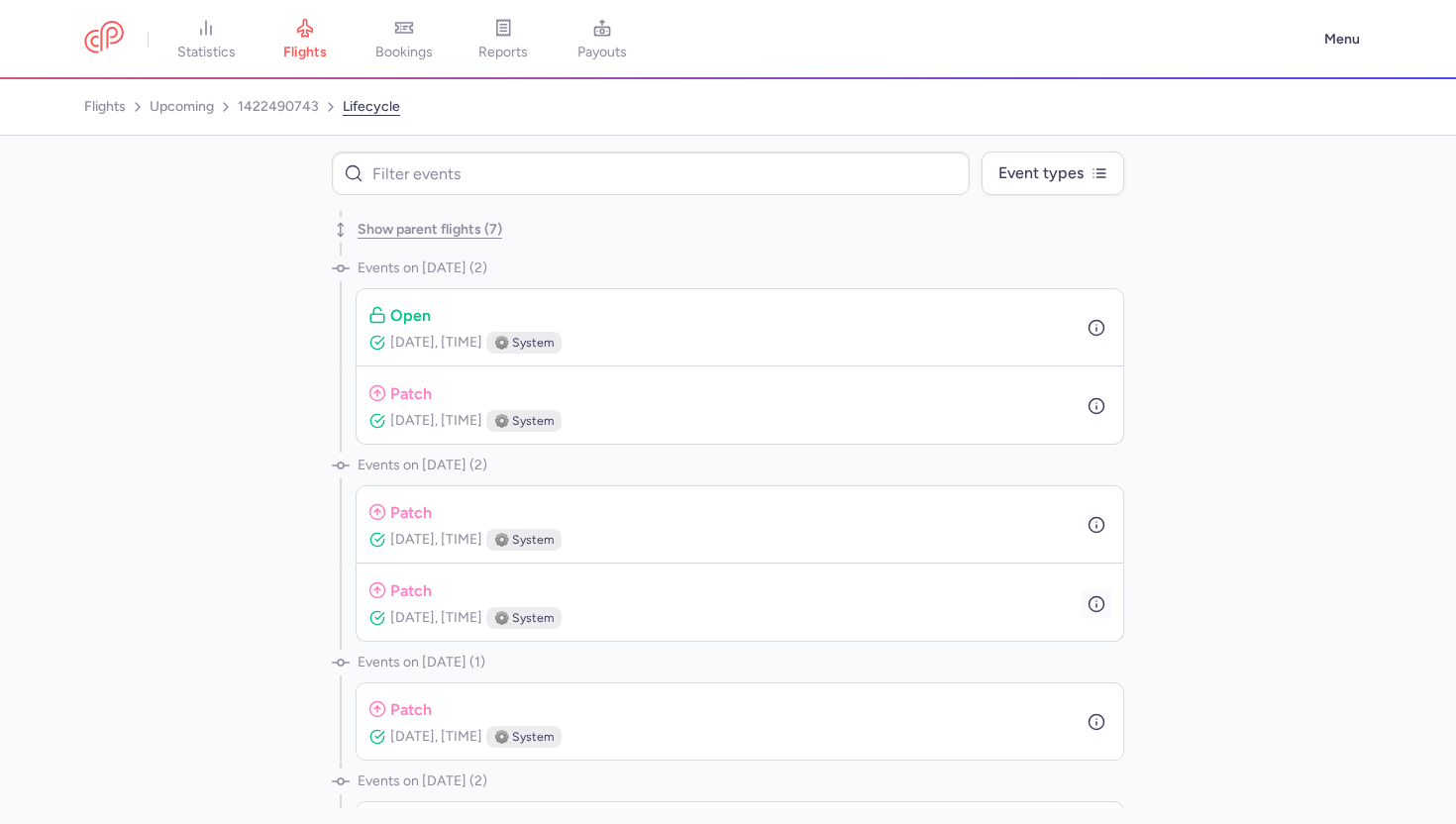 click 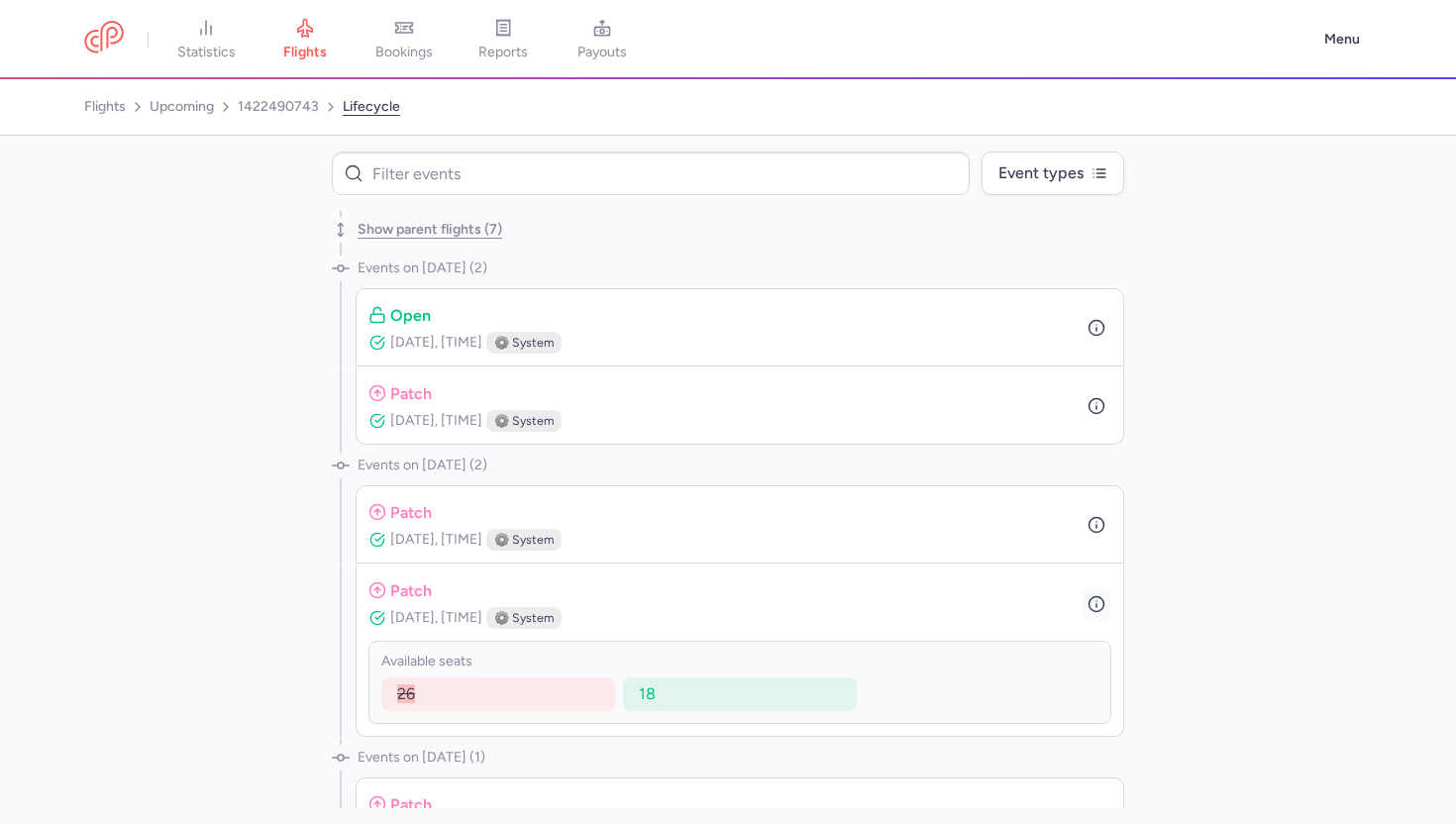 click 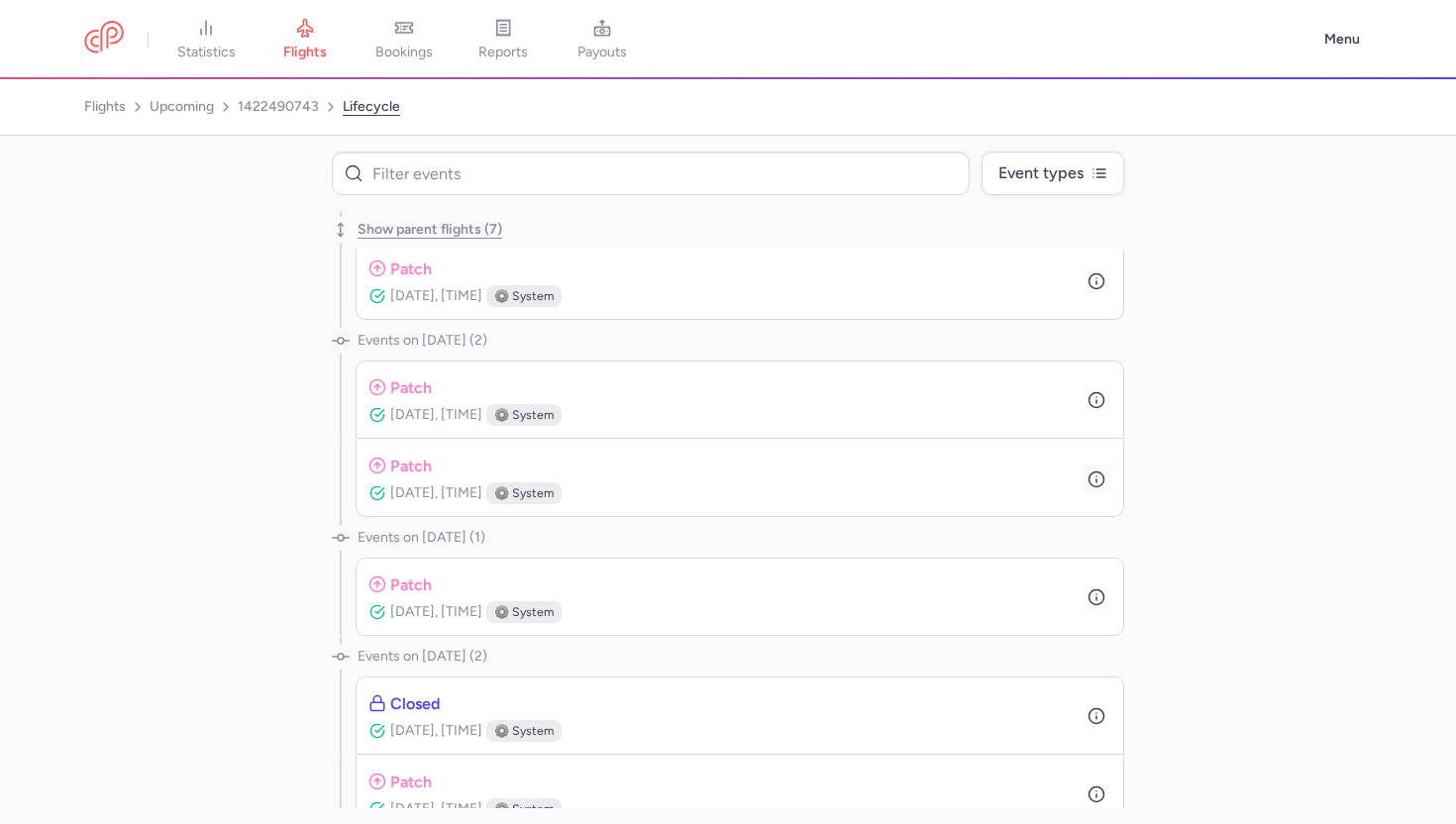 scroll, scrollTop: 128, scrollLeft: 0, axis: vertical 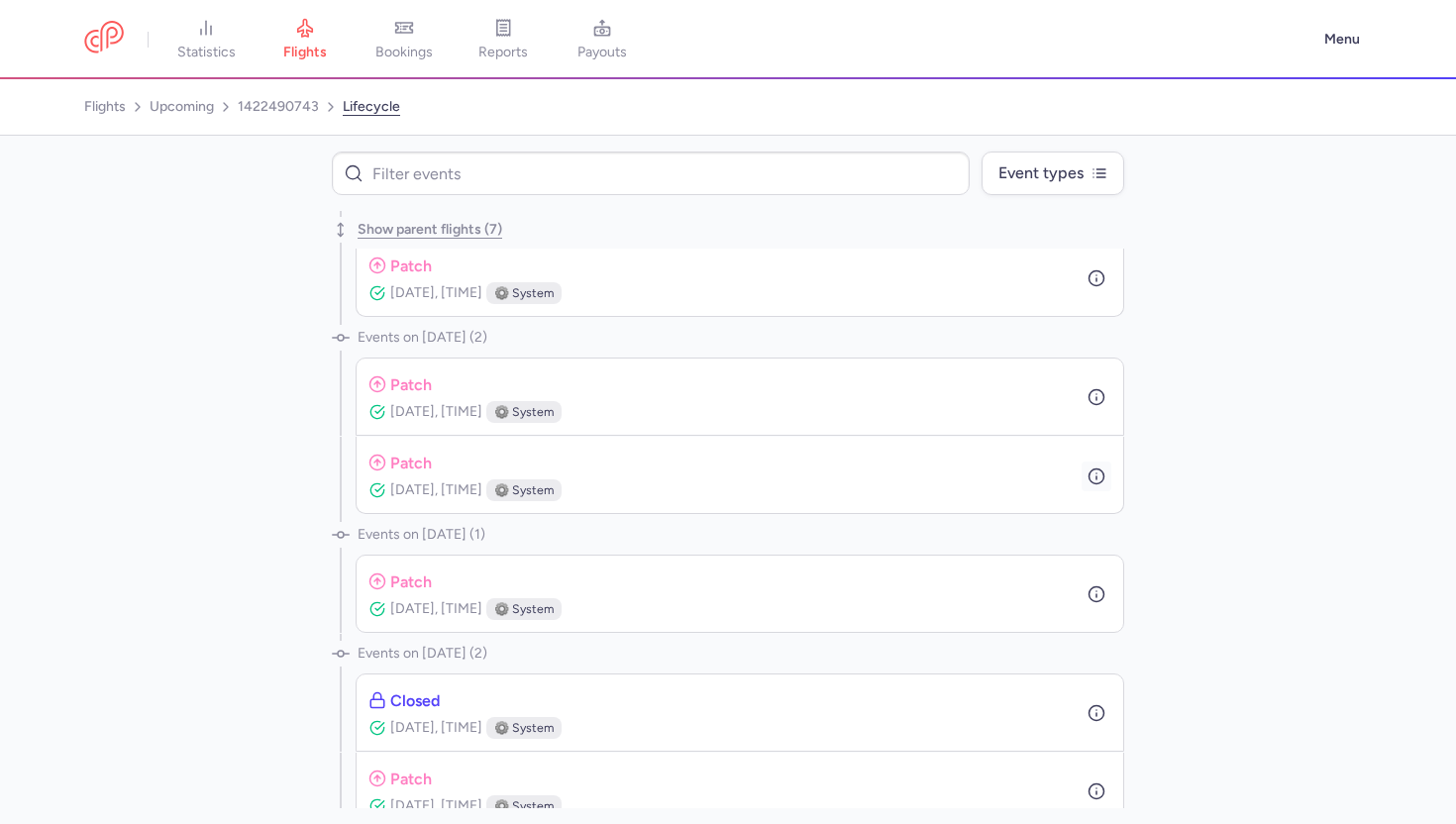 click on "patch Aug 07, 2025, 19:54 ⚙️ system" at bounding box center [740, 593] 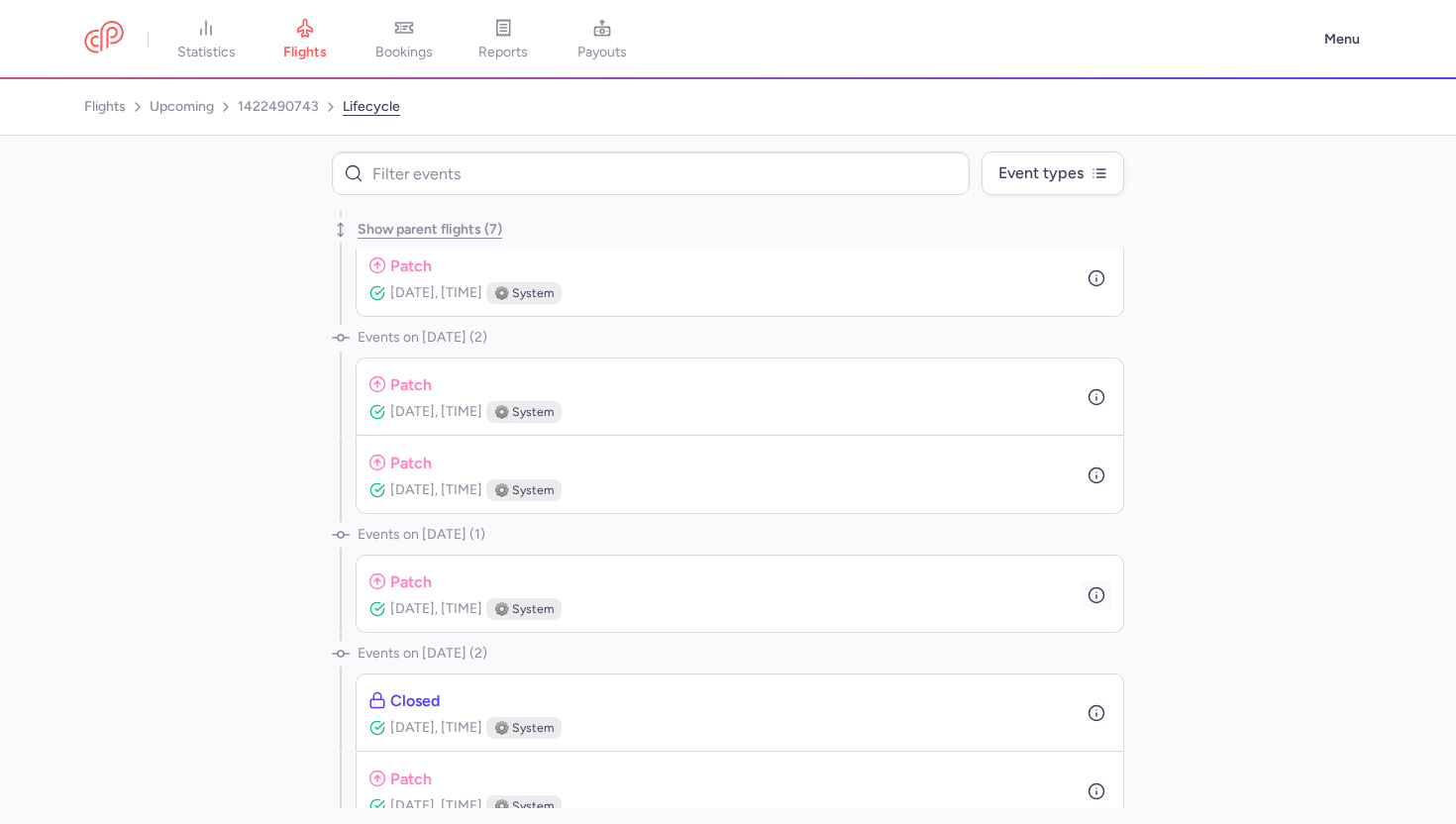 click 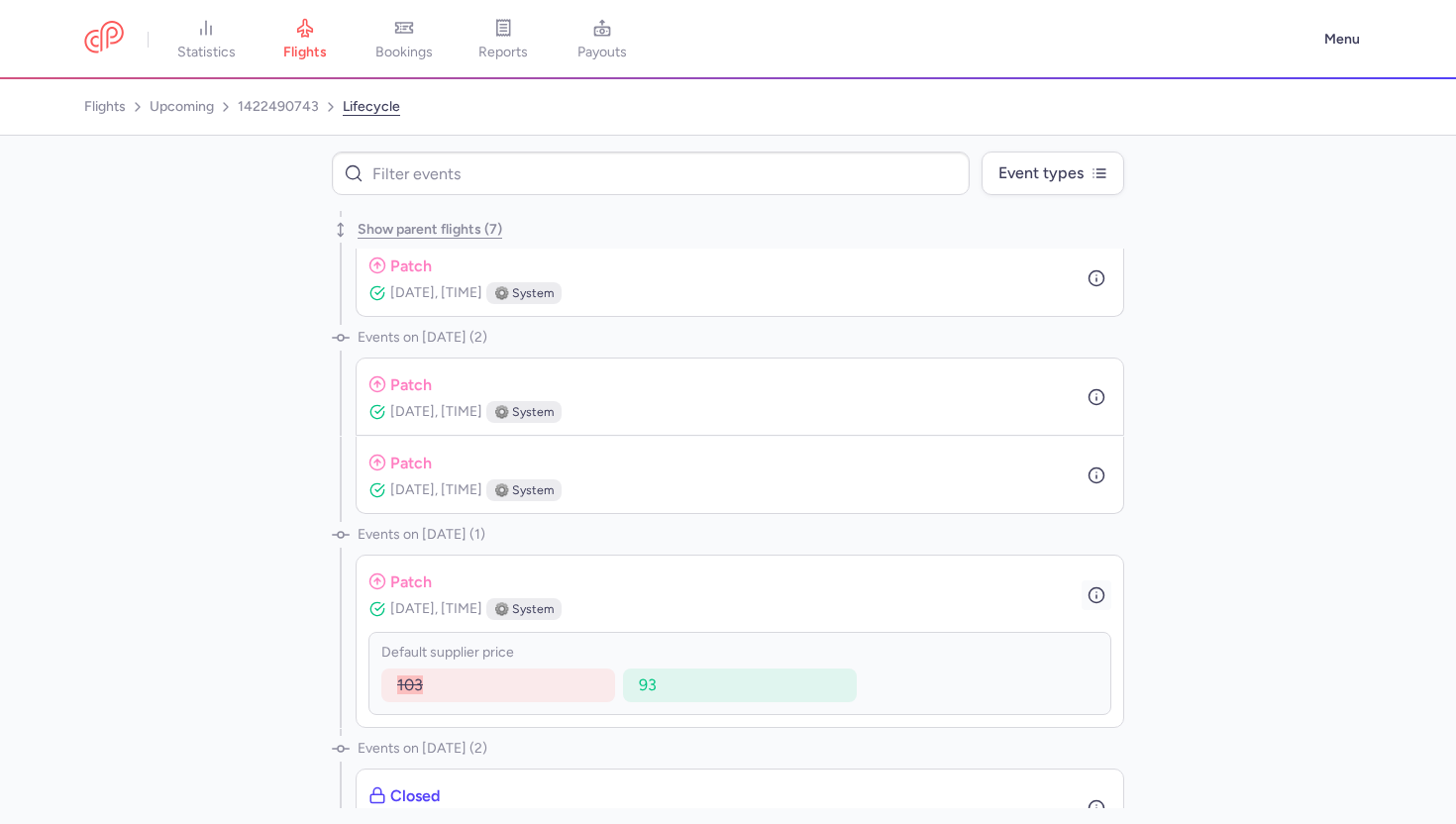 click 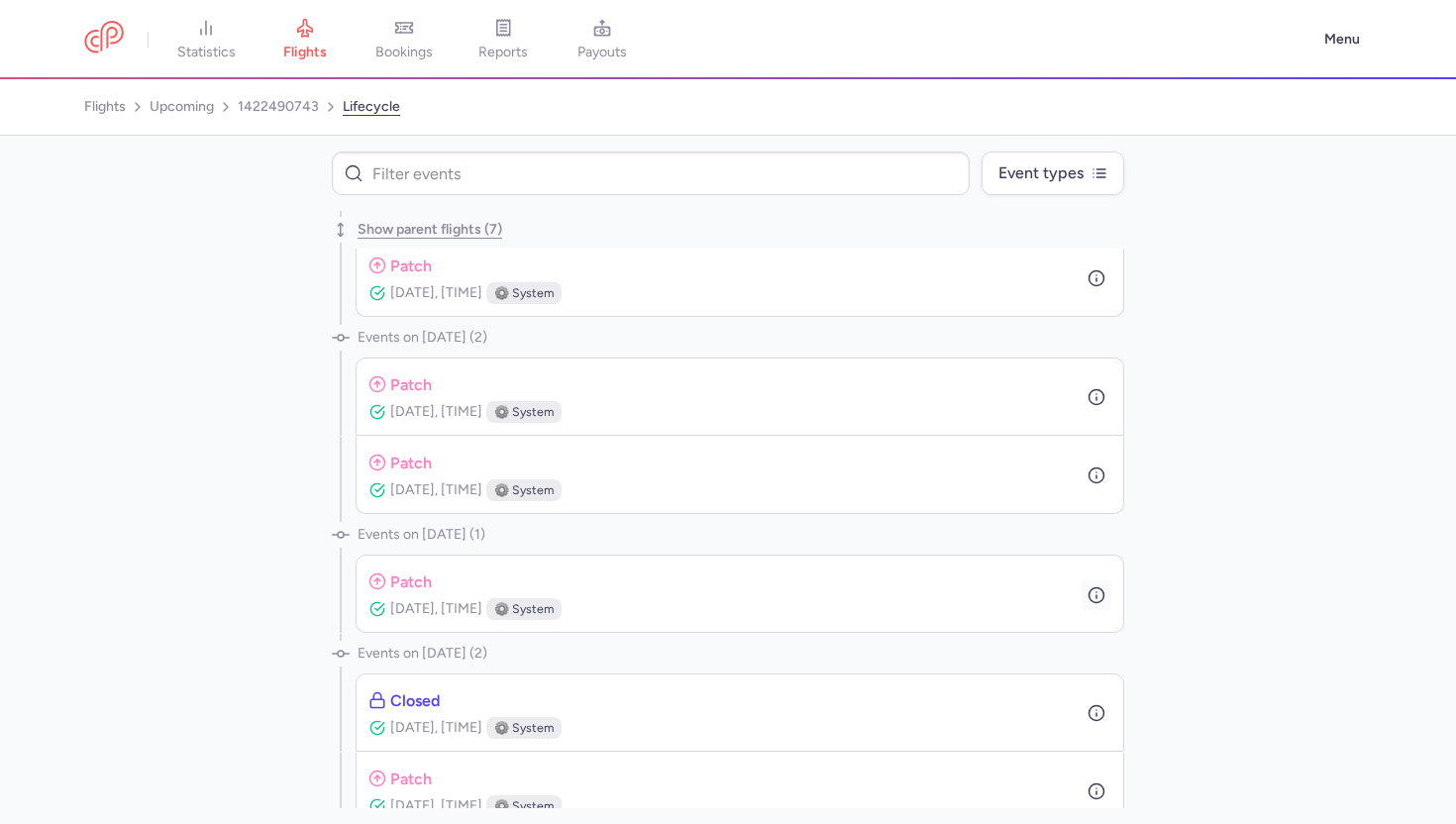 scroll, scrollTop: 151, scrollLeft: 0, axis: vertical 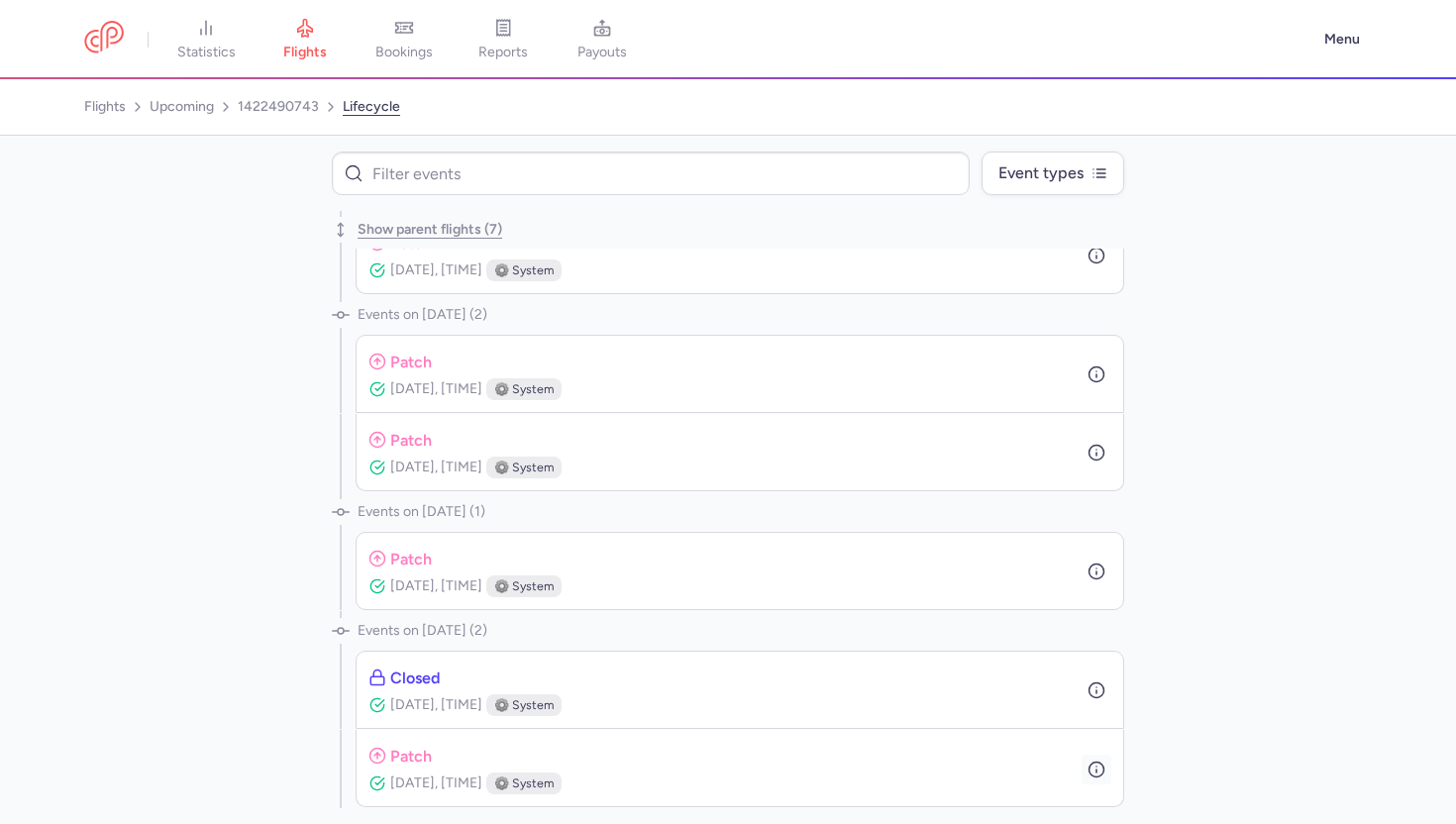 click 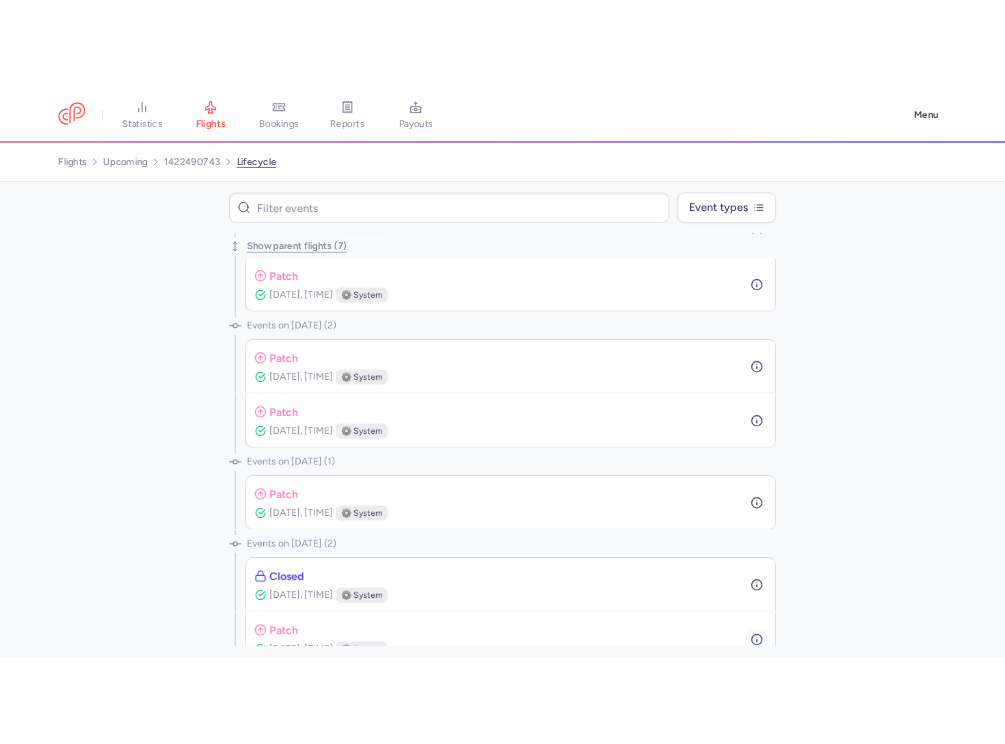 scroll, scrollTop: 0, scrollLeft: 0, axis: both 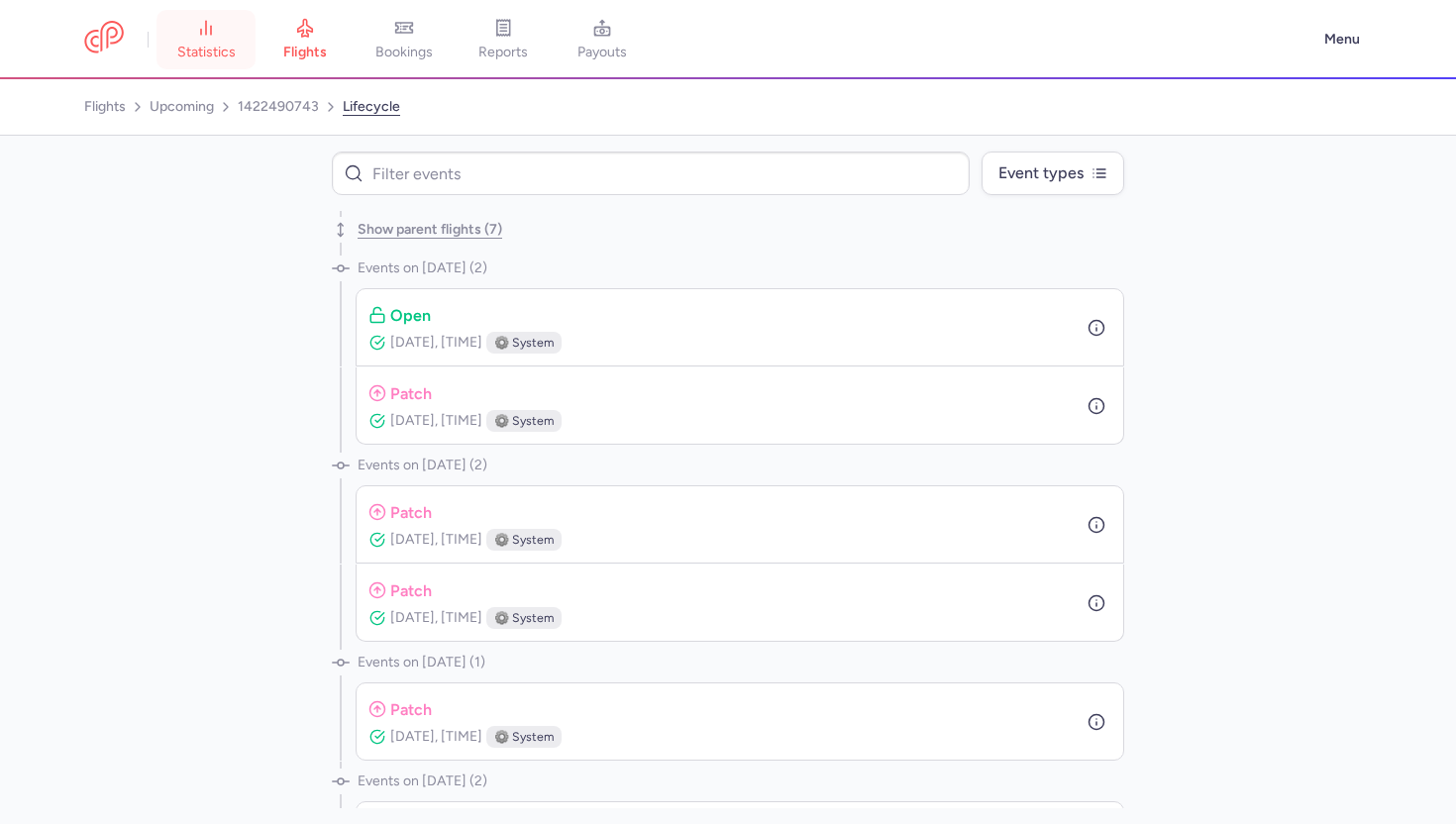 select on "days" 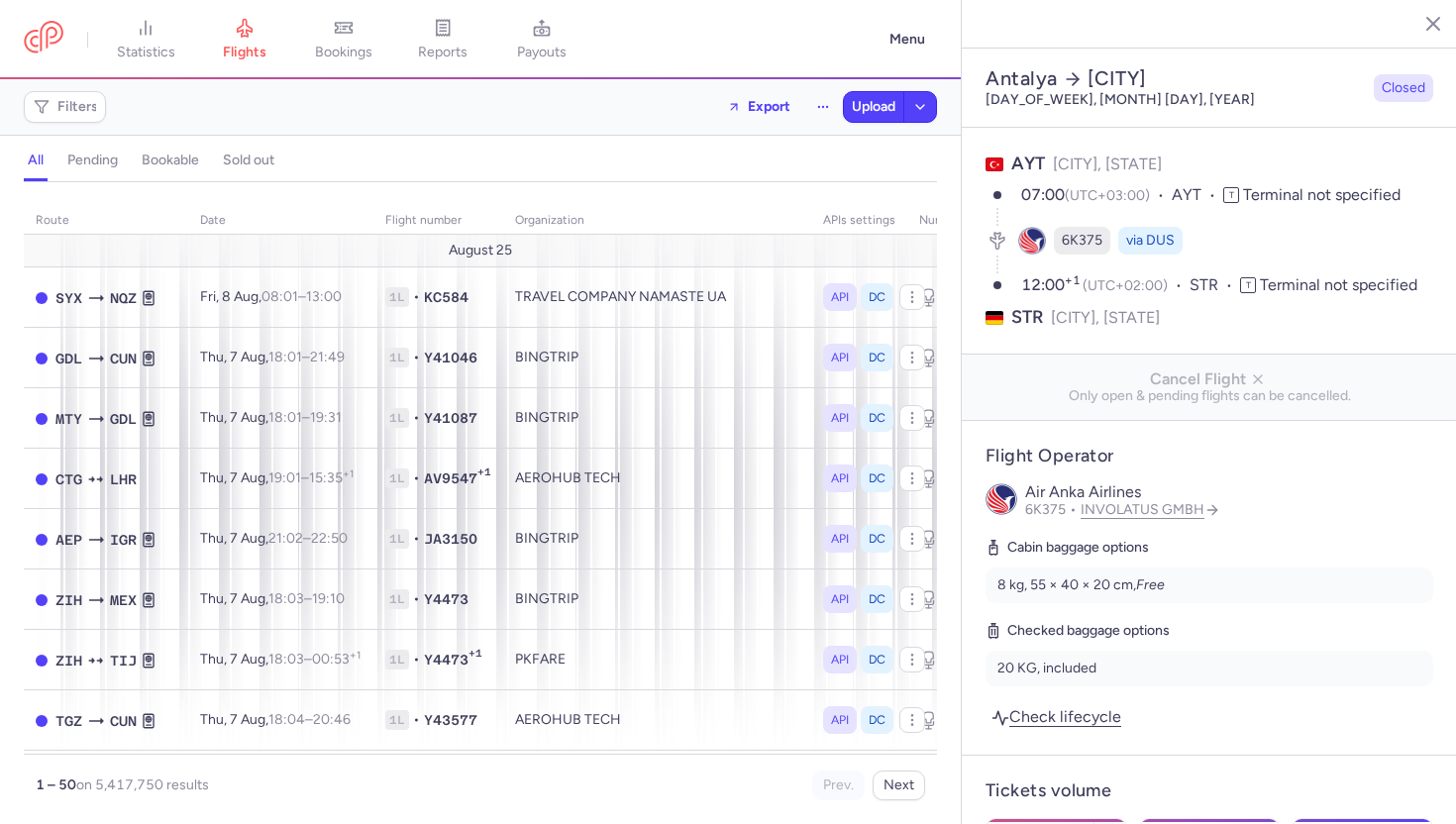 select on "days" 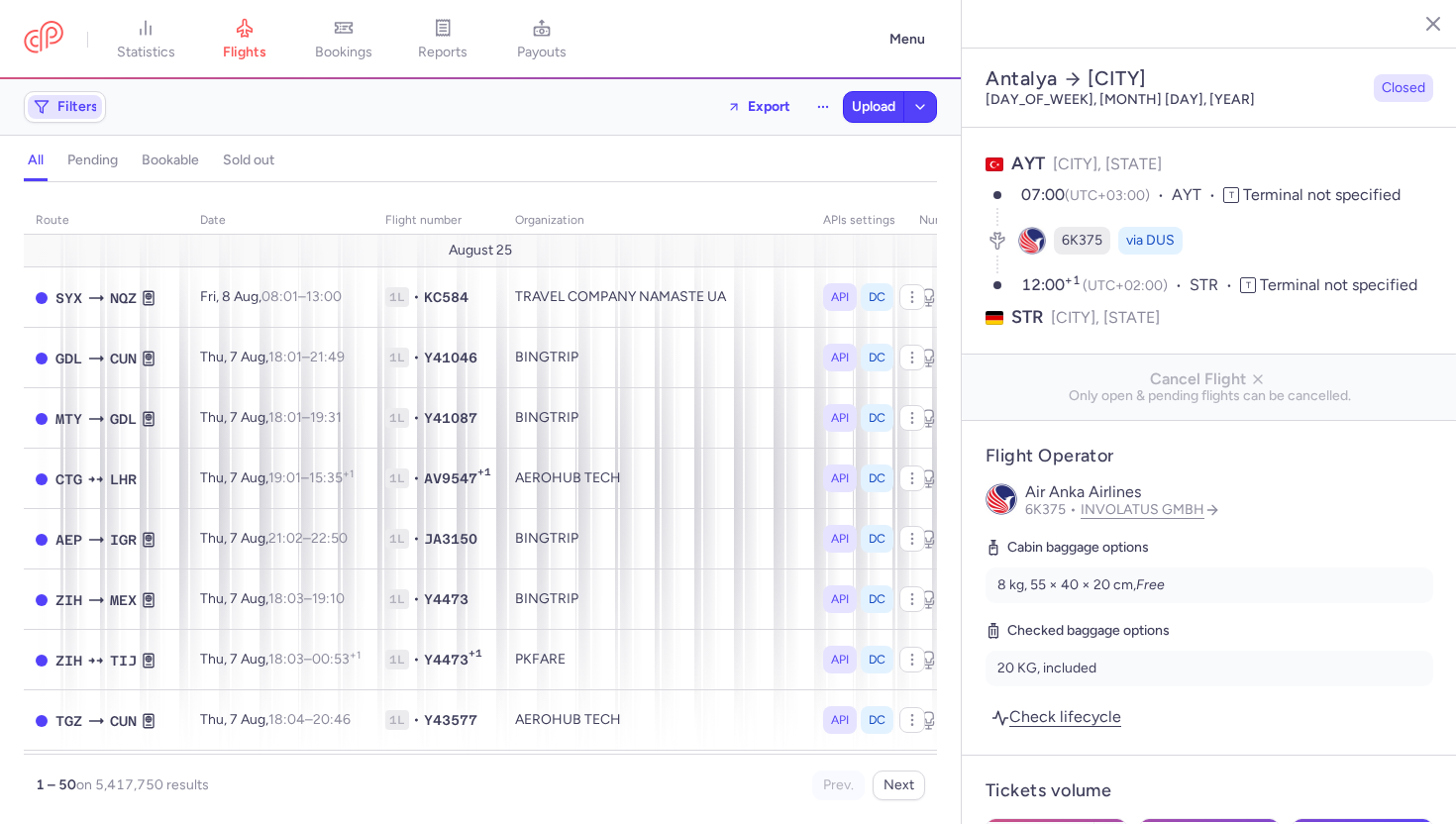 click on "Filters" 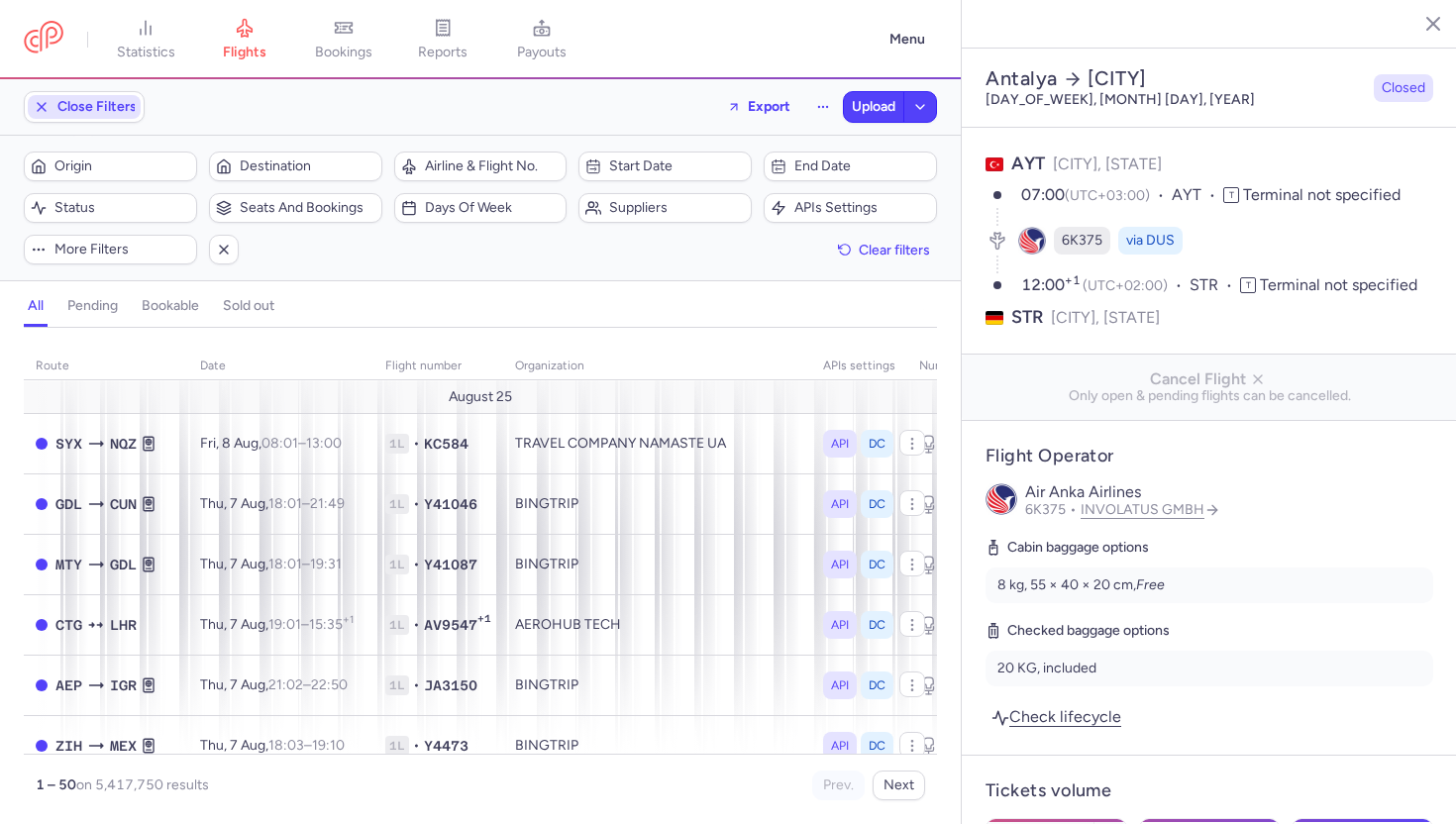 scroll, scrollTop: 0, scrollLeft: 0, axis: both 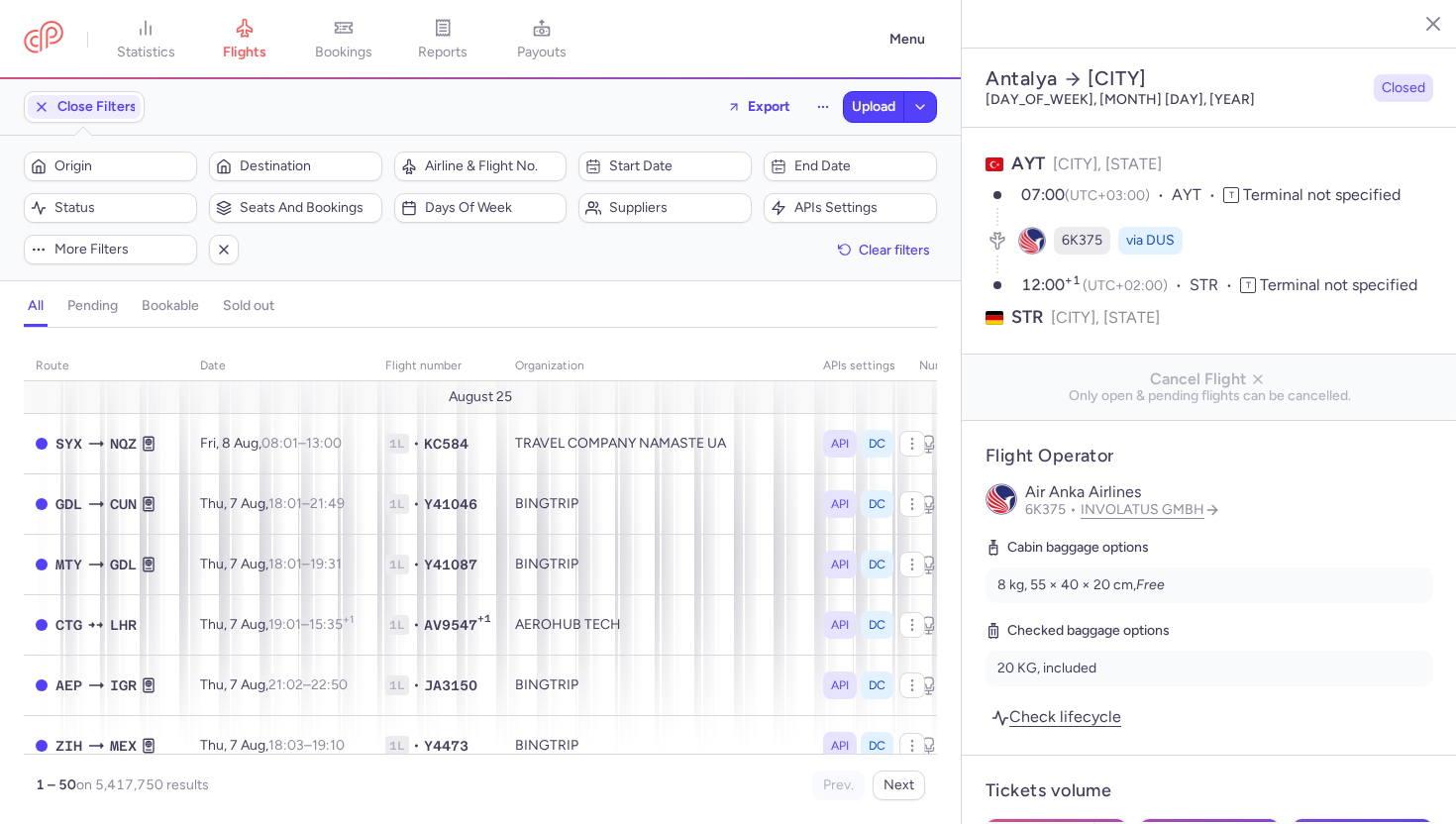 click 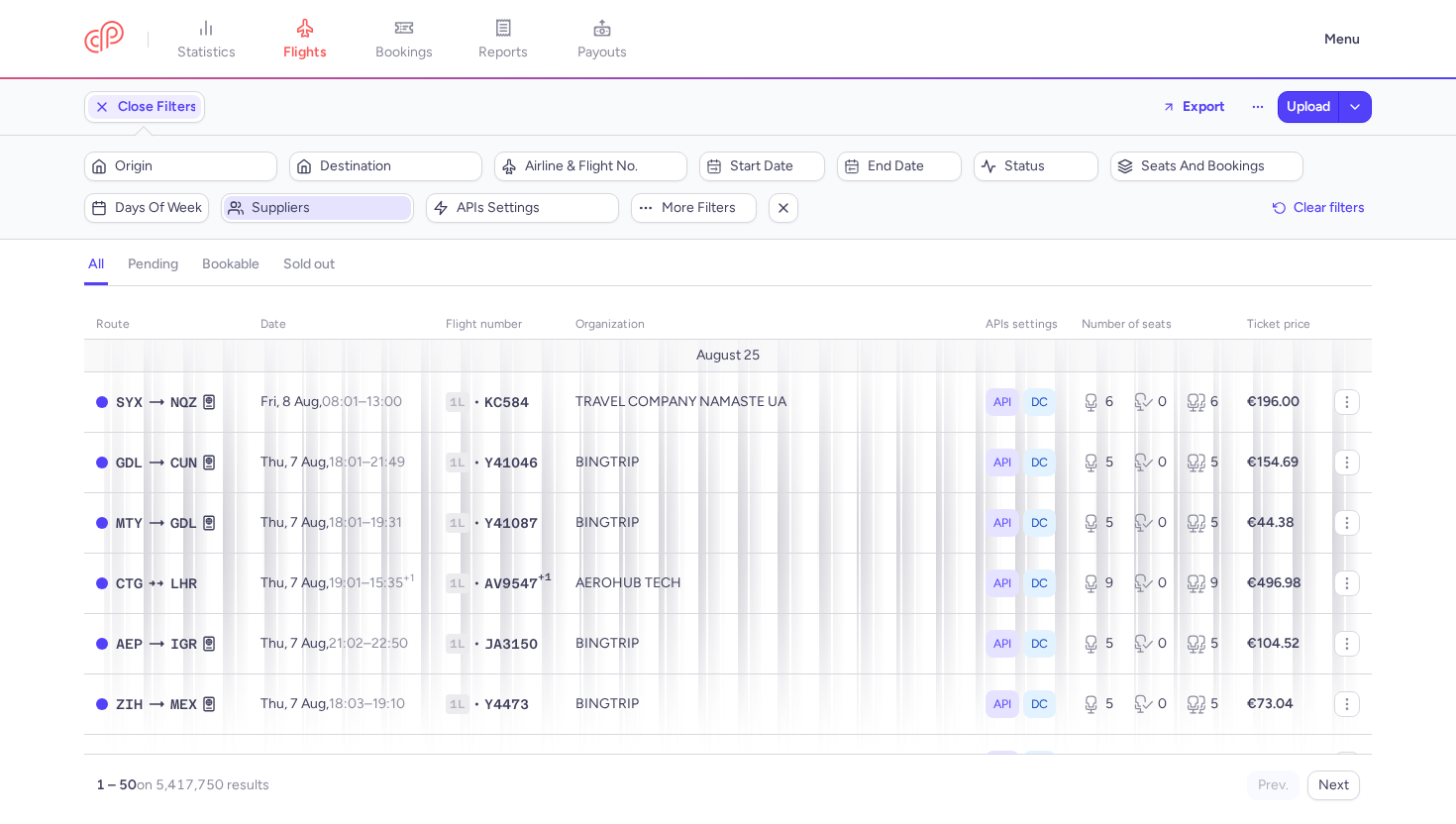 click on "Suppliers" at bounding box center [329, 208] 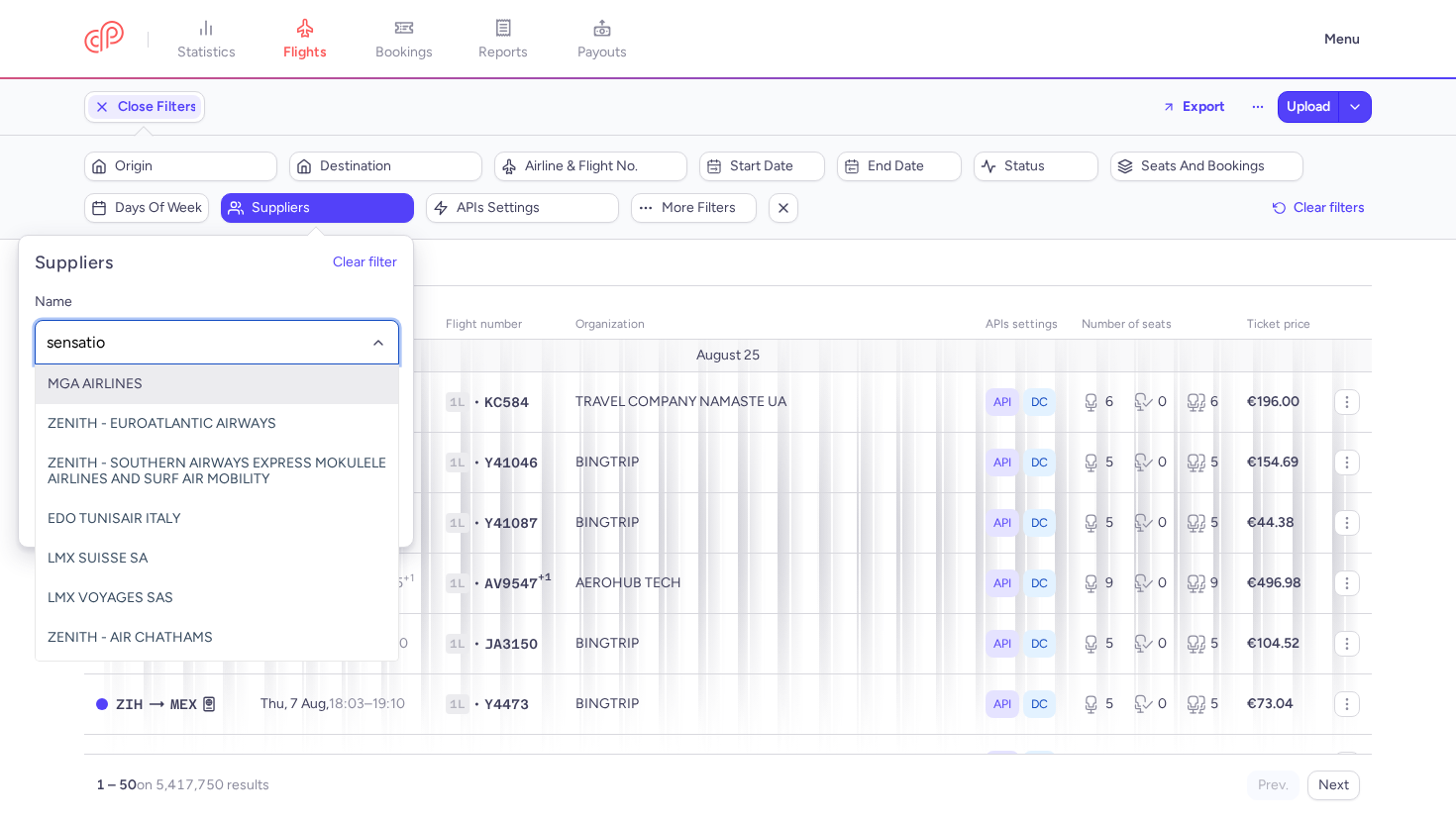 type on "sensation" 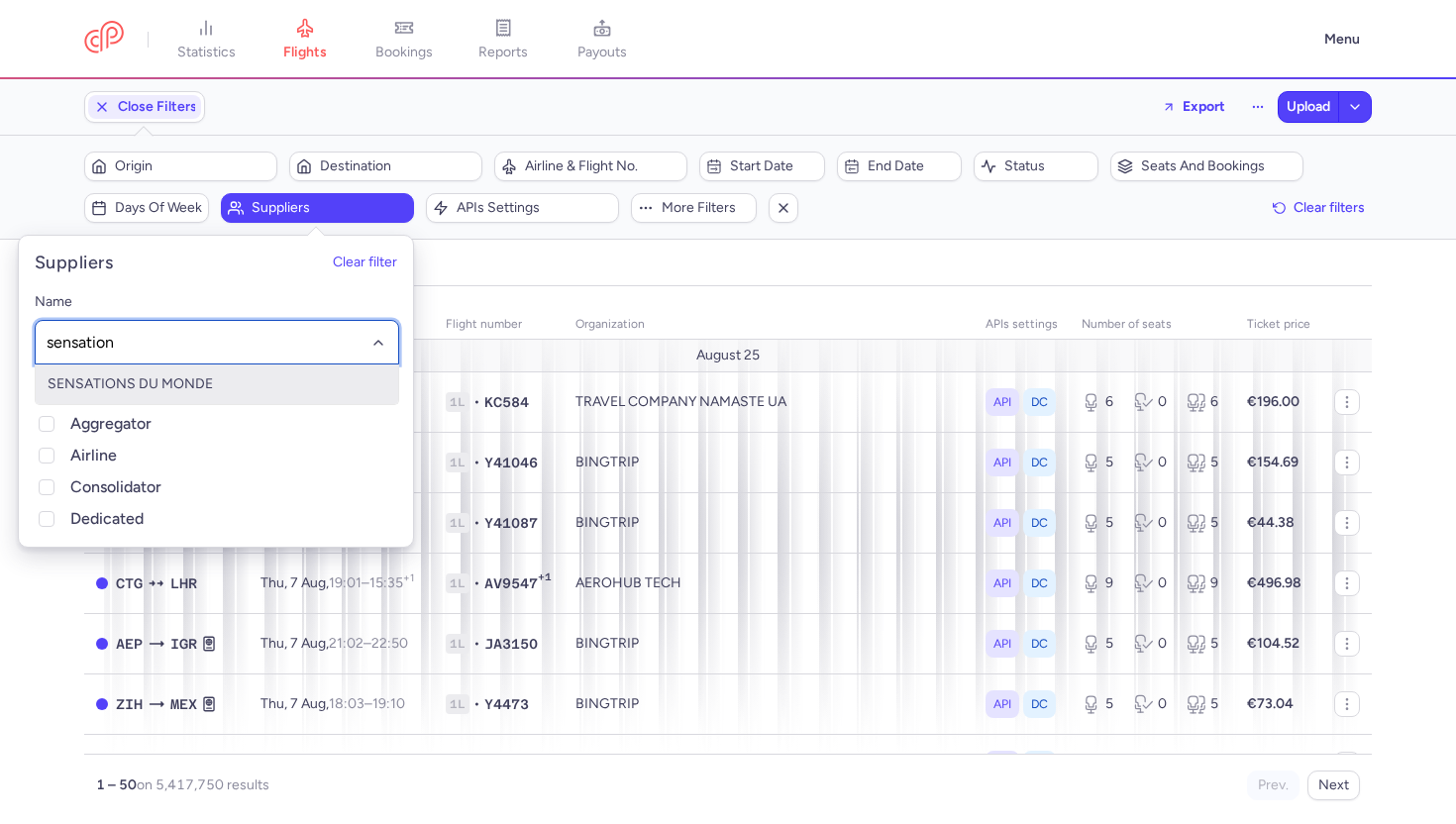 click on "SENSATIONS DU MONDE" at bounding box center (217, 384) 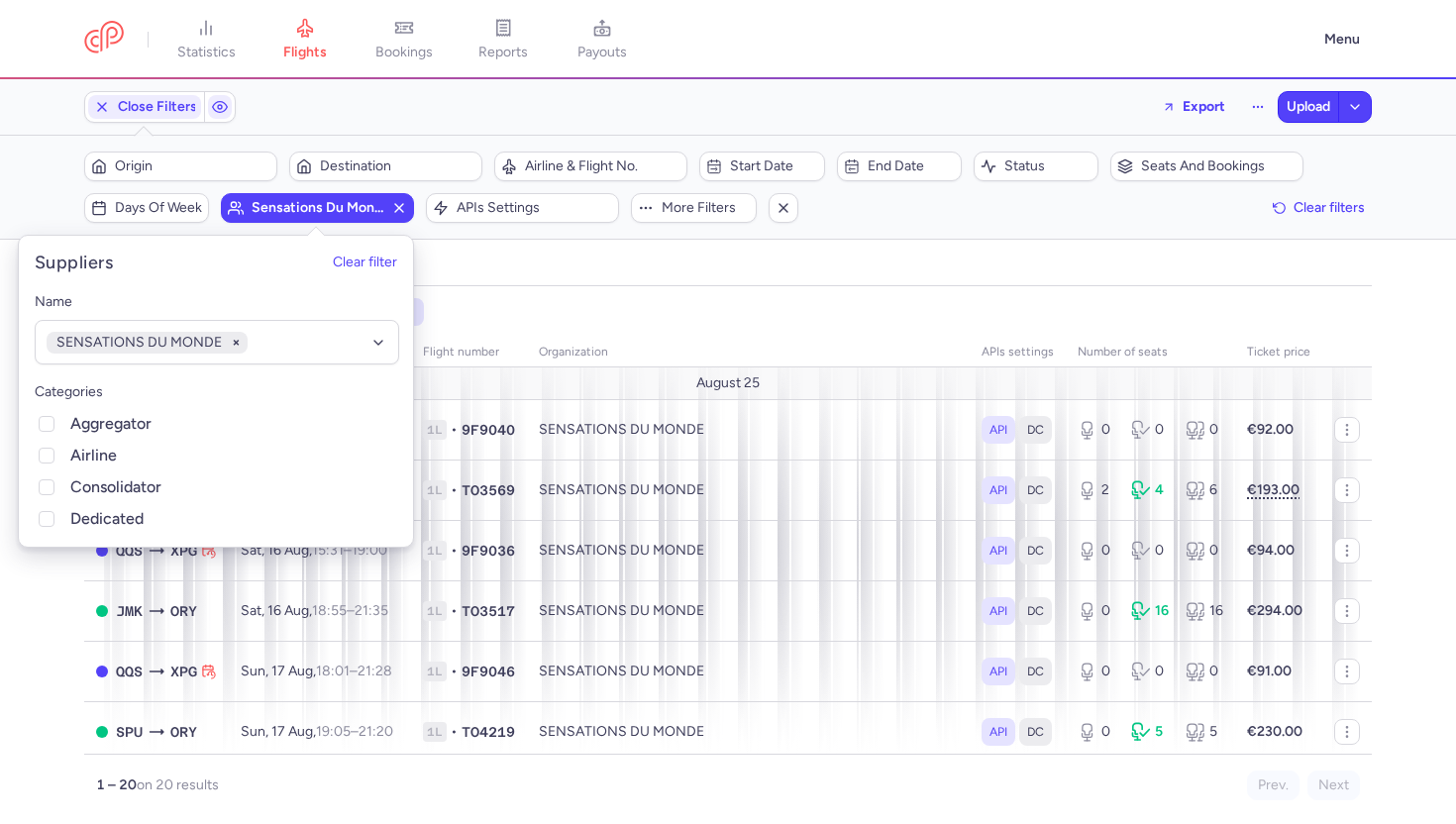 click on "all pending bookable sold out" at bounding box center [728, 268] 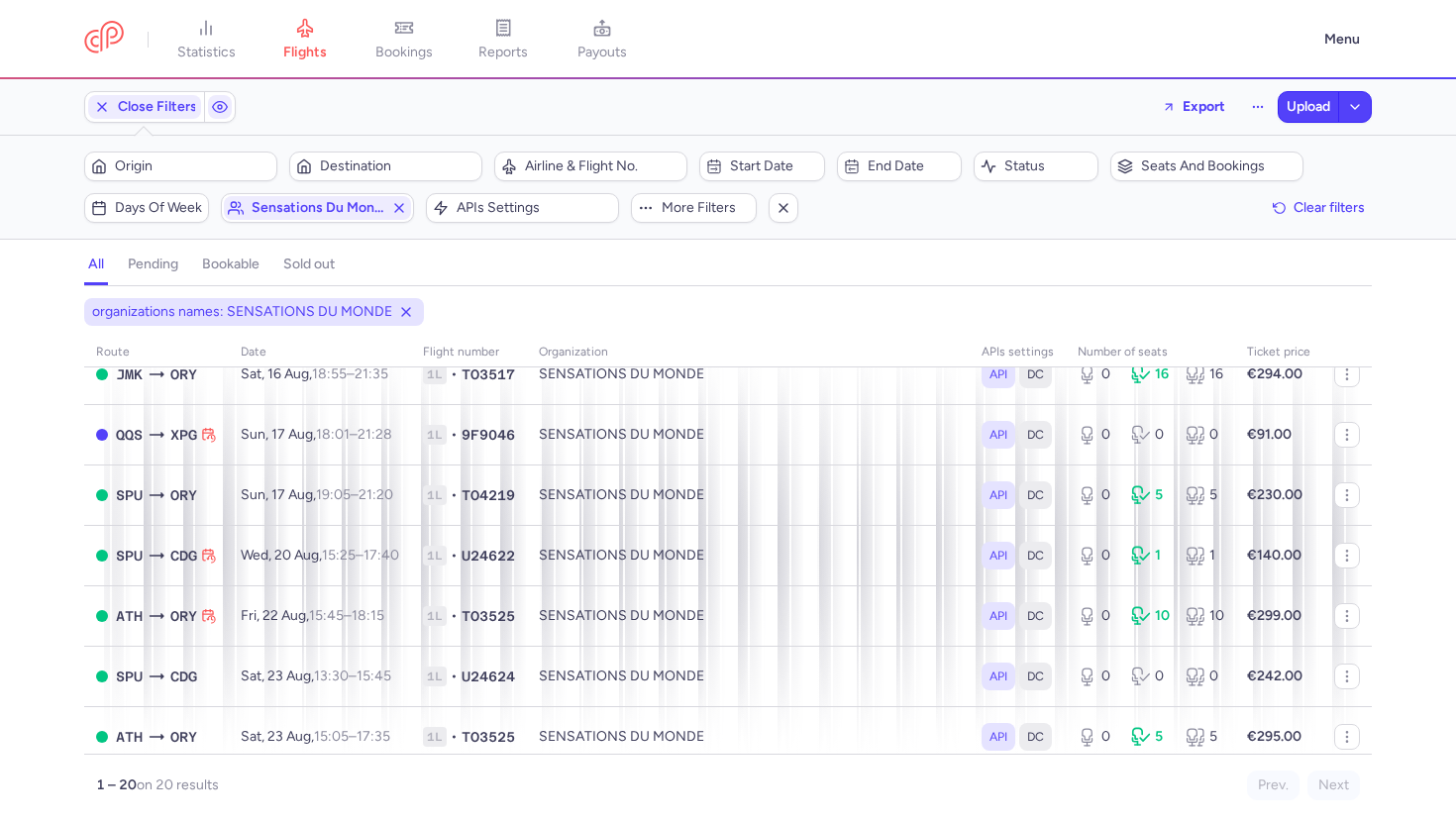 scroll, scrollTop: 0, scrollLeft: 0, axis: both 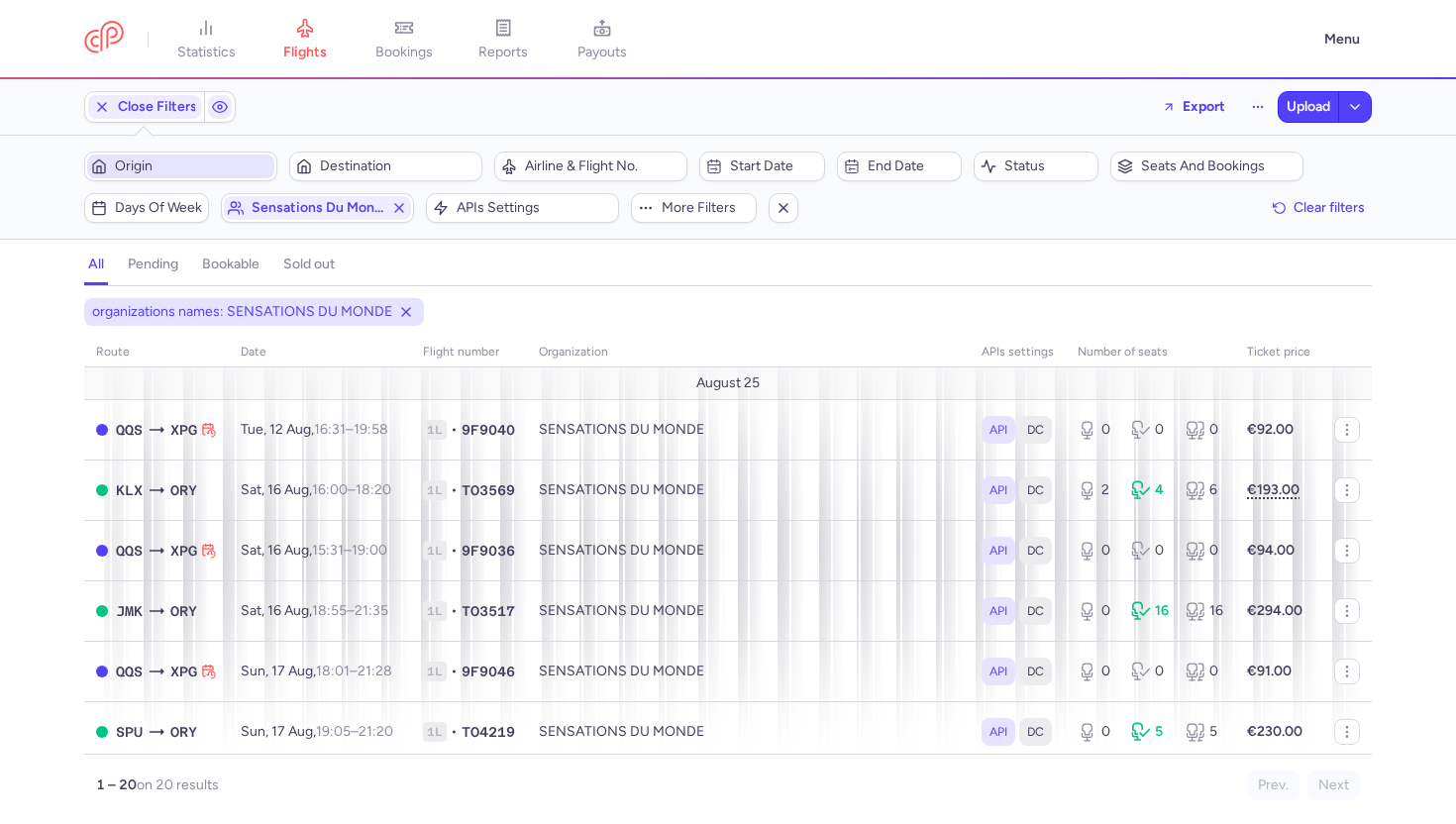 click on "Origin" at bounding box center [192, 166] 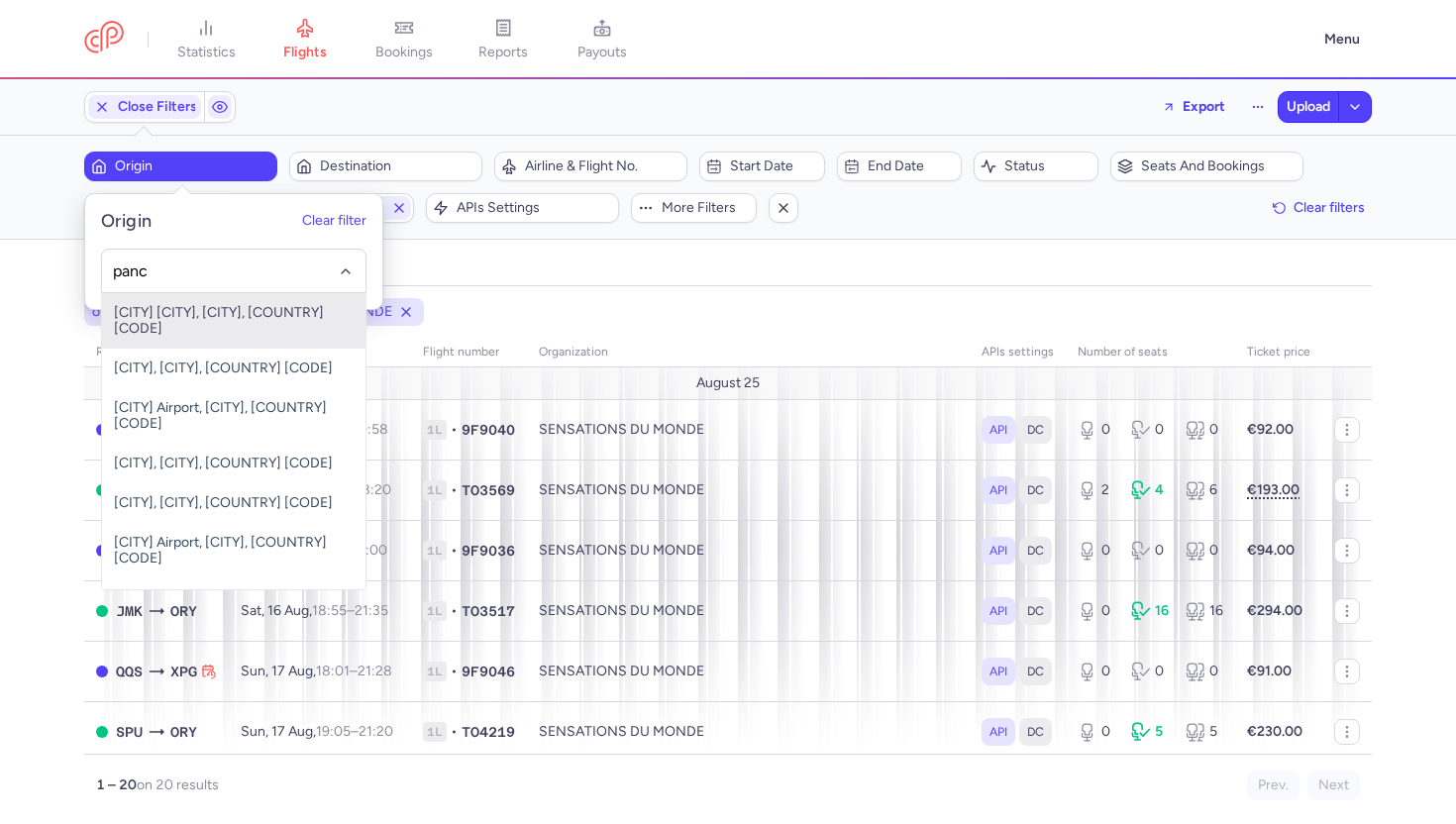click on "London St Pancras, London, United Kingdom QQS" at bounding box center (234, 321) 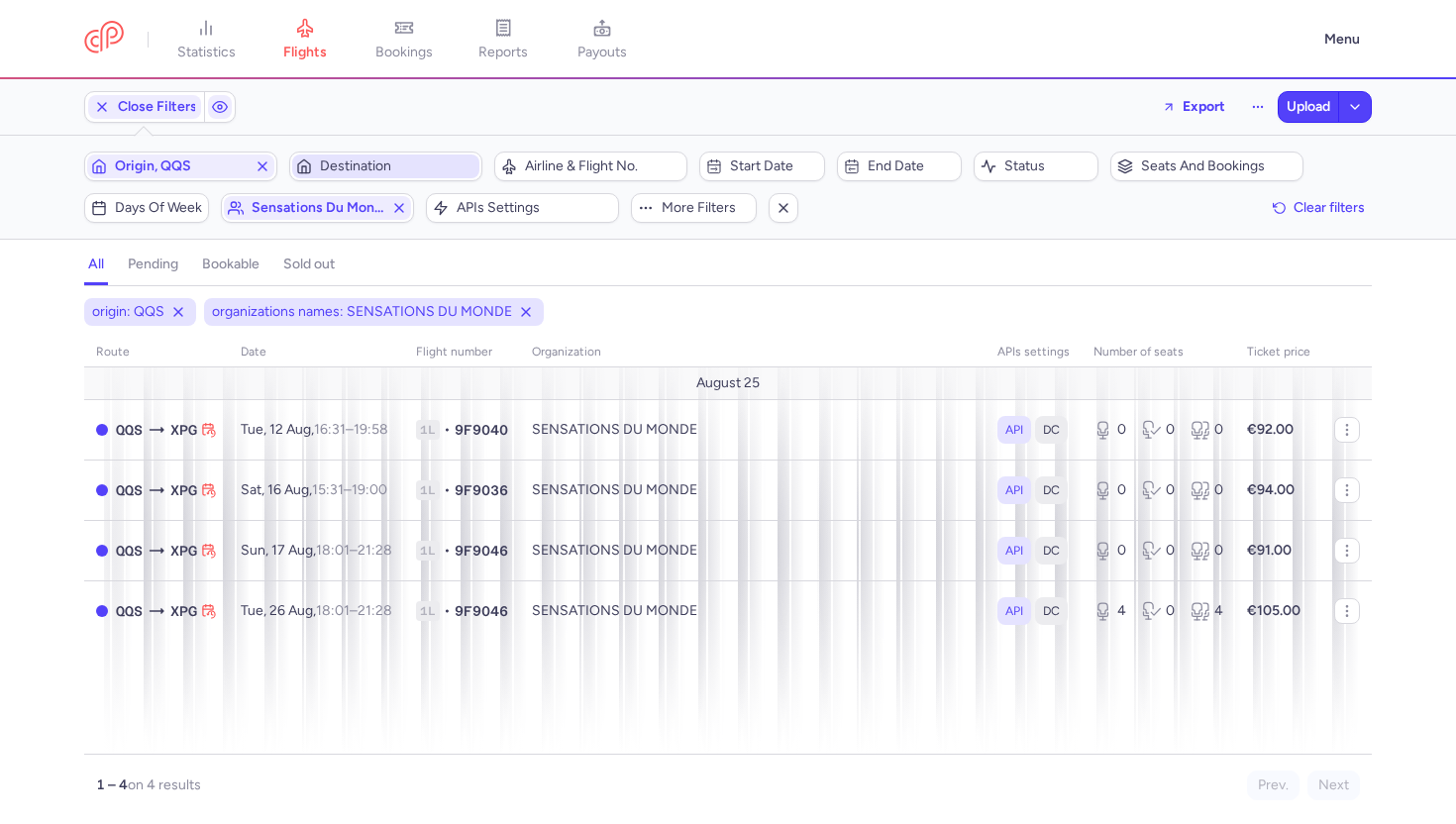 click on "Destination" at bounding box center (397, 166) 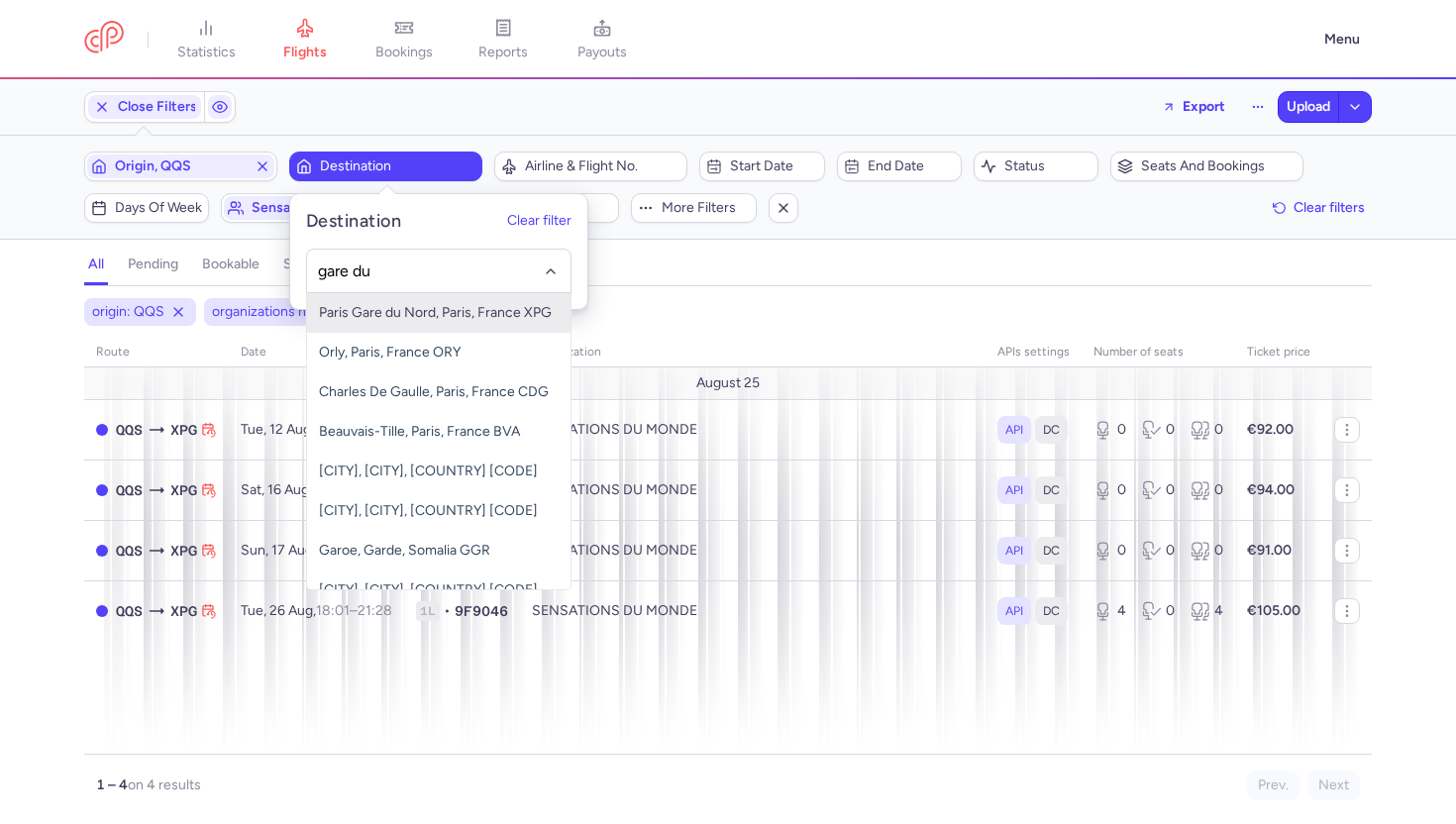 click on "Paris Gare du Nord, Paris, France XPG" at bounding box center [439, 313] 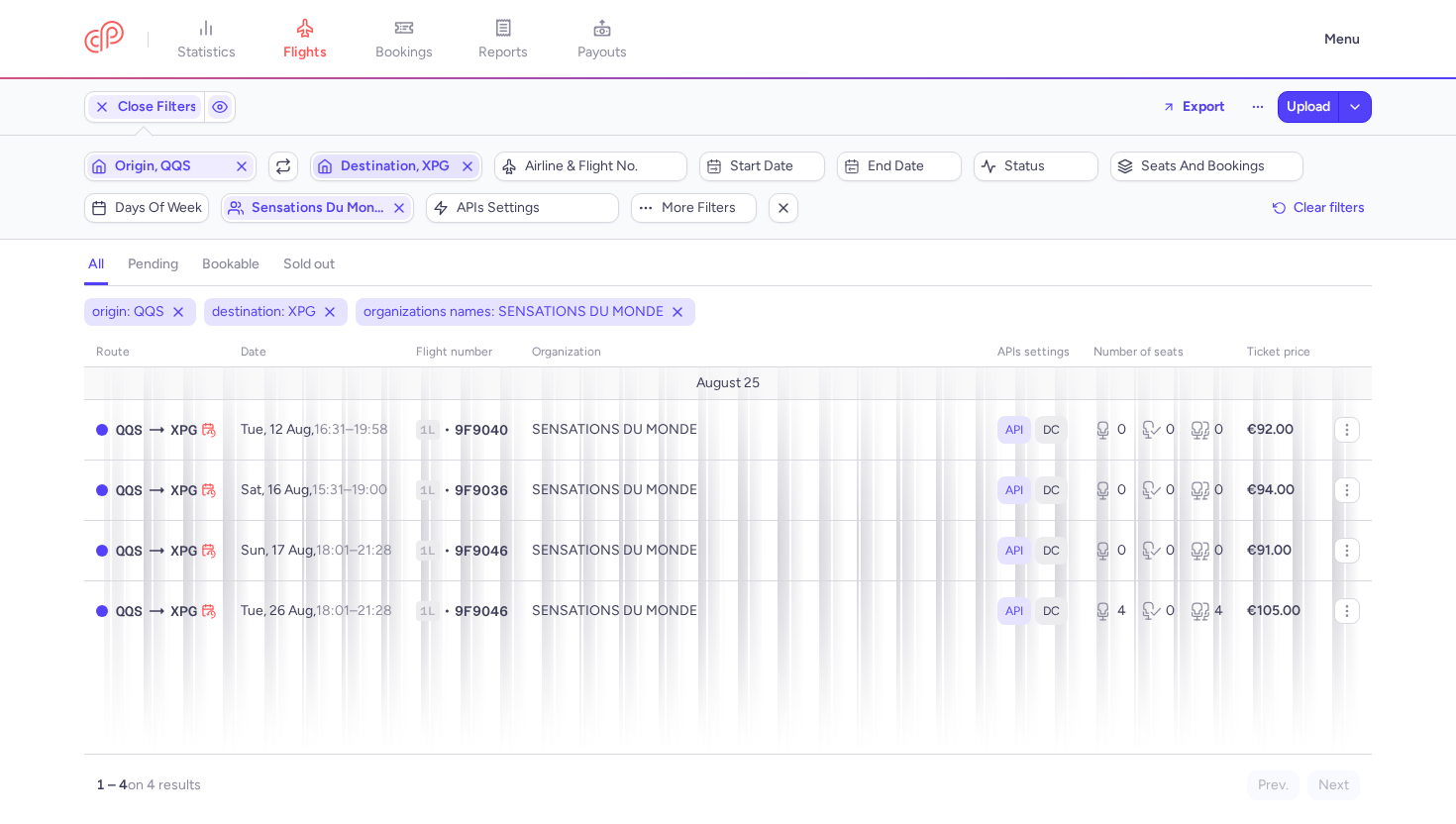 click 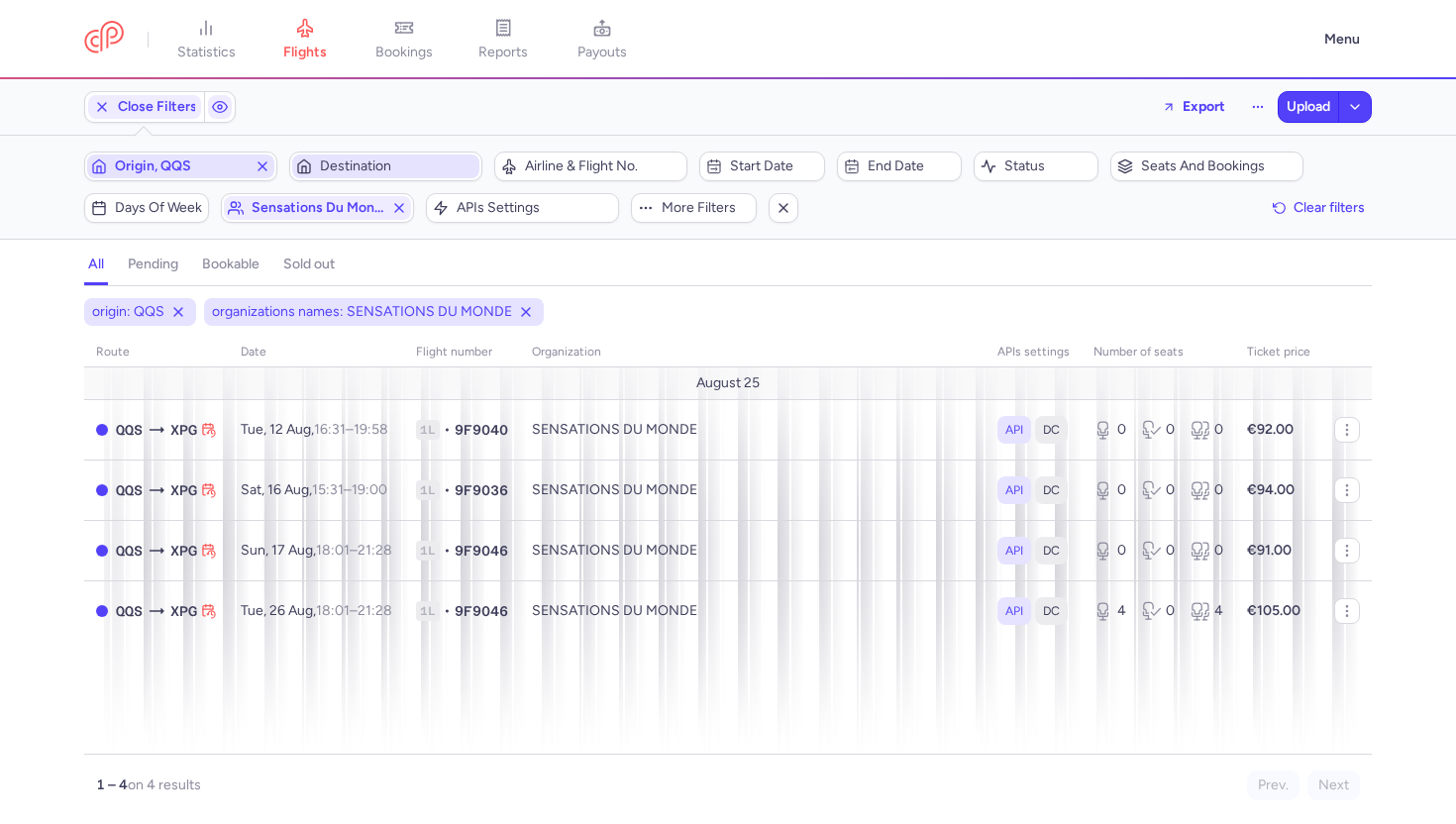 click 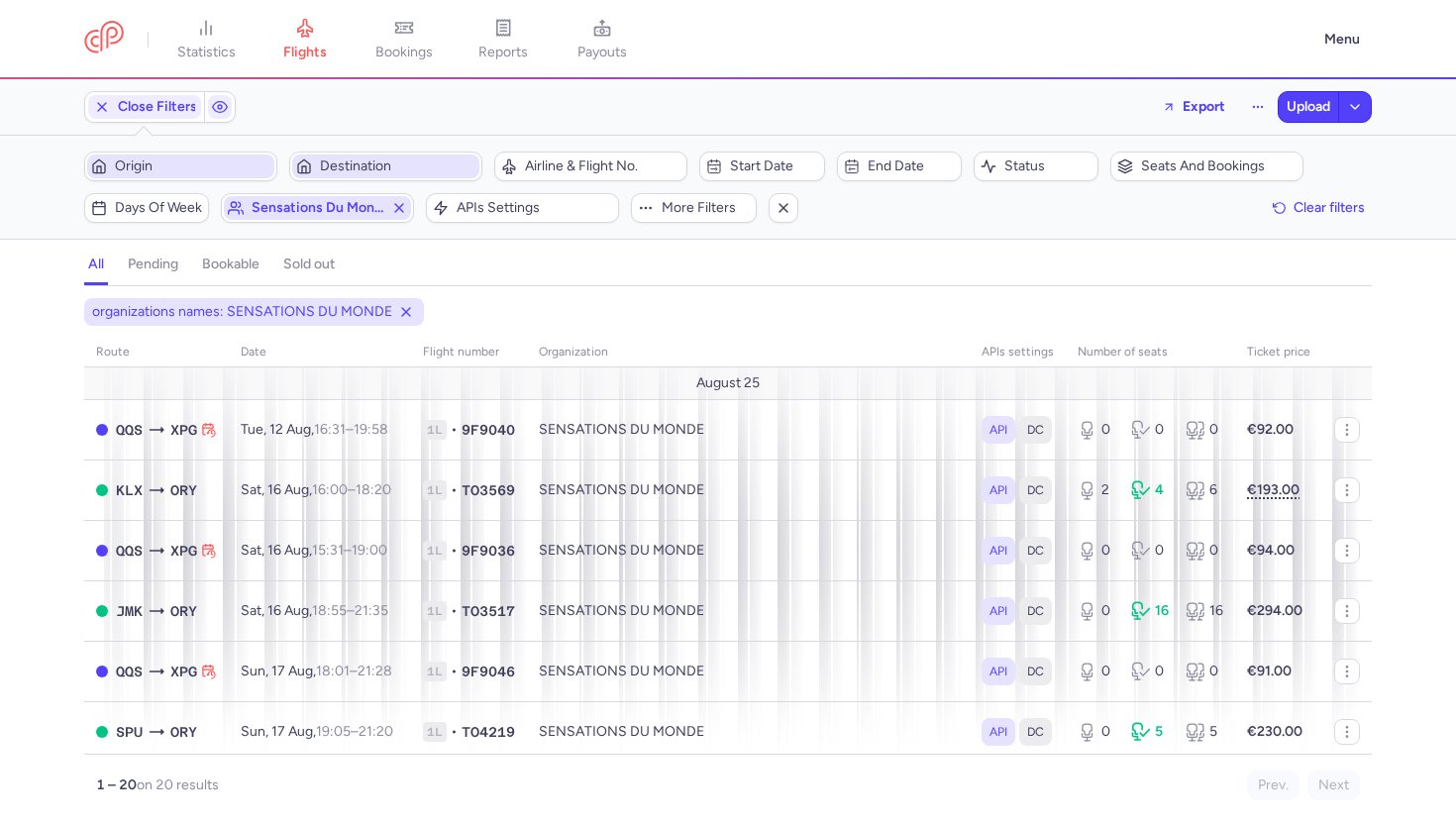 click 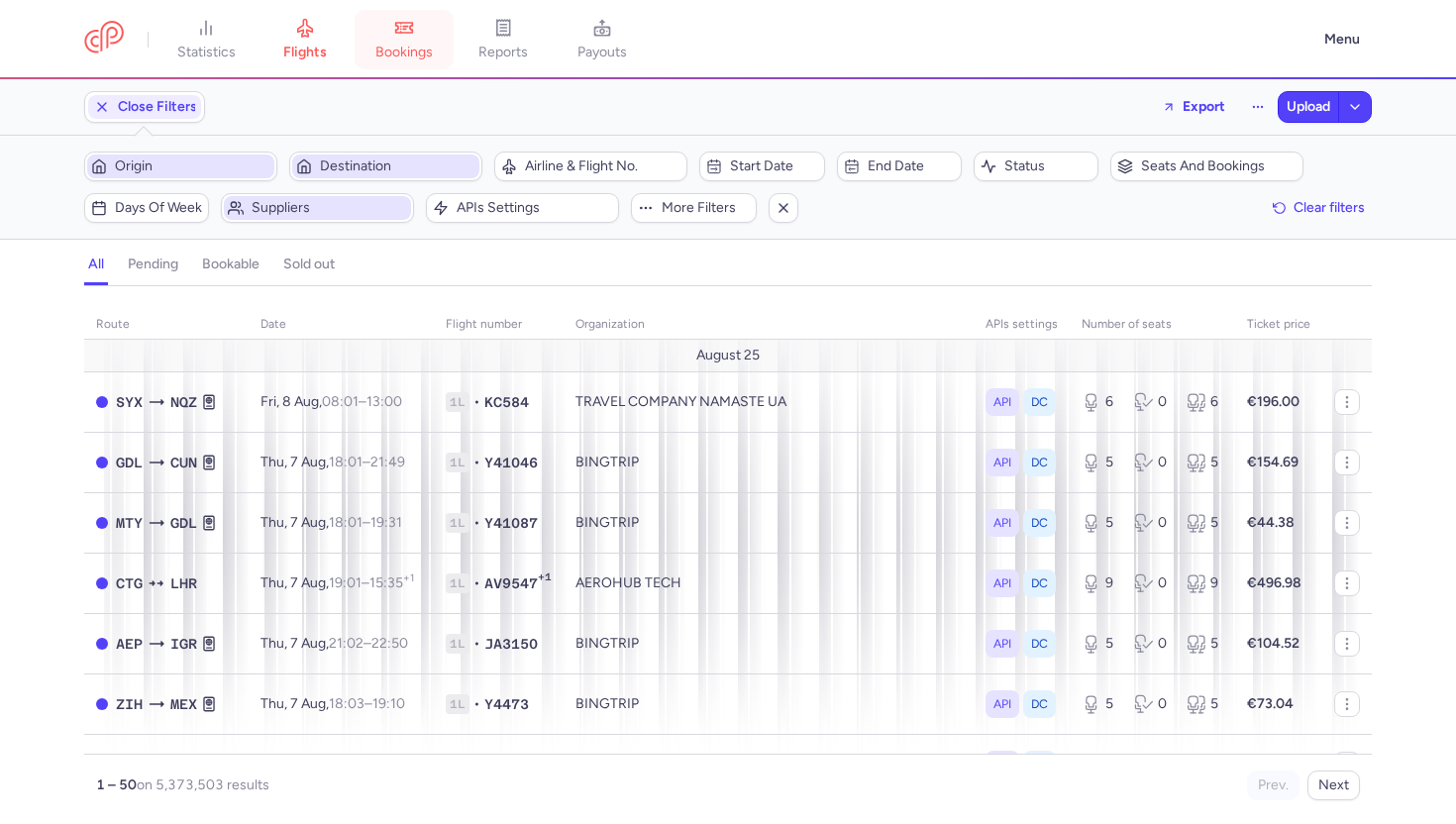 click on "bookings" at bounding box center (404, 40) 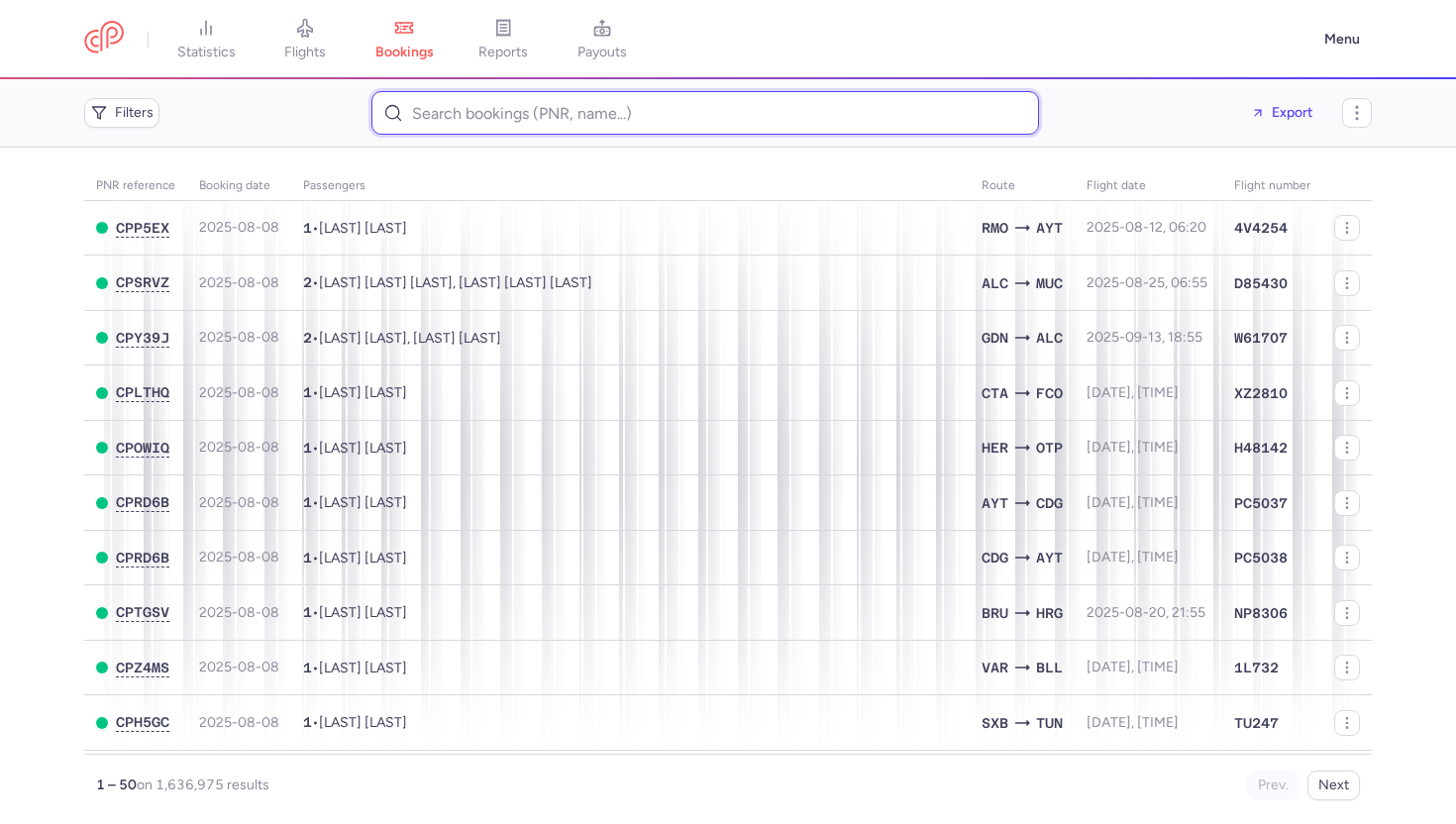 click at bounding box center (705, 113) 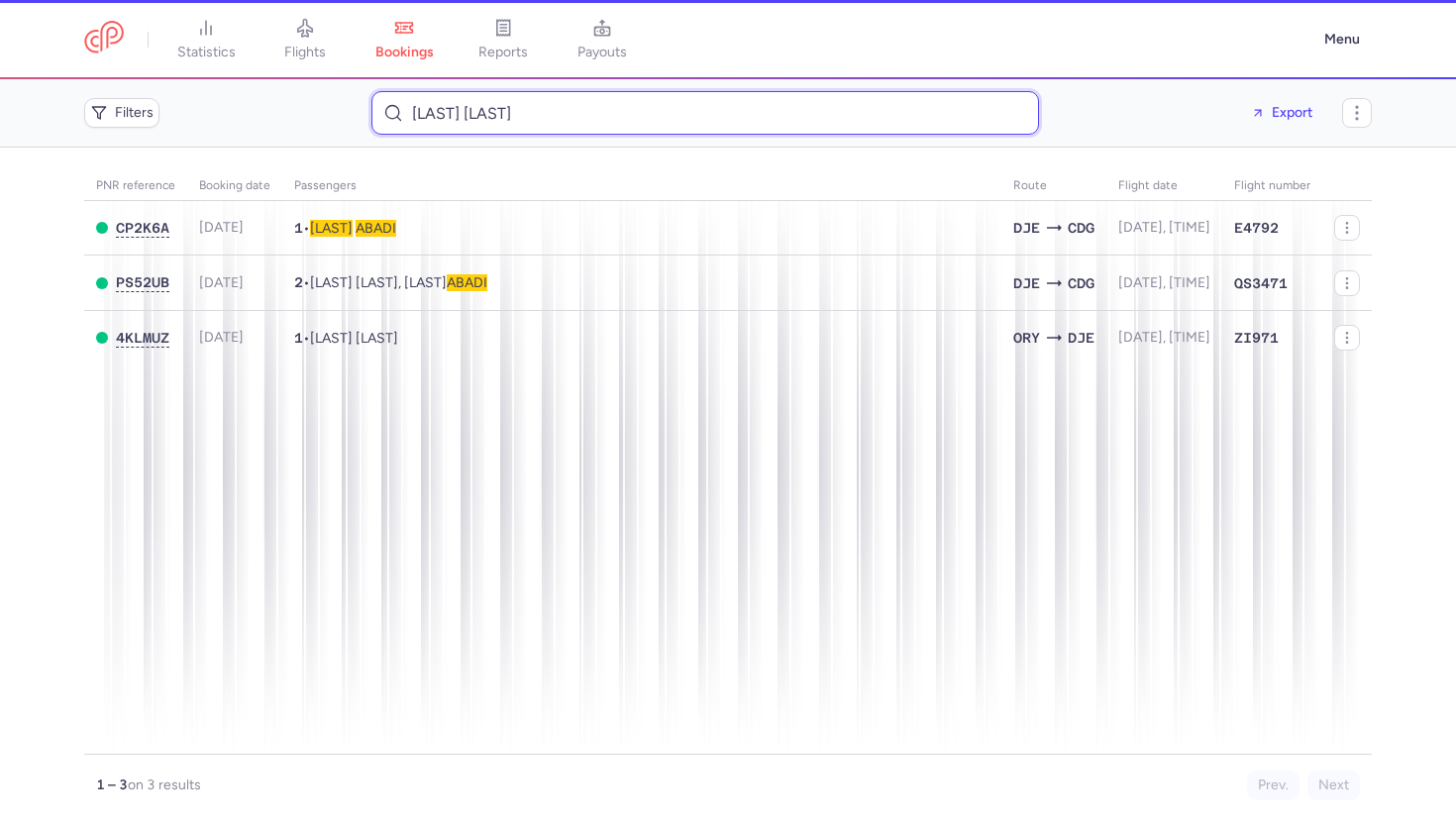type on "Maissa ABADI" 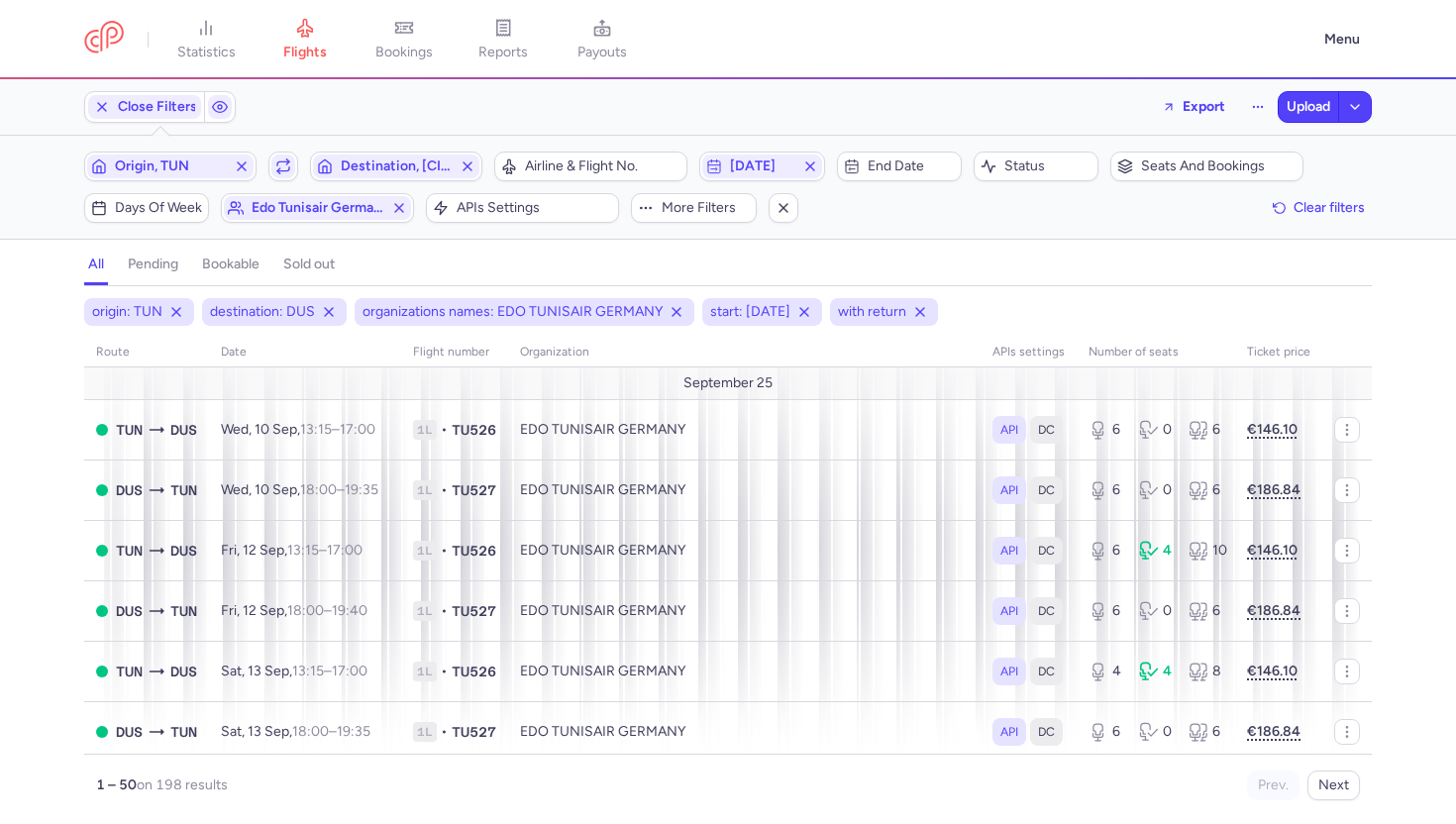 scroll, scrollTop: 0, scrollLeft: 0, axis: both 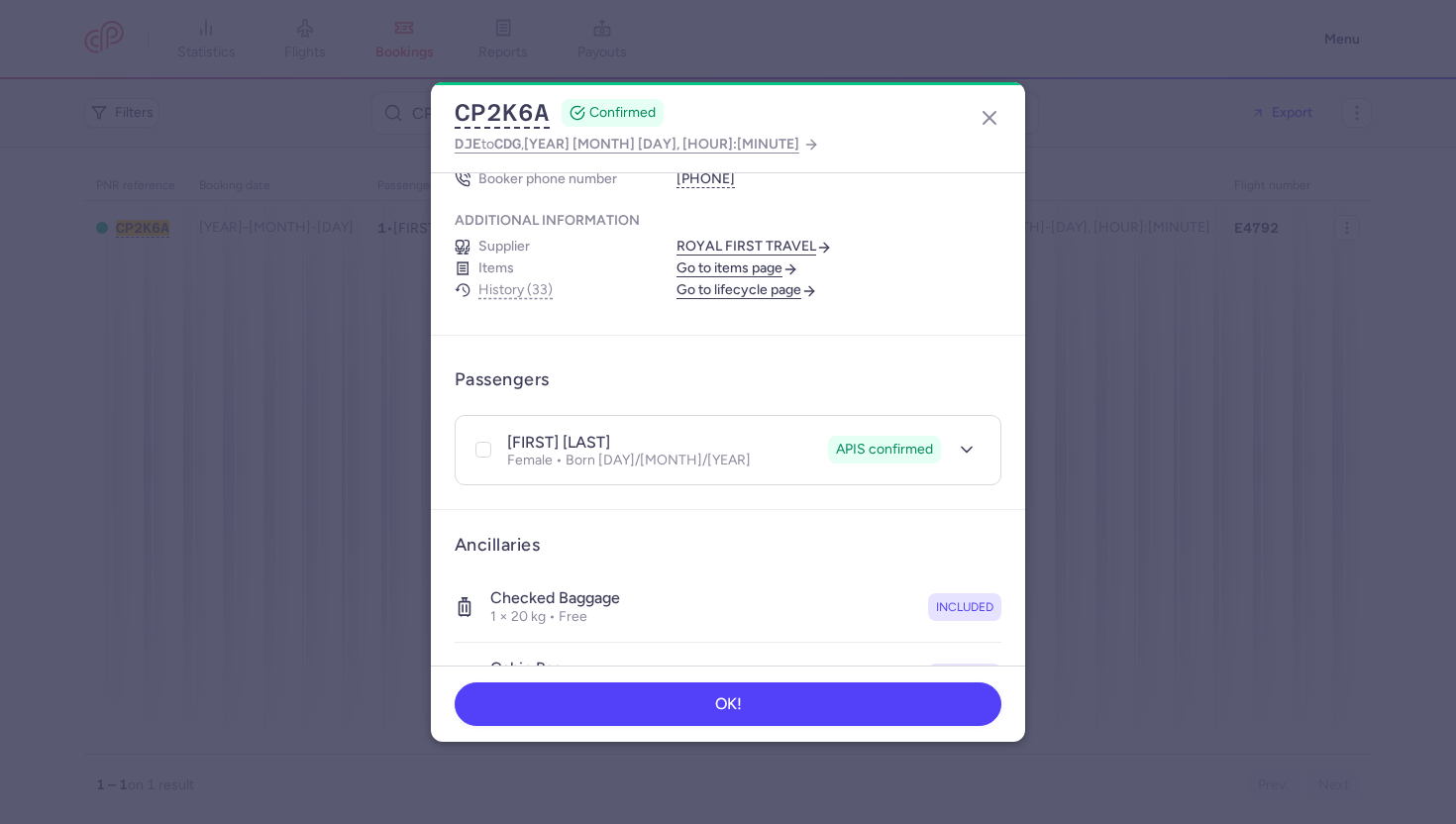 click on "Go to items page" at bounding box center (737, 268) 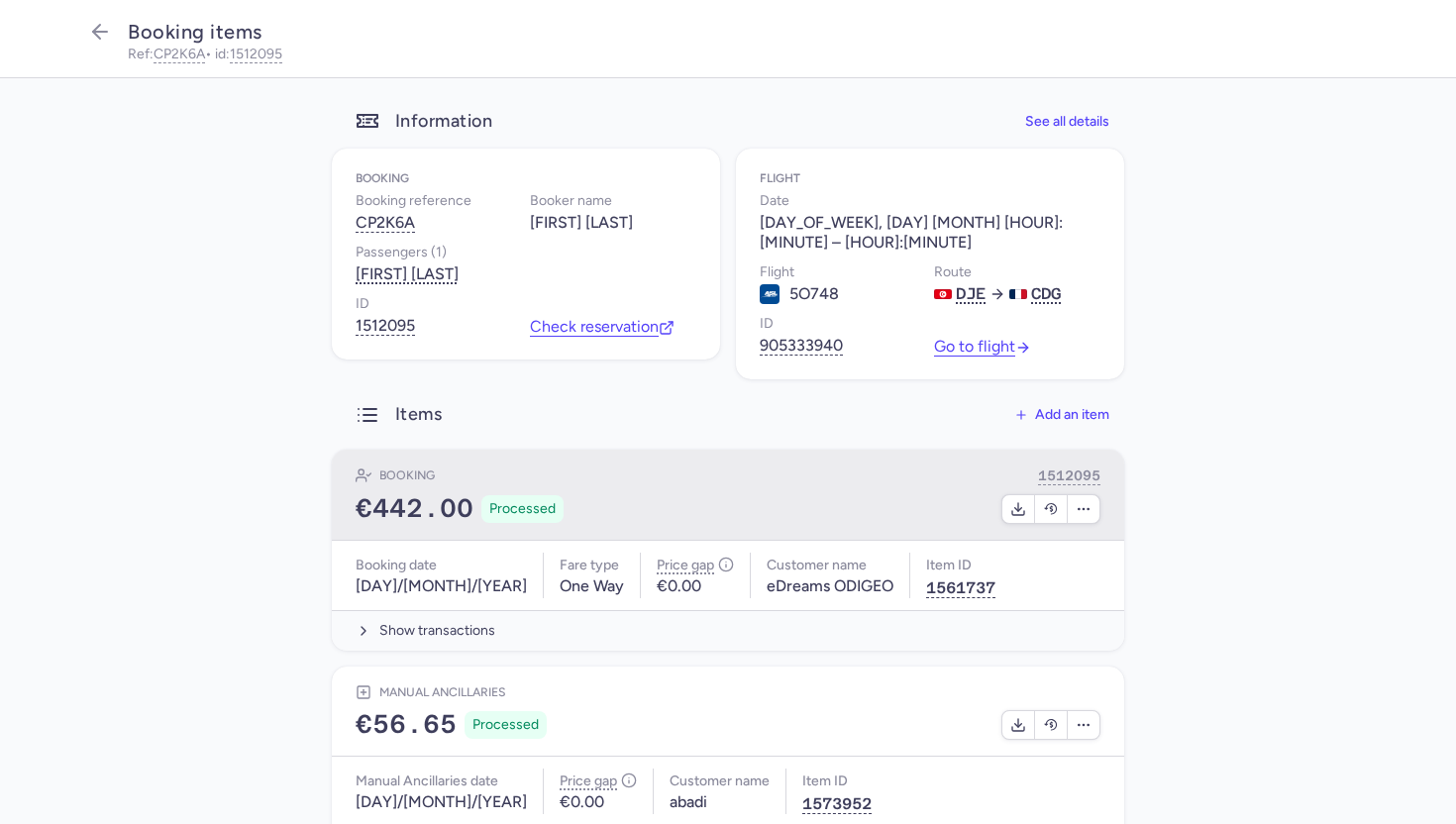 scroll, scrollTop: 70, scrollLeft: 0, axis: vertical 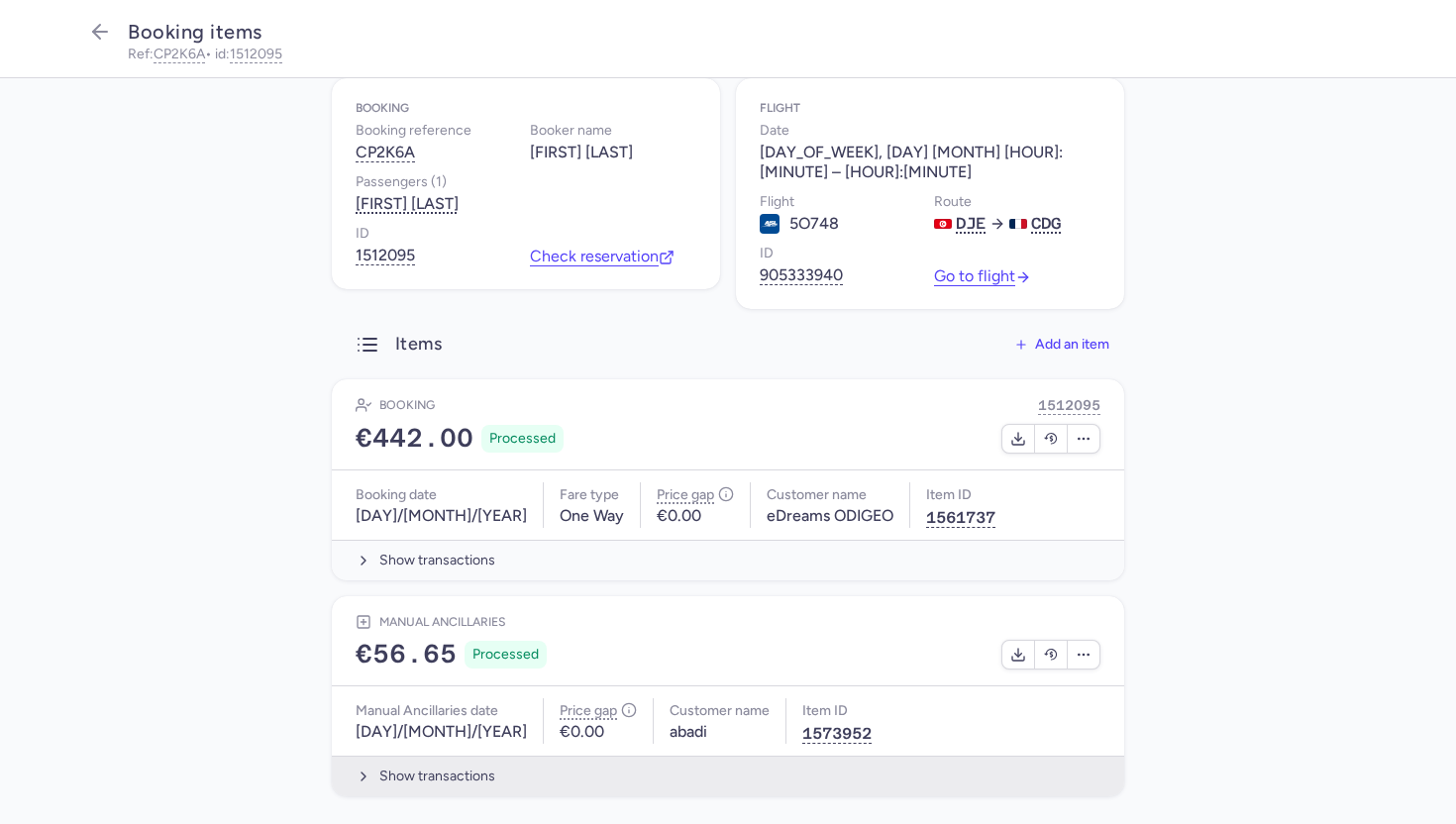 click on "Show transactions" at bounding box center [728, 775] 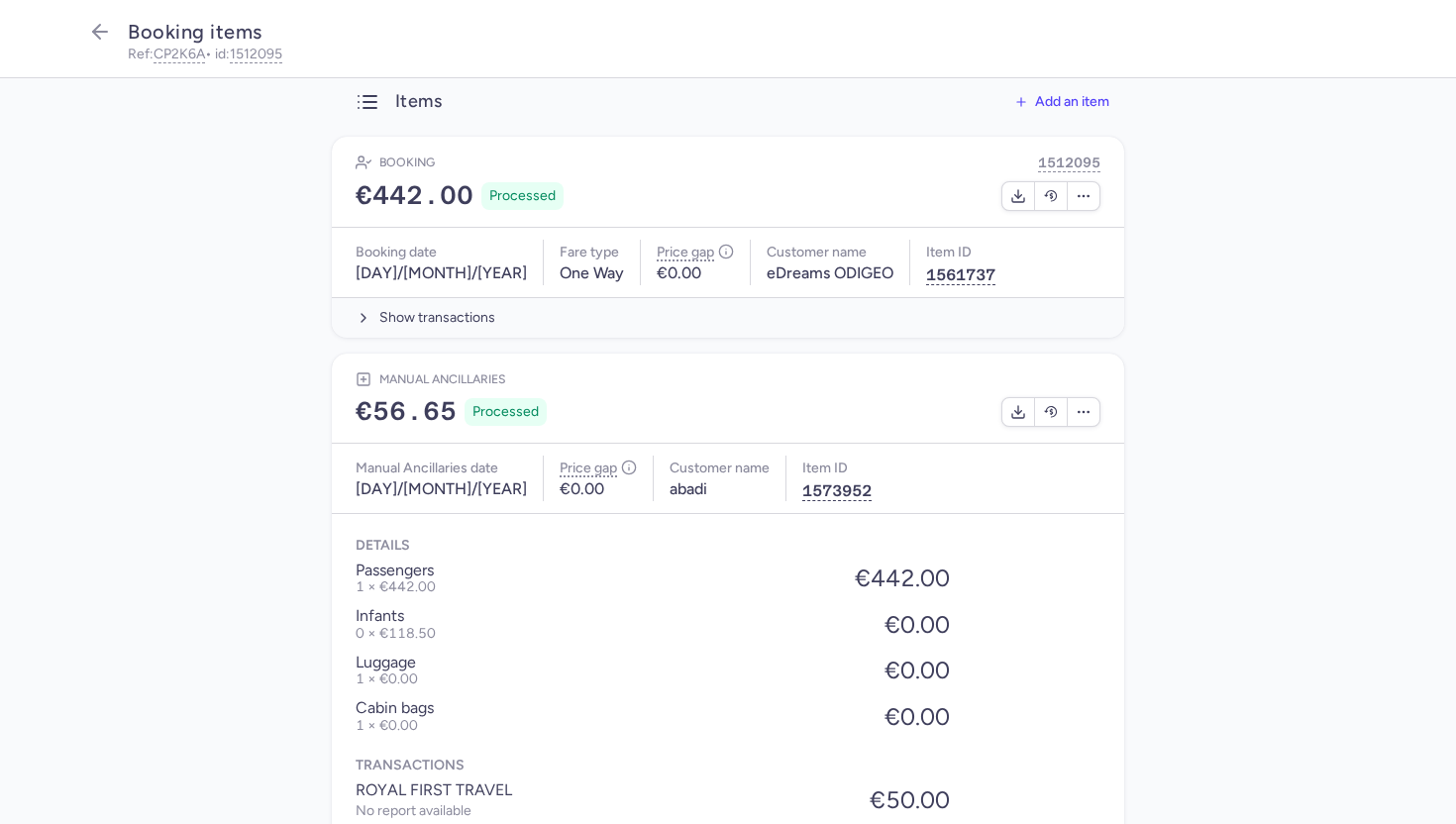 scroll, scrollTop: 311, scrollLeft: 0, axis: vertical 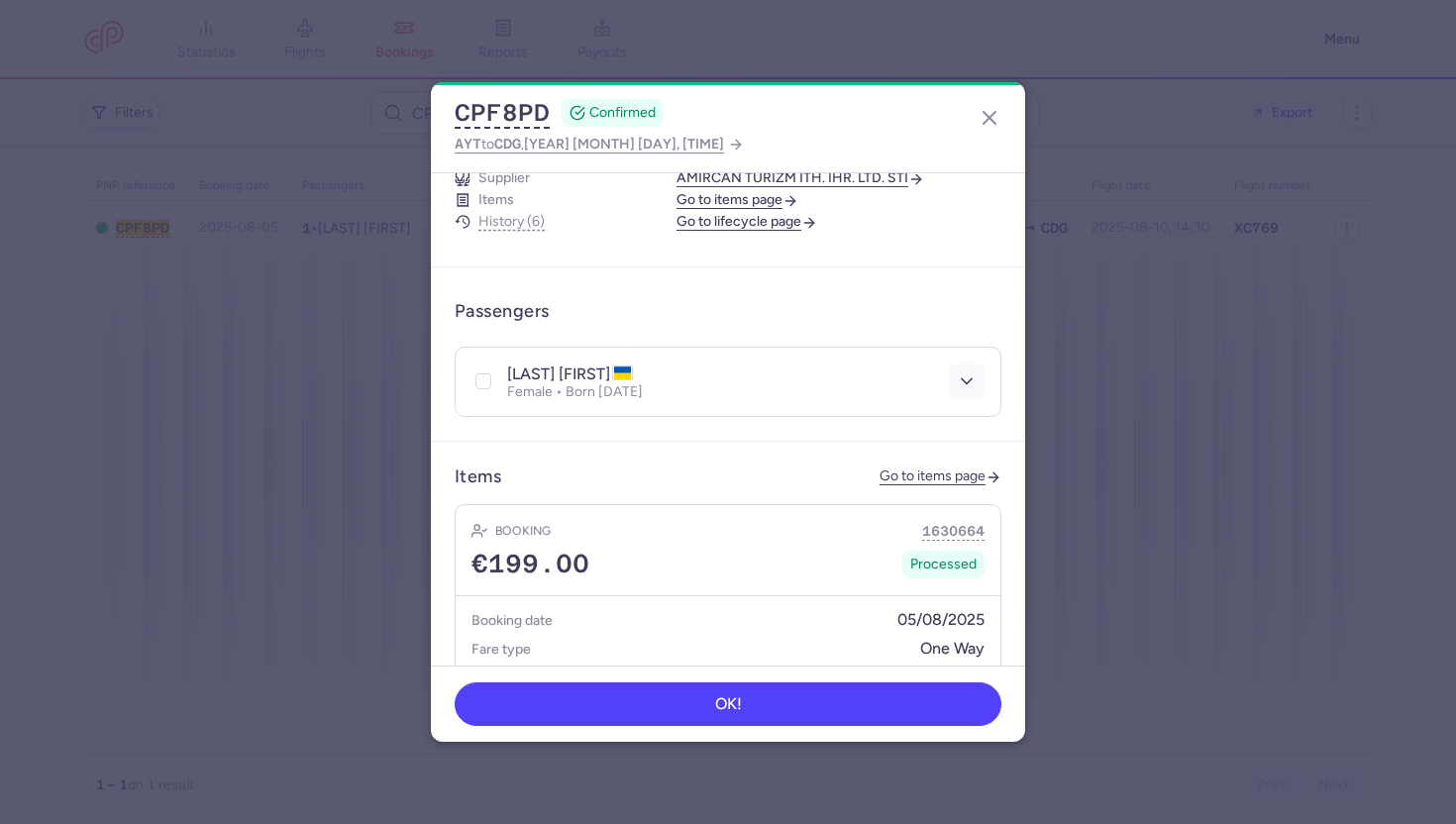 click 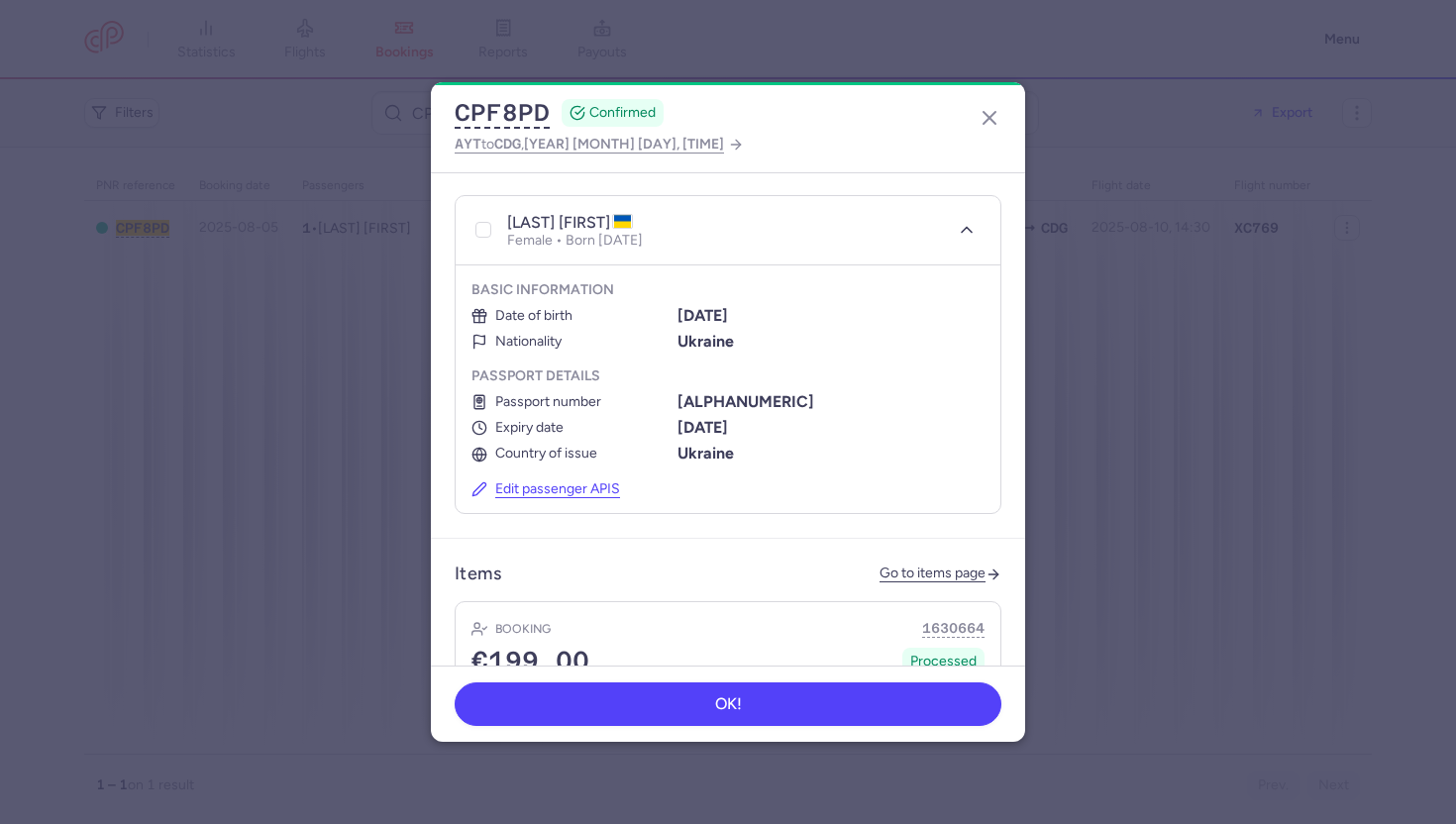 scroll, scrollTop: 442, scrollLeft: 0, axis: vertical 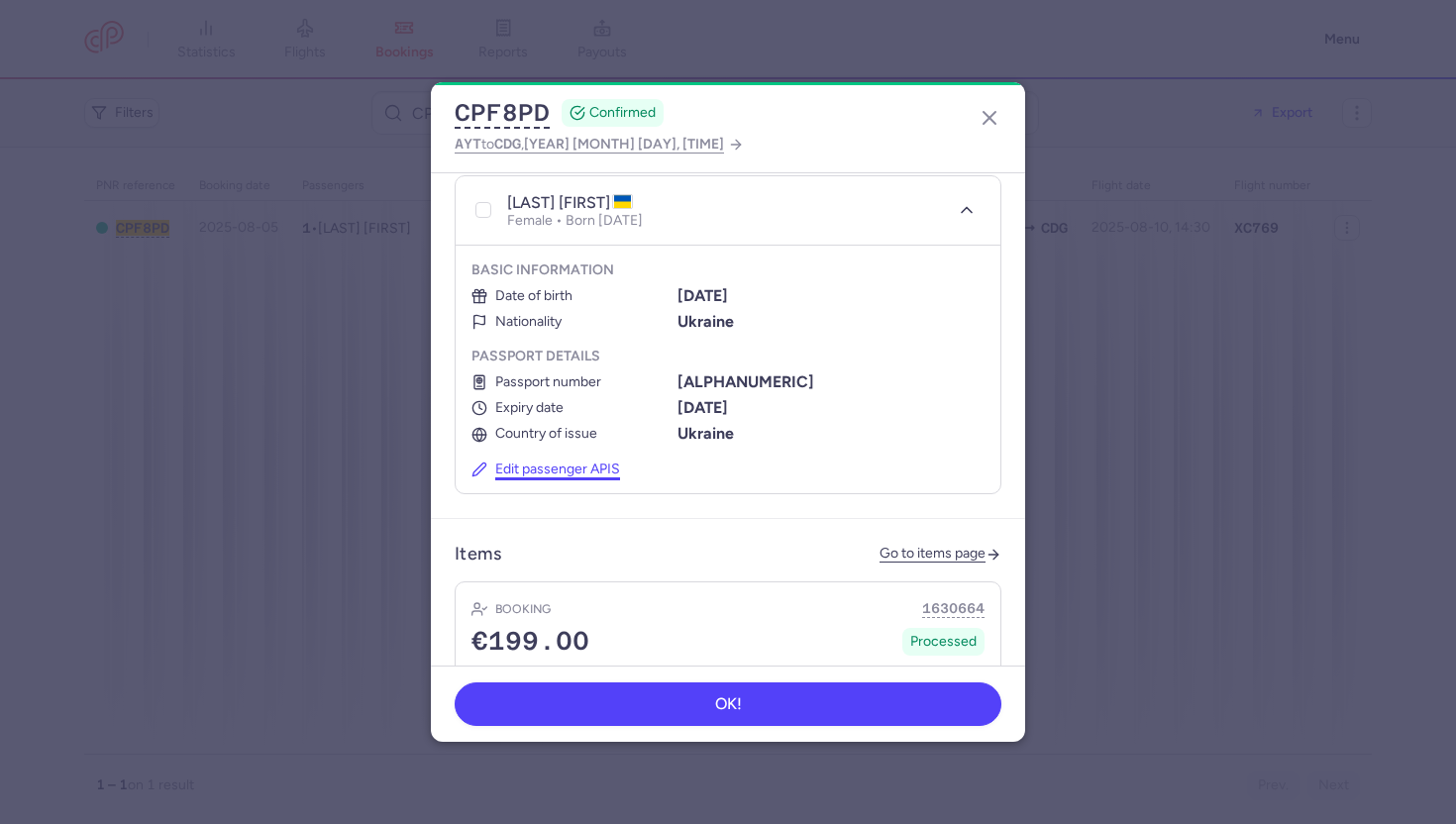 click on "Edit passenger APIS" at bounding box center (546, 469) 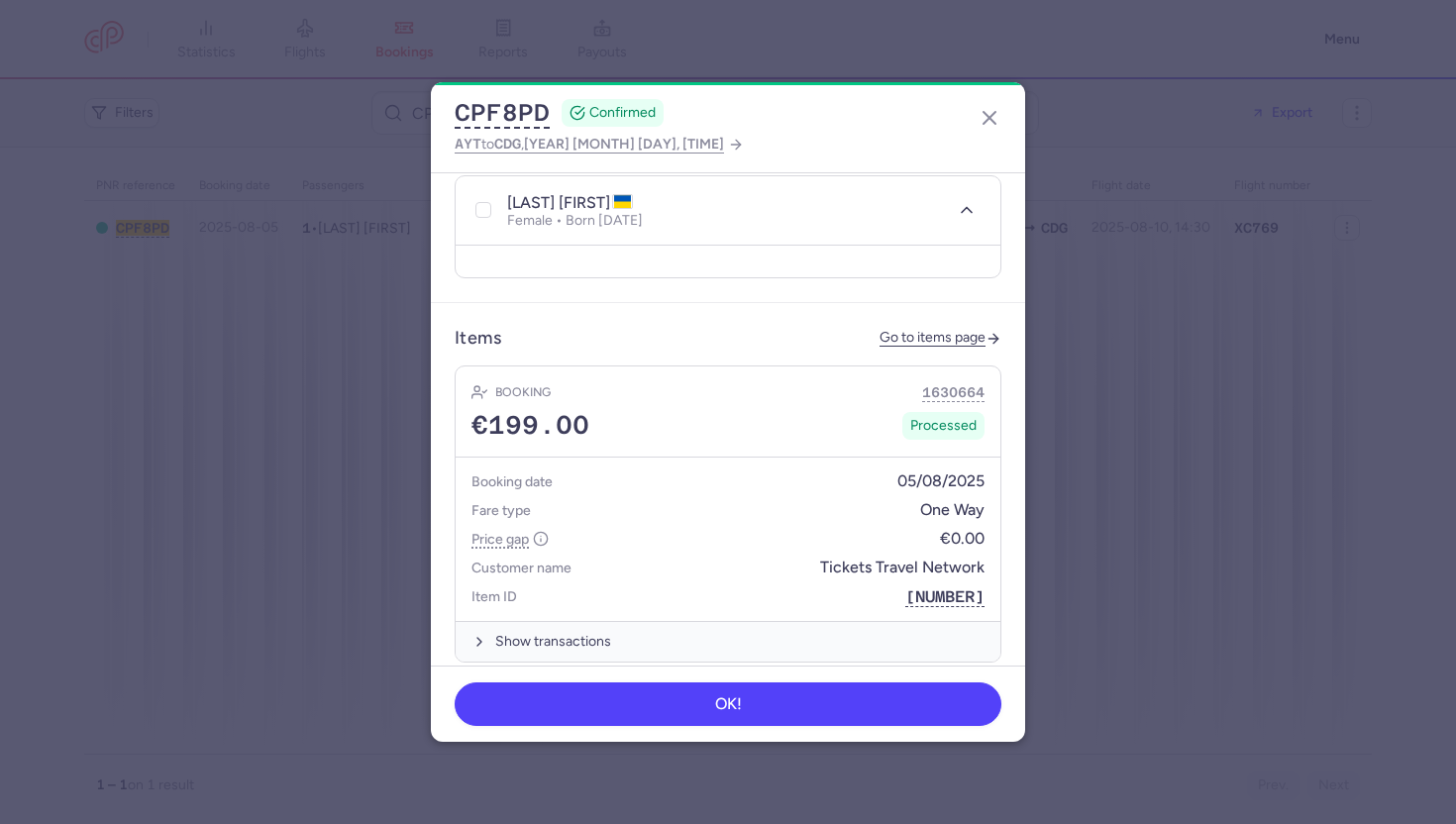 select on "ua" 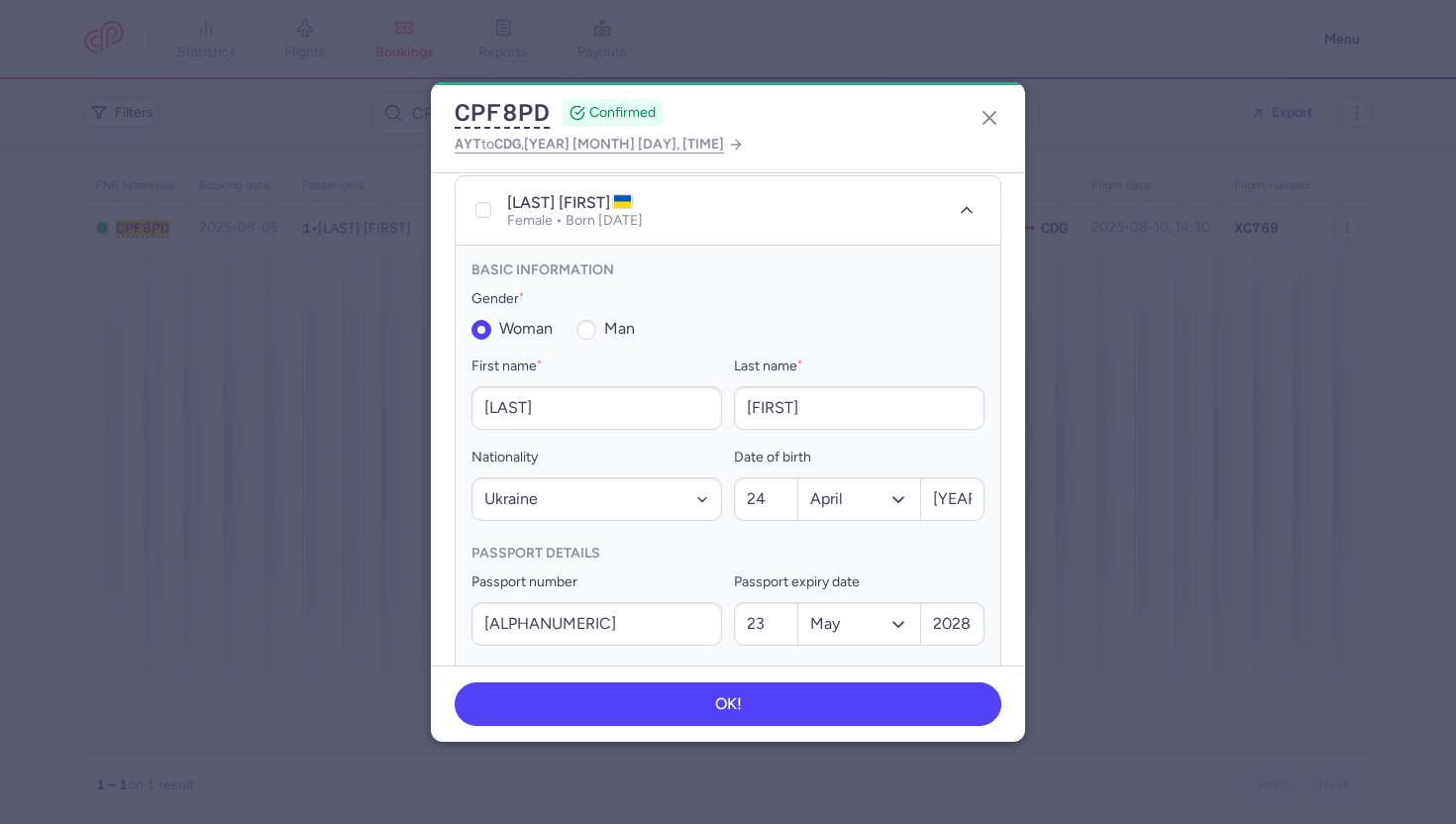 scroll, scrollTop: 515, scrollLeft: 0, axis: vertical 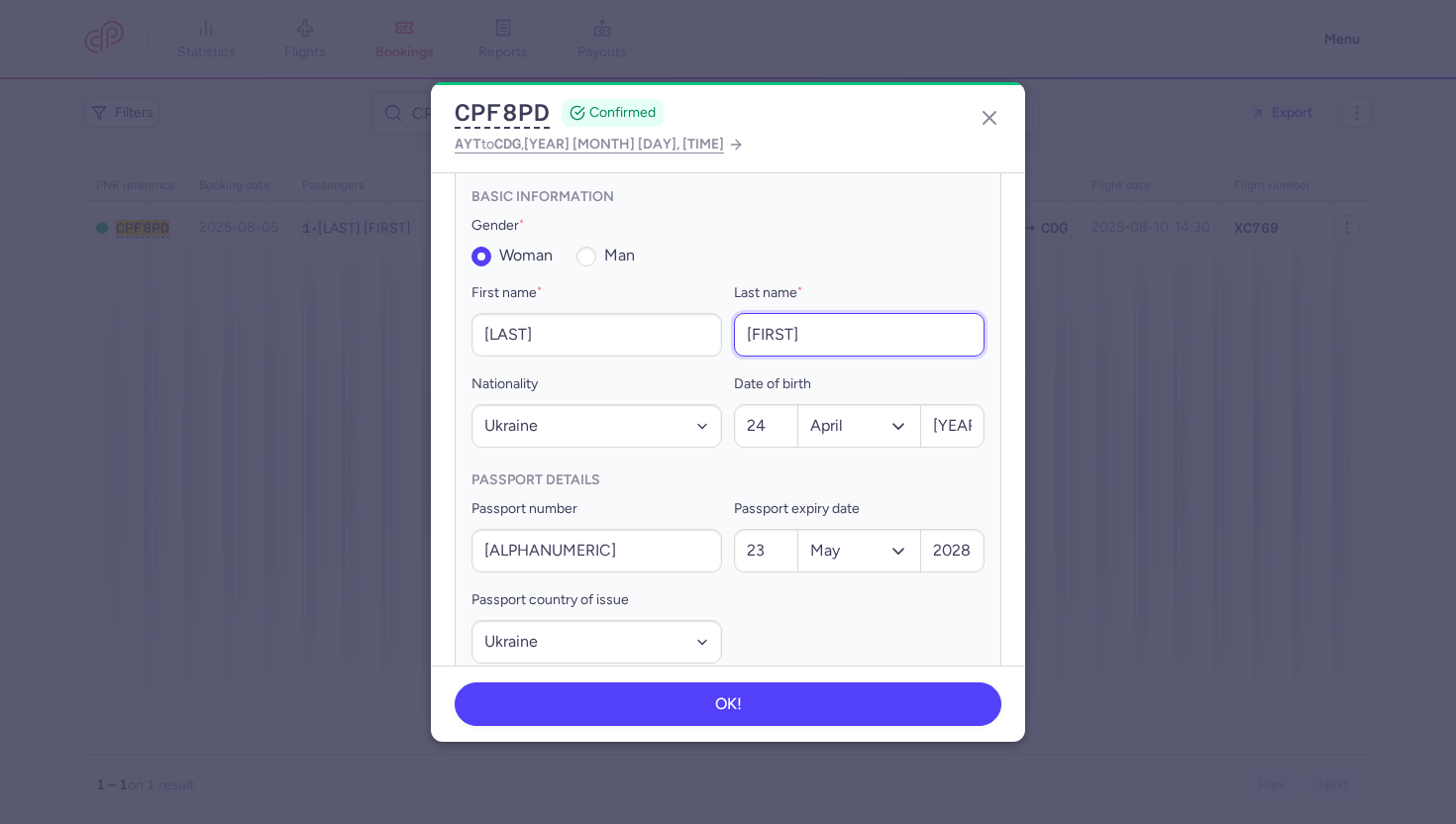 click on "viktoriia" at bounding box center (859, 335) 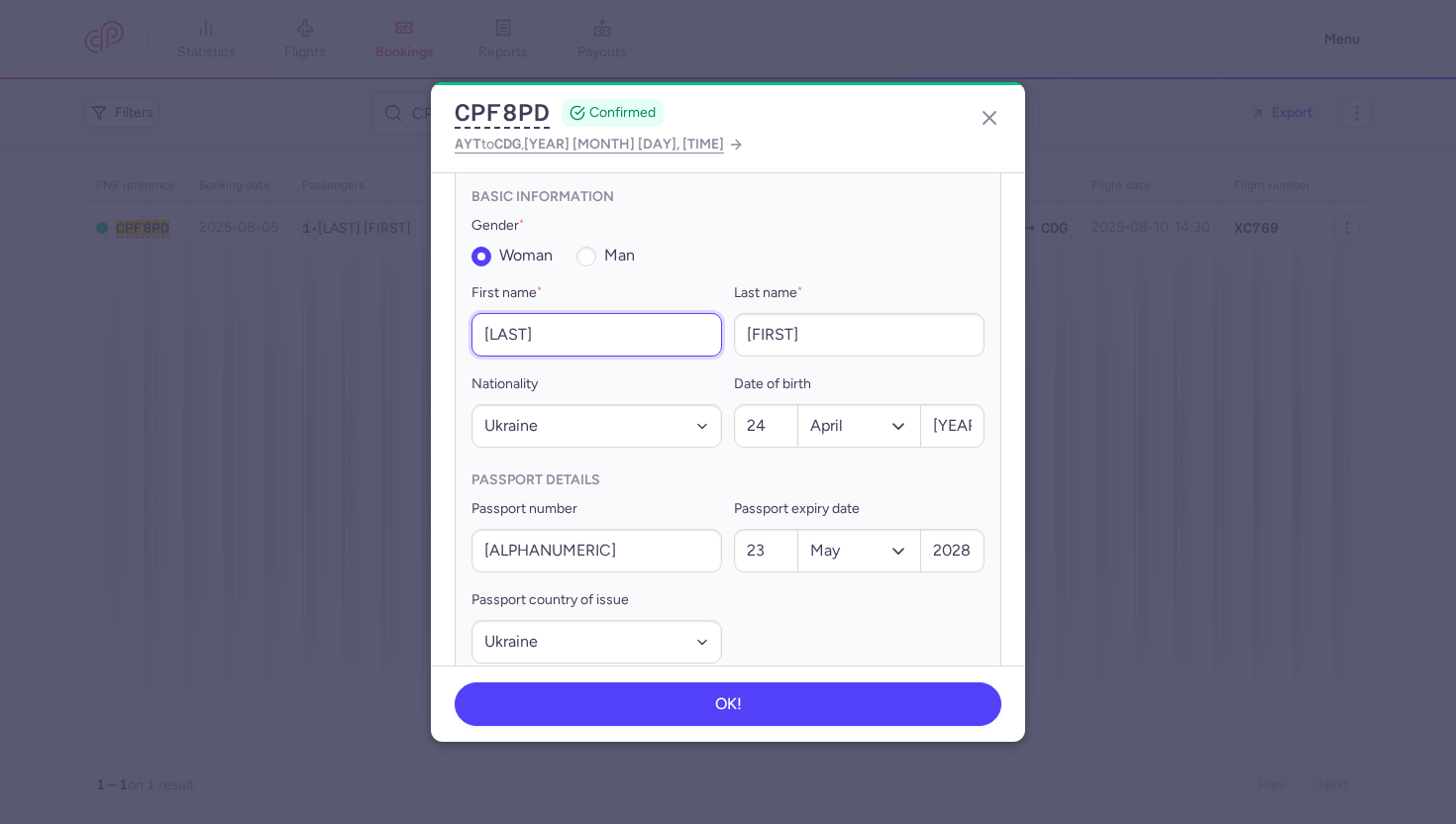 click on "masniuk" at bounding box center (596, 335) 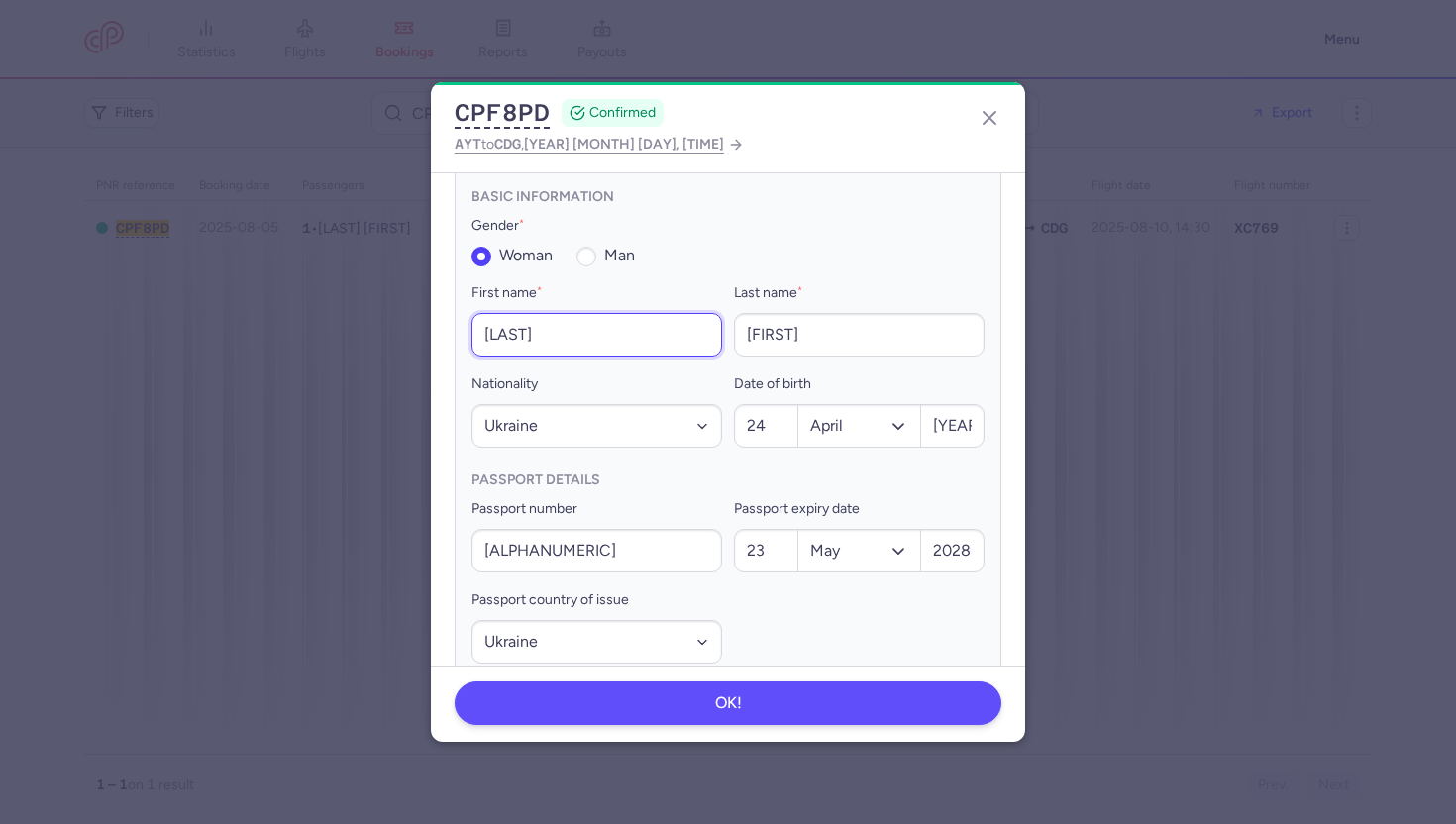 type on "MASNIUK" 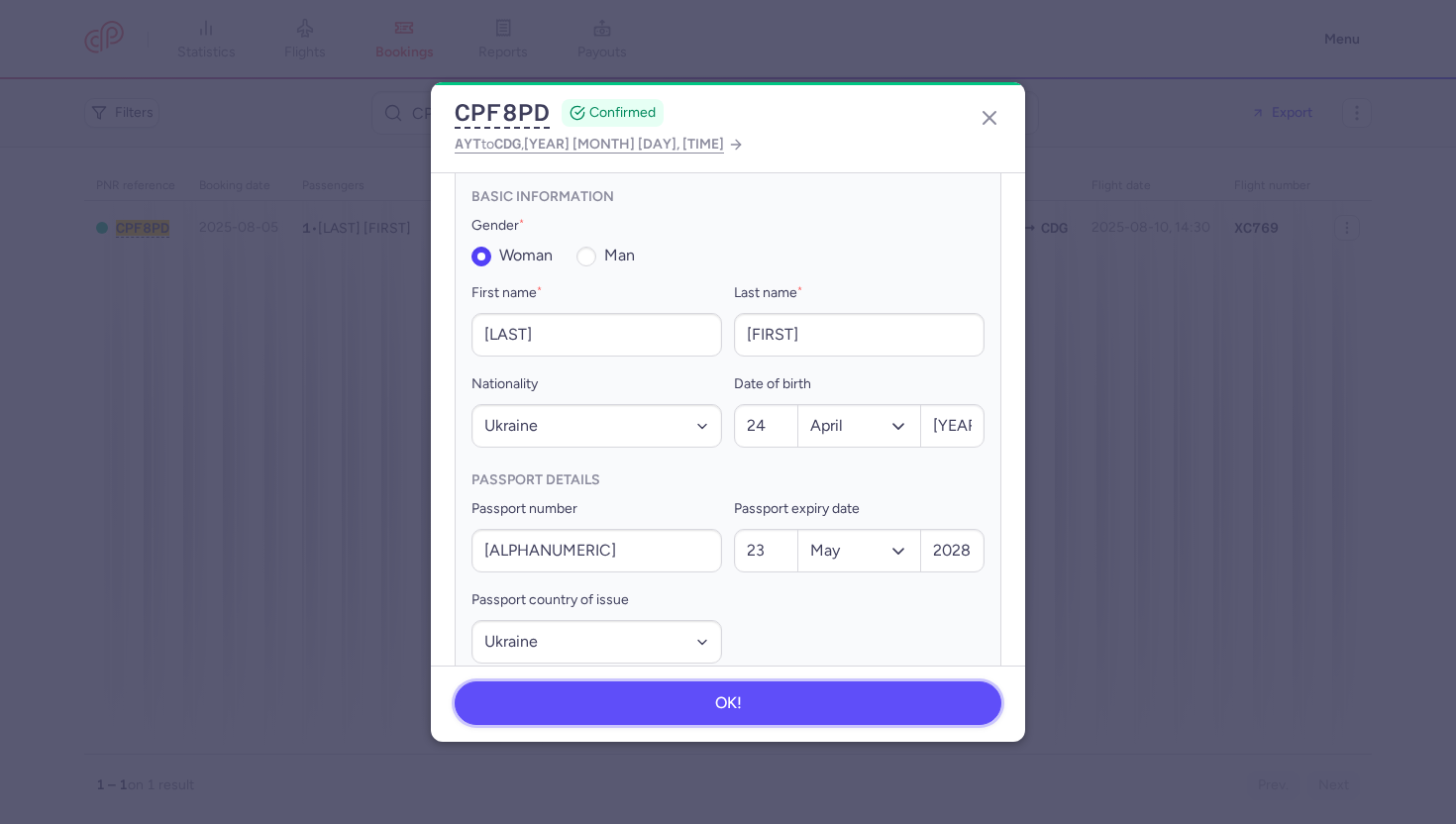 click on "OK!" at bounding box center (728, 703) 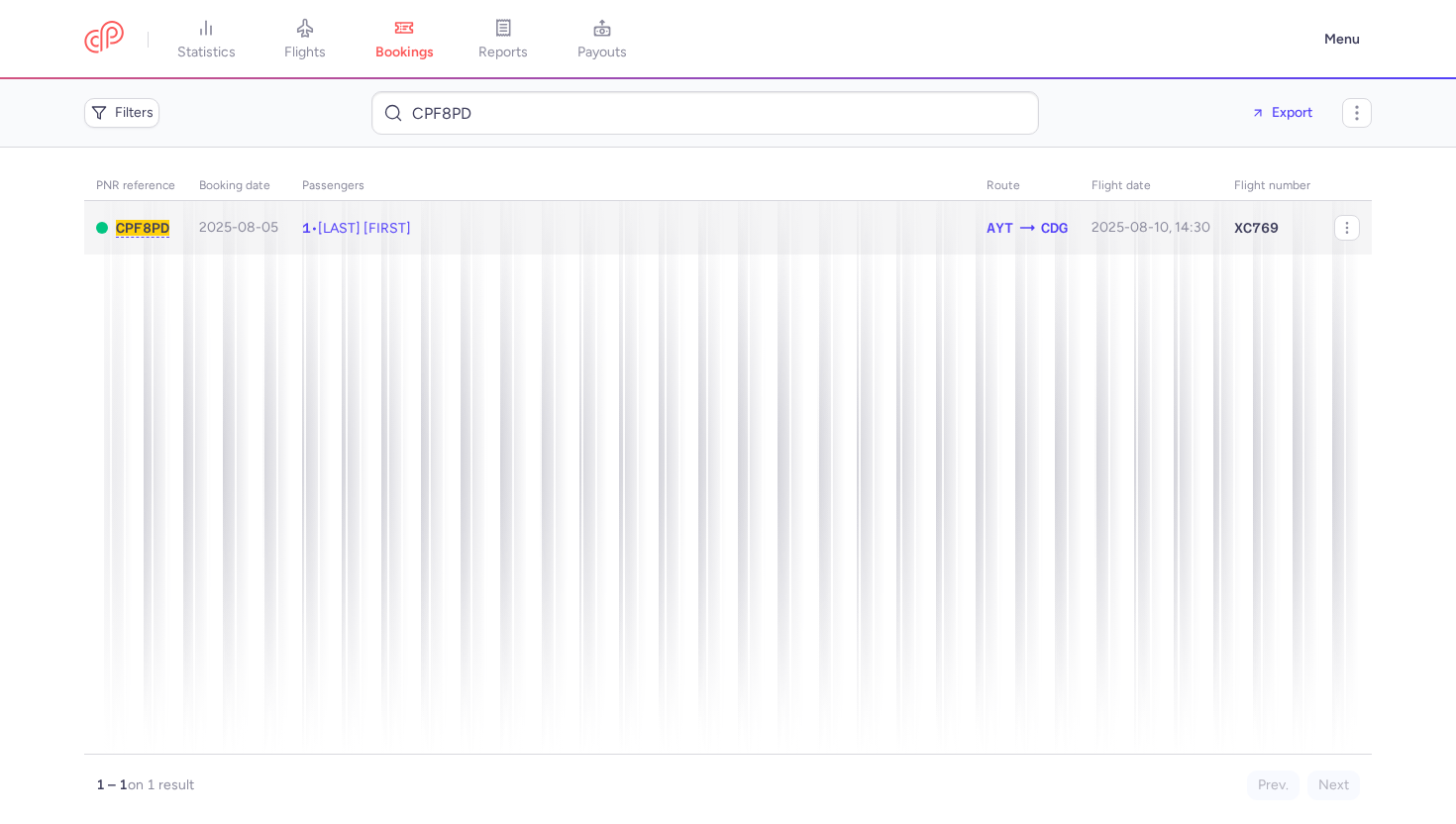 click on "1  •  Masniuk VIKTORIIA" at bounding box center (632, 228) 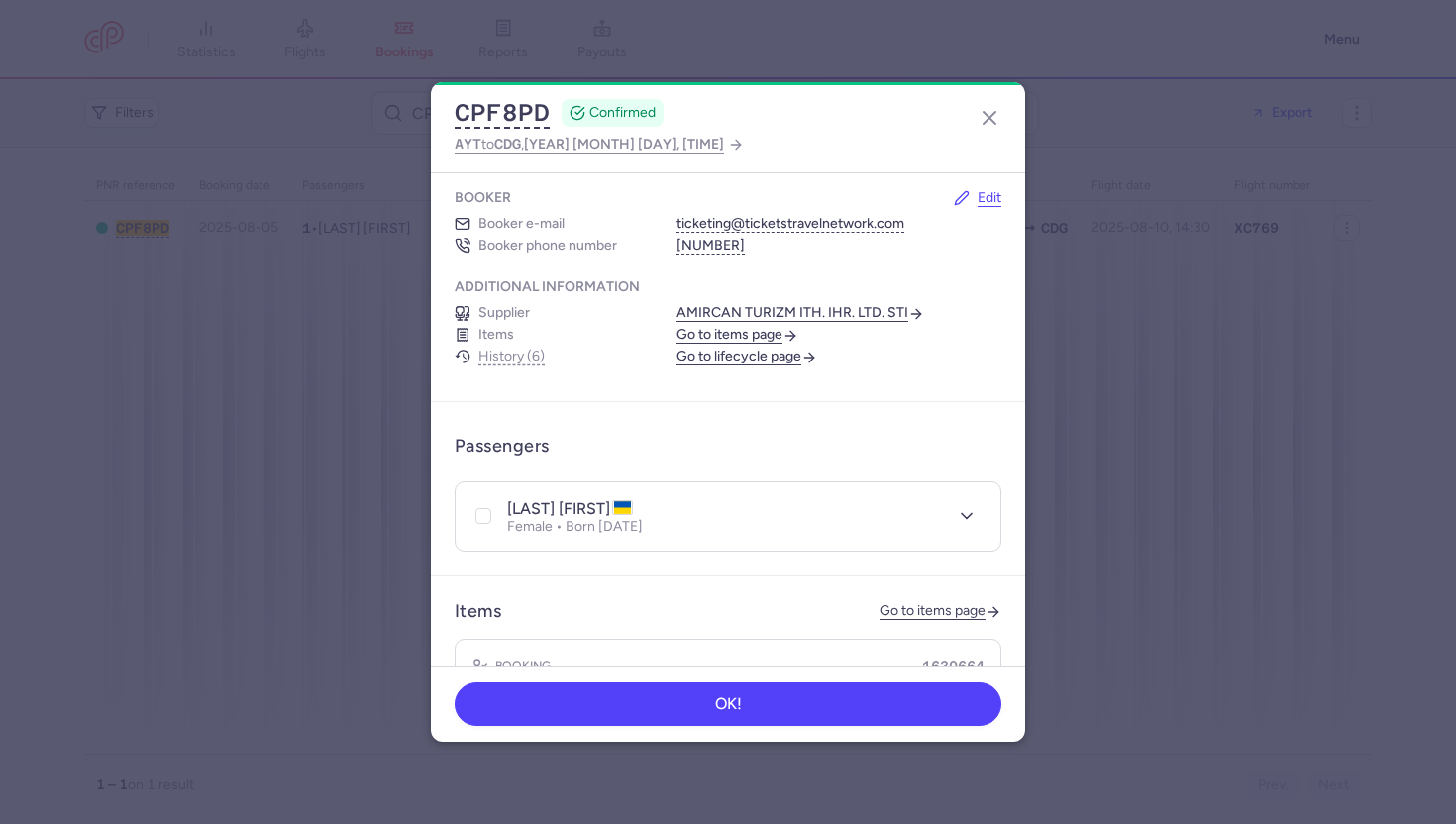scroll, scrollTop: 154, scrollLeft: 0, axis: vertical 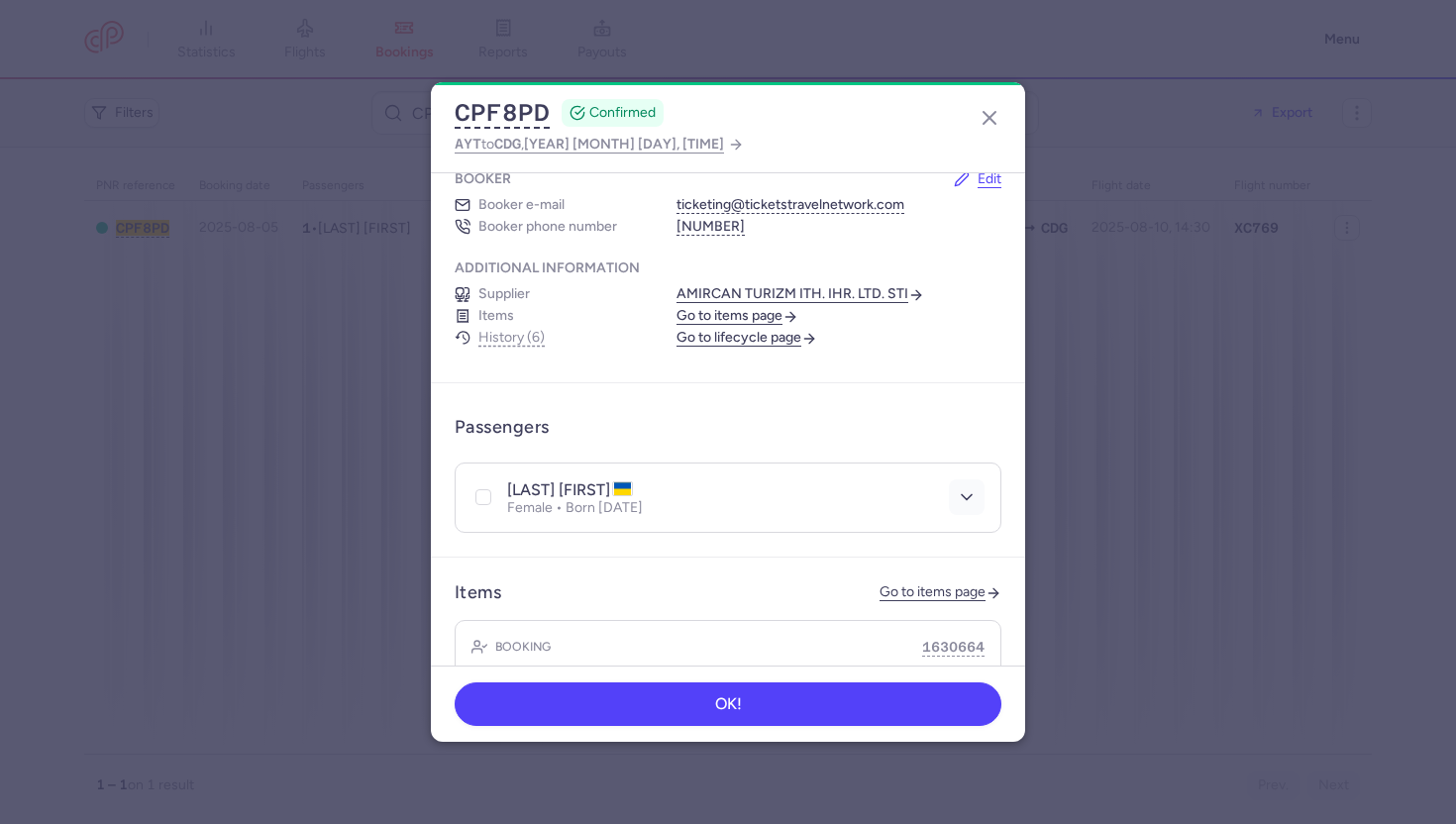 click 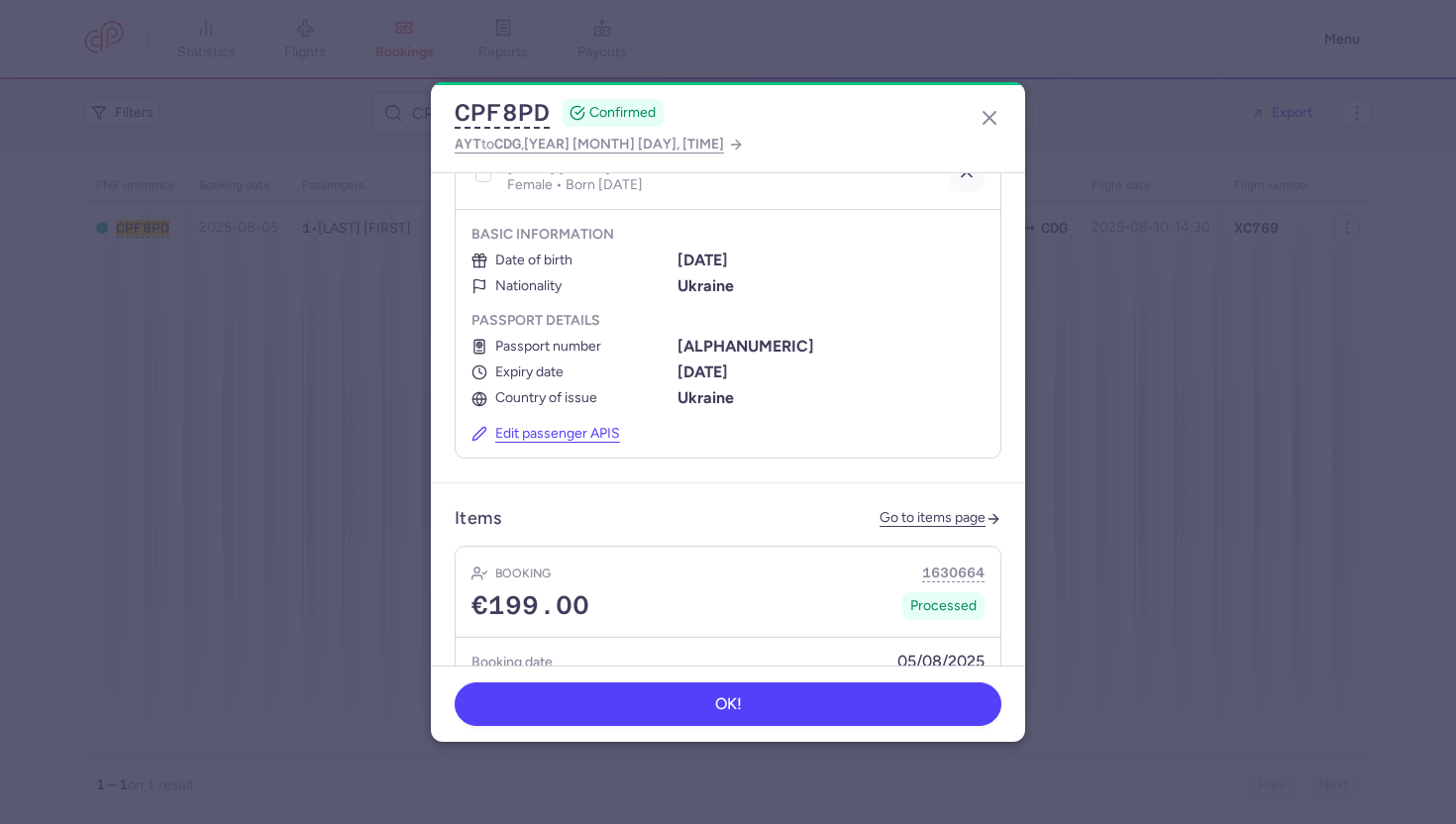 scroll, scrollTop: 485, scrollLeft: 0, axis: vertical 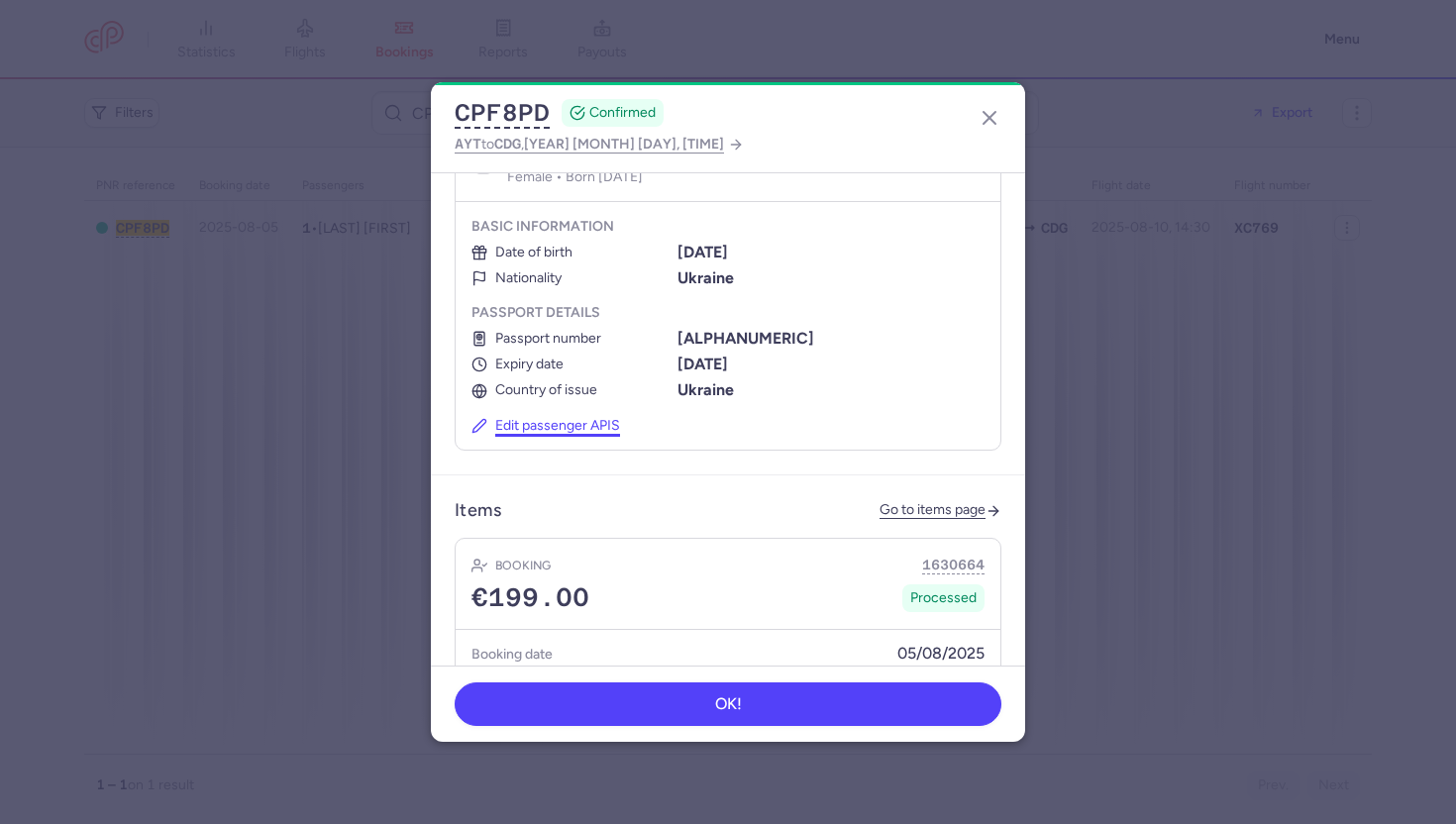 click on "Edit passenger APIS" at bounding box center [546, 426] 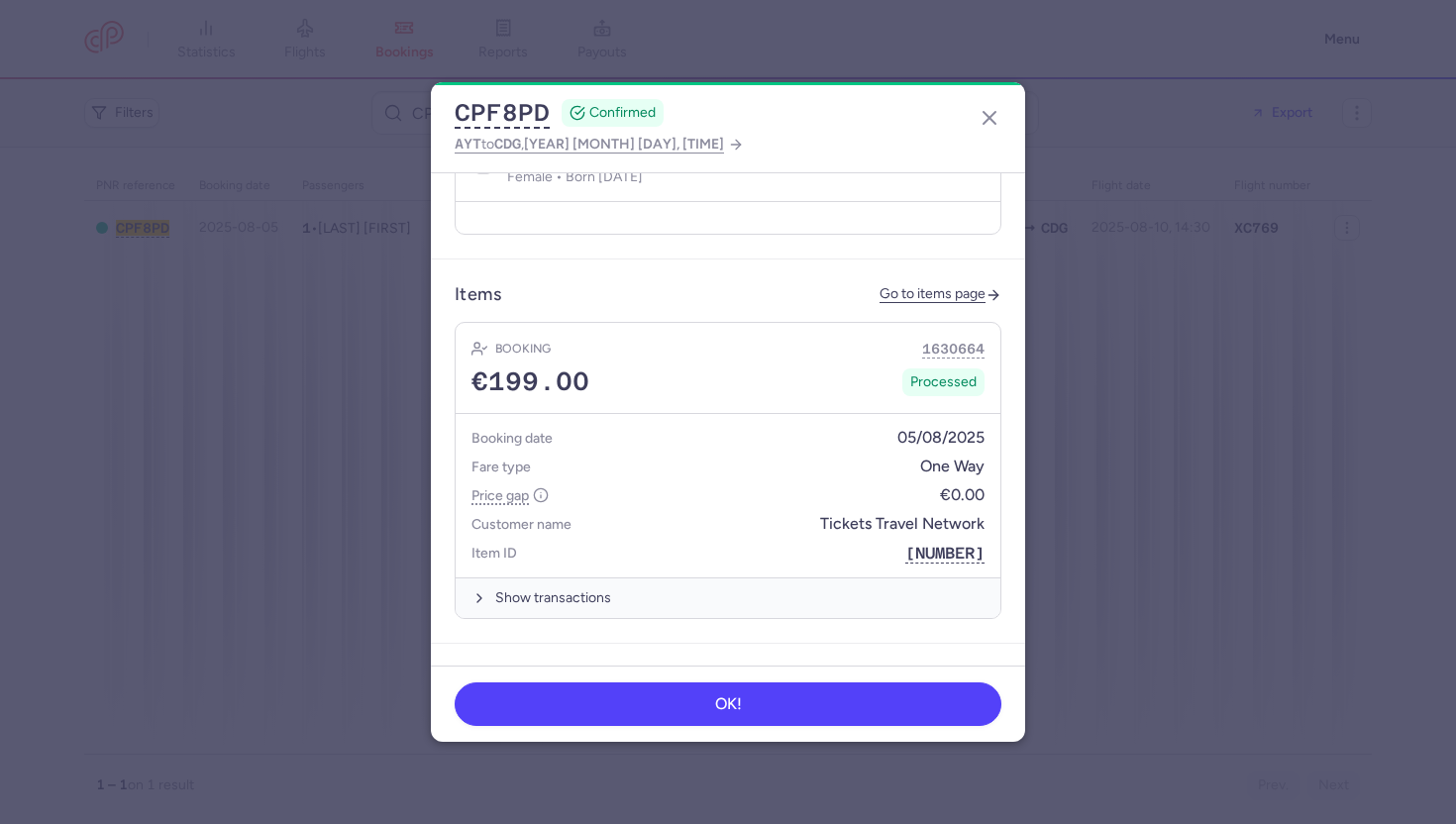 select on "ua" 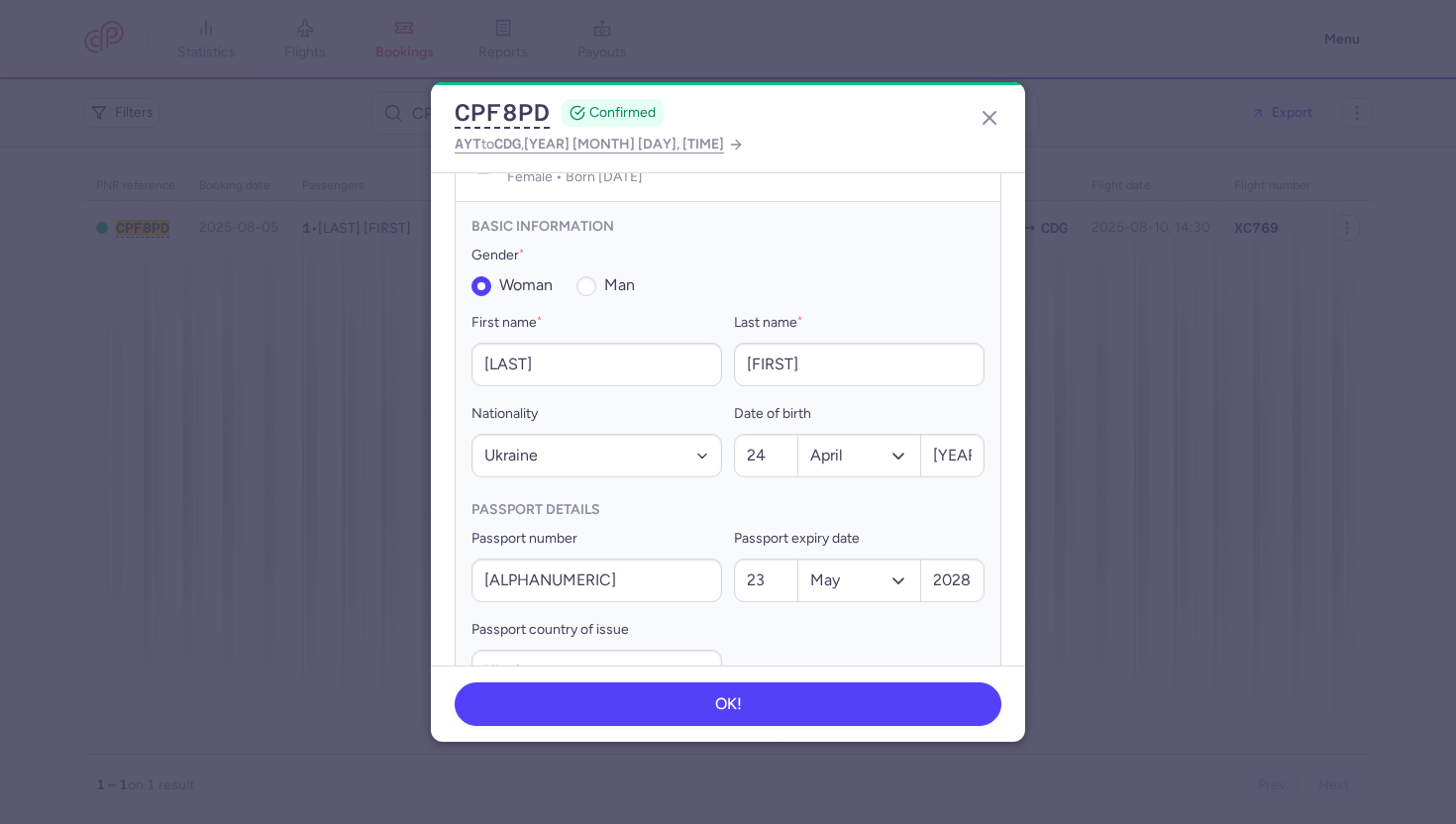 scroll, scrollTop: 515, scrollLeft: 0, axis: vertical 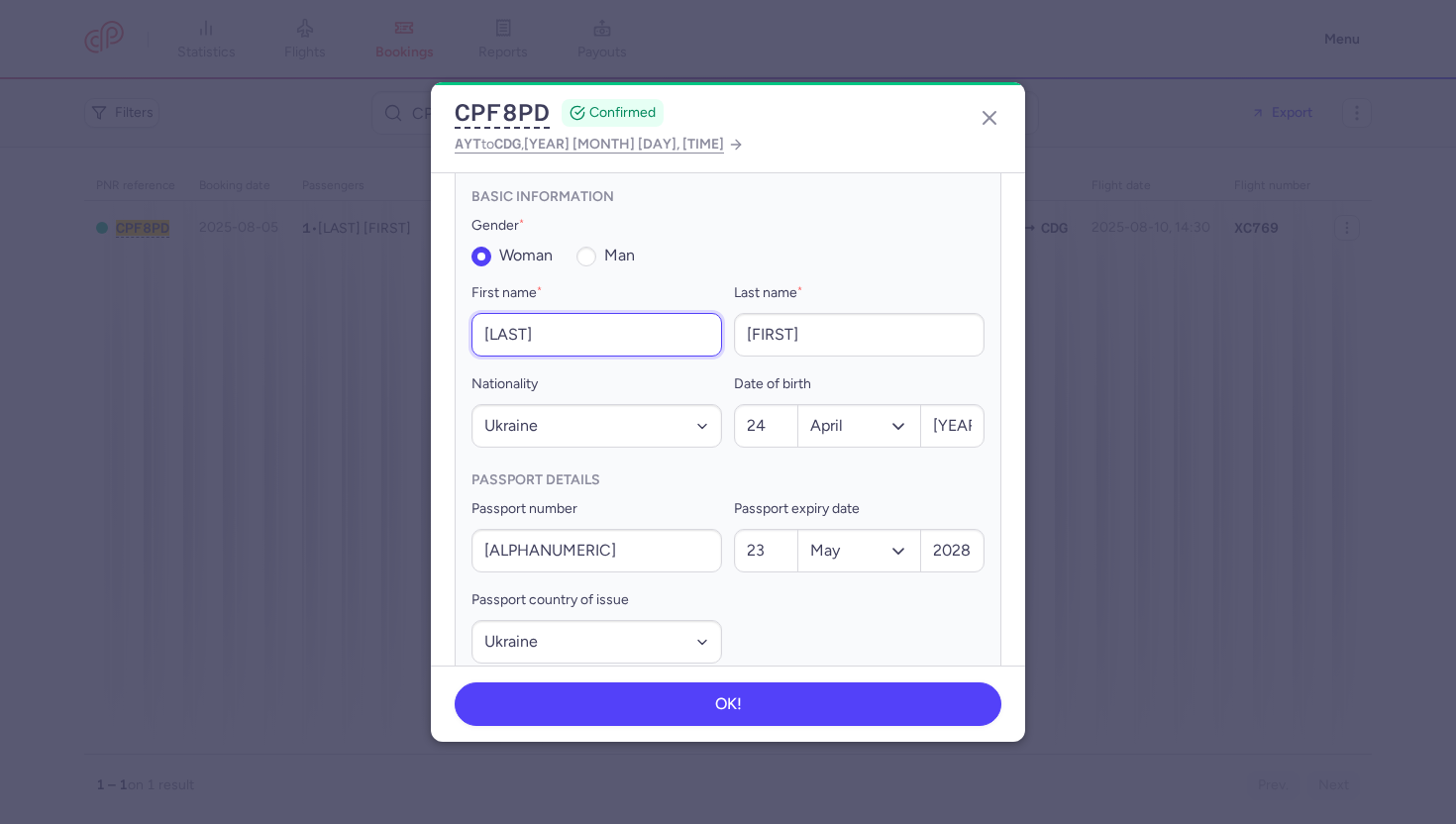 click on "masniuk" at bounding box center [596, 335] 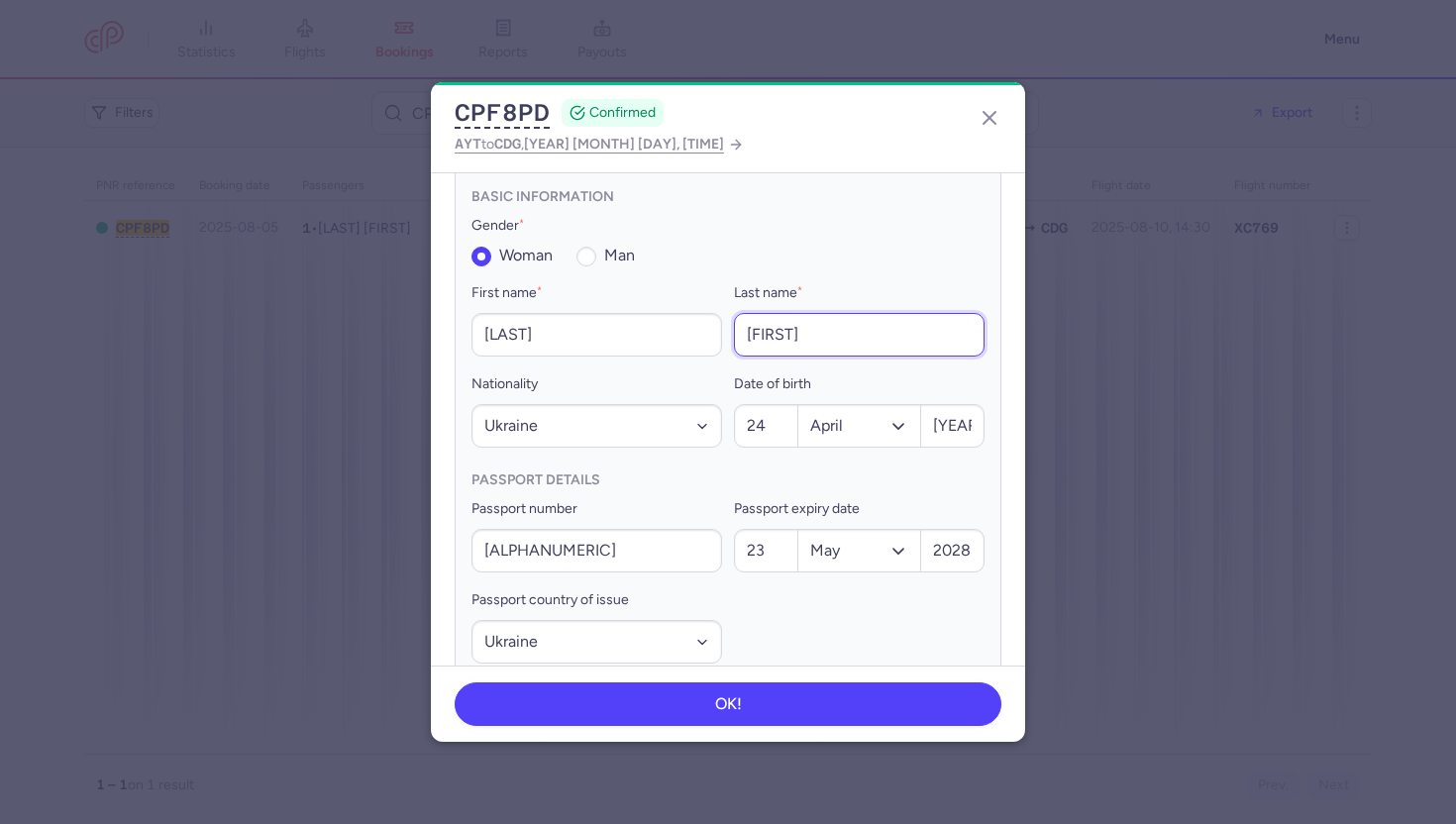click on "viktoriia" at bounding box center (859, 335) 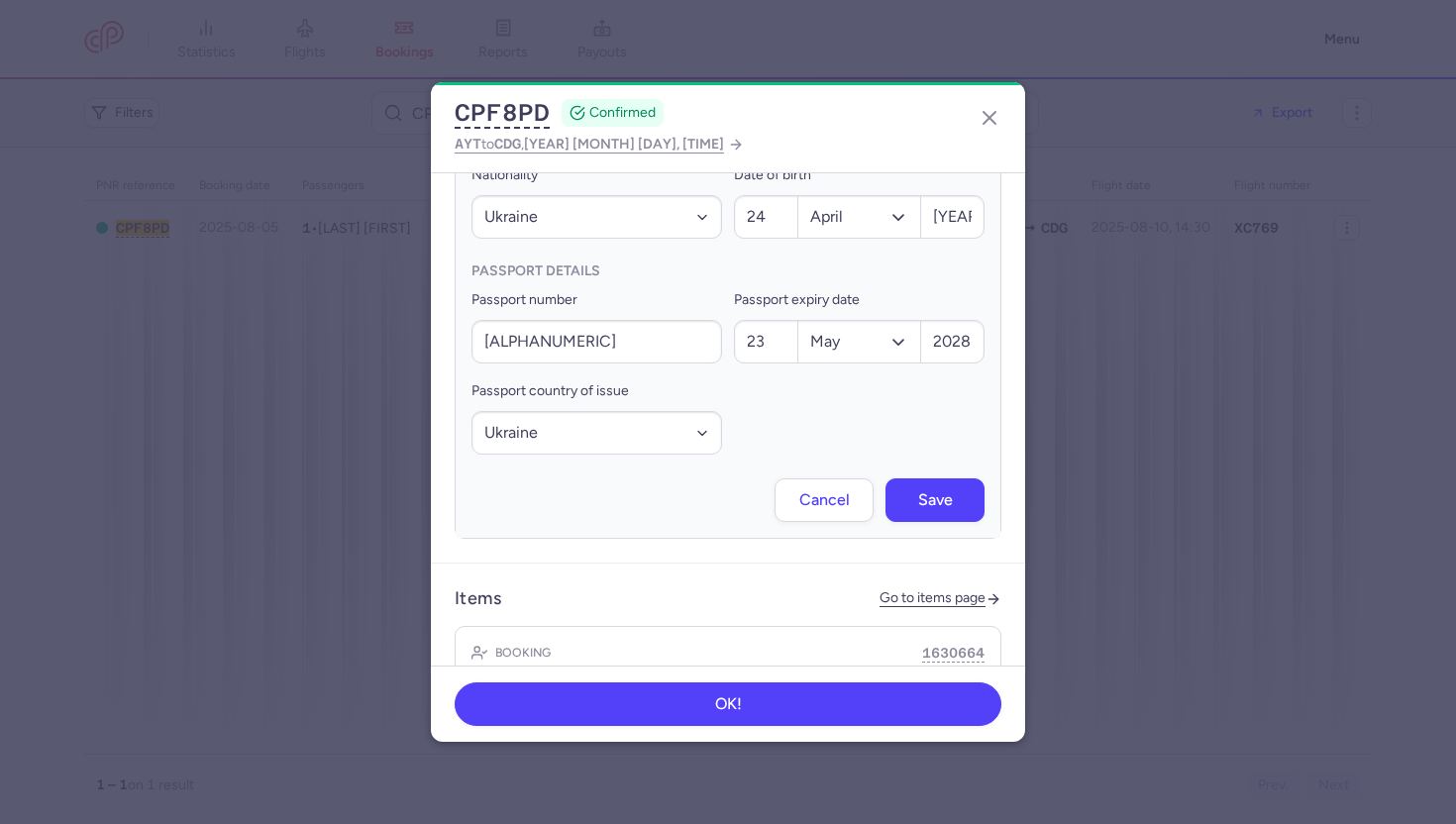 scroll, scrollTop: 771, scrollLeft: 0, axis: vertical 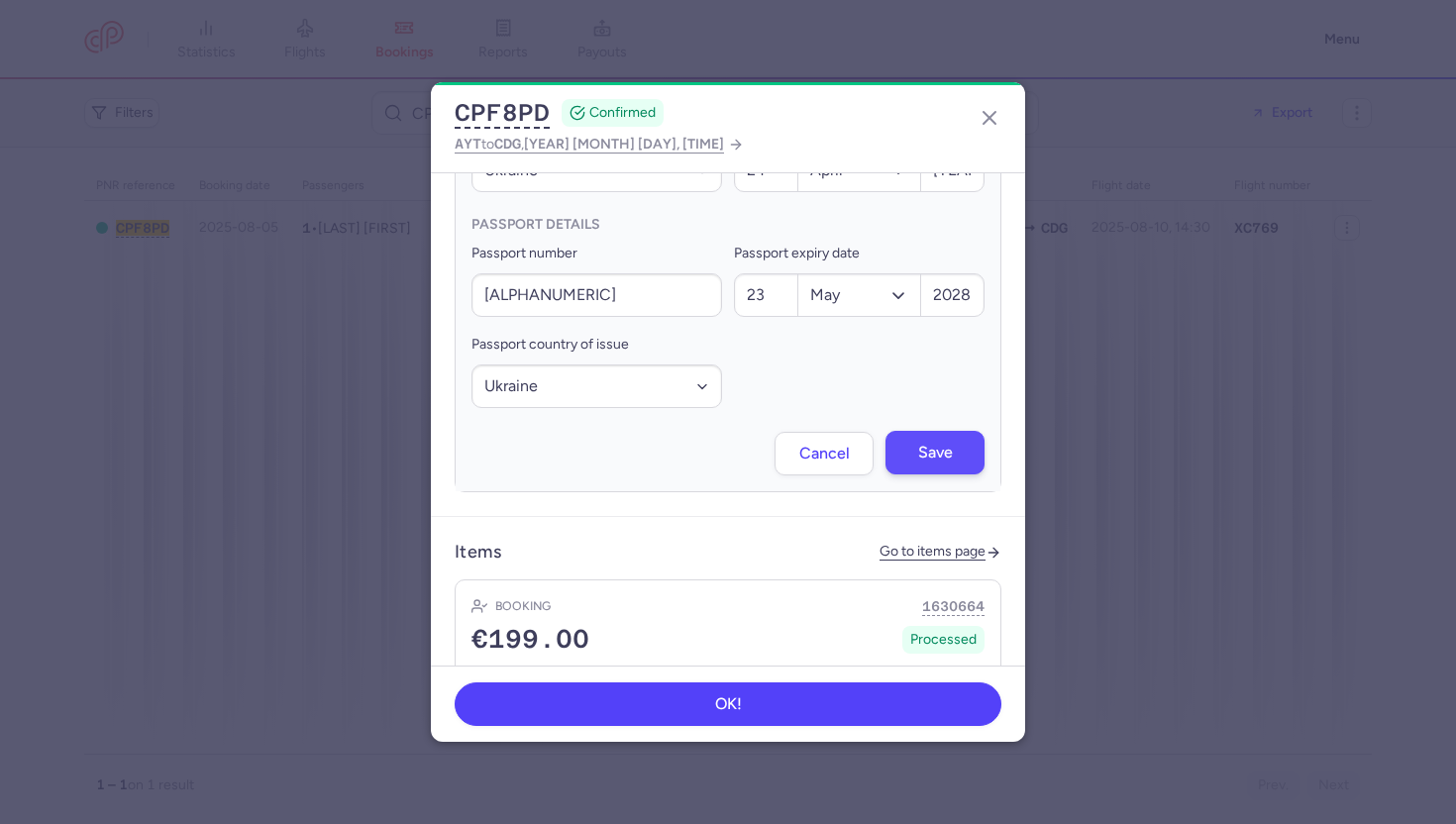 type on "Viktoriia" 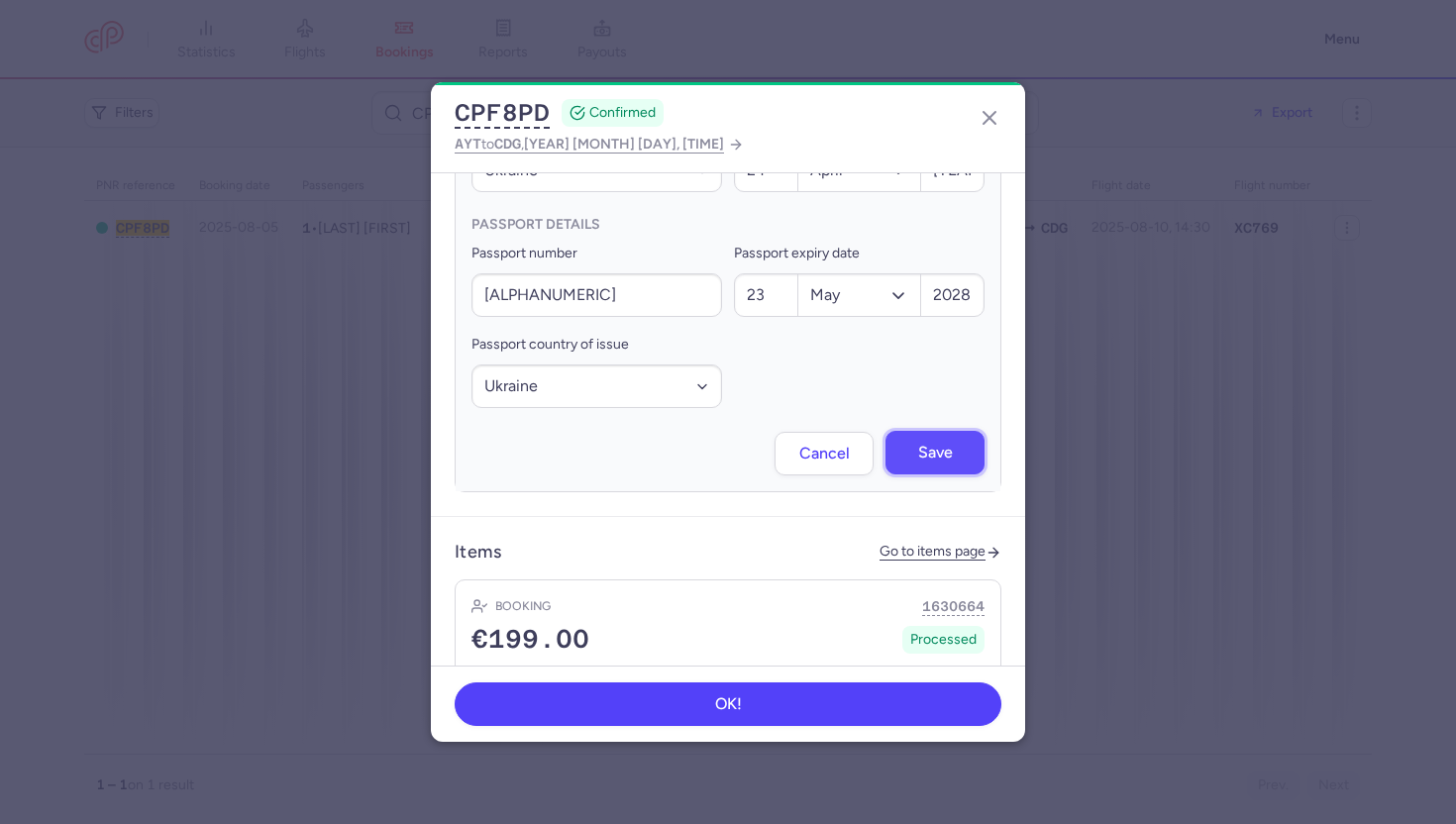 click on "Save" at bounding box center (935, 453) 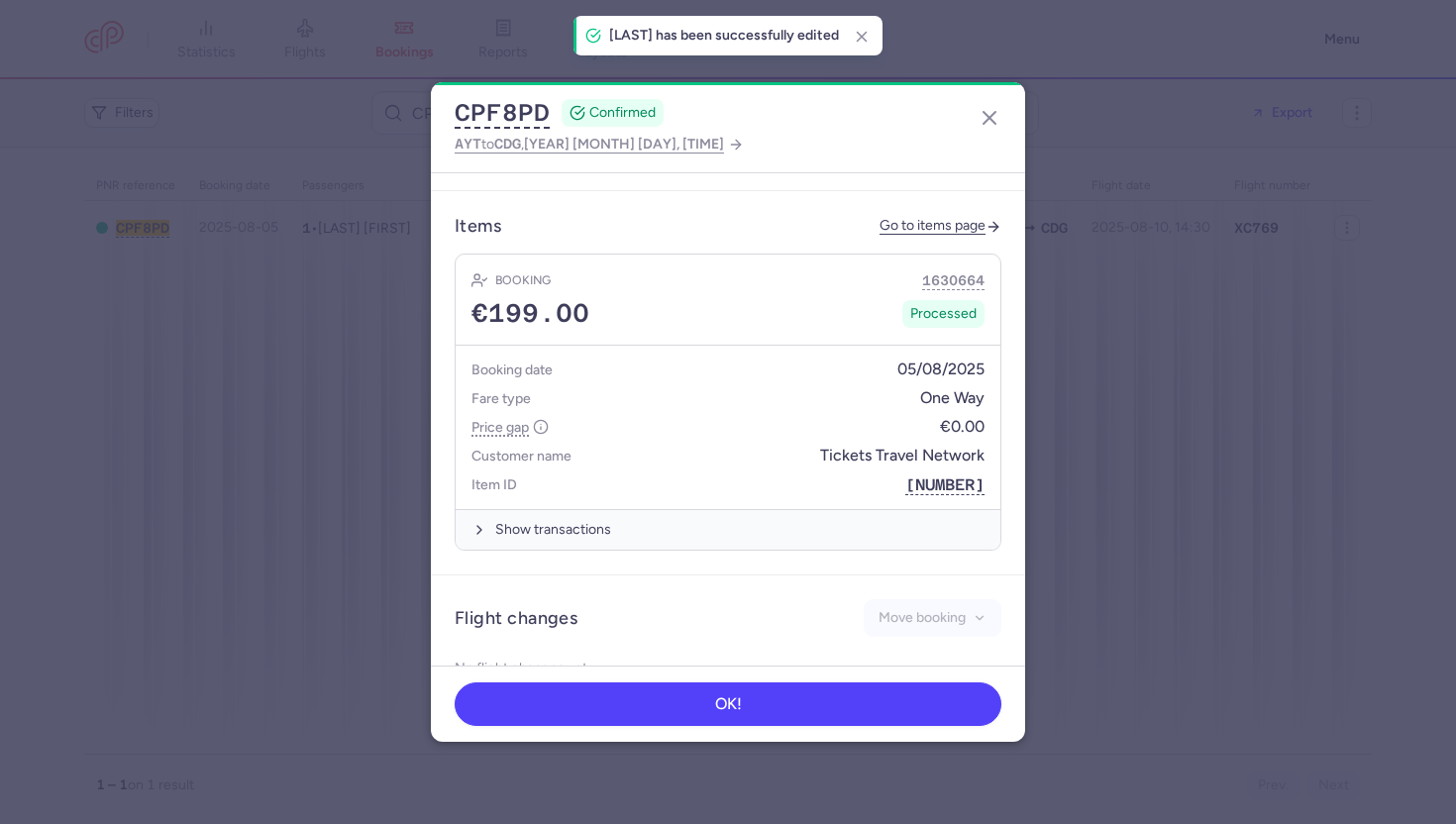 scroll, scrollTop: 745, scrollLeft: 0, axis: vertical 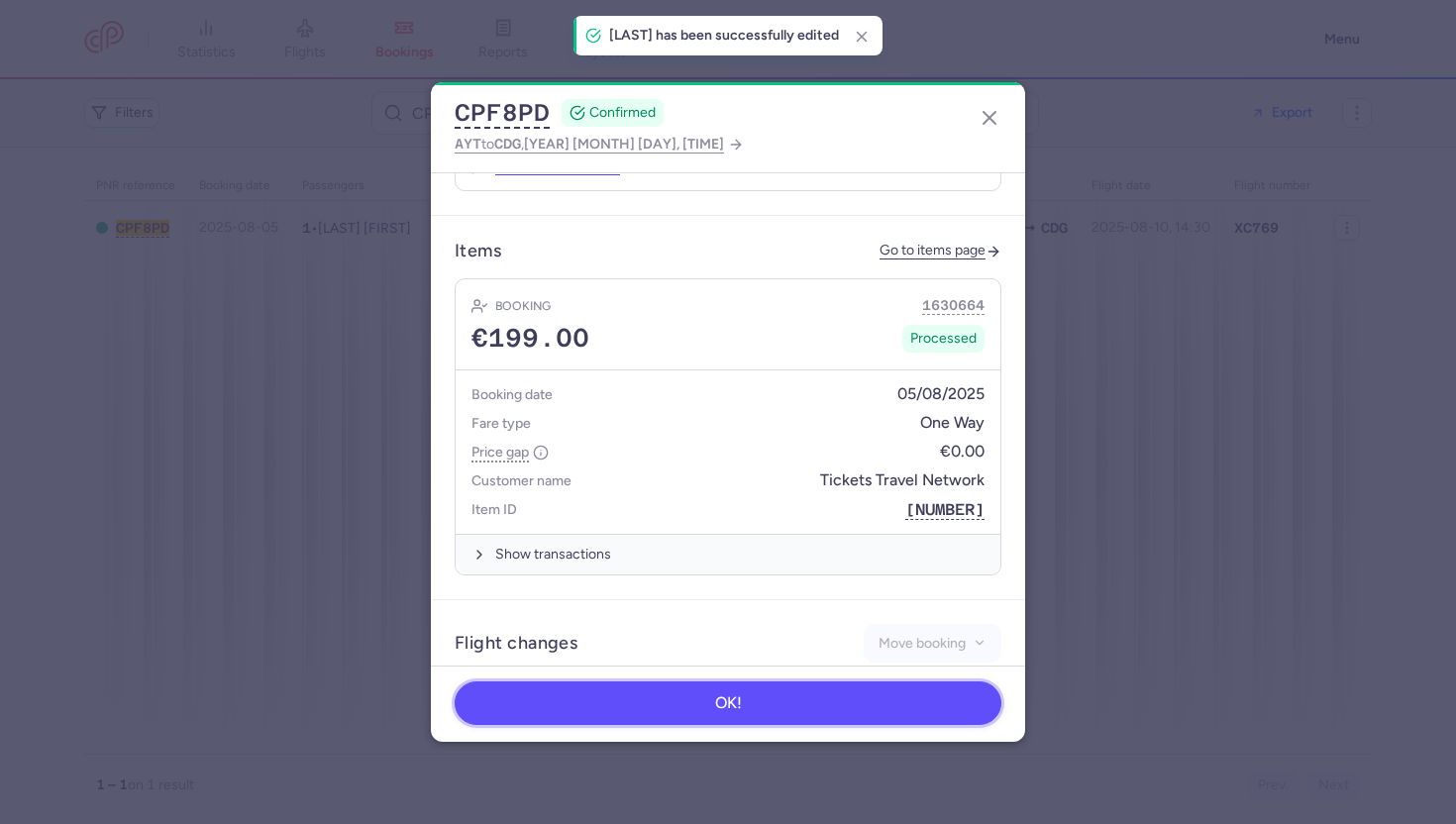 click on "OK!" at bounding box center [728, 703] 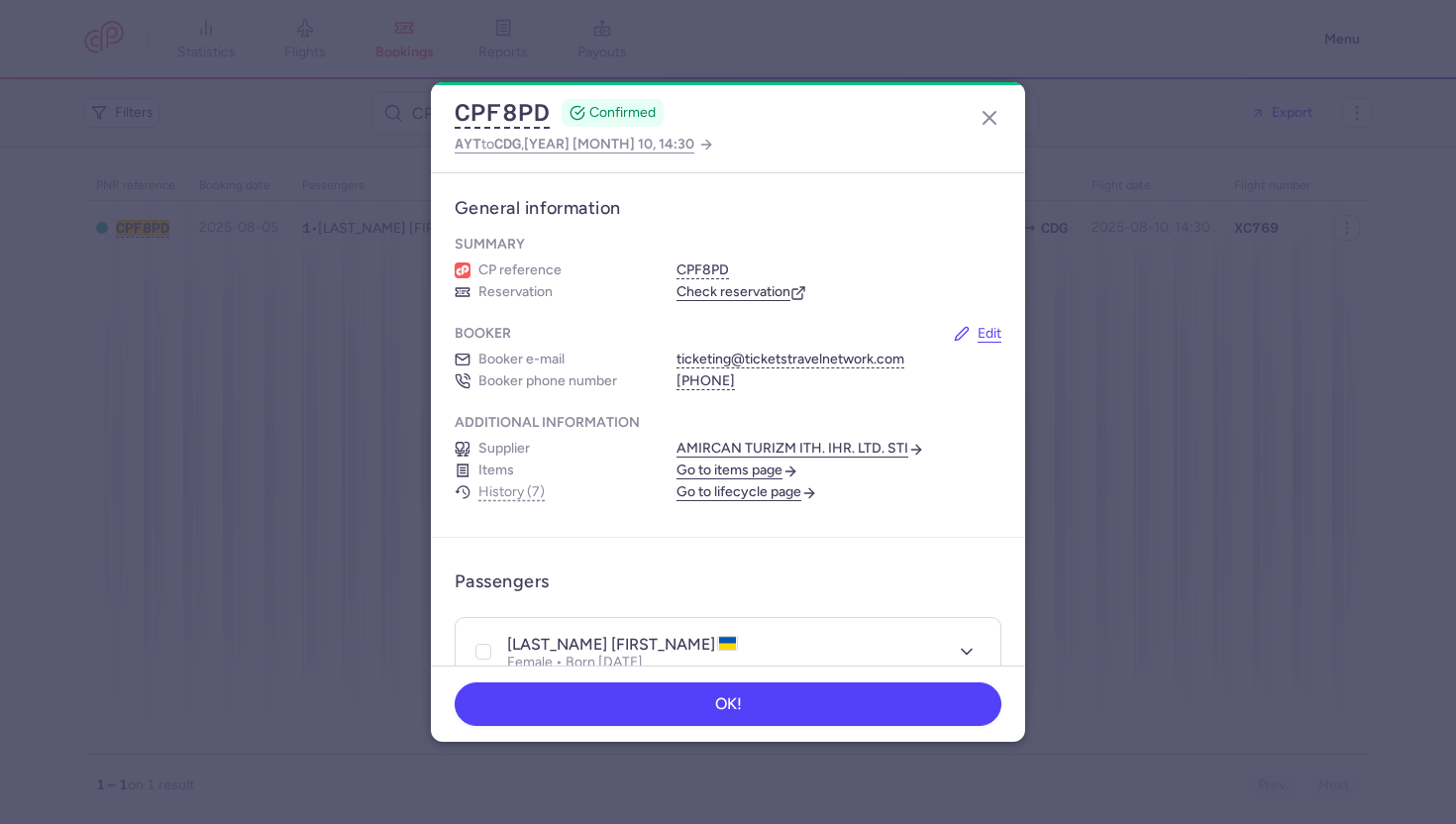 scroll, scrollTop: 0, scrollLeft: 0, axis: both 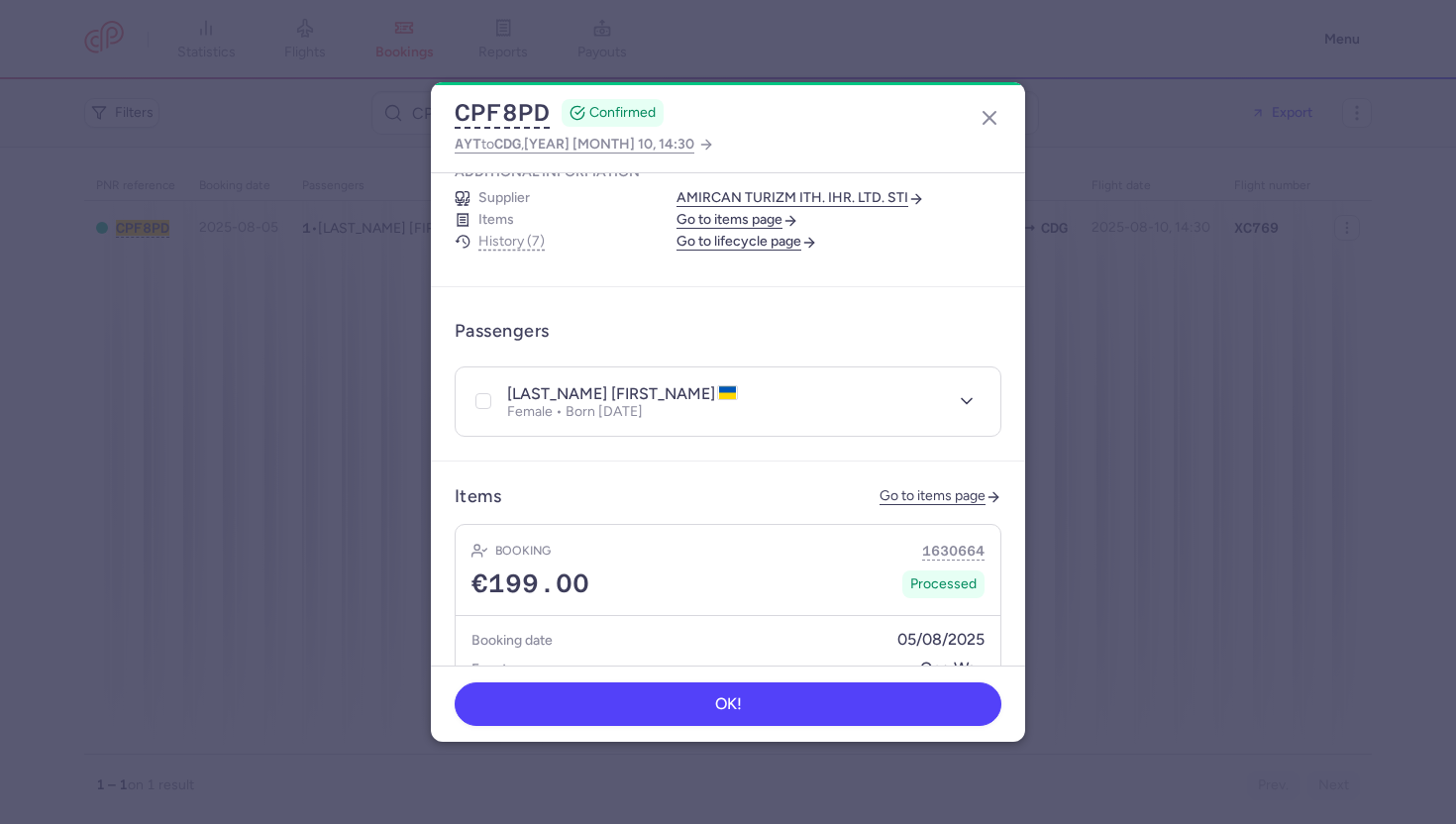 click at bounding box center [963, 401] 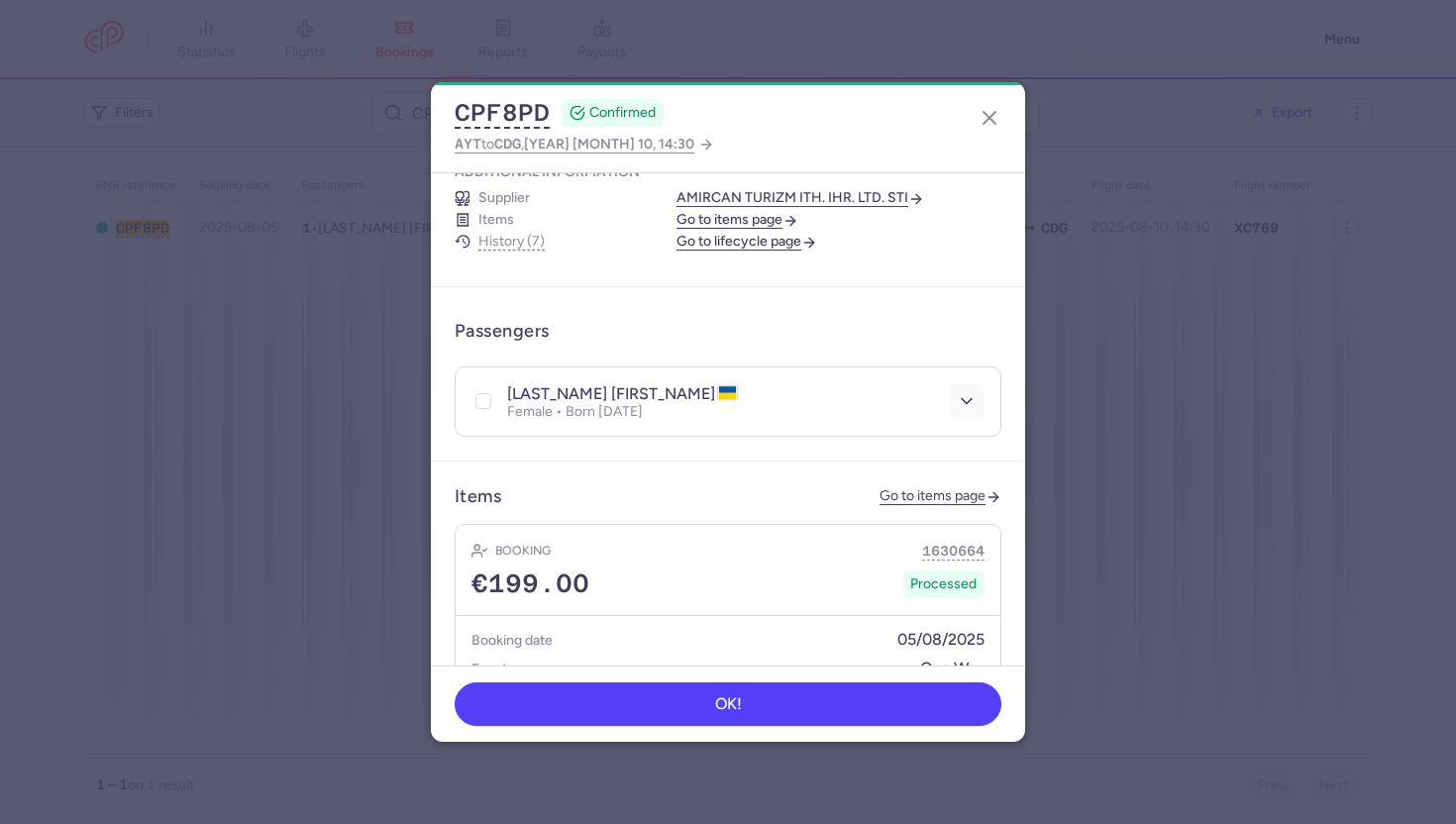 click at bounding box center [967, 401] 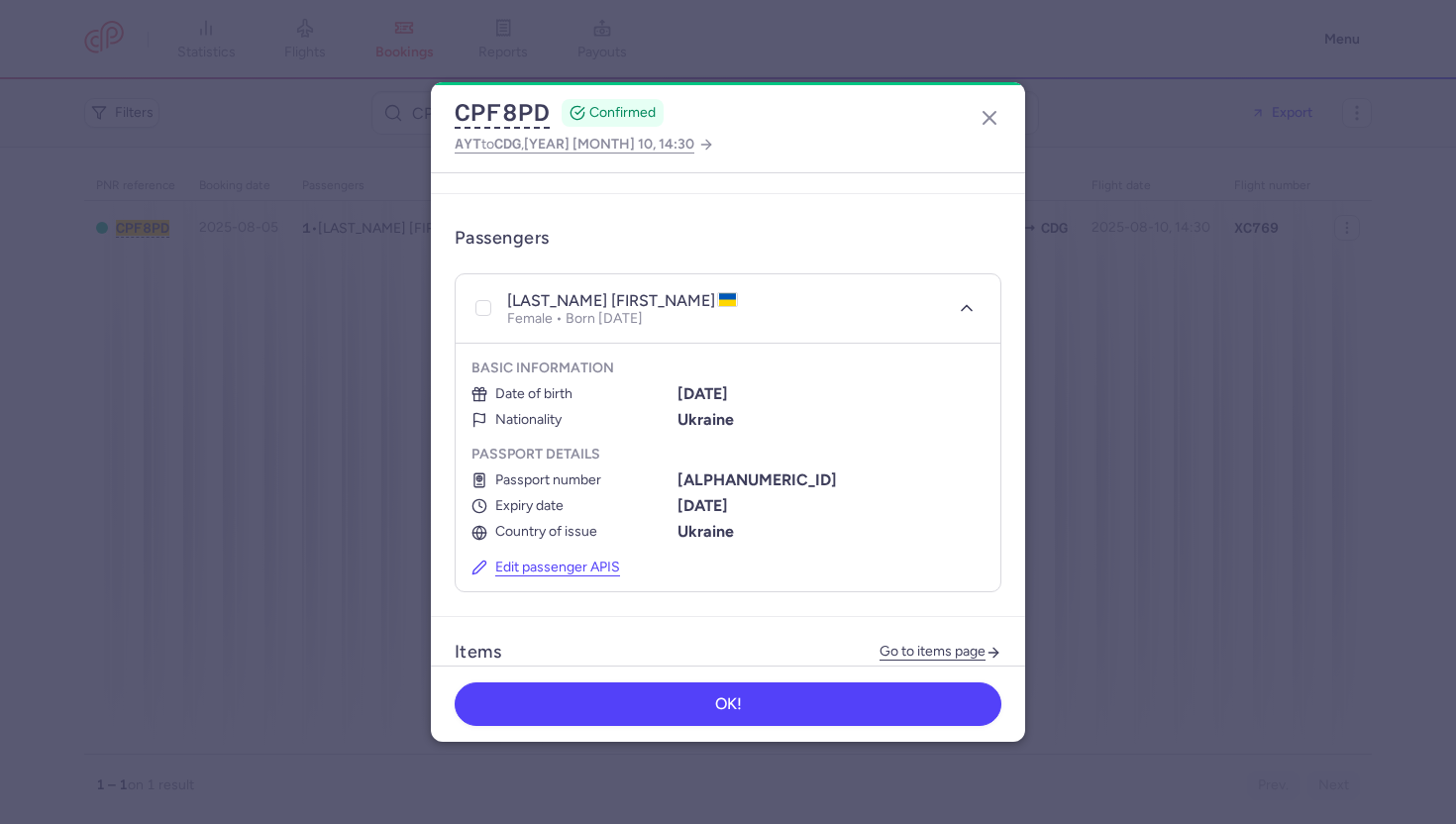 scroll, scrollTop: 363, scrollLeft: 0, axis: vertical 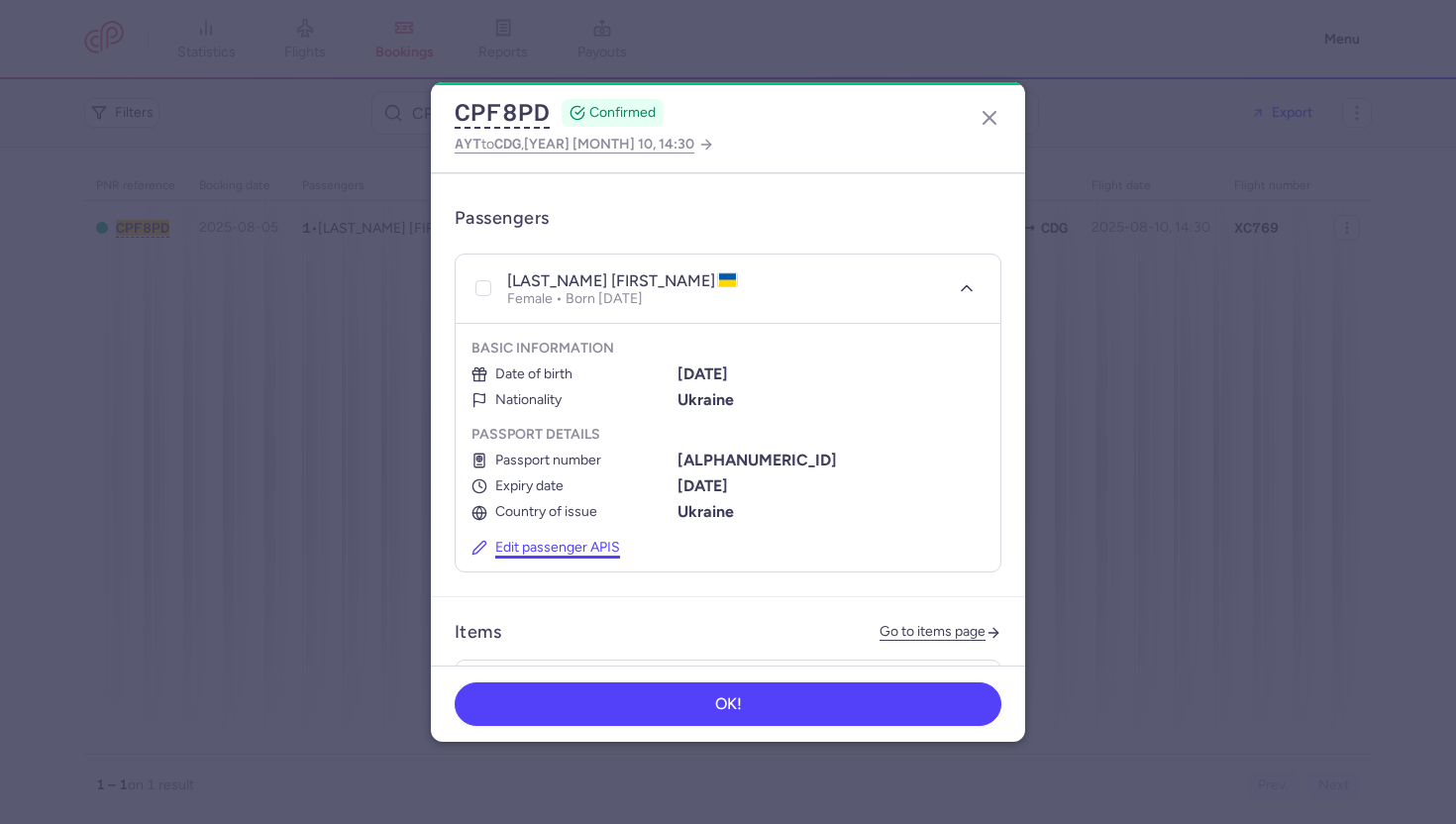 click on "Edit passenger APIS" at bounding box center [546, 548] 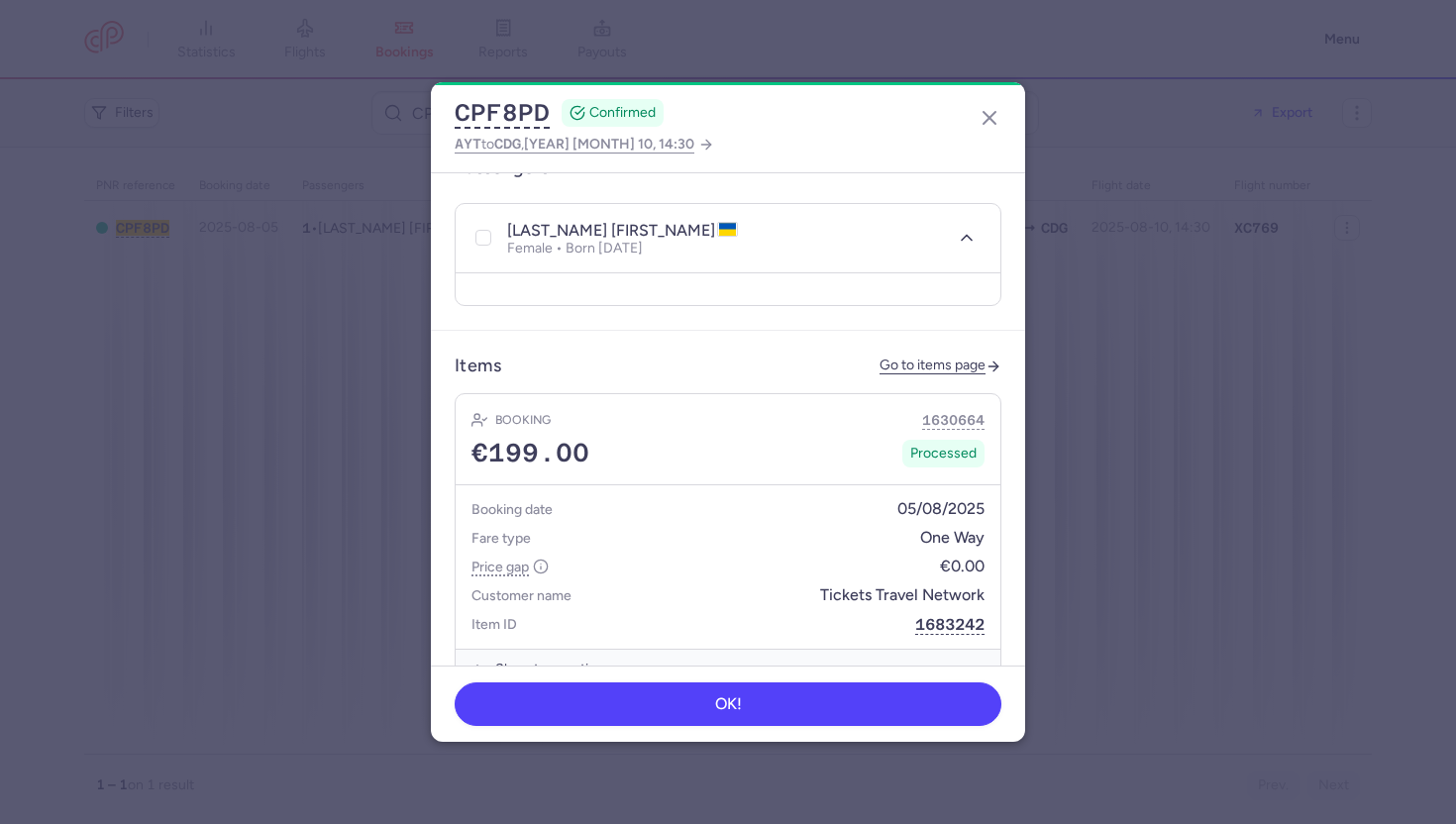 select on "ua" 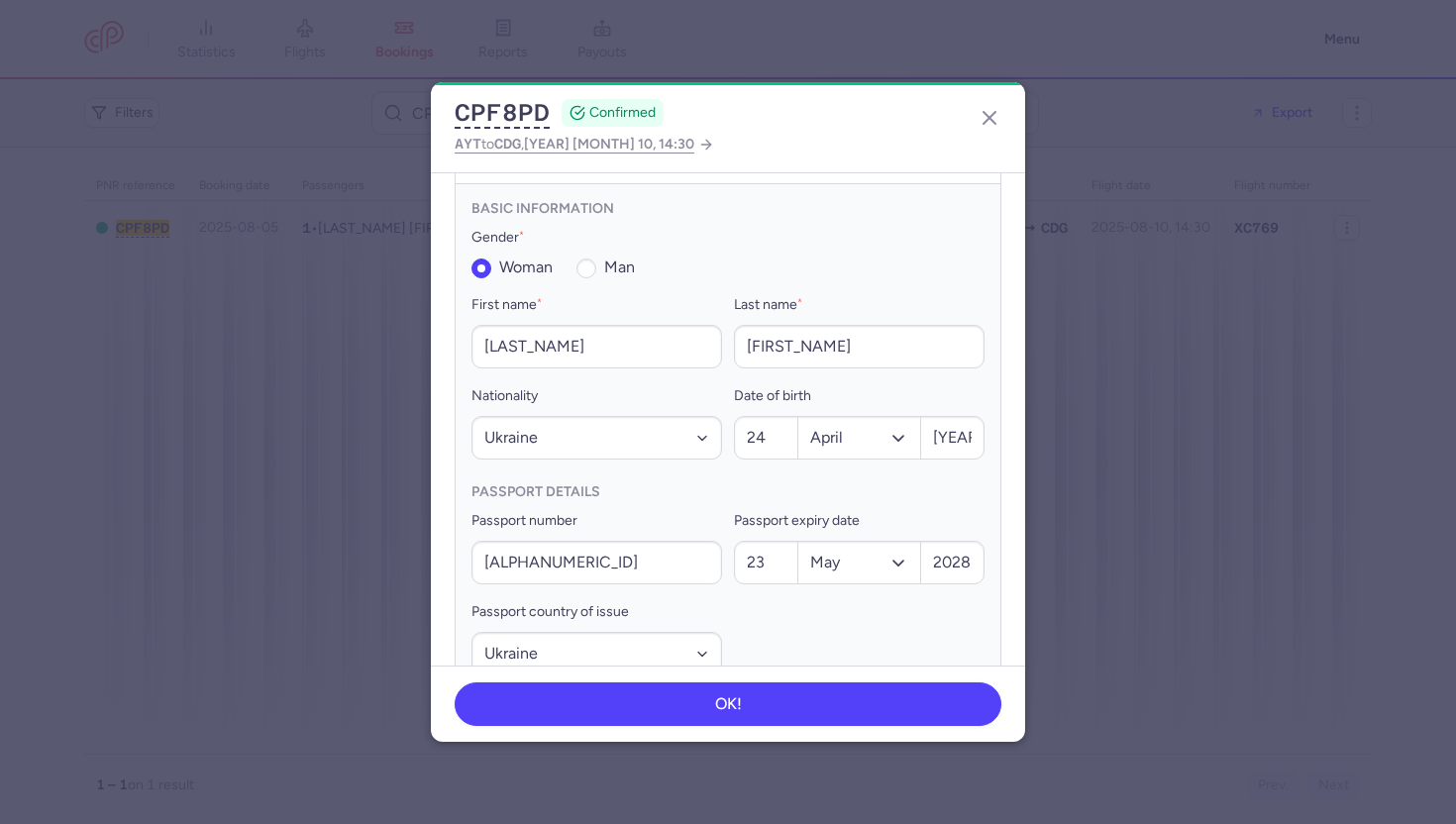 scroll, scrollTop: 515, scrollLeft: 0, axis: vertical 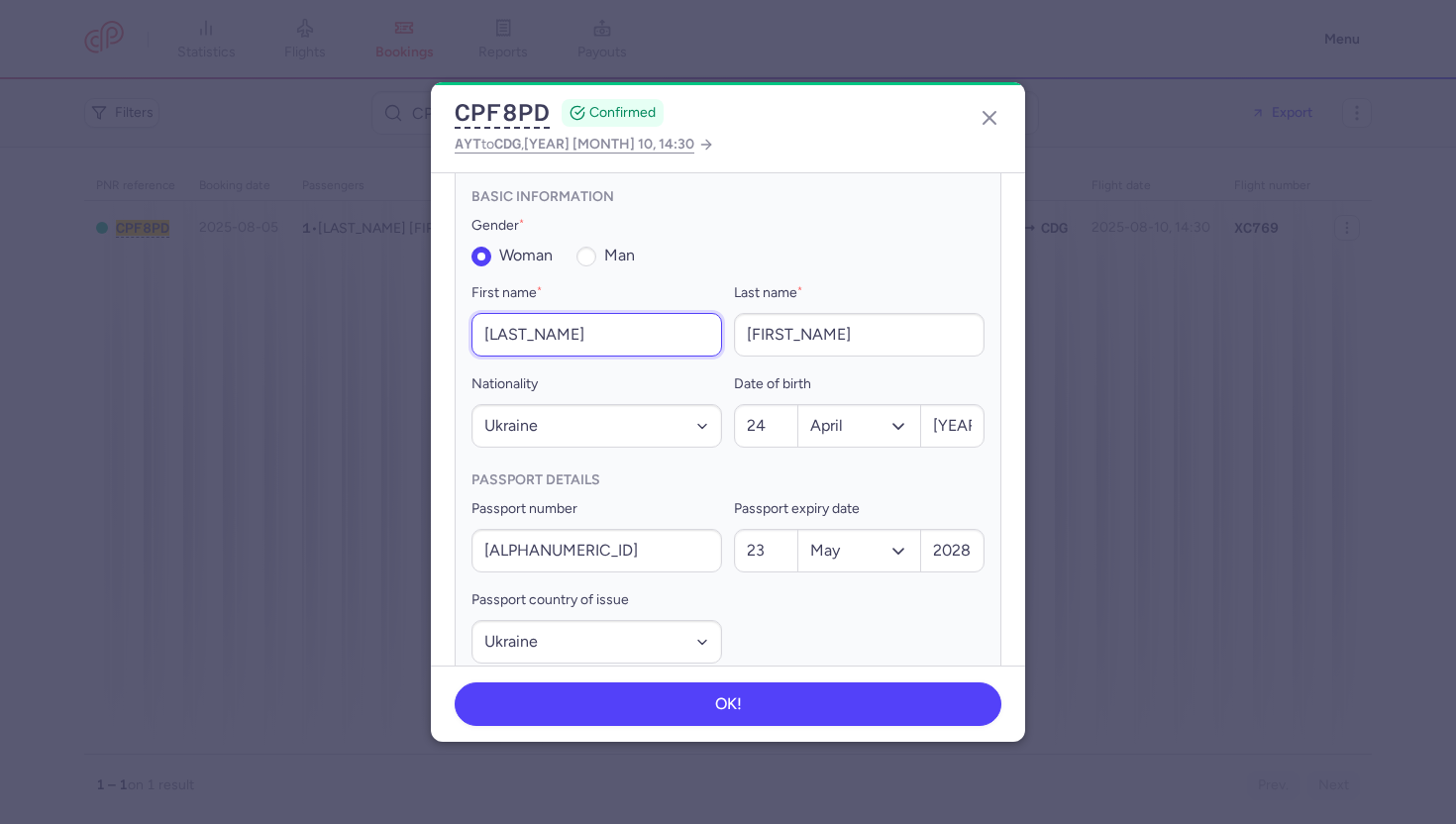 click on "MASNIUK" at bounding box center (596, 335) 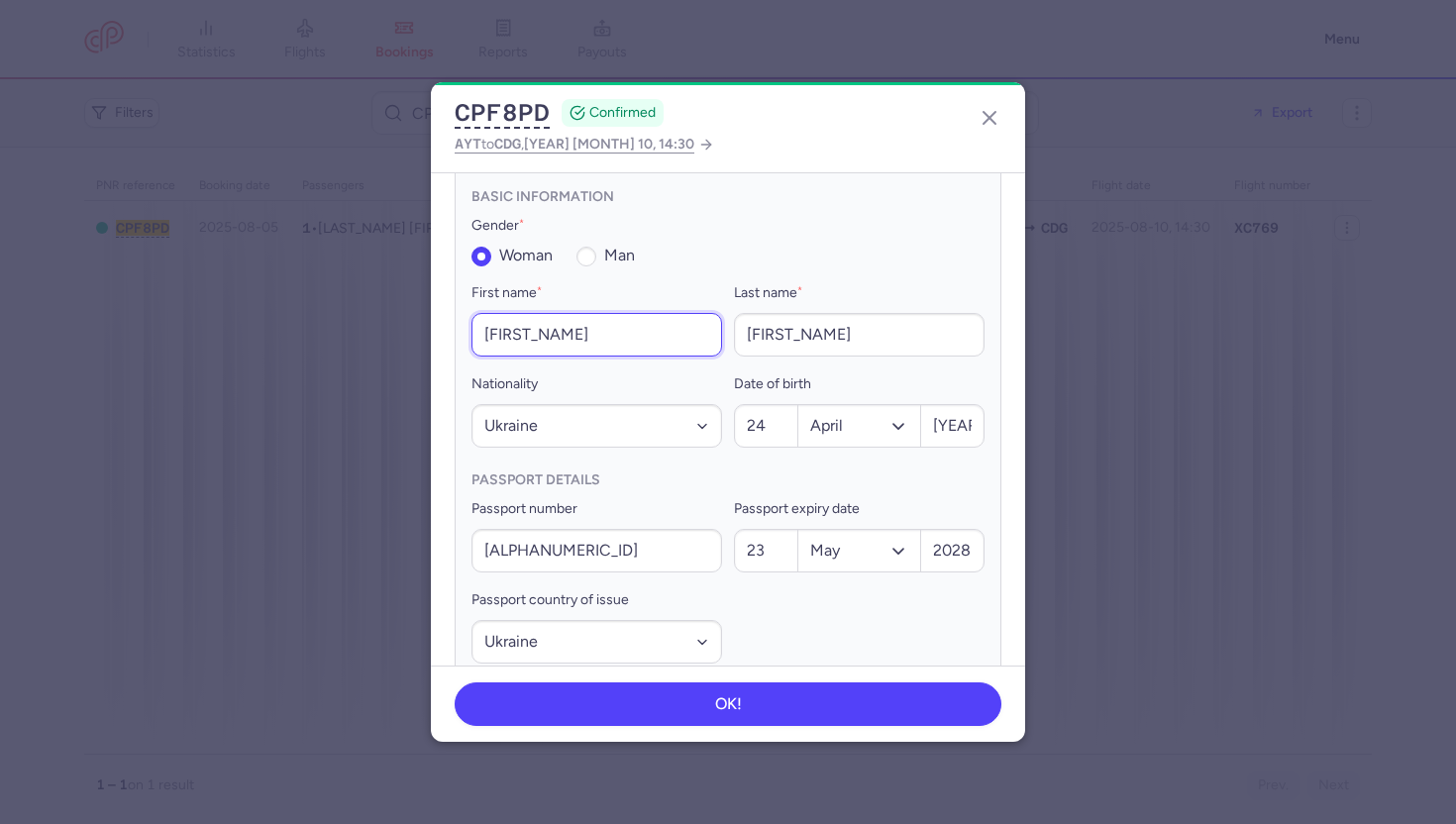 type on "Viktoriia" 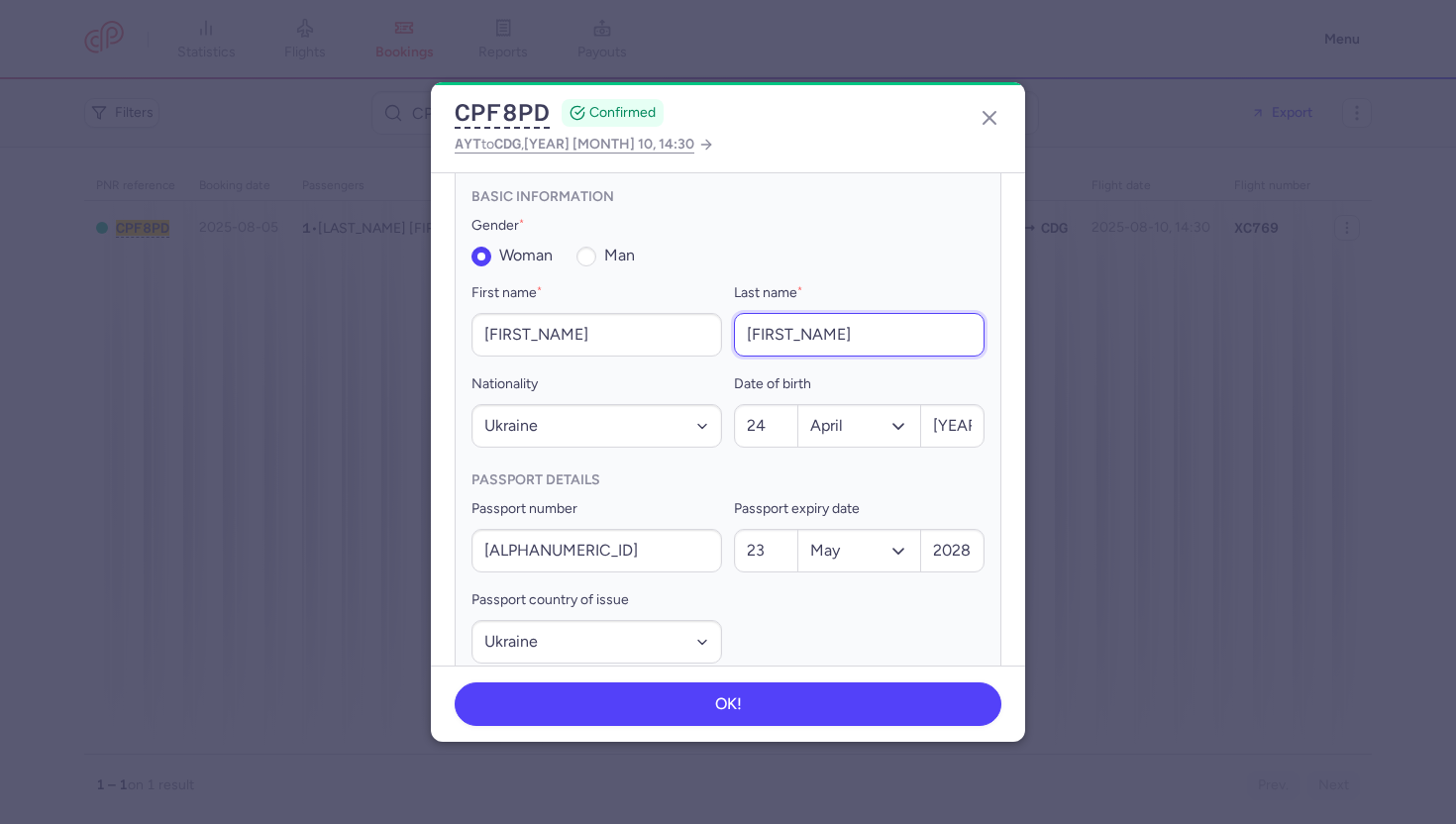 click on "Viktoriia" at bounding box center (859, 335) 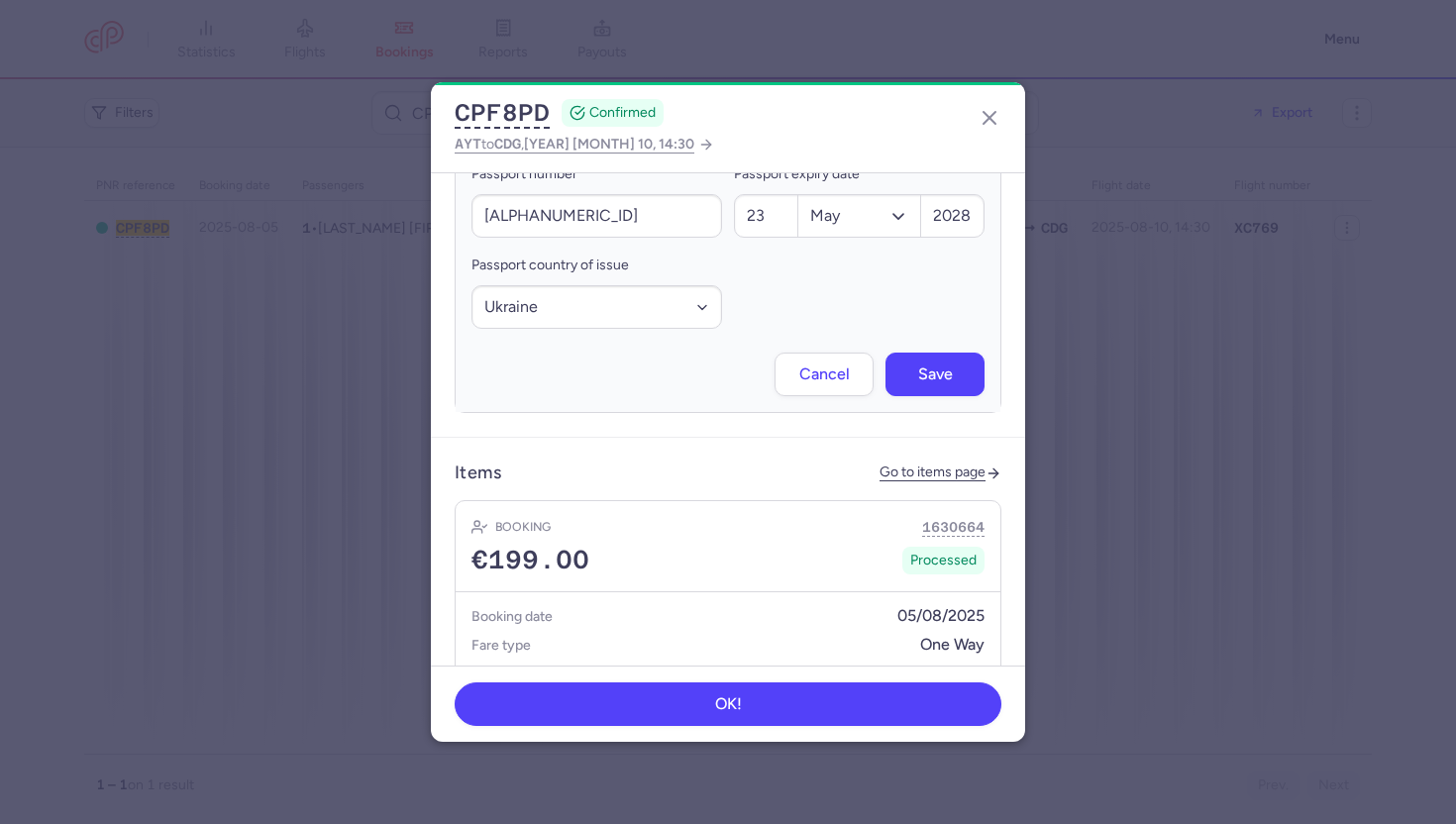 scroll, scrollTop: 851, scrollLeft: 0, axis: vertical 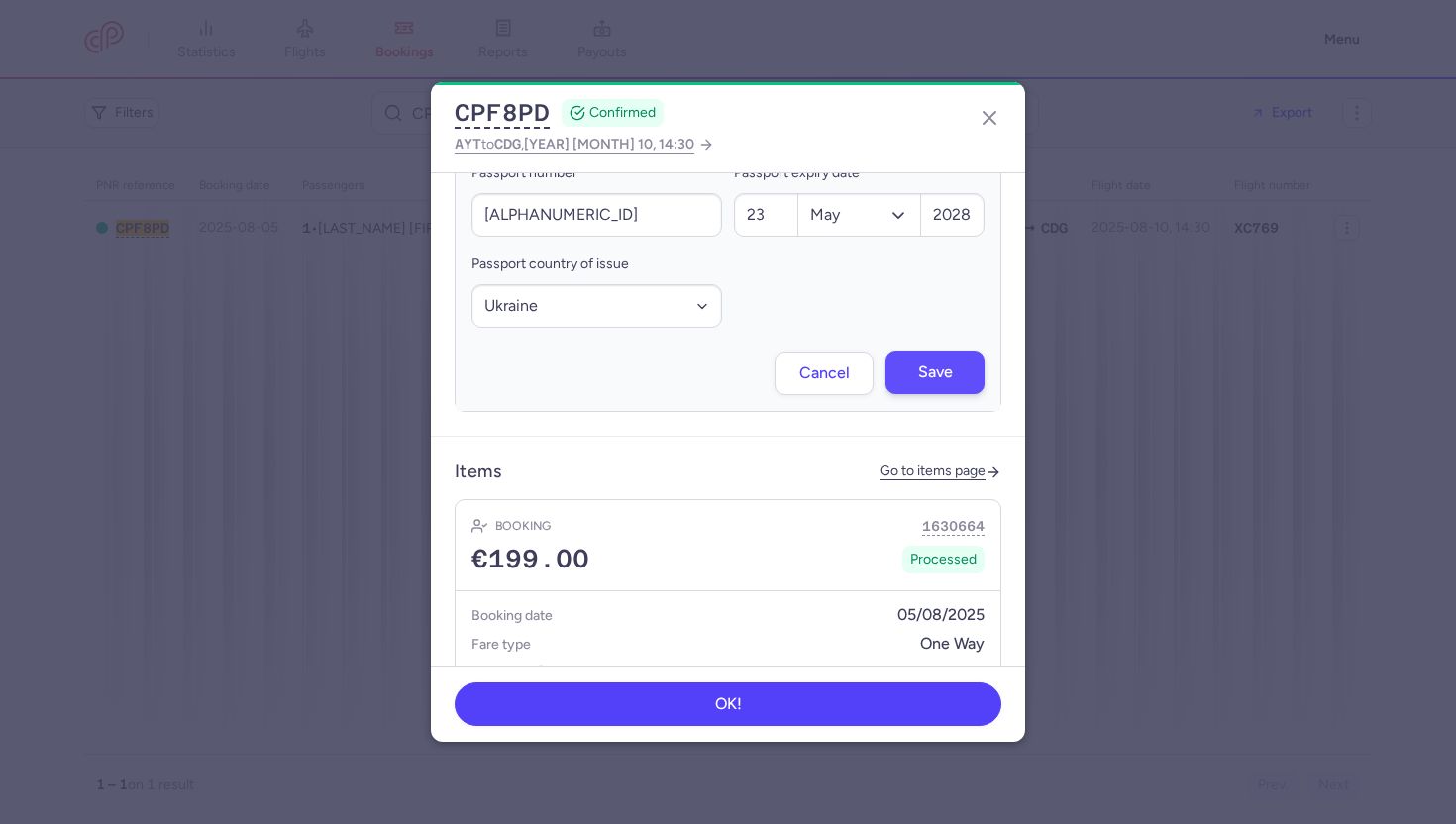type on "MASNIUK" 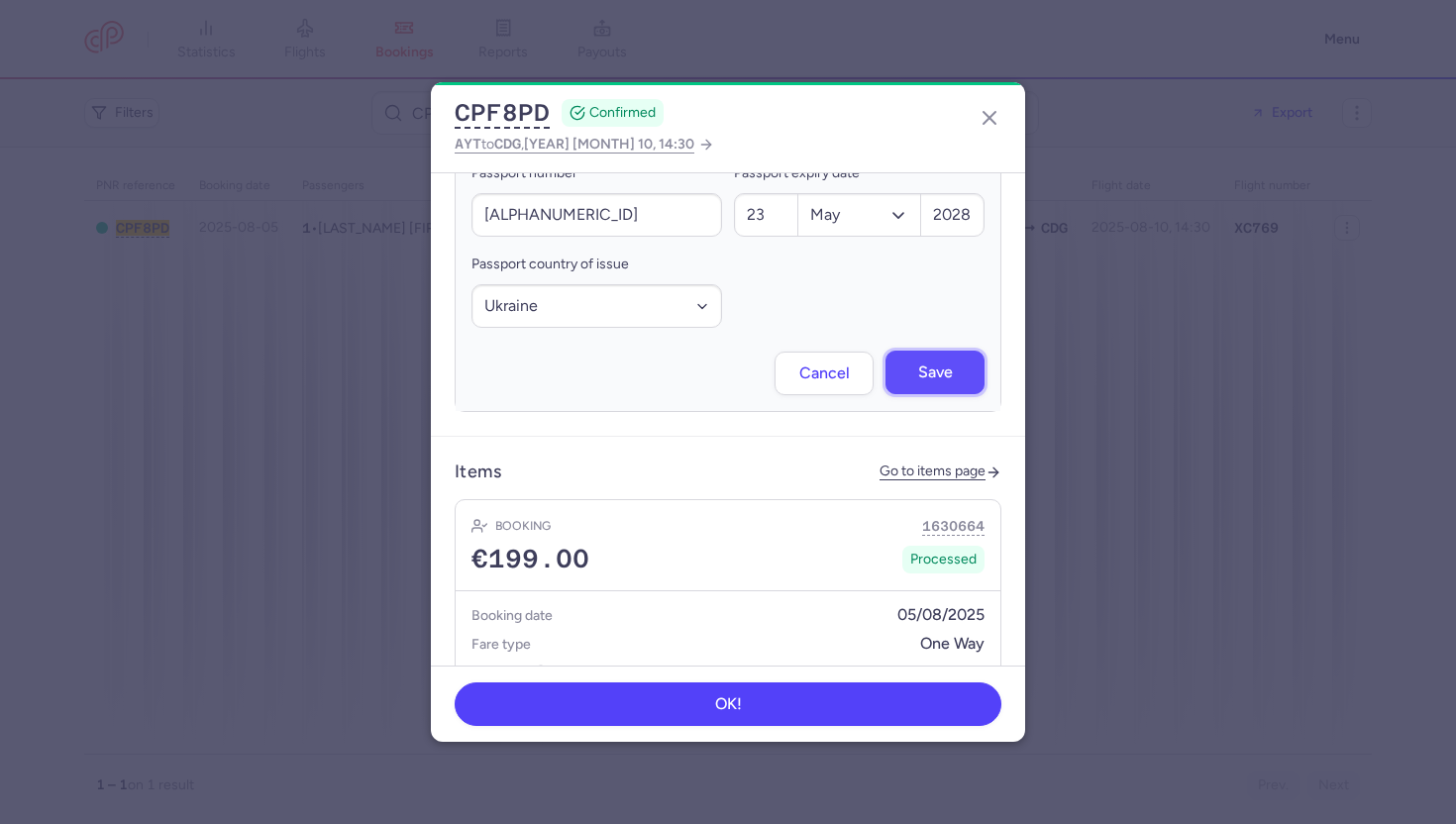 click on "Save" at bounding box center [935, 372] 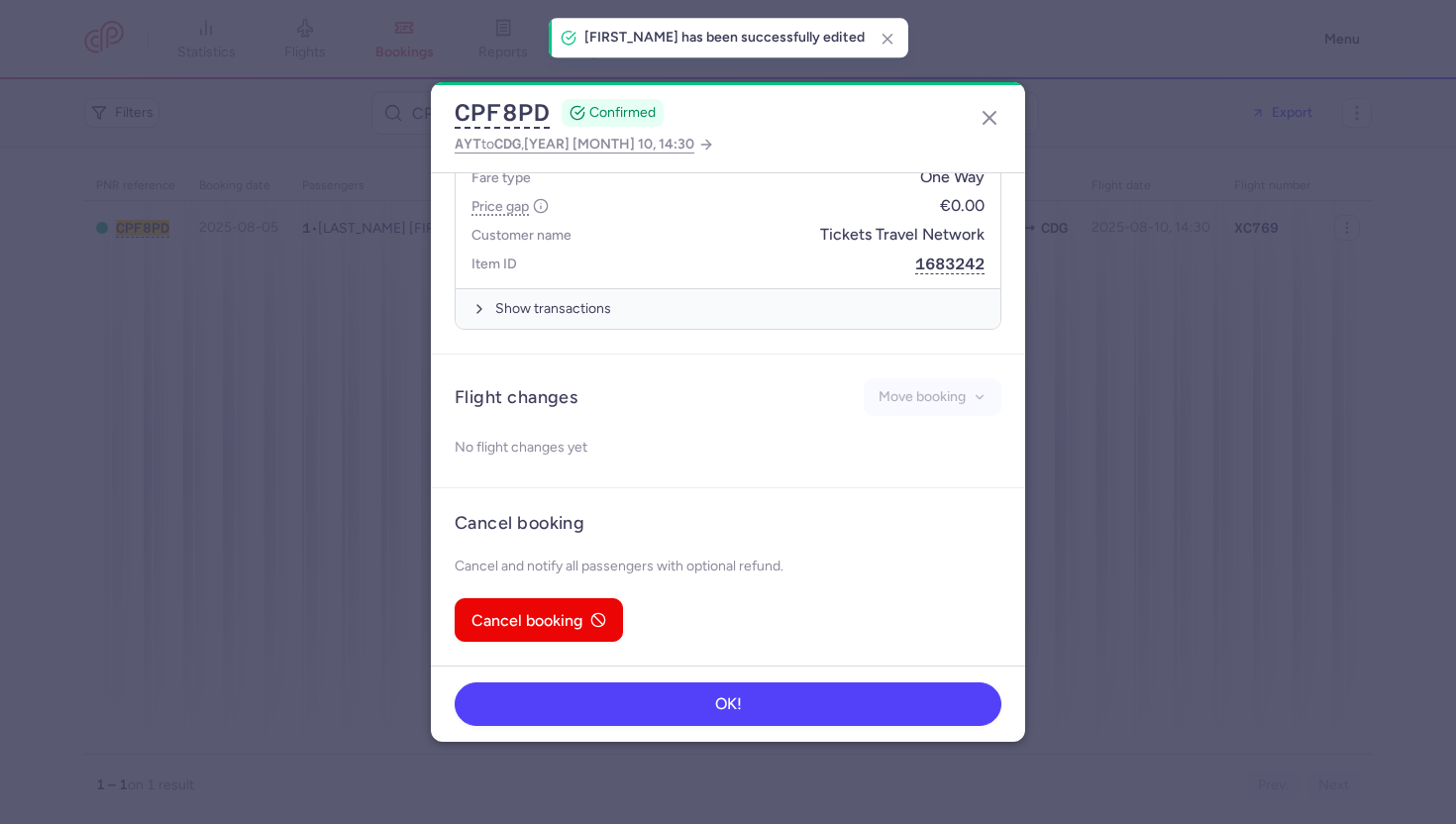 scroll, scrollTop: 745, scrollLeft: 0, axis: vertical 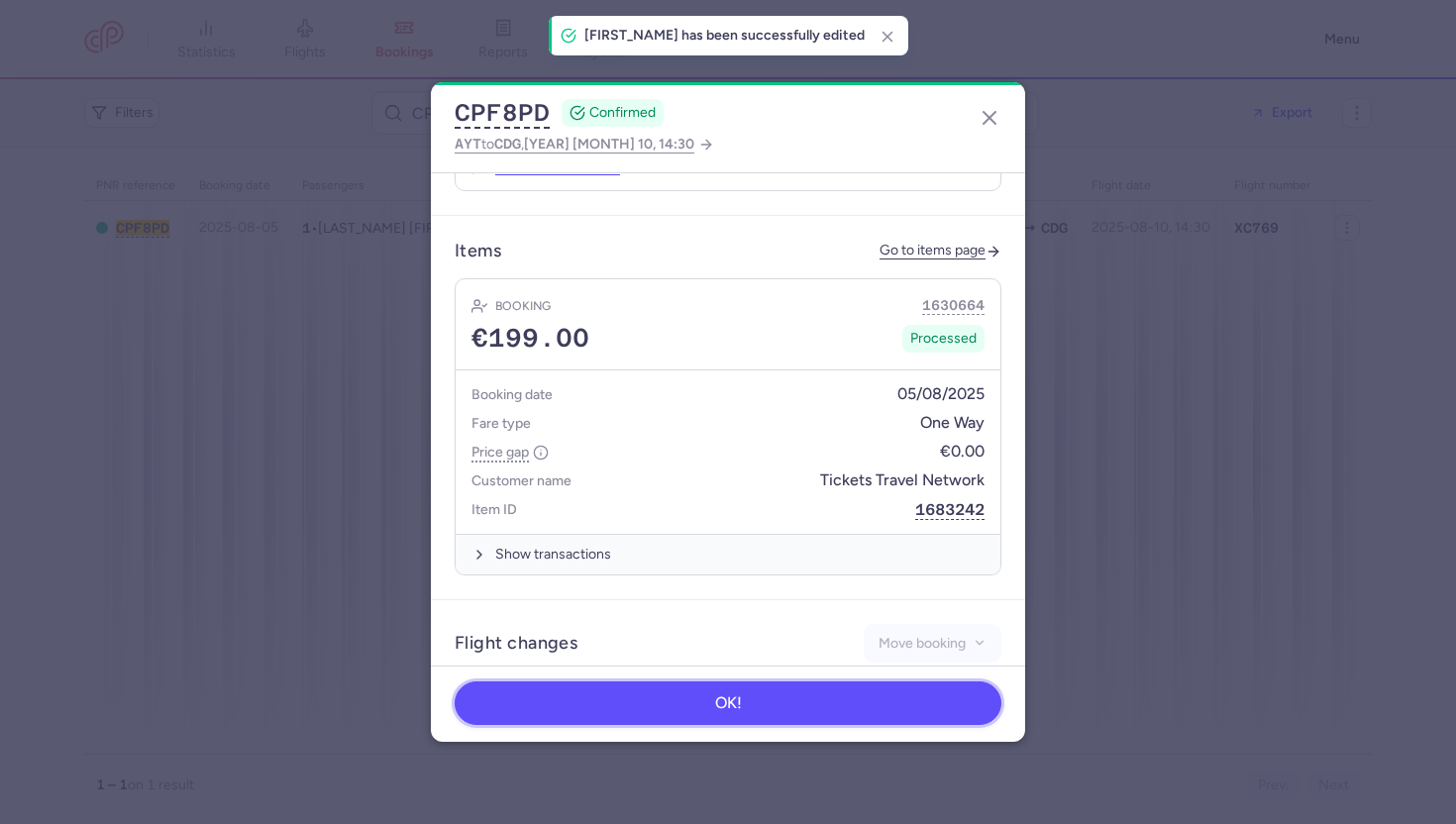 click on "OK!" at bounding box center [728, 703] 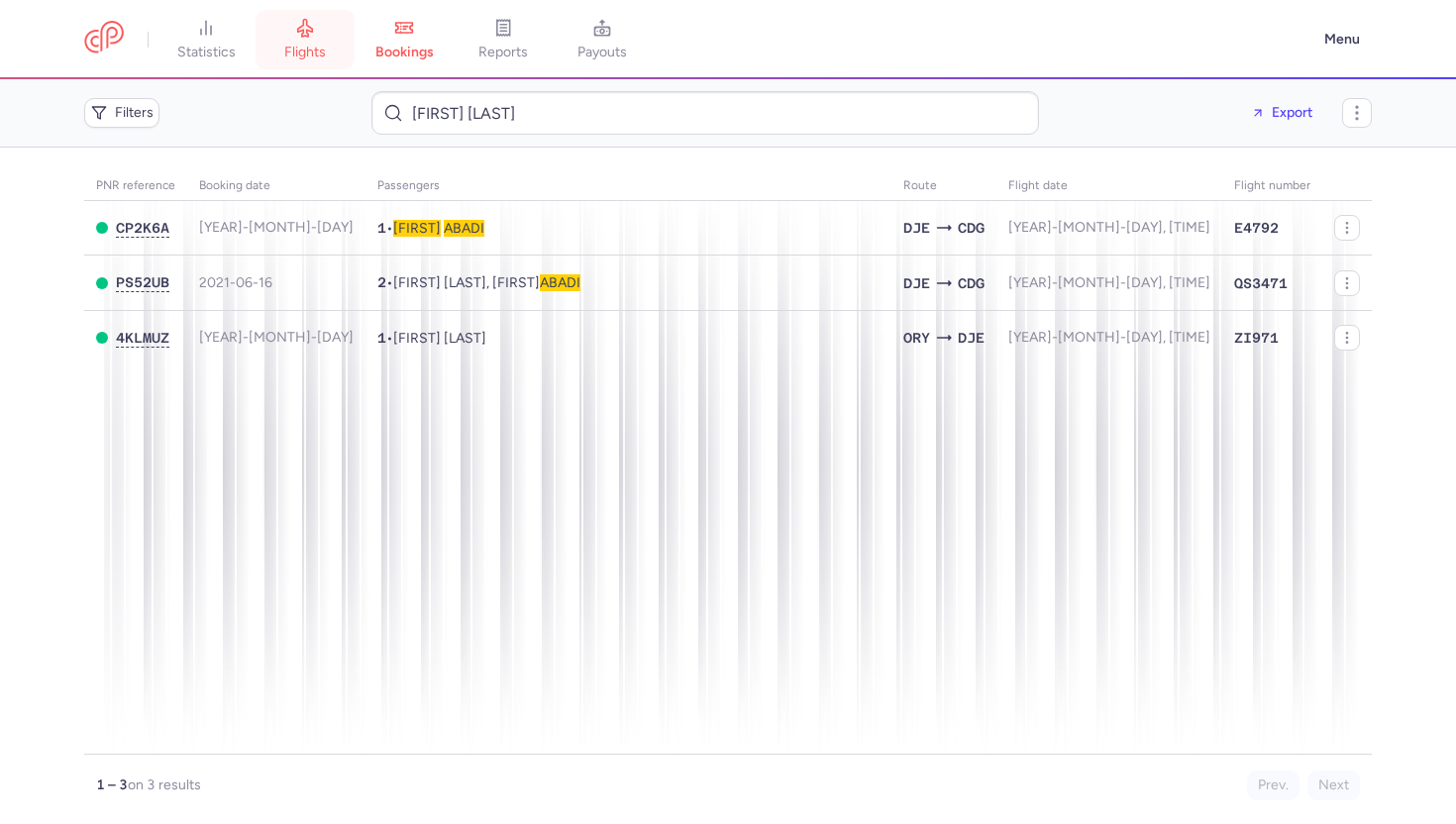 scroll, scrollTop: 0, scrollLeft: 0, axis: both 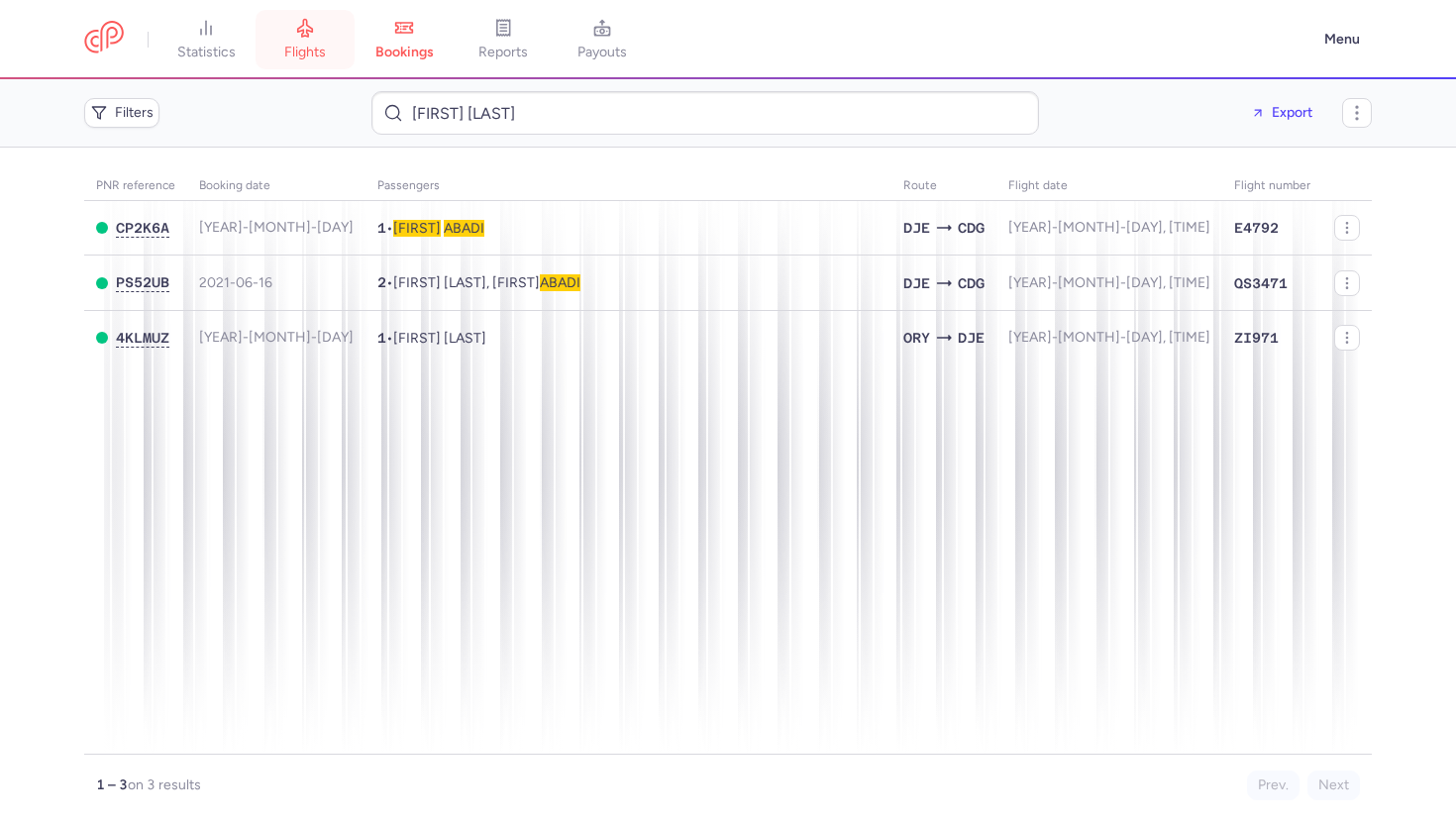 click 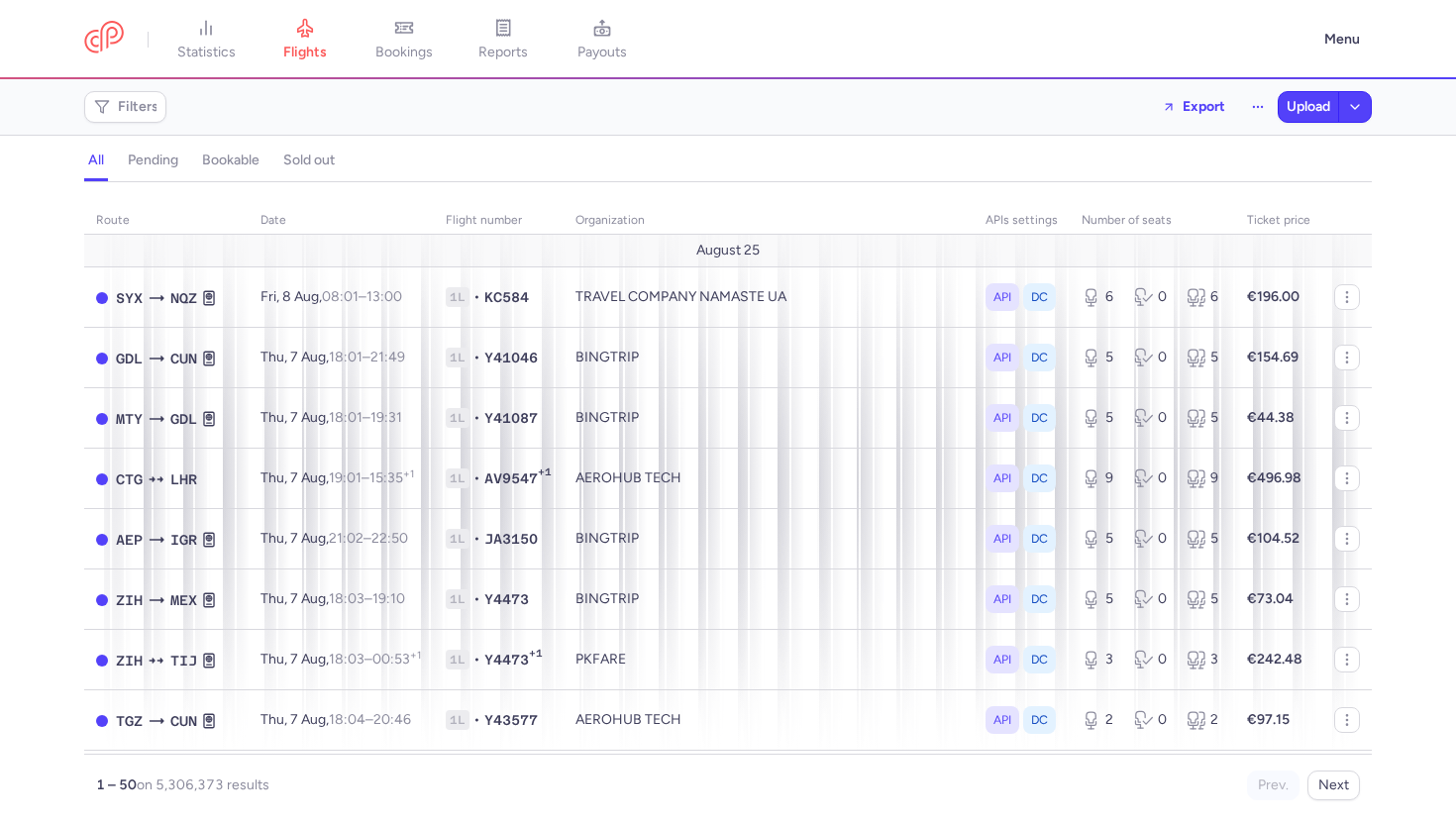 click on "Filters  Export  Upload" at bounding box center (728, 107) 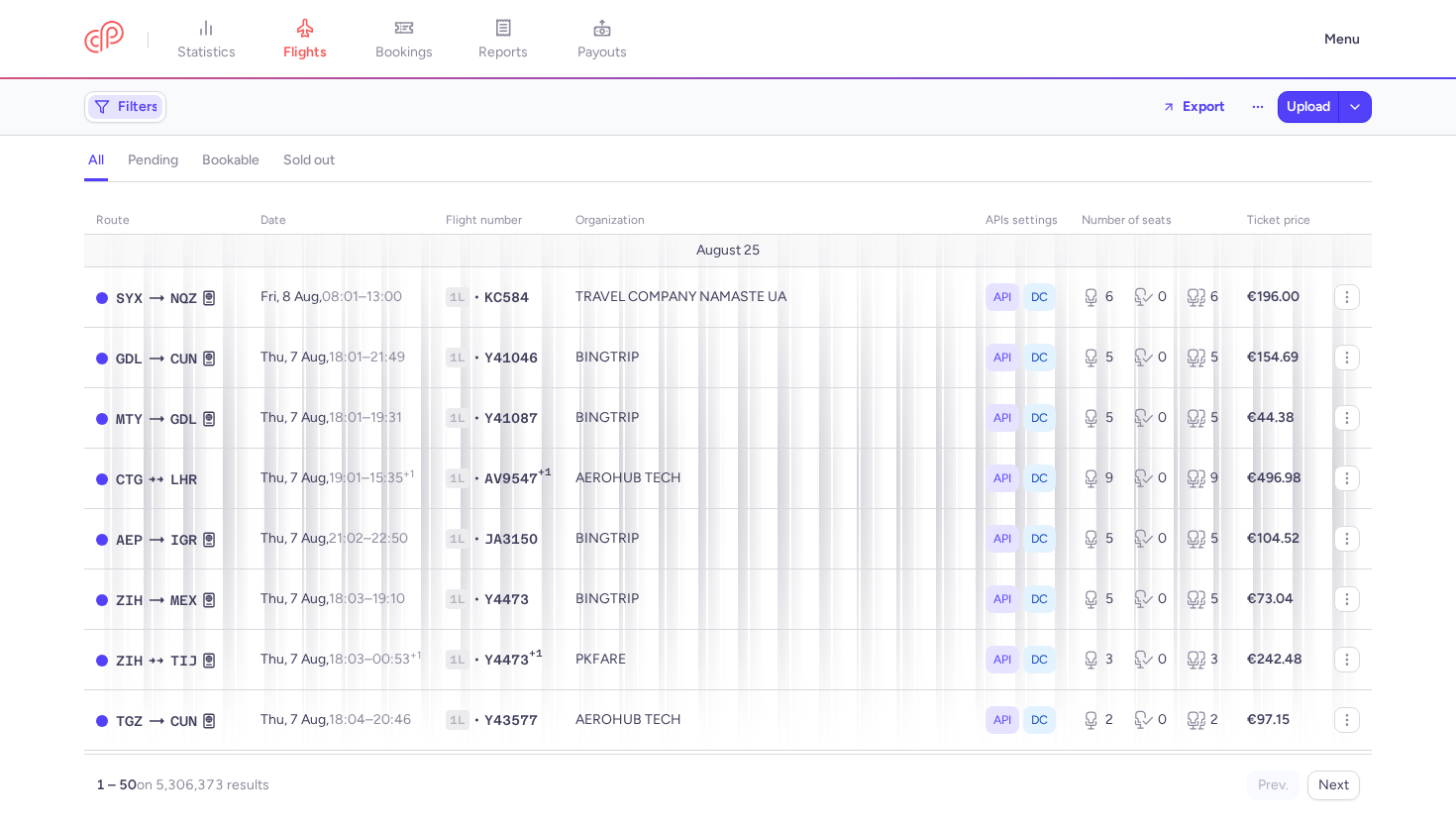 click on "Filters" at bounding box center (125, 107) 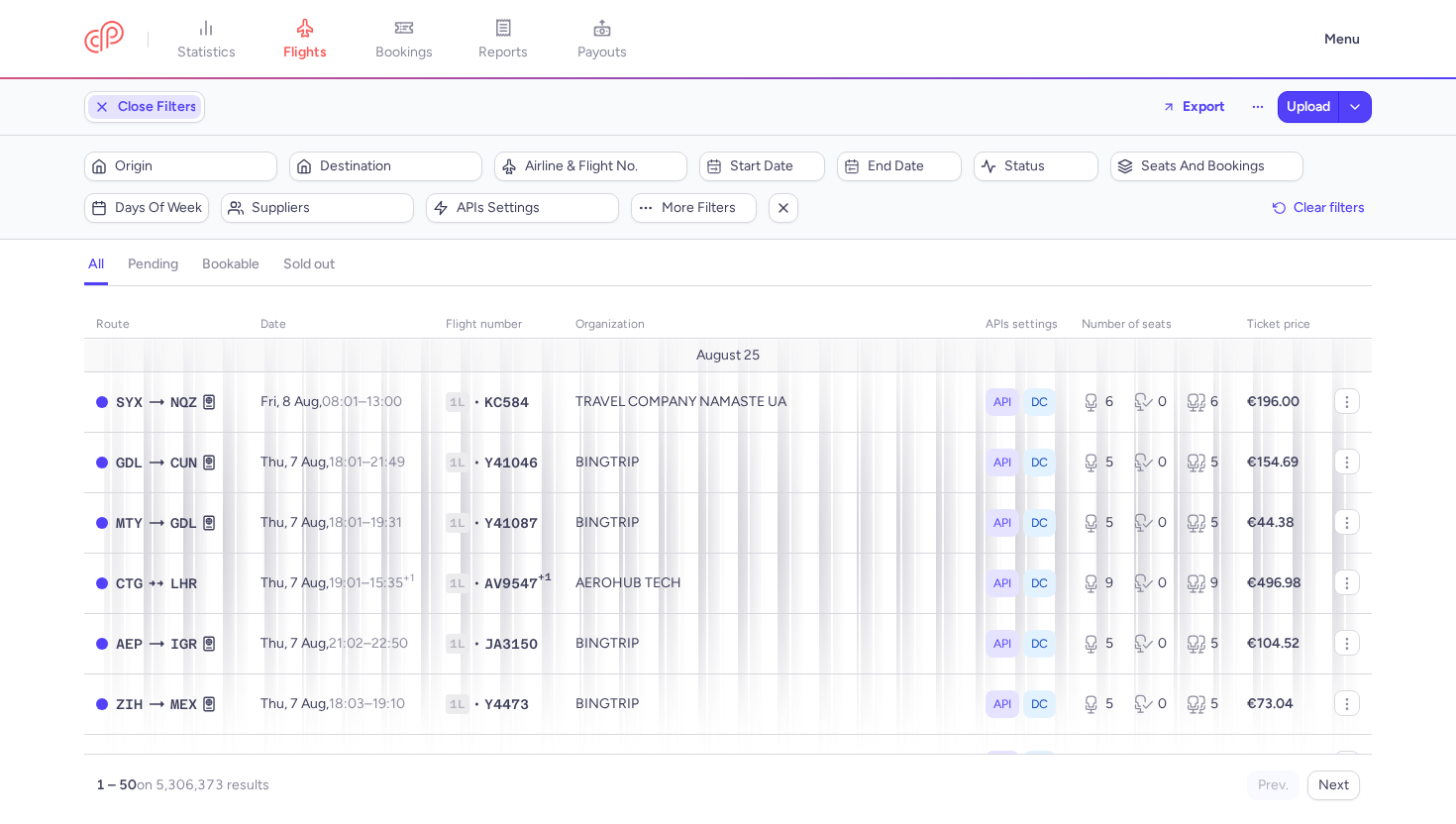 scroll, scrollTop: 0, scrollLeft: 0, axis: both 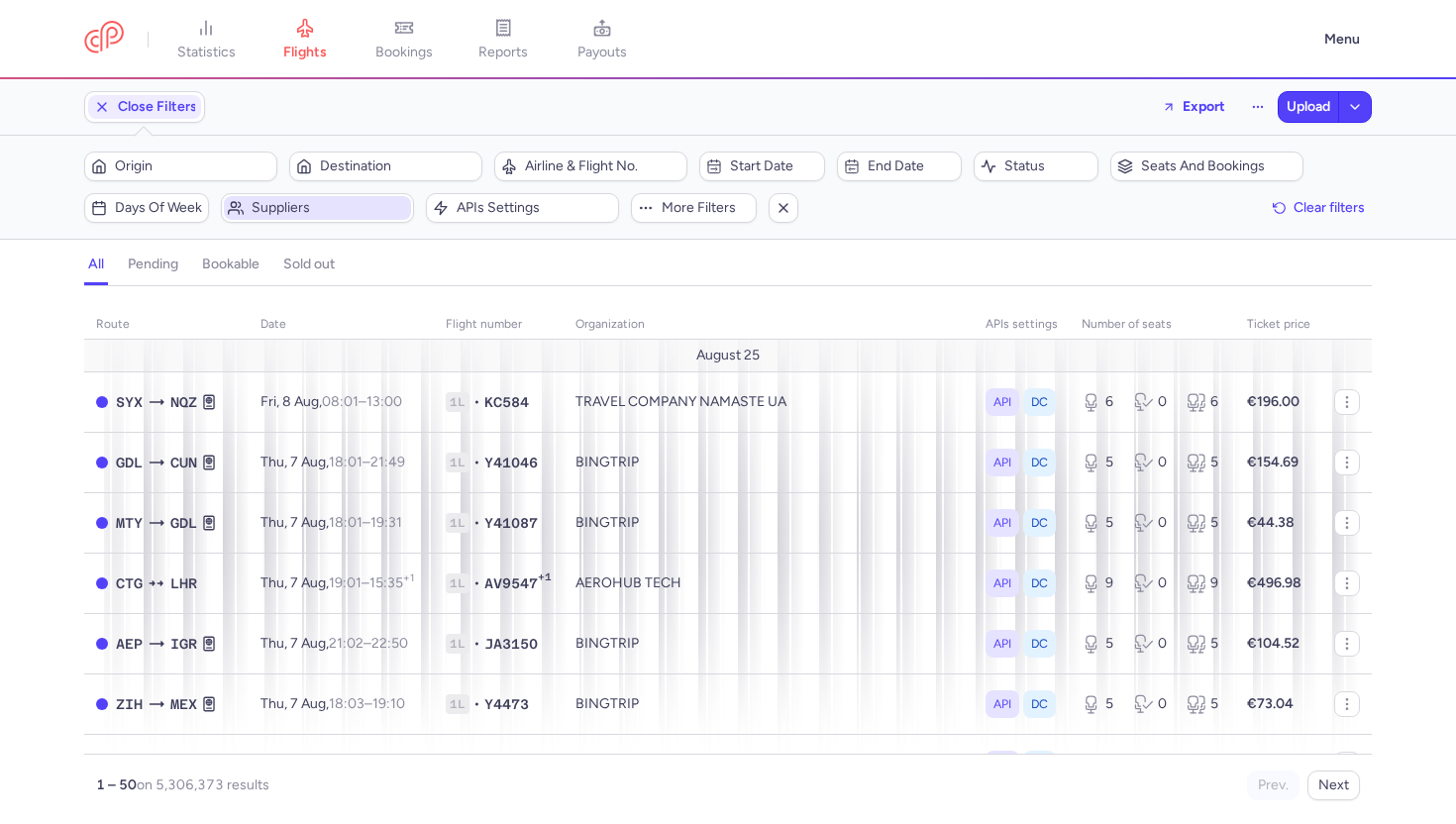 click on "Suppliers" at bounding box center [329, 208] 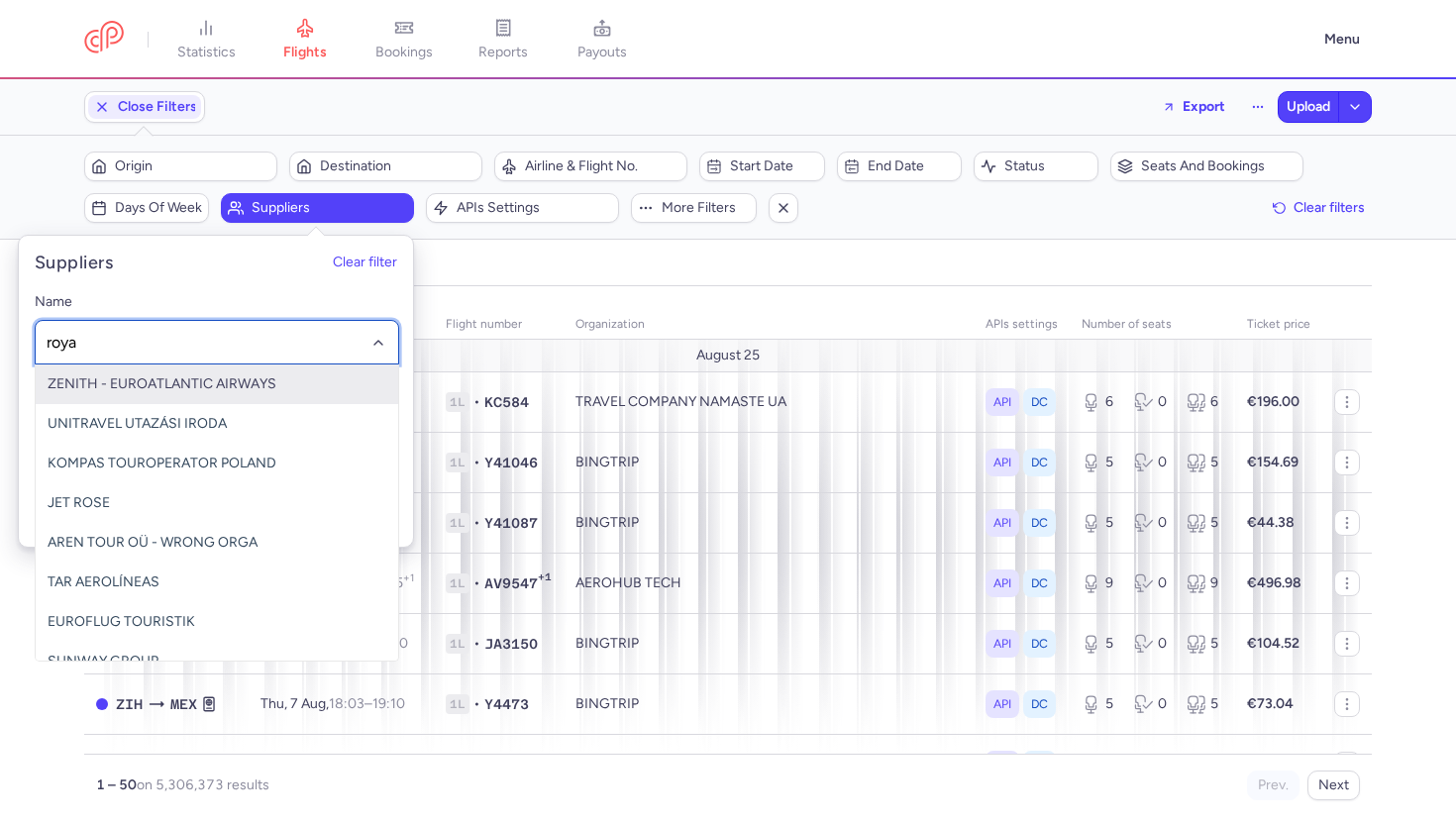 type on "royal" 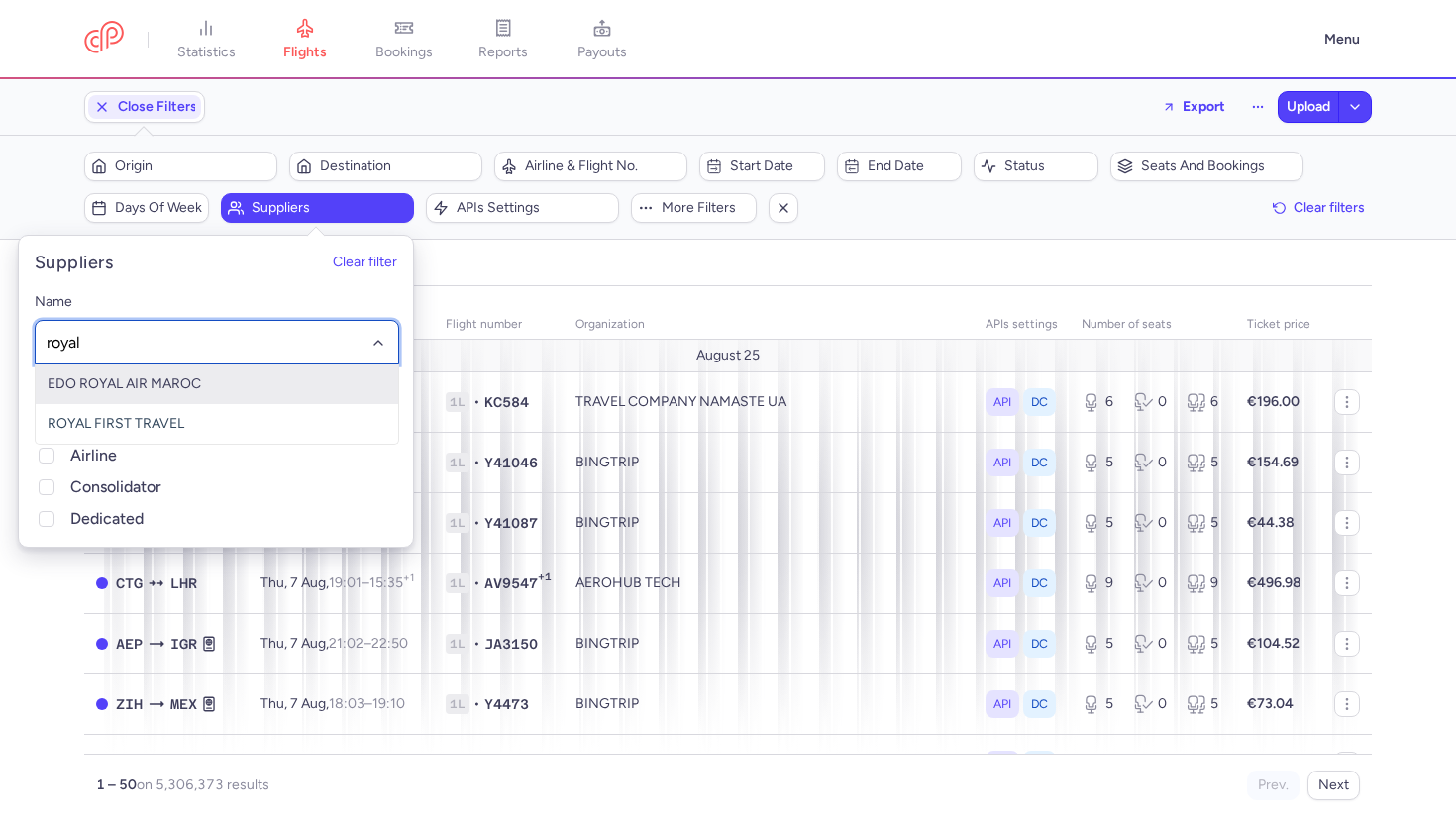 click on "EDO ROYAL AIR MAROC" at bounding box center (217, 384) 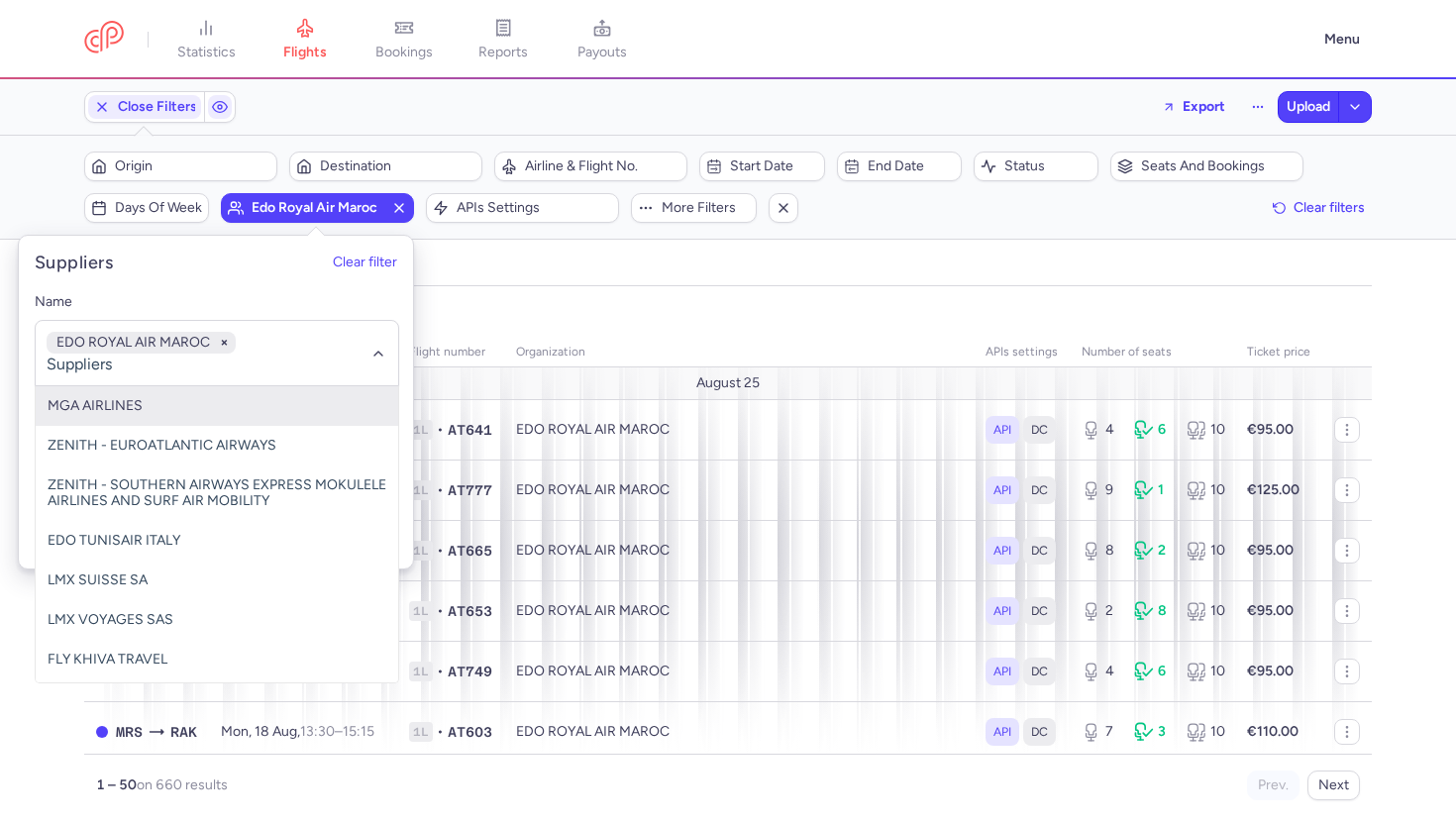 click on "organizations names: EDO ROYAL AIR MAROC" at bounding box center (728, 312) 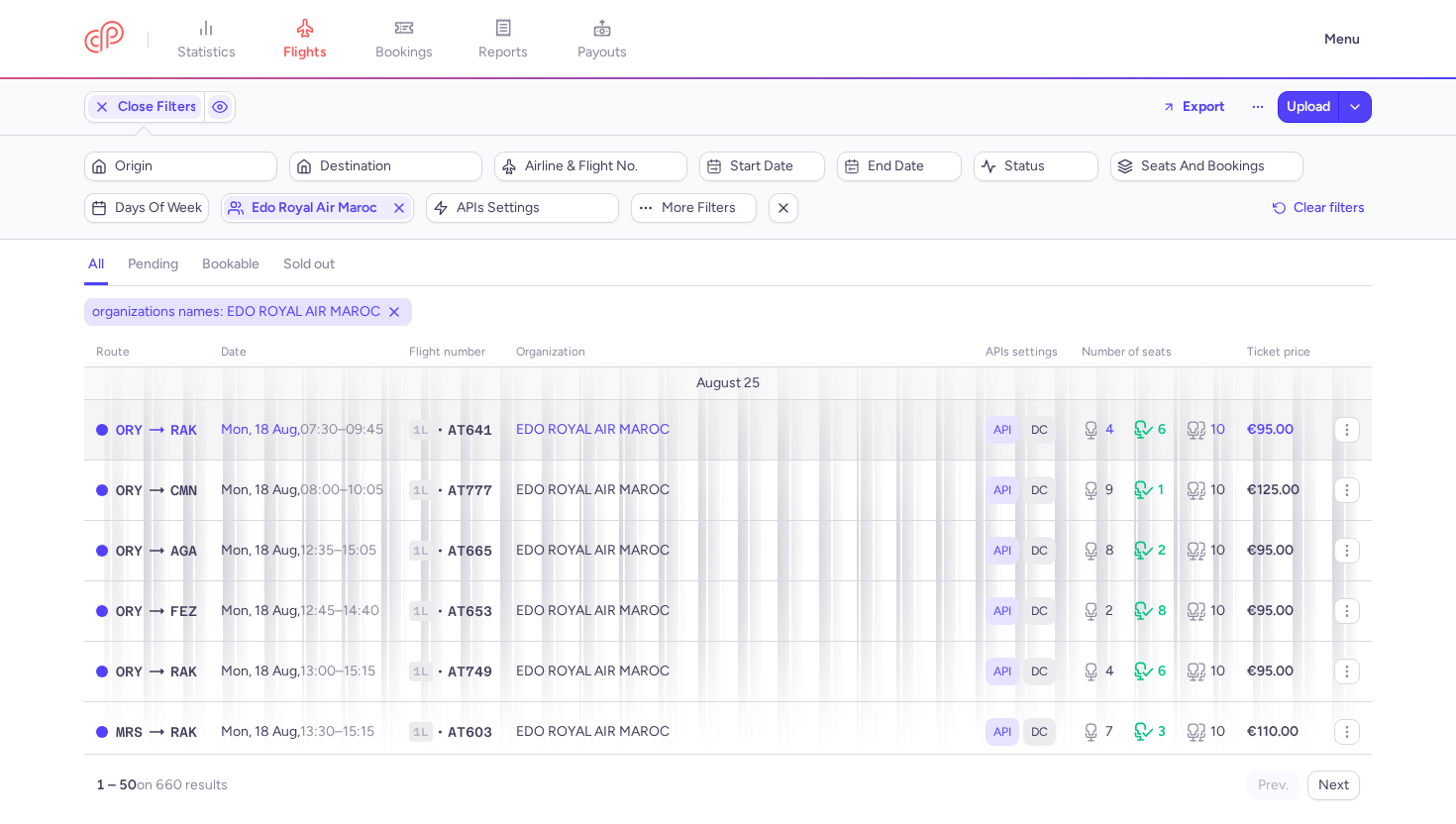 click on "EDO ROYAL AIR MAROC" 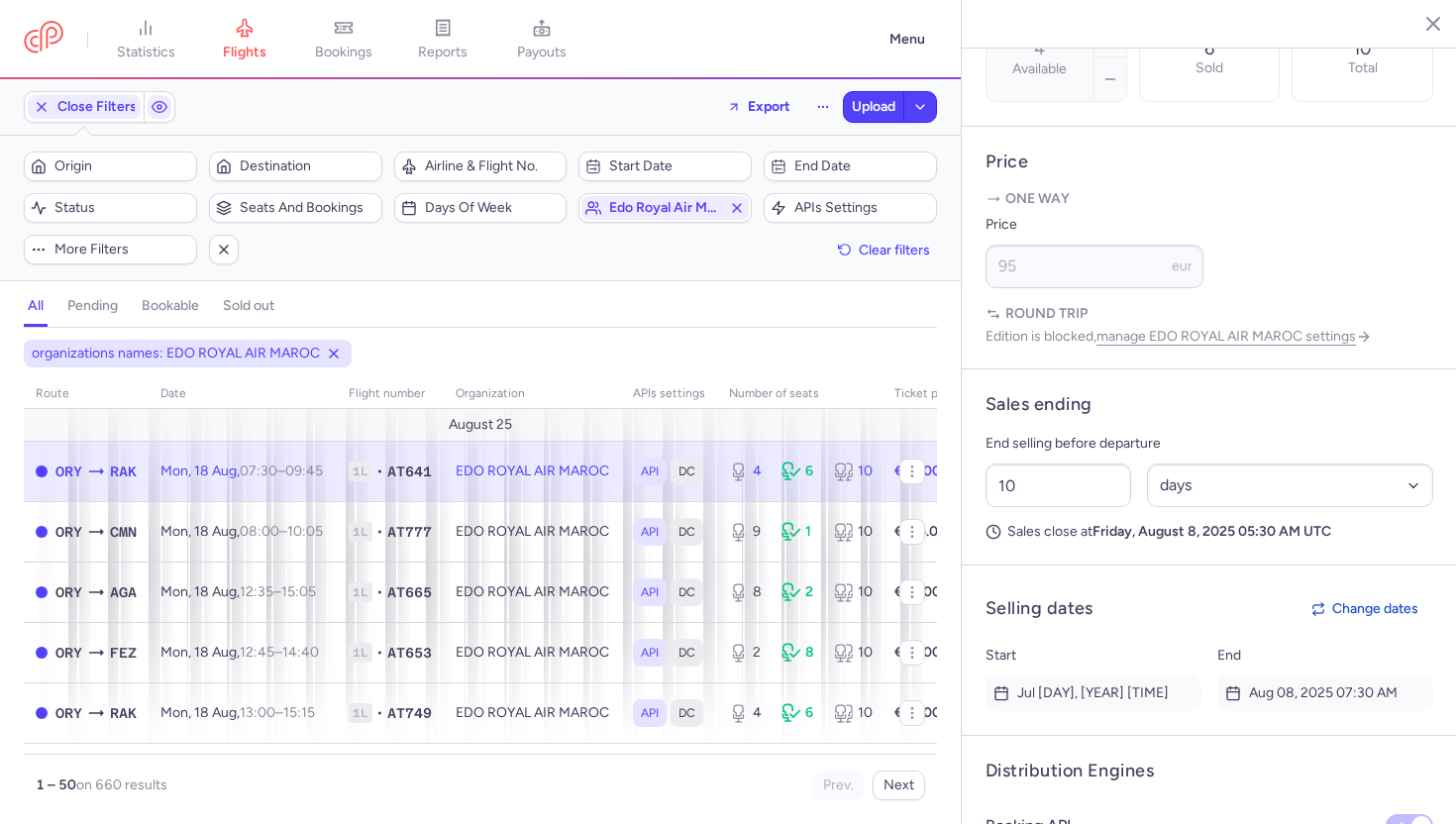 scroll, scrollTop: 806, scrollLeft: 0, axis: vertical 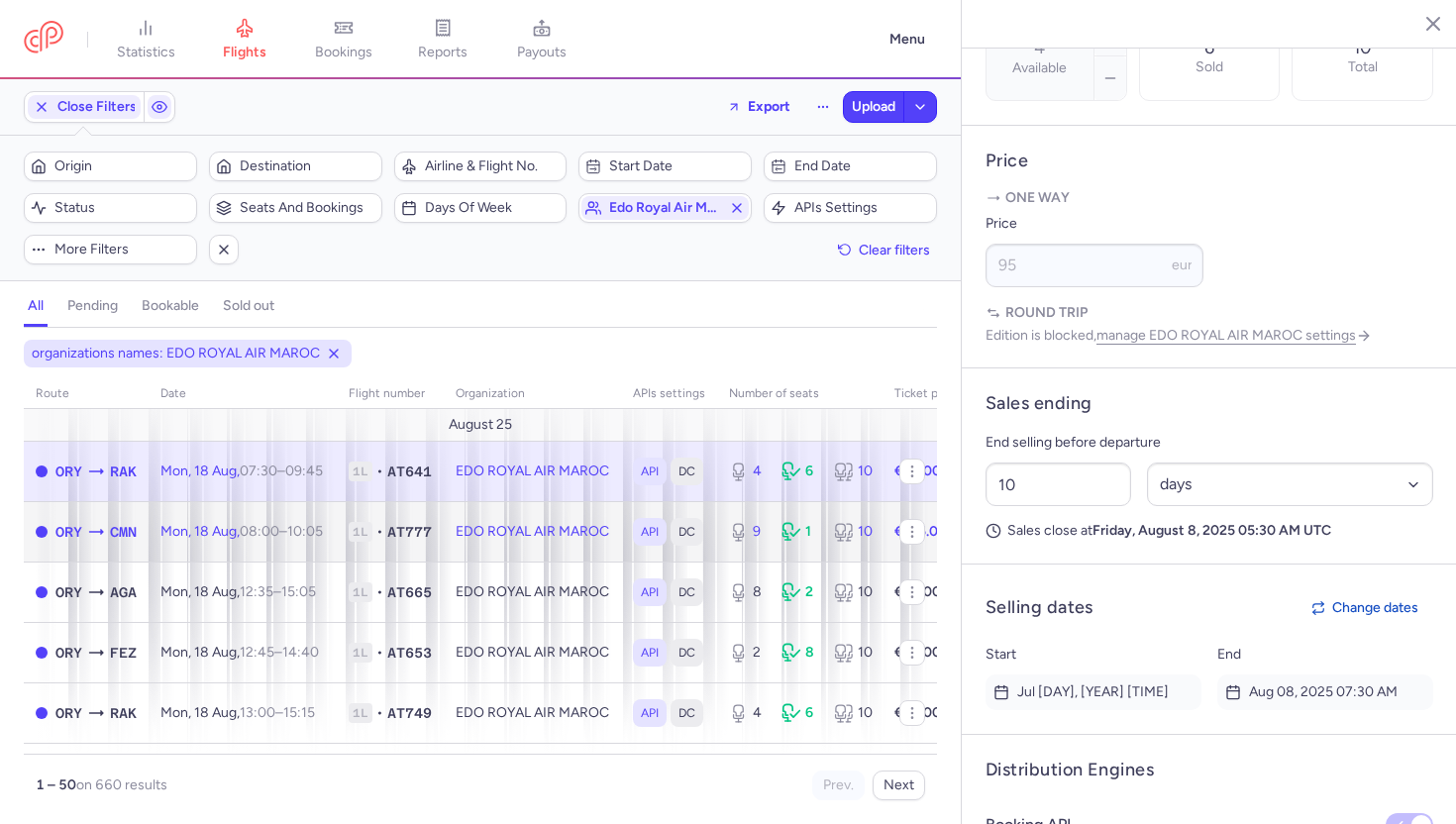 click on "EDO ROYAL AIR MAROC" 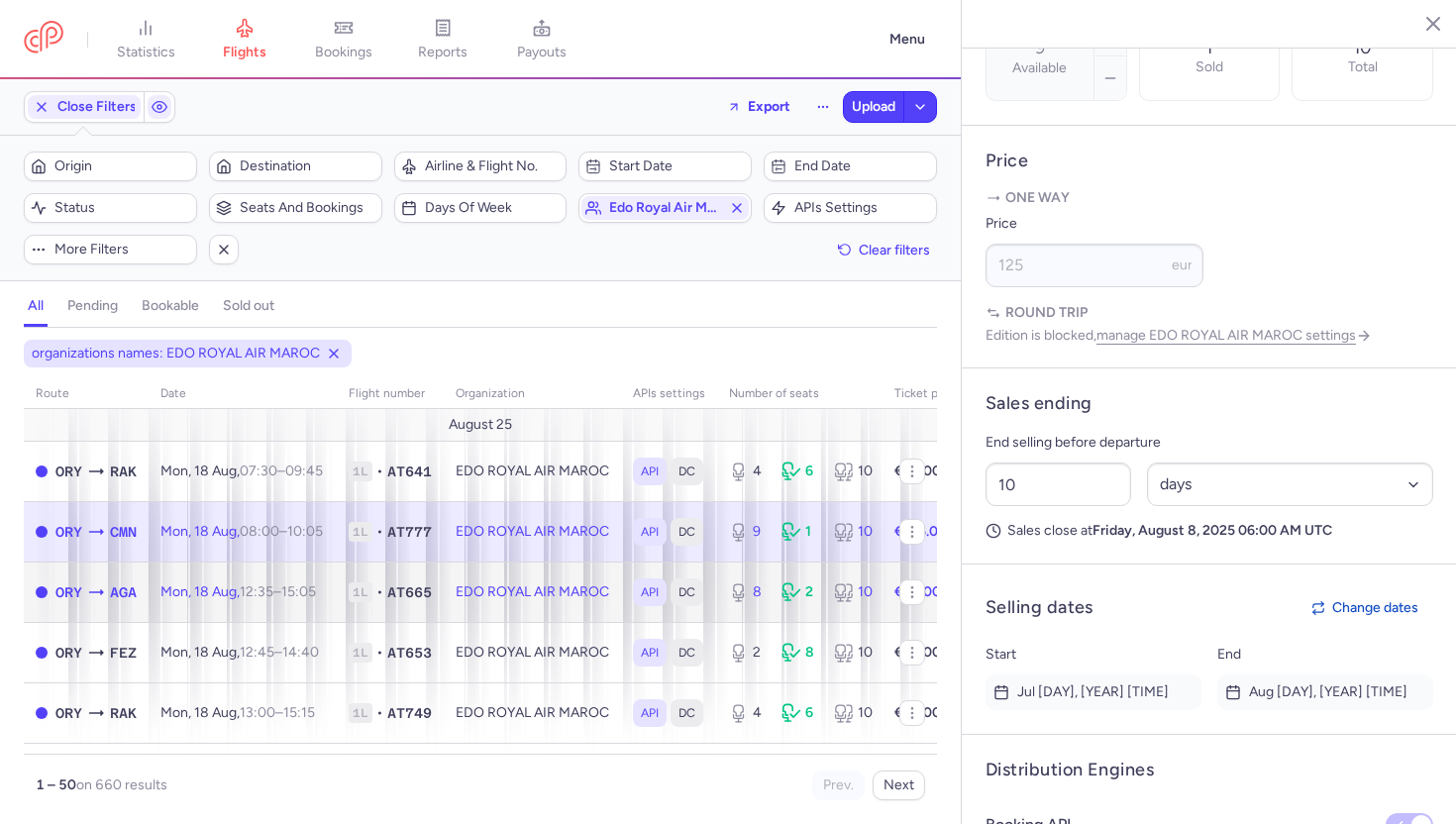 click on "EDO ROYAL AIR MAROC" 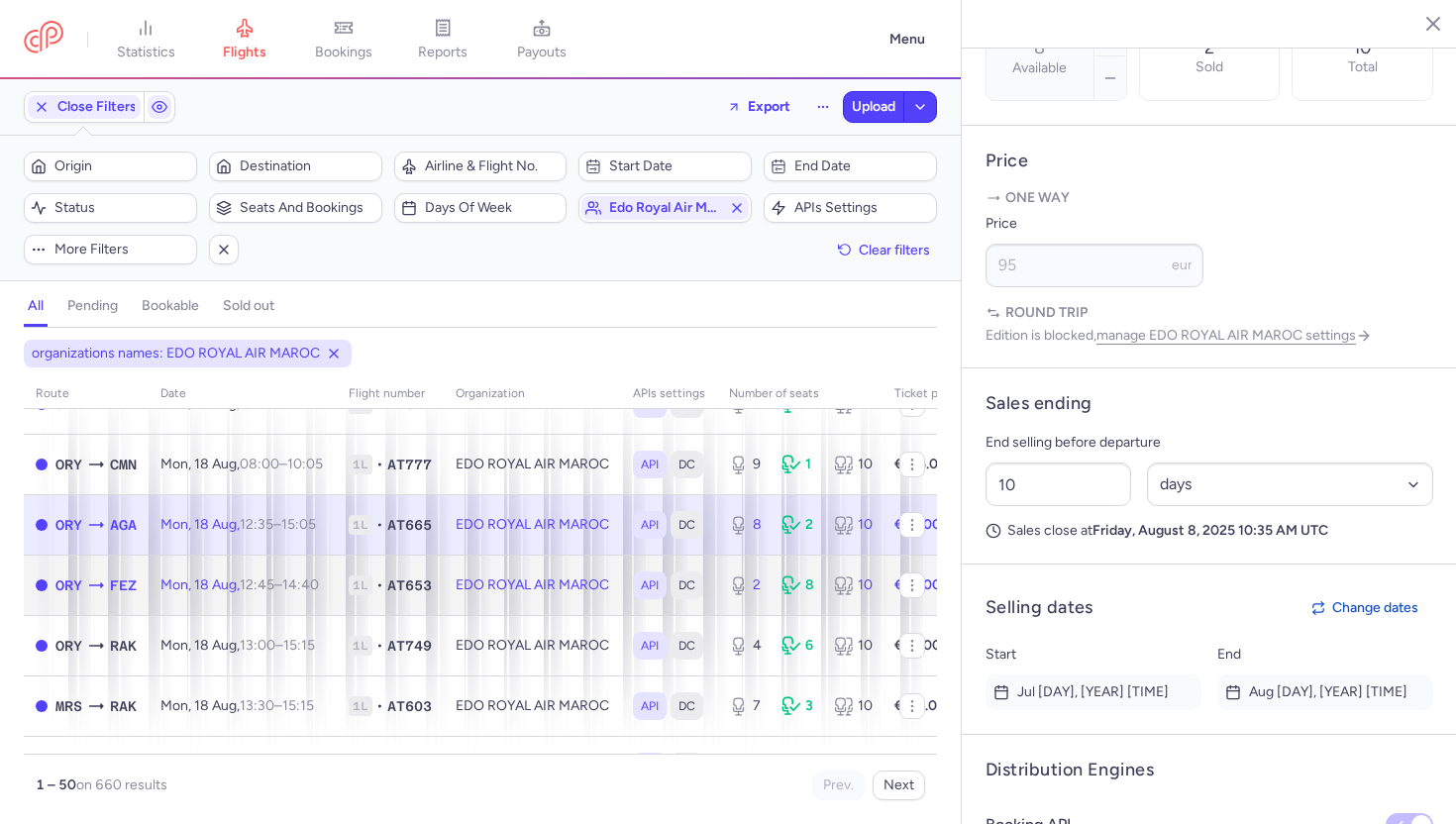 click on "EDO ROYAL AIR MAROC" 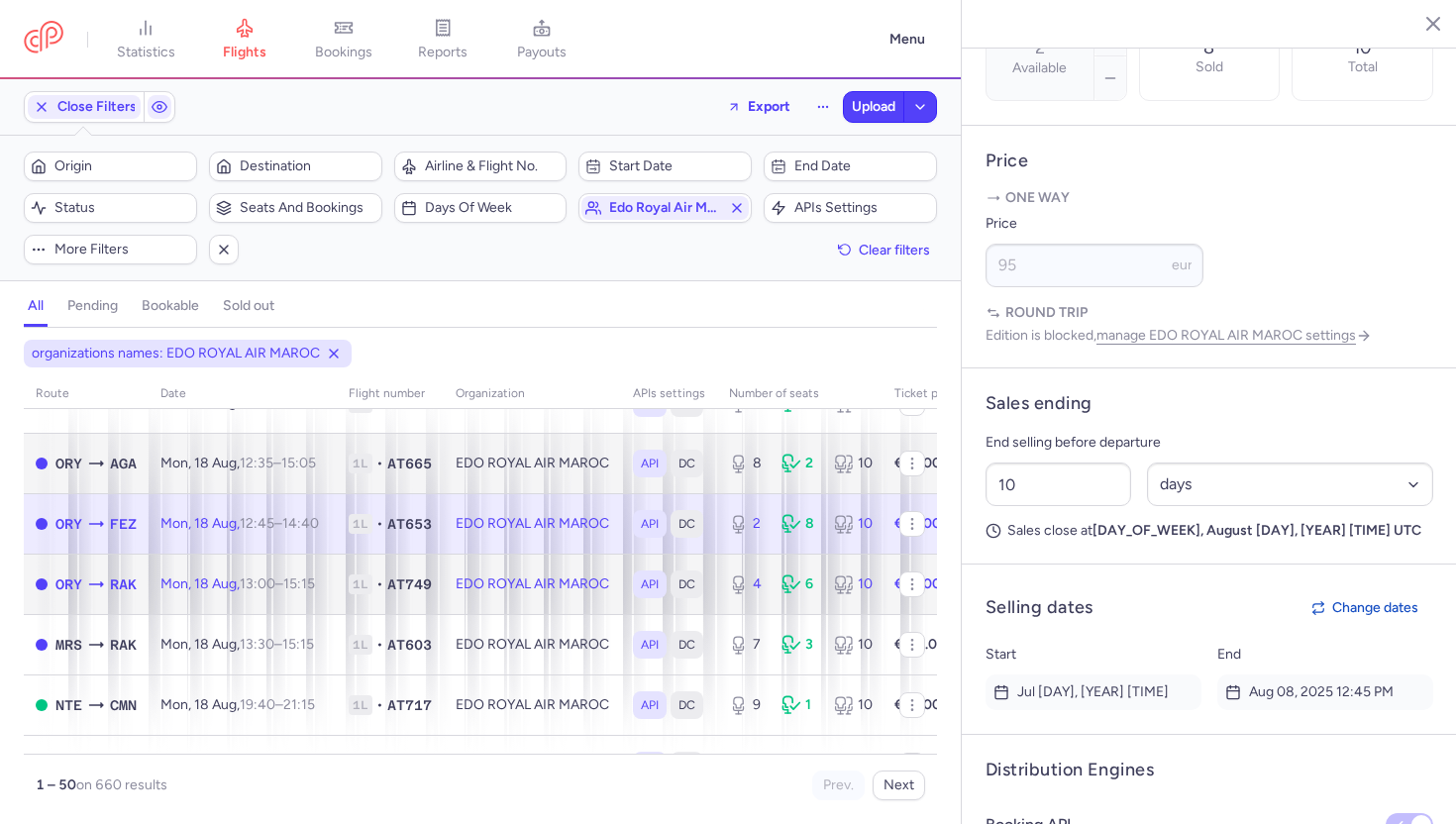 click on "EDO ROYAL AIR MAROC" 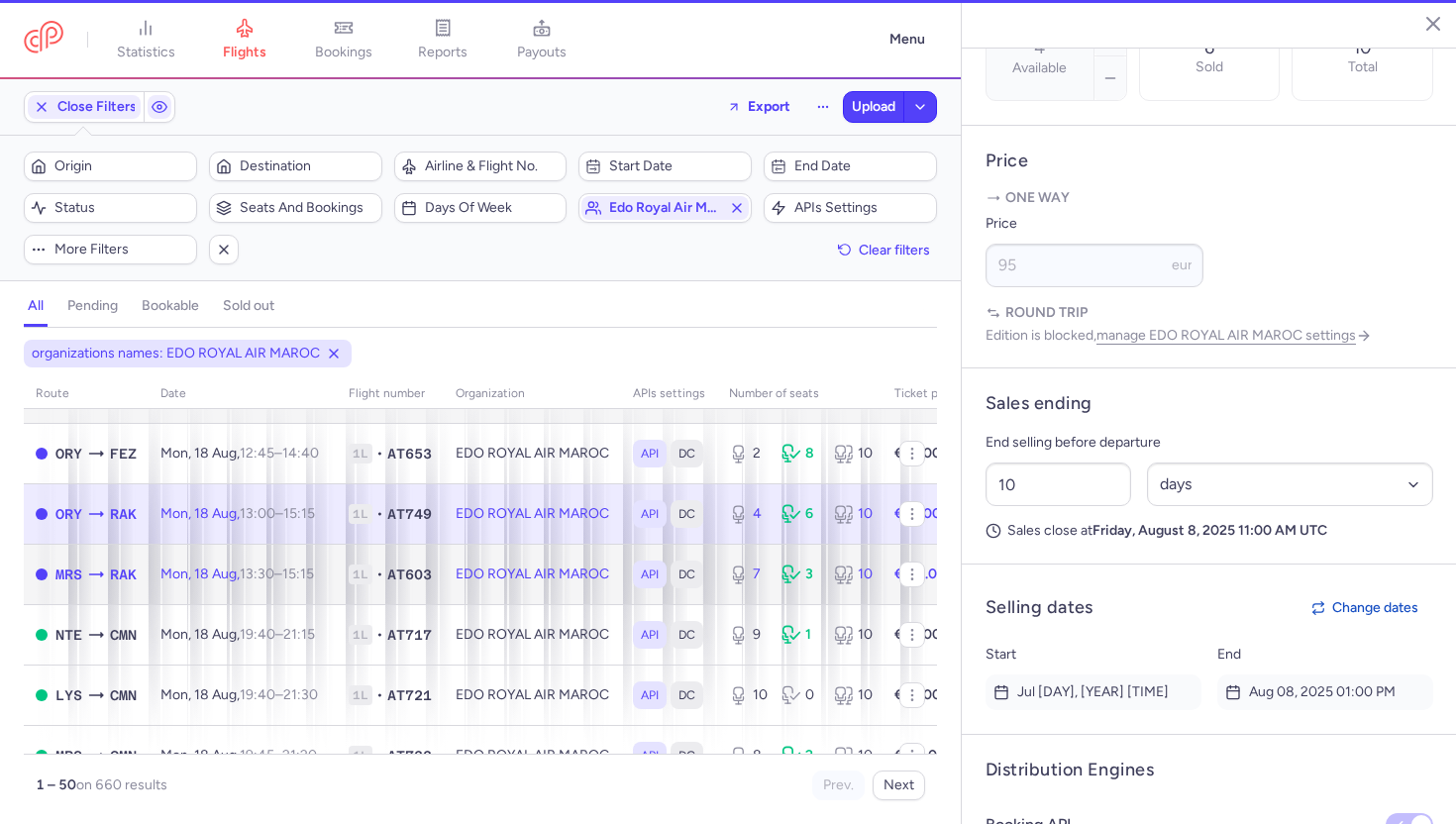click on "EDO ROYAL AIR MAROC" 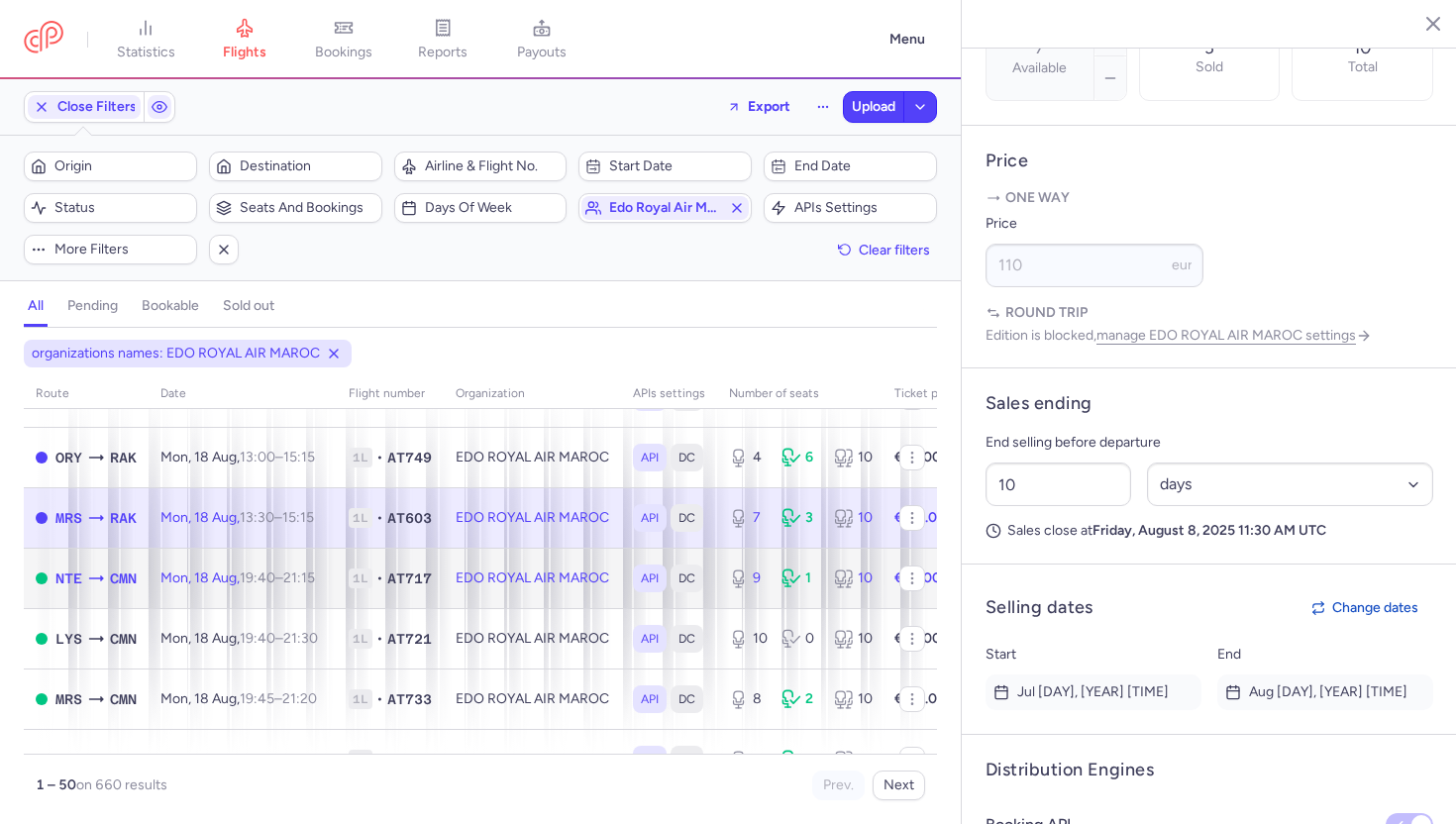 click on "EDO ROYAL AIR MAROC" 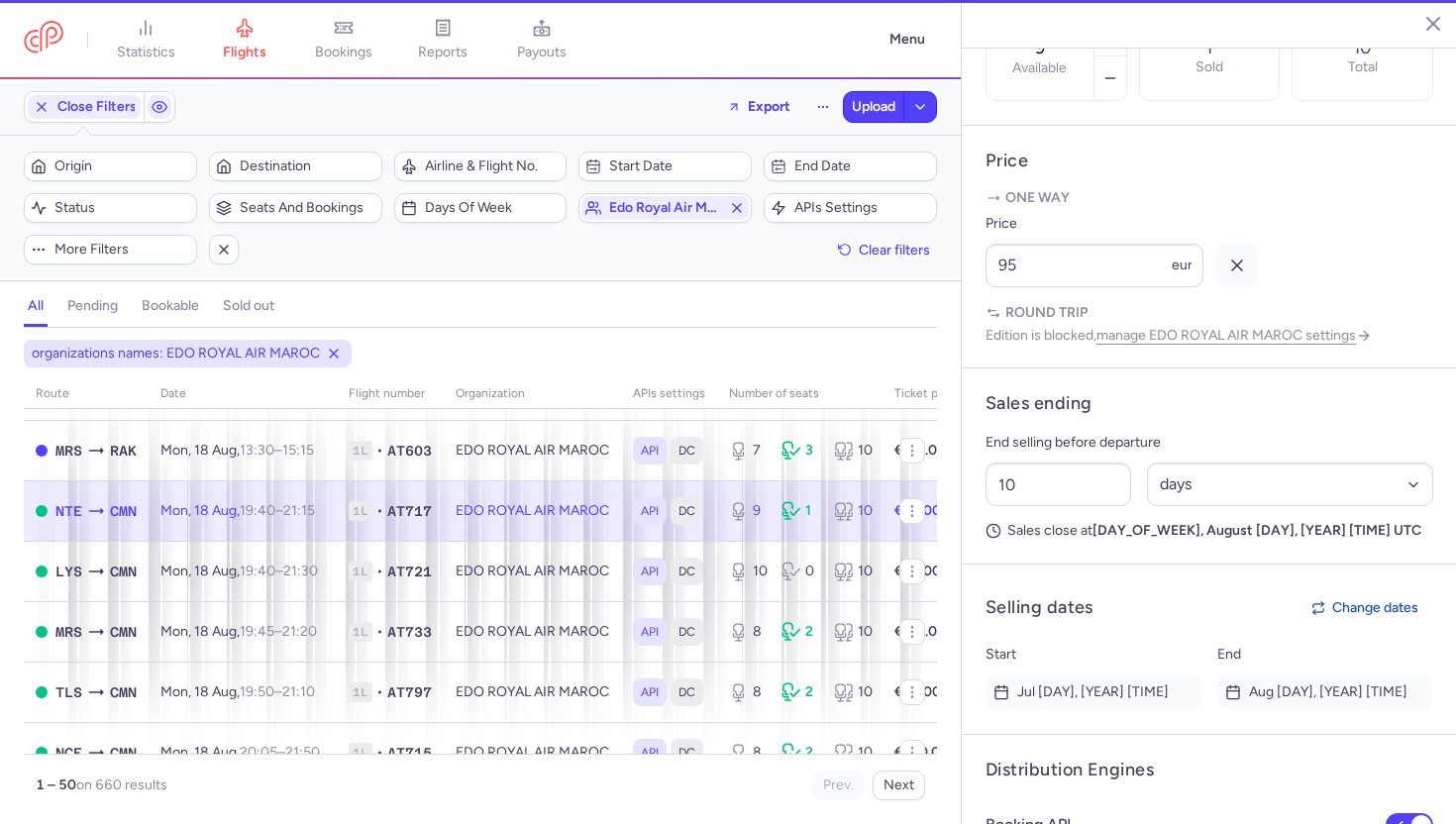 scroll, scrollTop: 328, scrollLeft: 0, axis: vertical 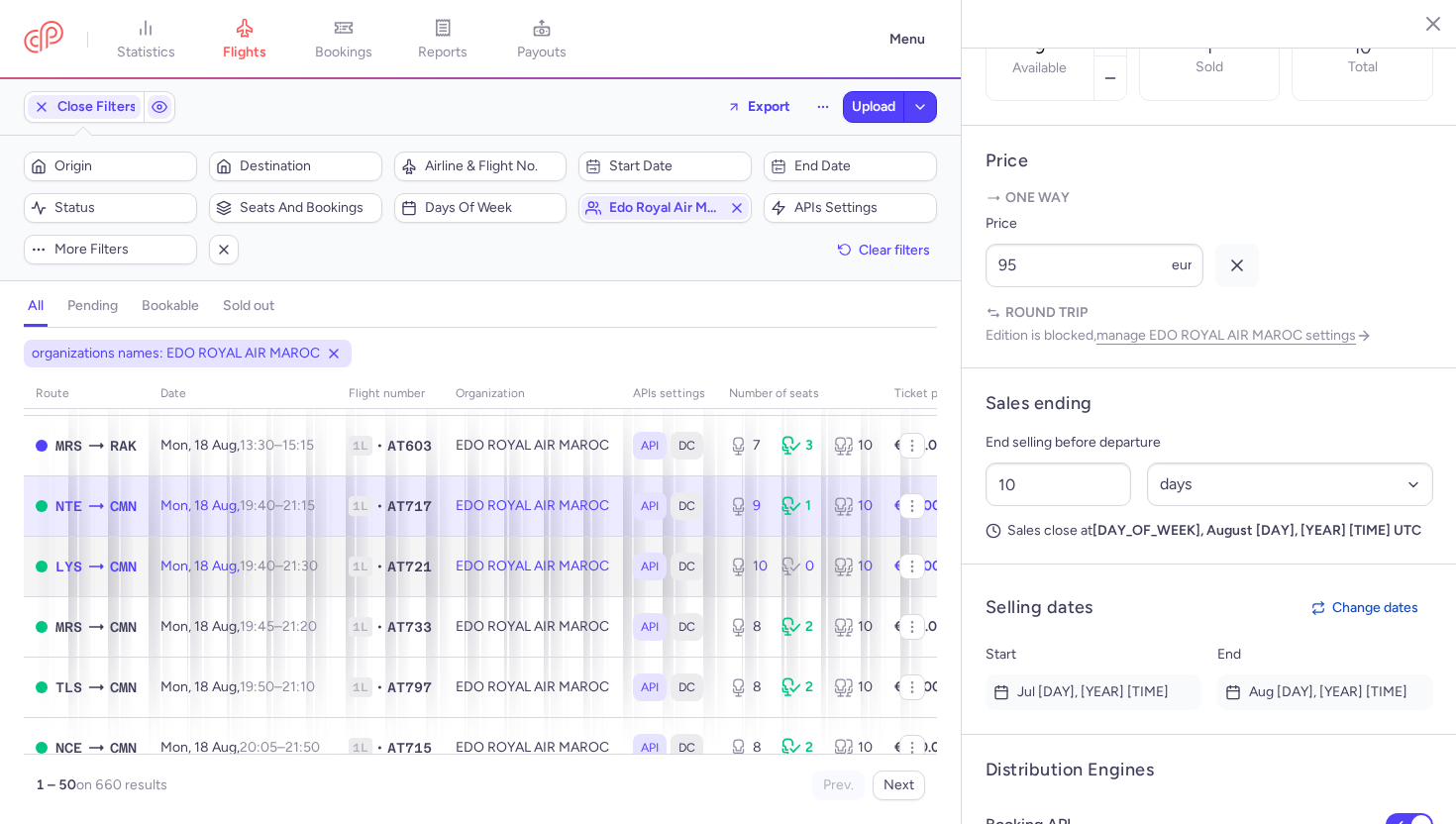 click on "EDO ROYAL AIR MAROC" 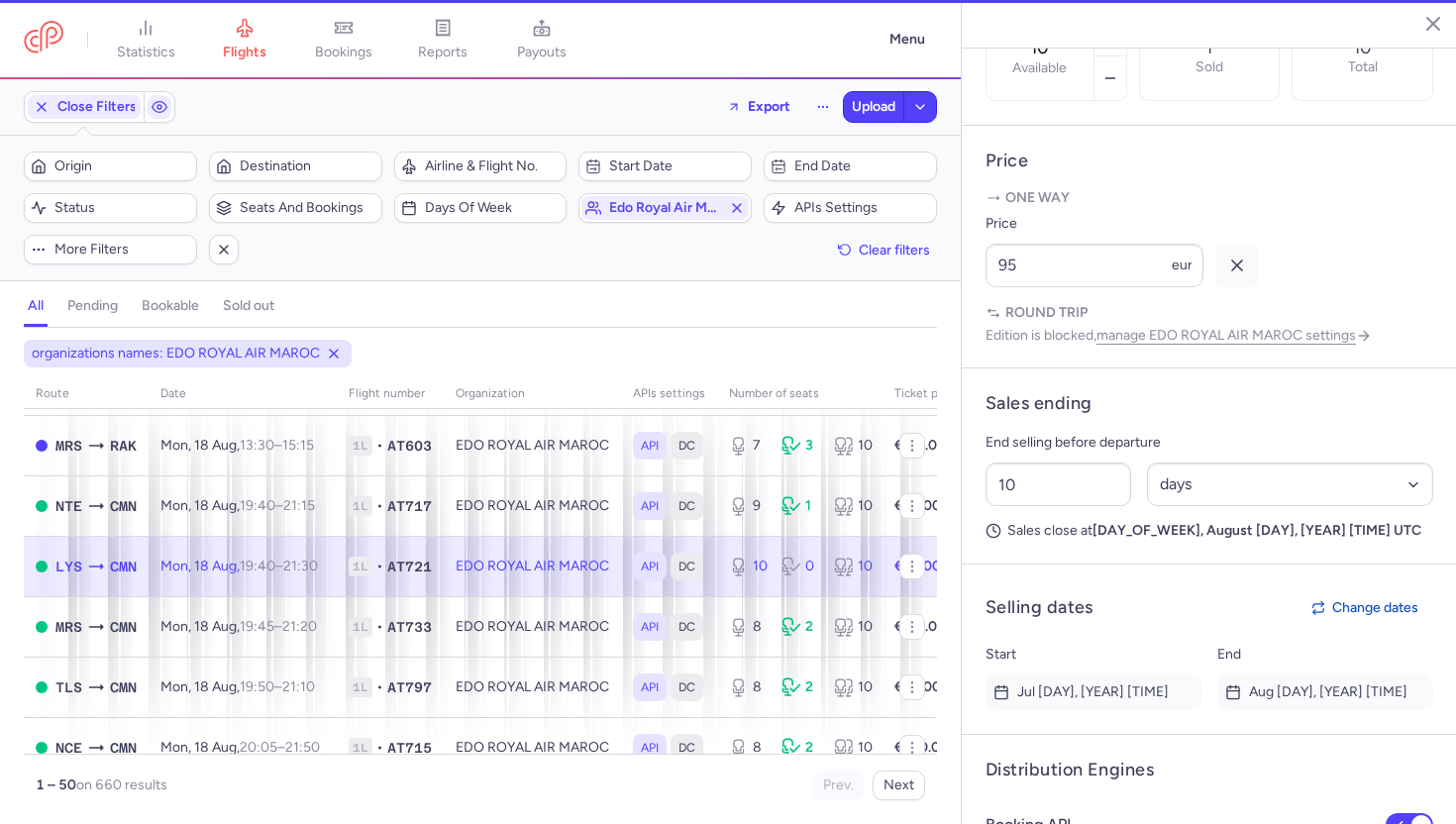 scroll, scrollTop: 790, scrollLeft: 0, axis: vertical 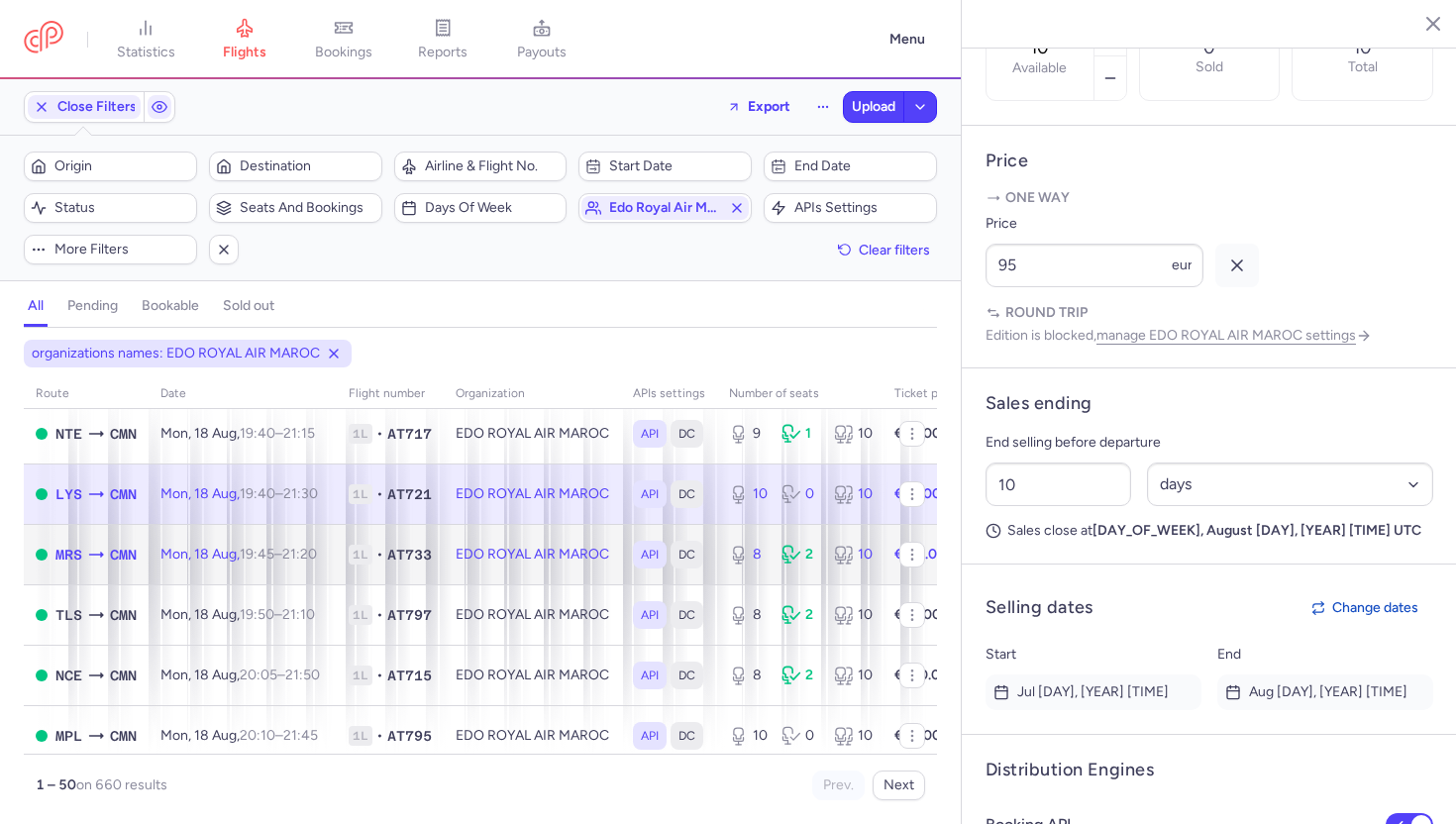 click on "EDO ROYAL AIR MAROC" 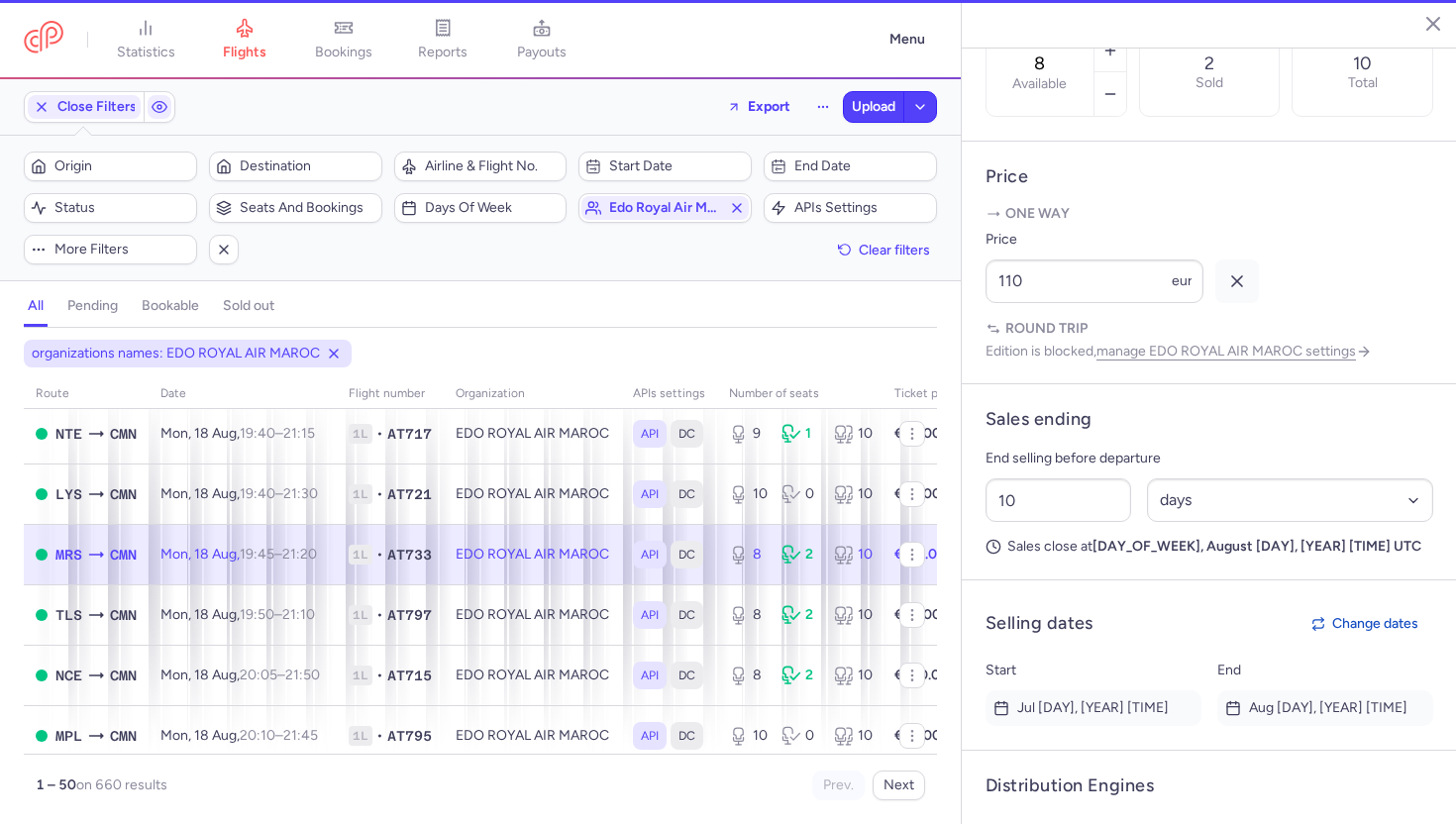 scroll, scrollTop: 806, scrollLeft: 0, axis: vertical 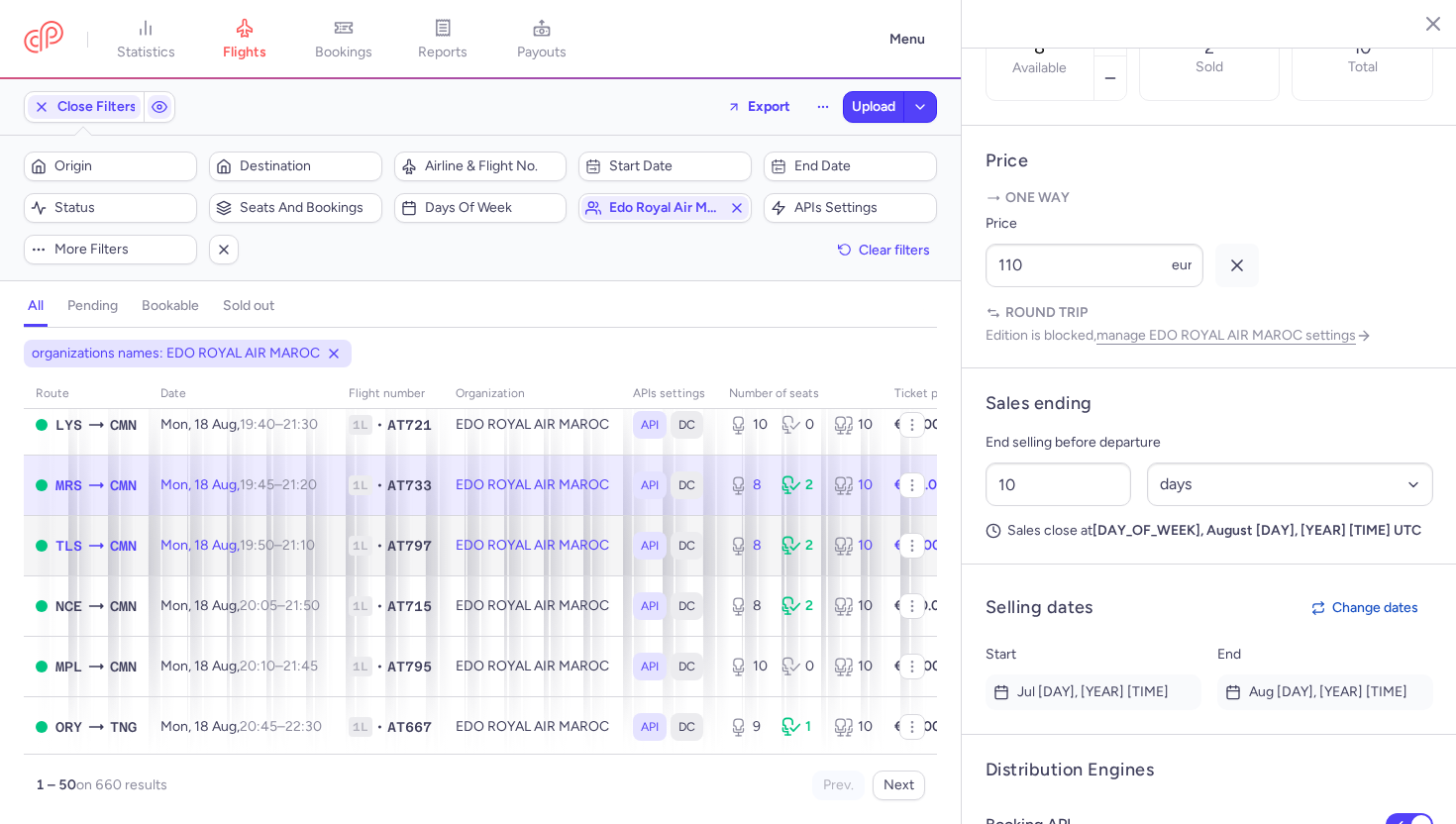 click on "EDO ROYAL AIR MAROC" 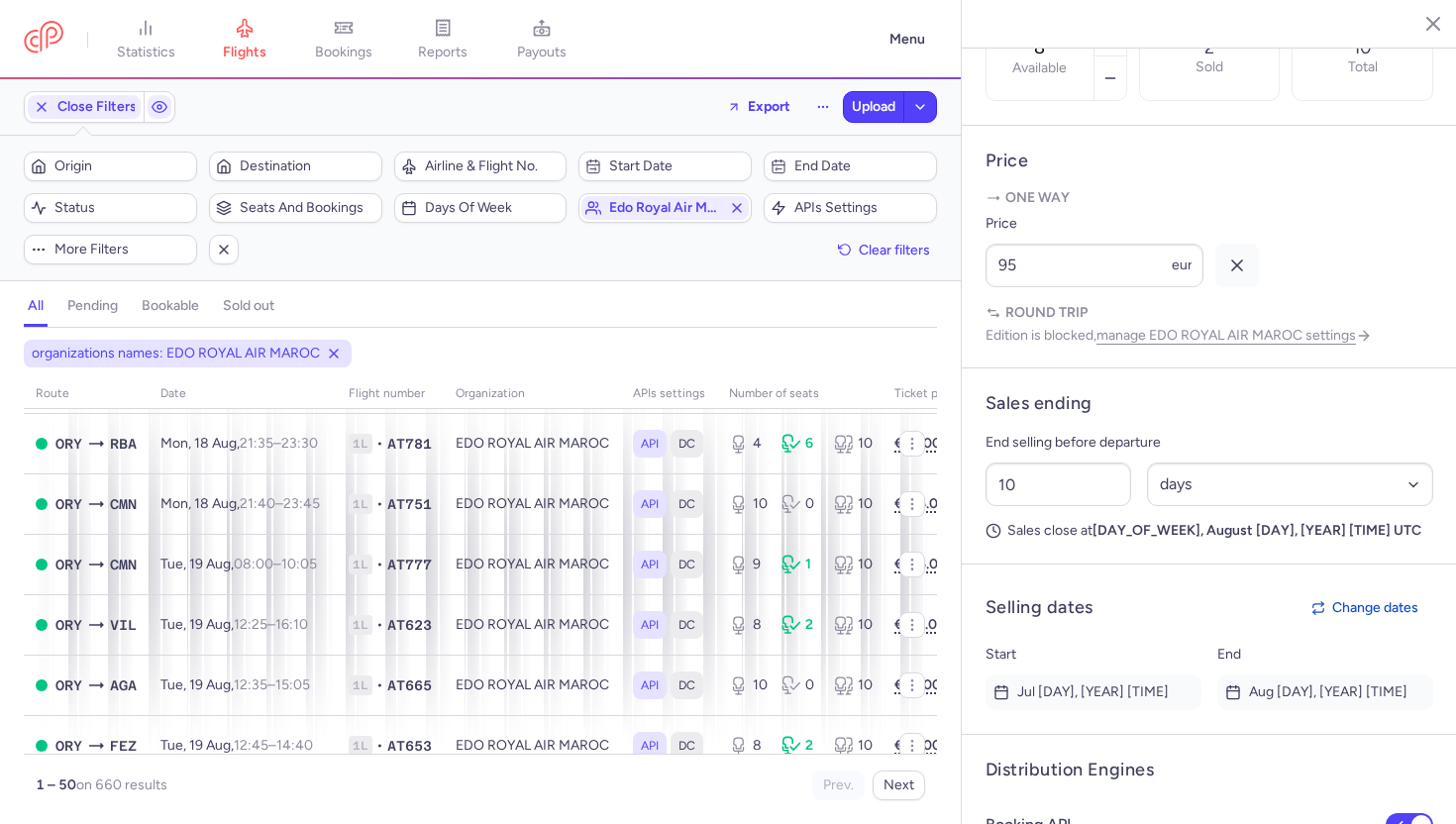 scroll, scrollTop: 948, scrollLeft: 0, axis: vertical 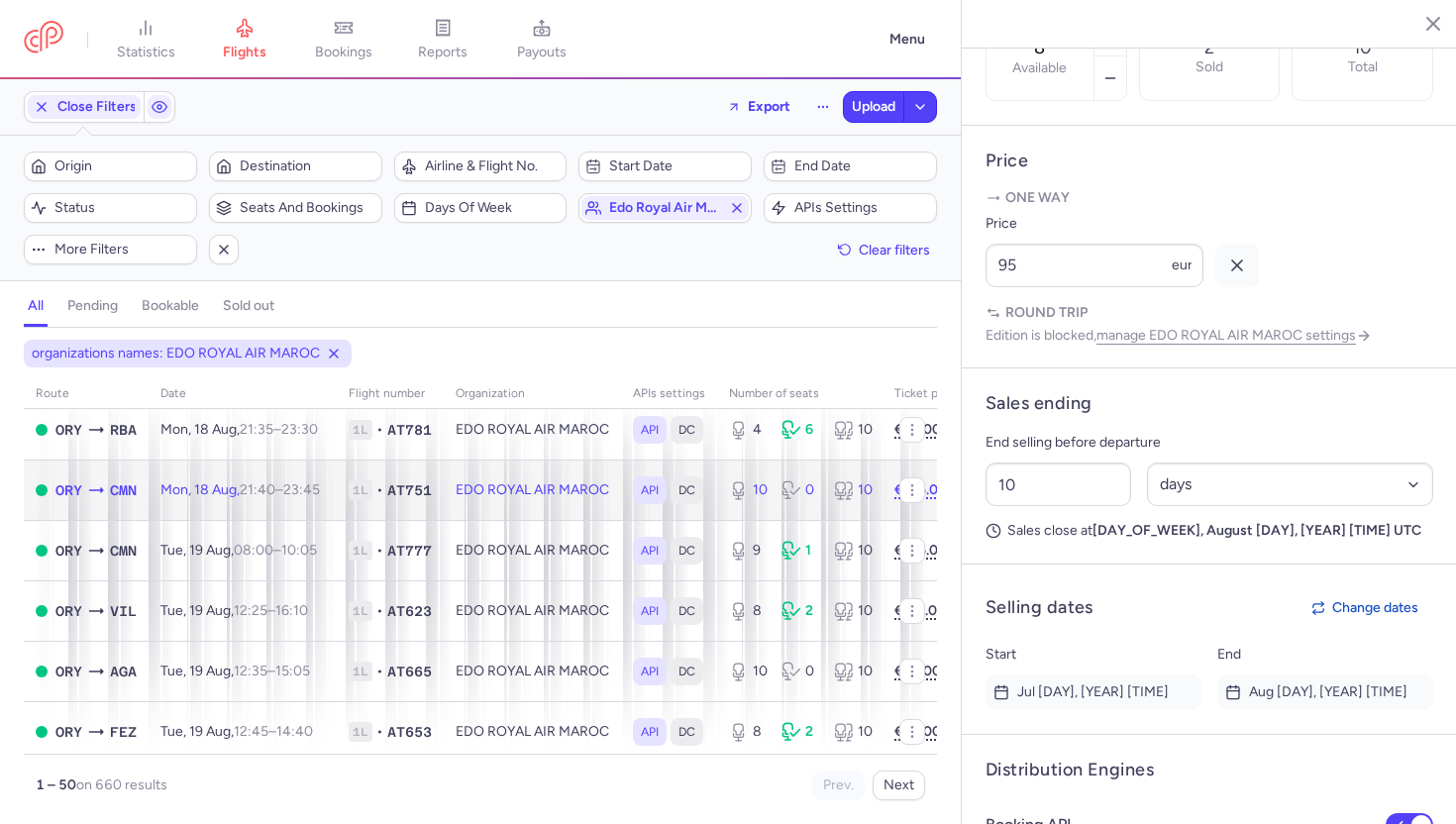 click on "EDO ROYAL AIR MAROC" 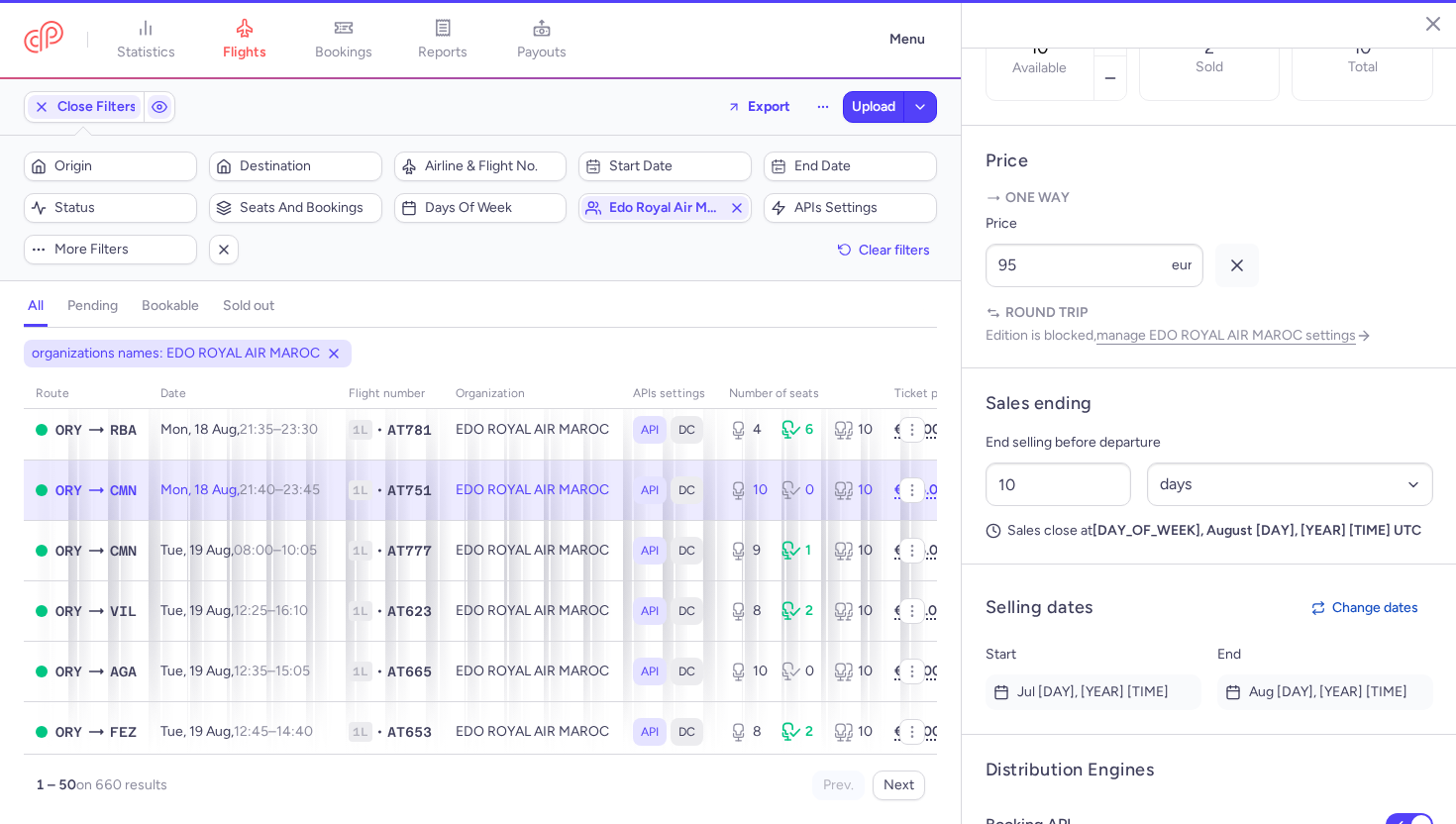 scroll, scrollTop: 790, scrollLeft: 0, axis: vertical 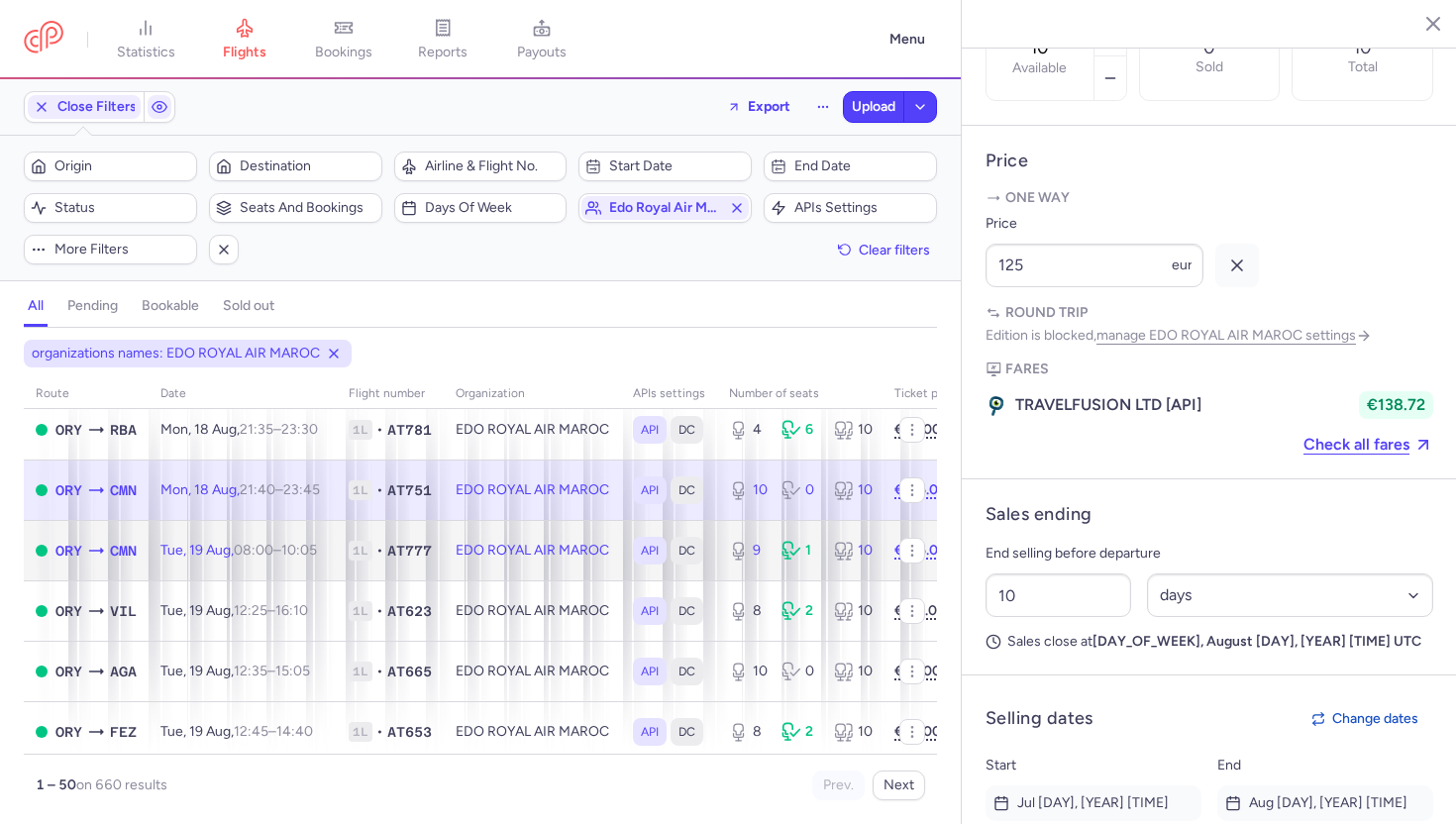 click on "EDO ROYAL AIR MAROC" 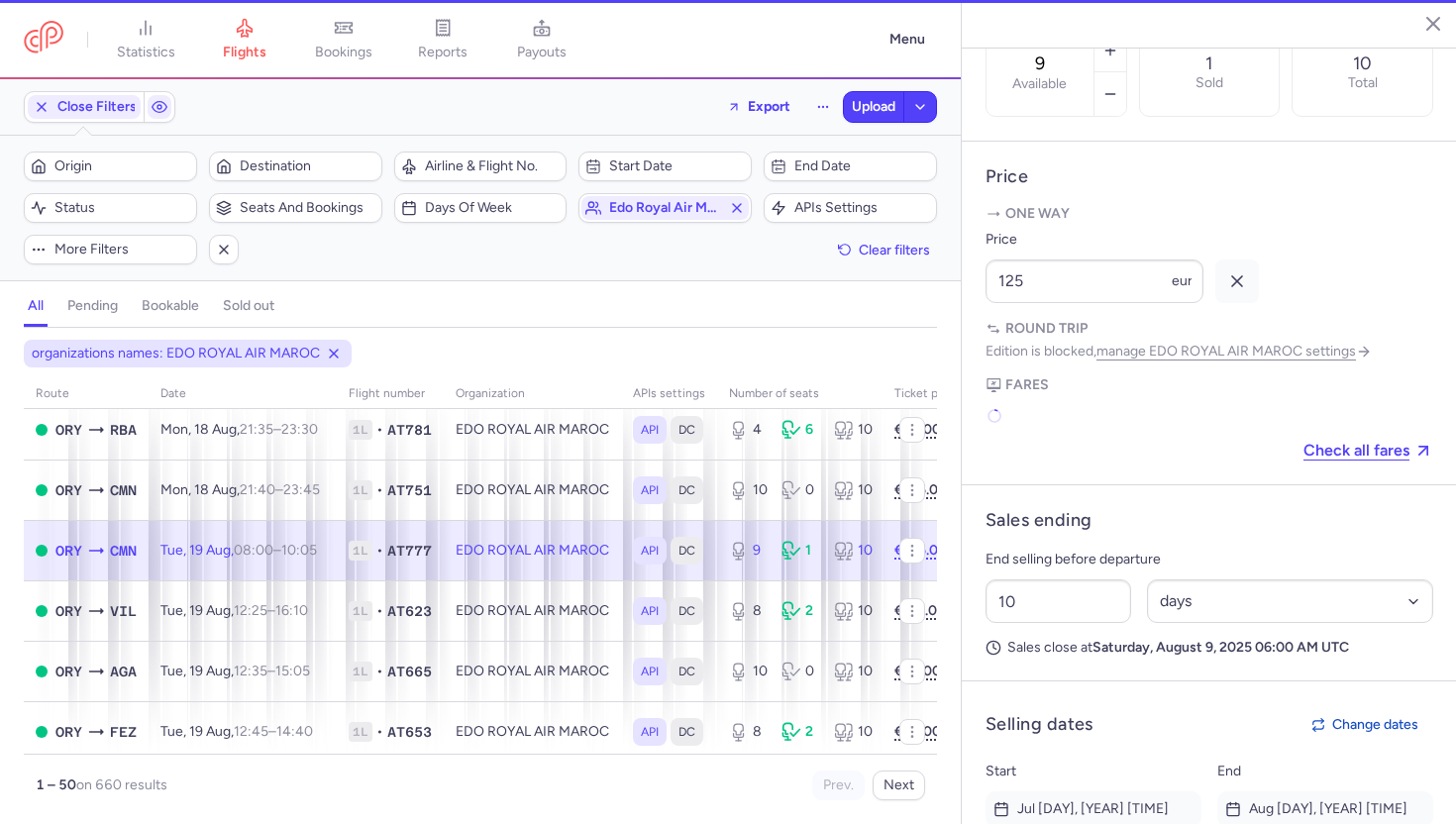scroll, scrollTop: 806, scrollLeft: 0, axis: vertical 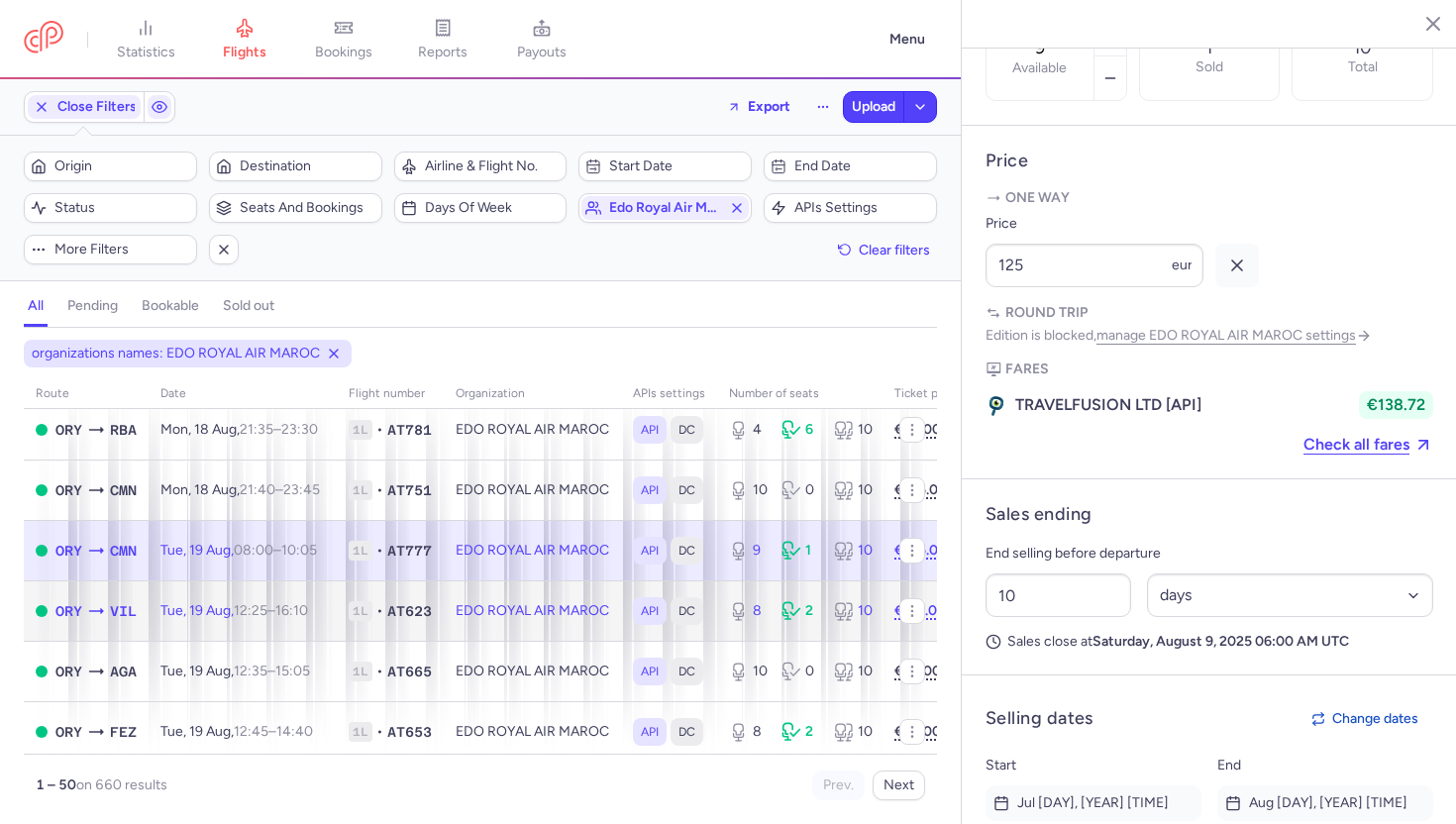 click on "EDO ROYAL AIR MAROC" 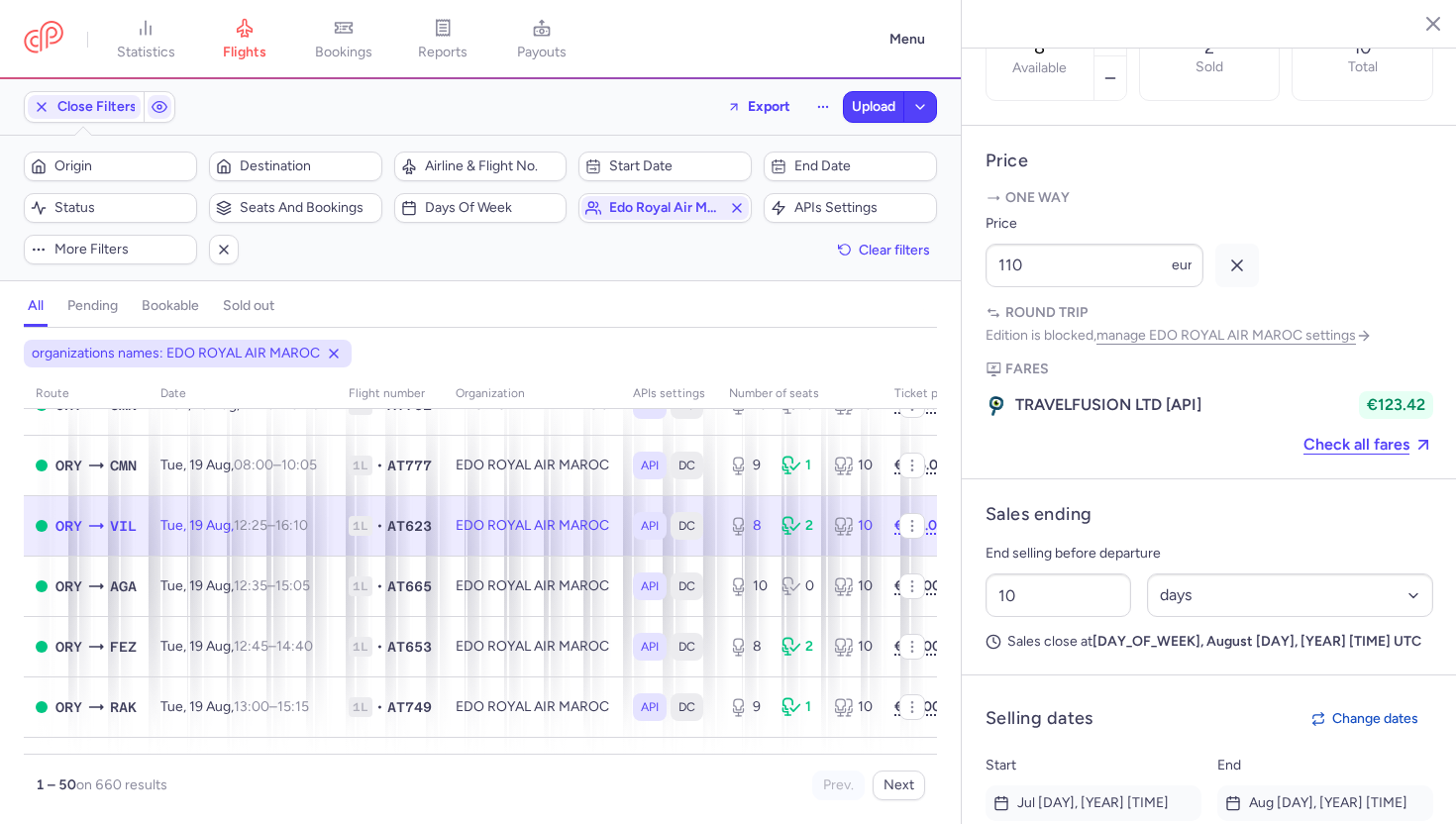 scroll, scrollTop: 1047, scrollLeft: 0, axis: vertical 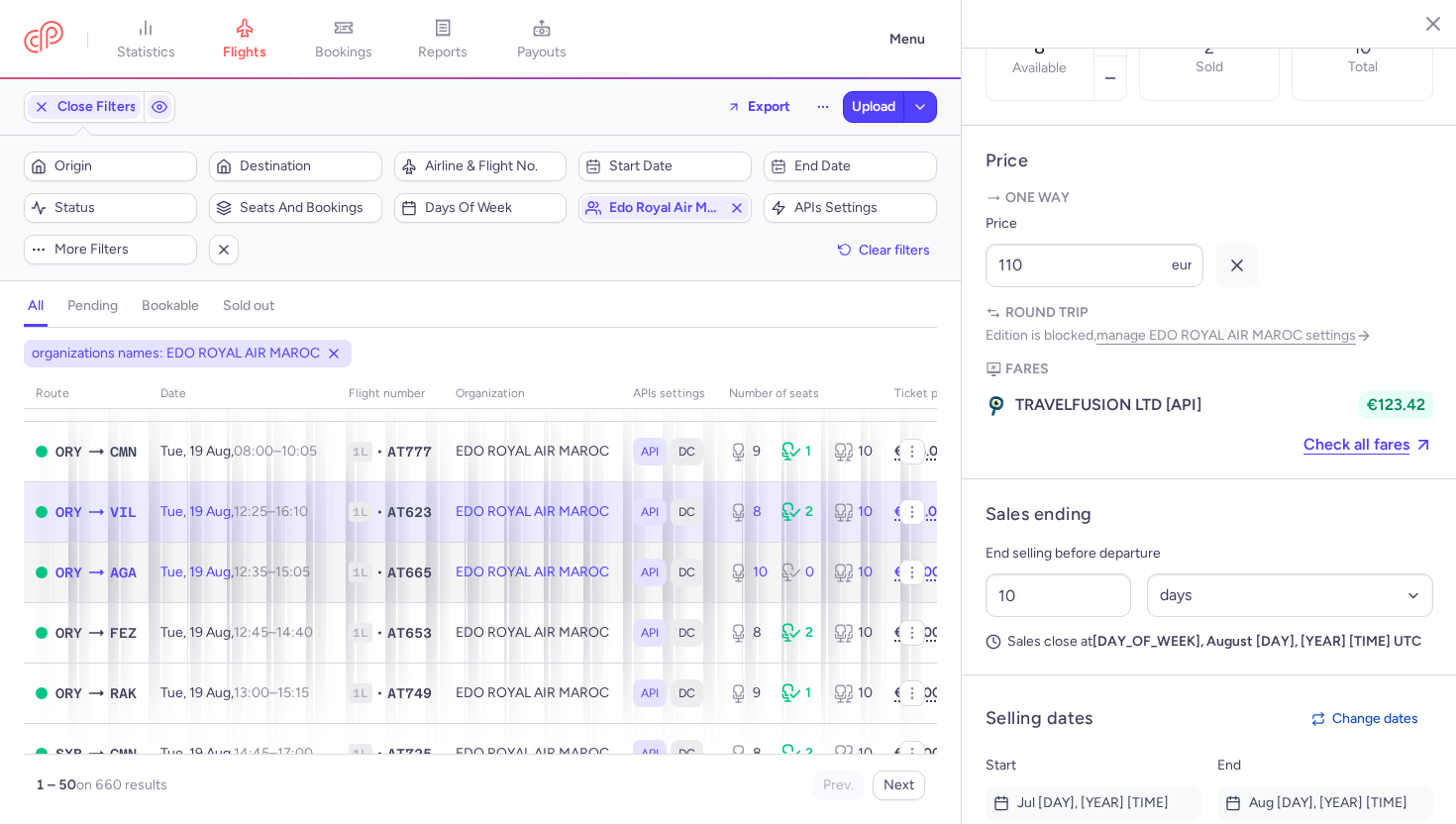 click on "EDO ROYAL AIR MAROC" 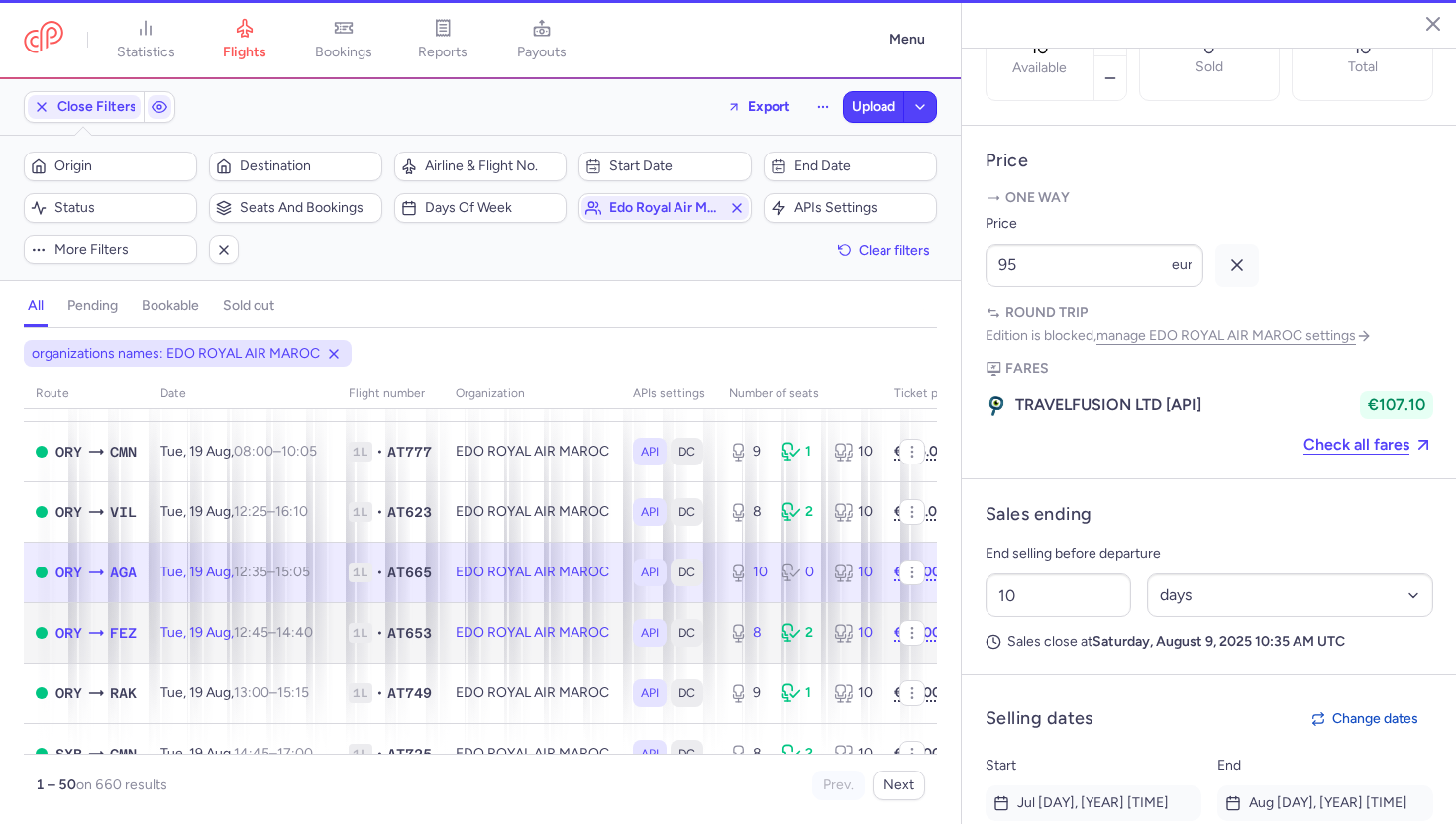 click on "EDO ROYAL AIR MAROC" 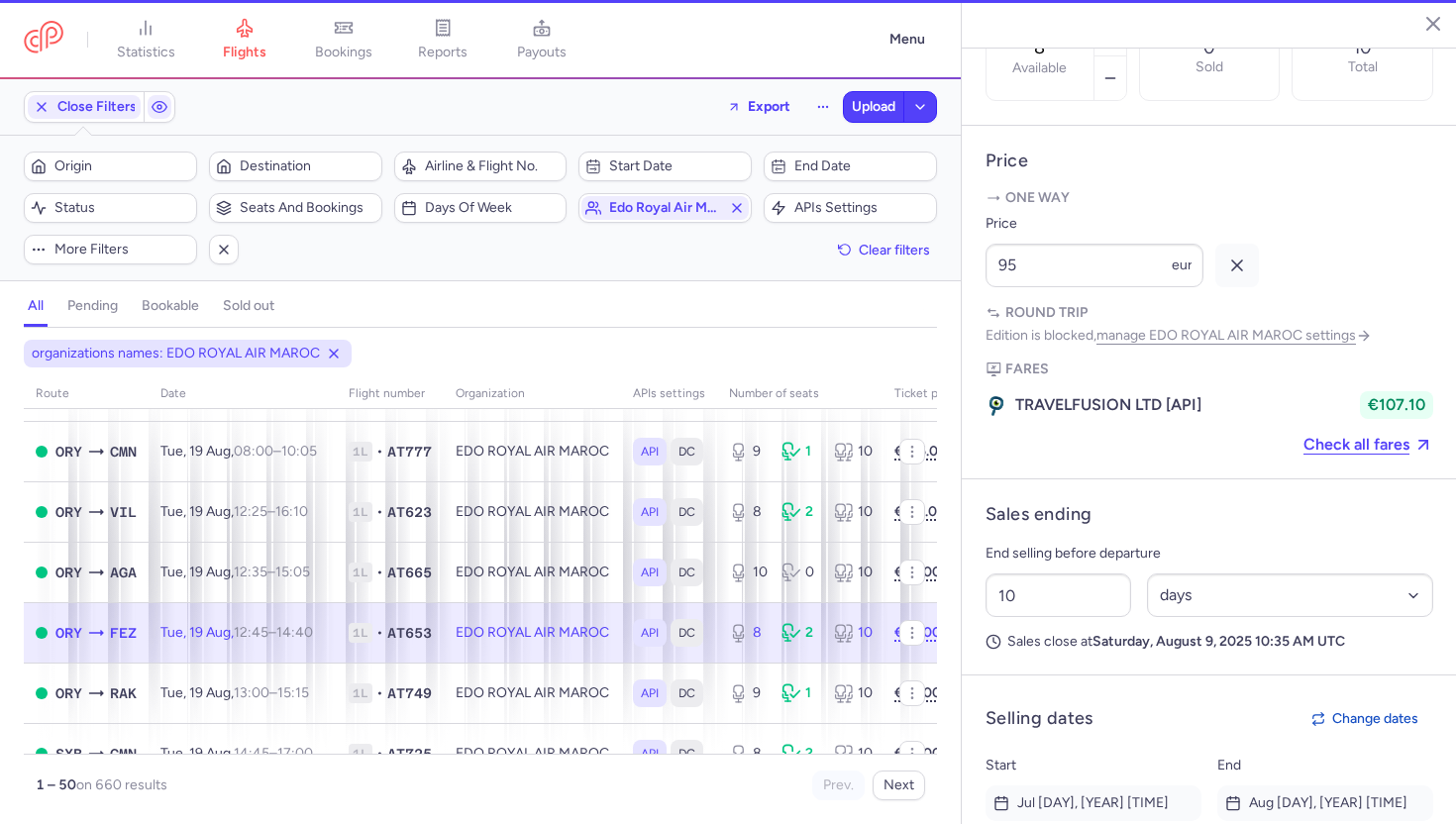 scroll, scrollTop: 806, scrollLeft: 0, axis: vertical 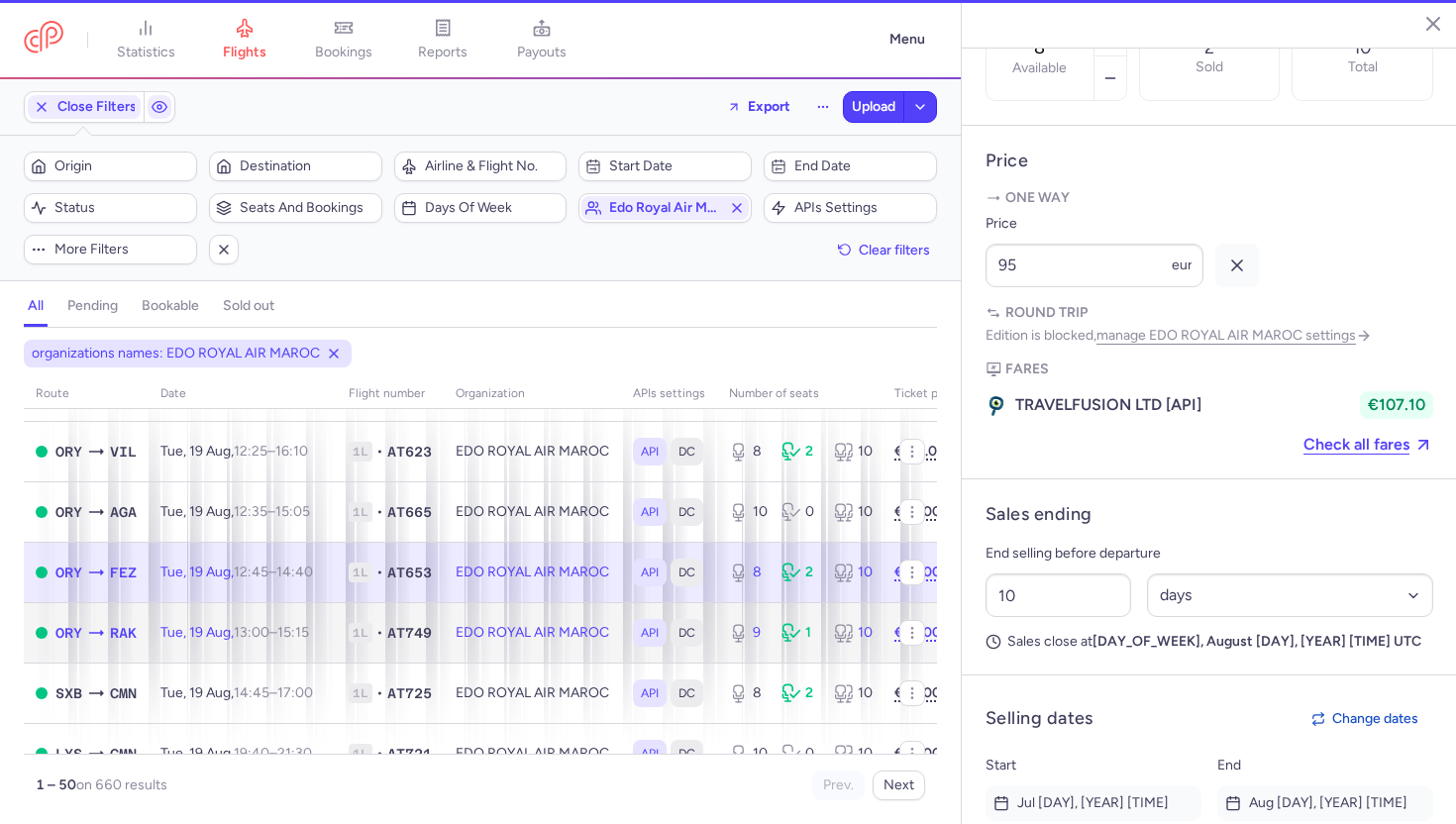 click on "EDO ROYAL AIR MAROC" 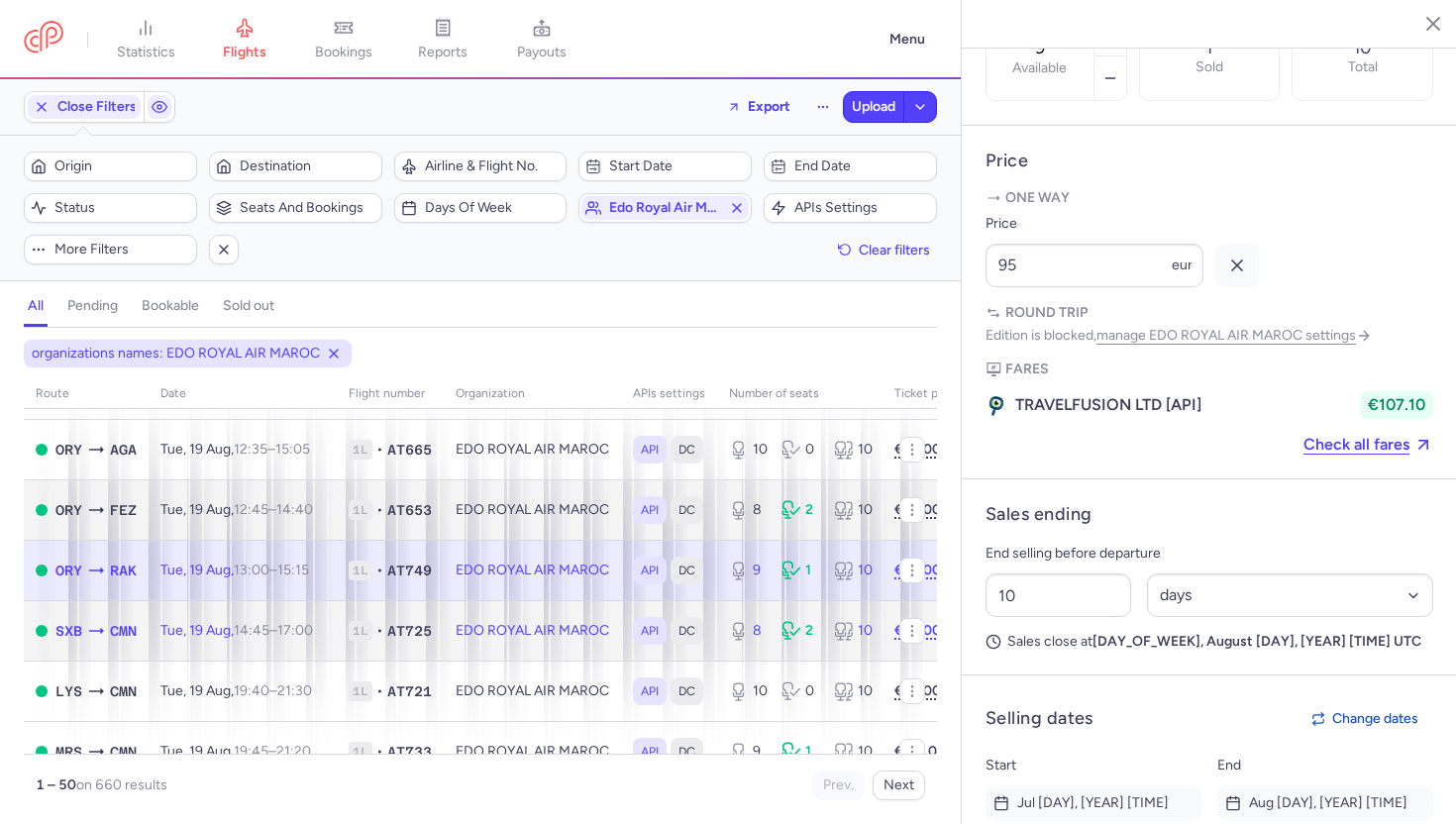 click on "EDO ROYAL AIR MAROC" 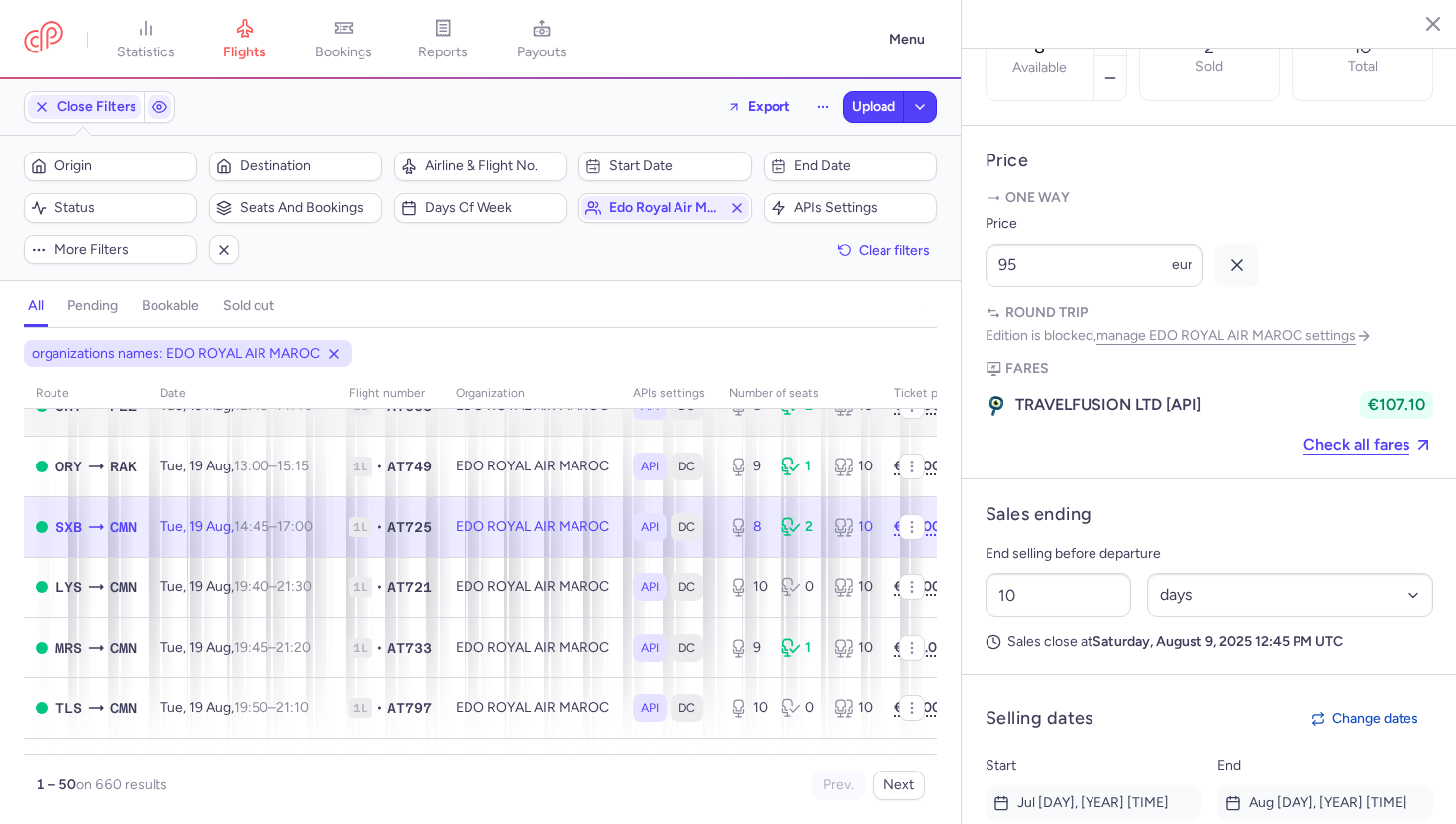 scroll, scrollTop: 1275, scrollLeft: 0, axis: vertical 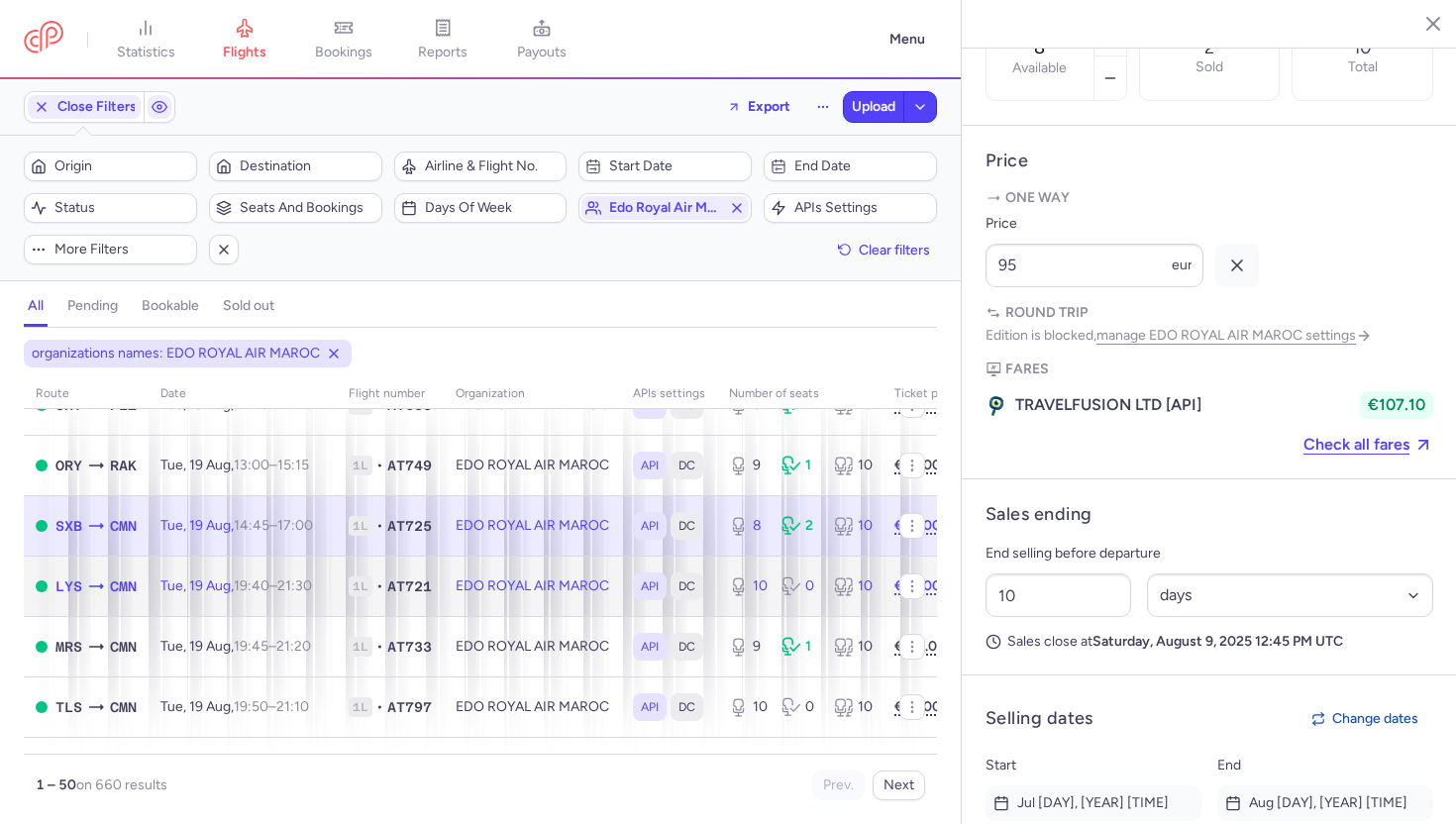click on "EDO ROYAL AIR MAROC" 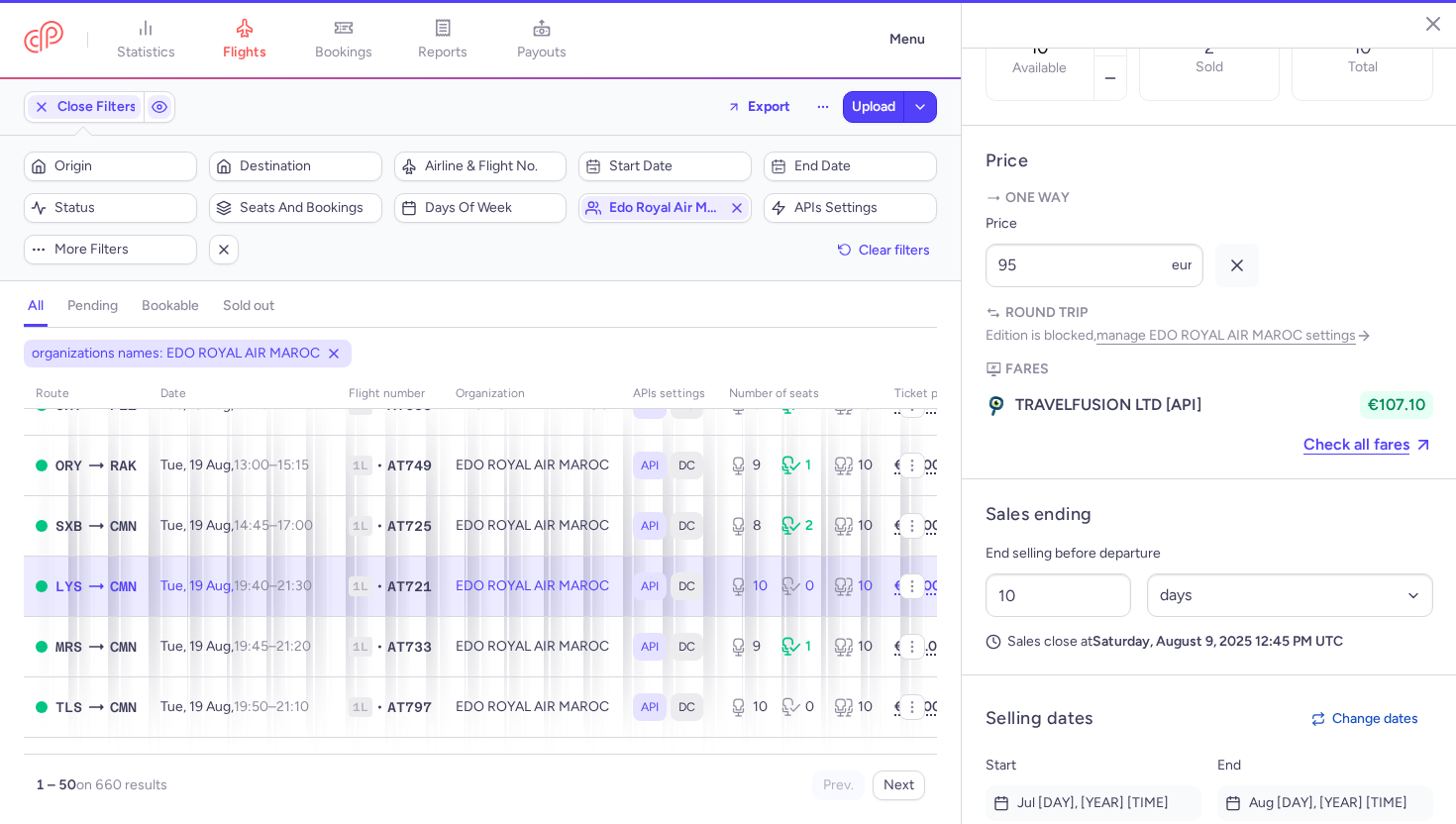 scroll, scrollTop: 790, scrollLeft: 0, axis: vertical 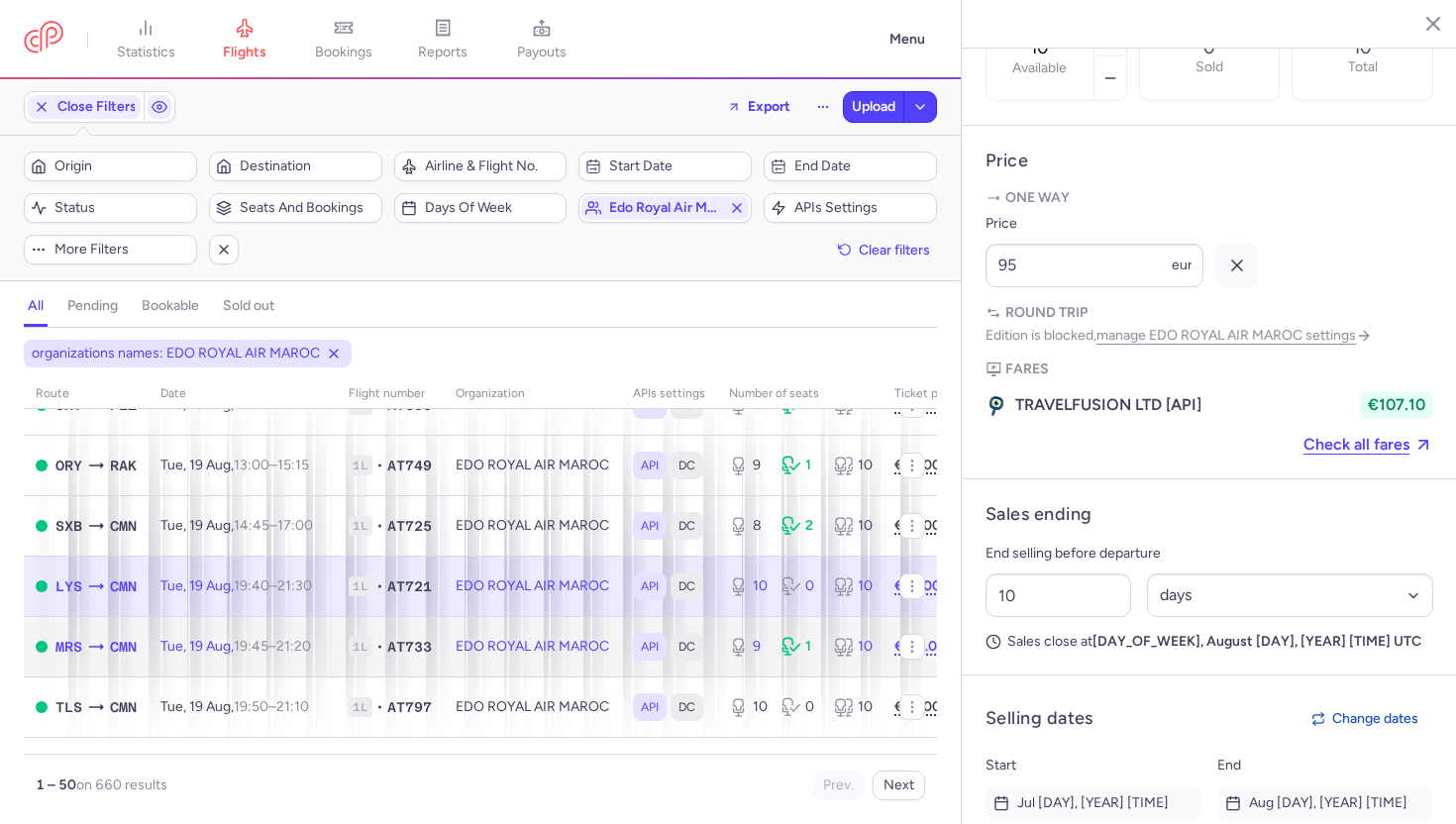 click on "EDO ROYAL AIR MAROC" 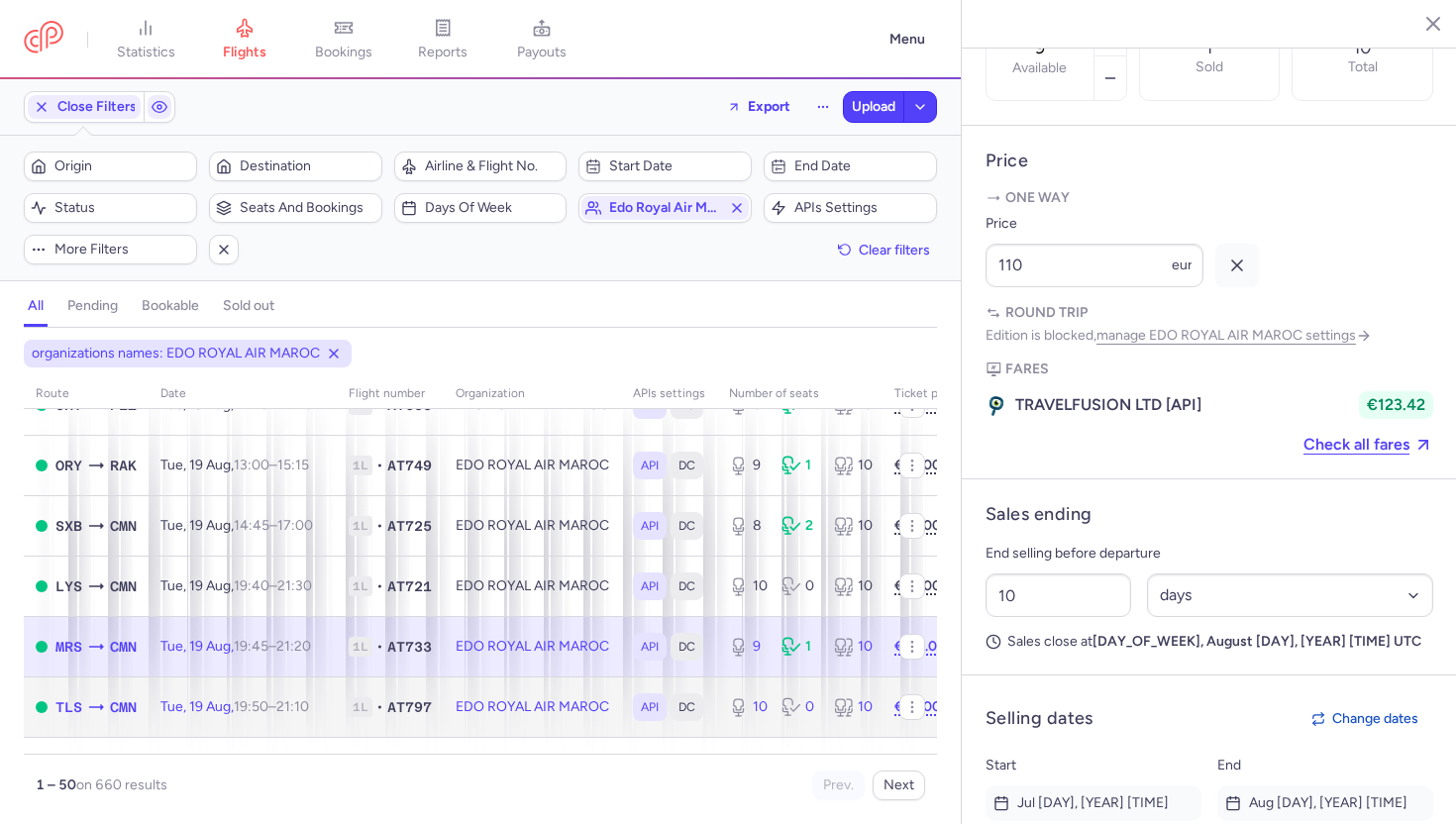 click on "EDO ROYAL AIR MAROC" 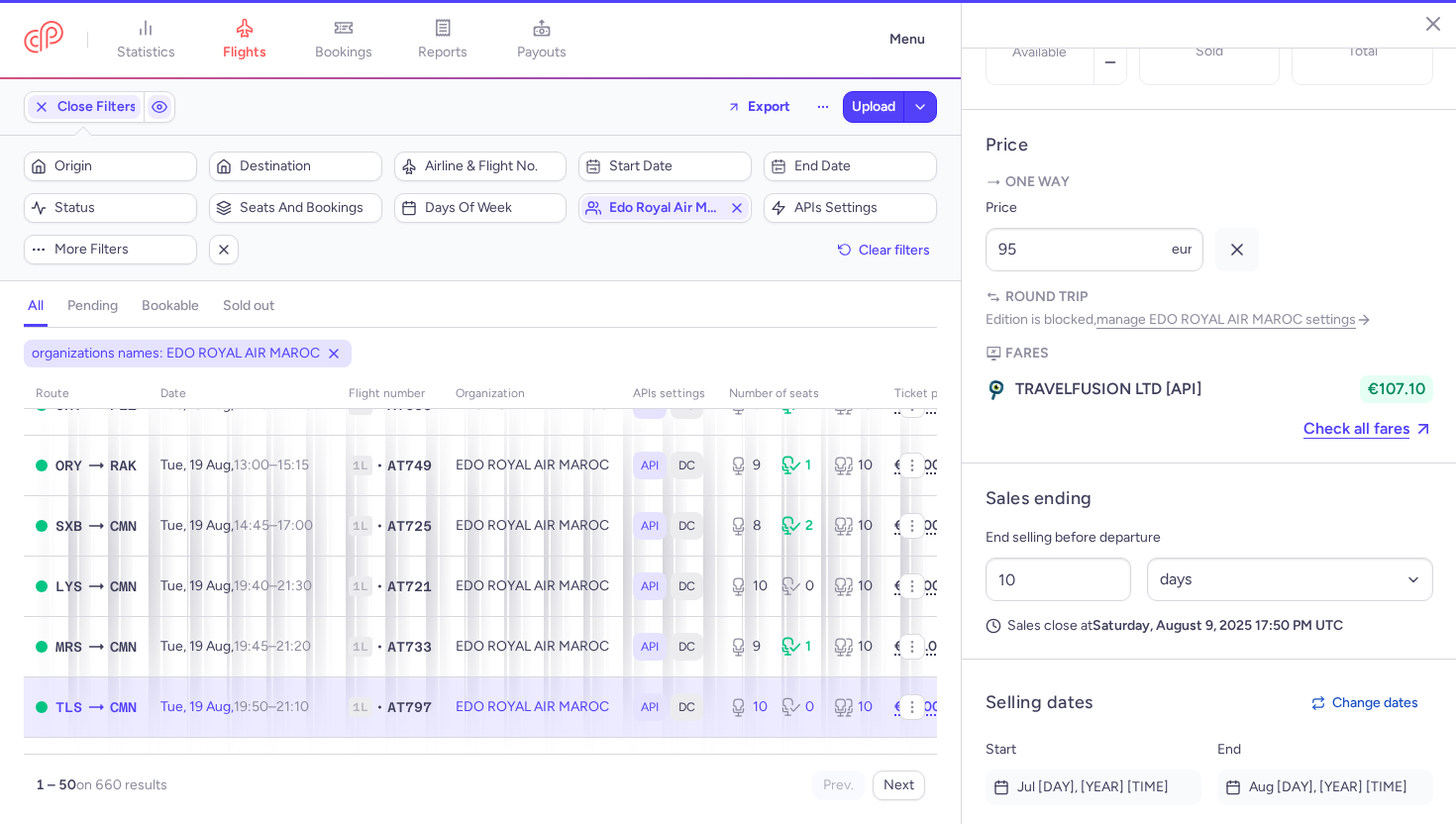 scroll, scrollTop: 790, scrollLeft: 0, axis: vertical 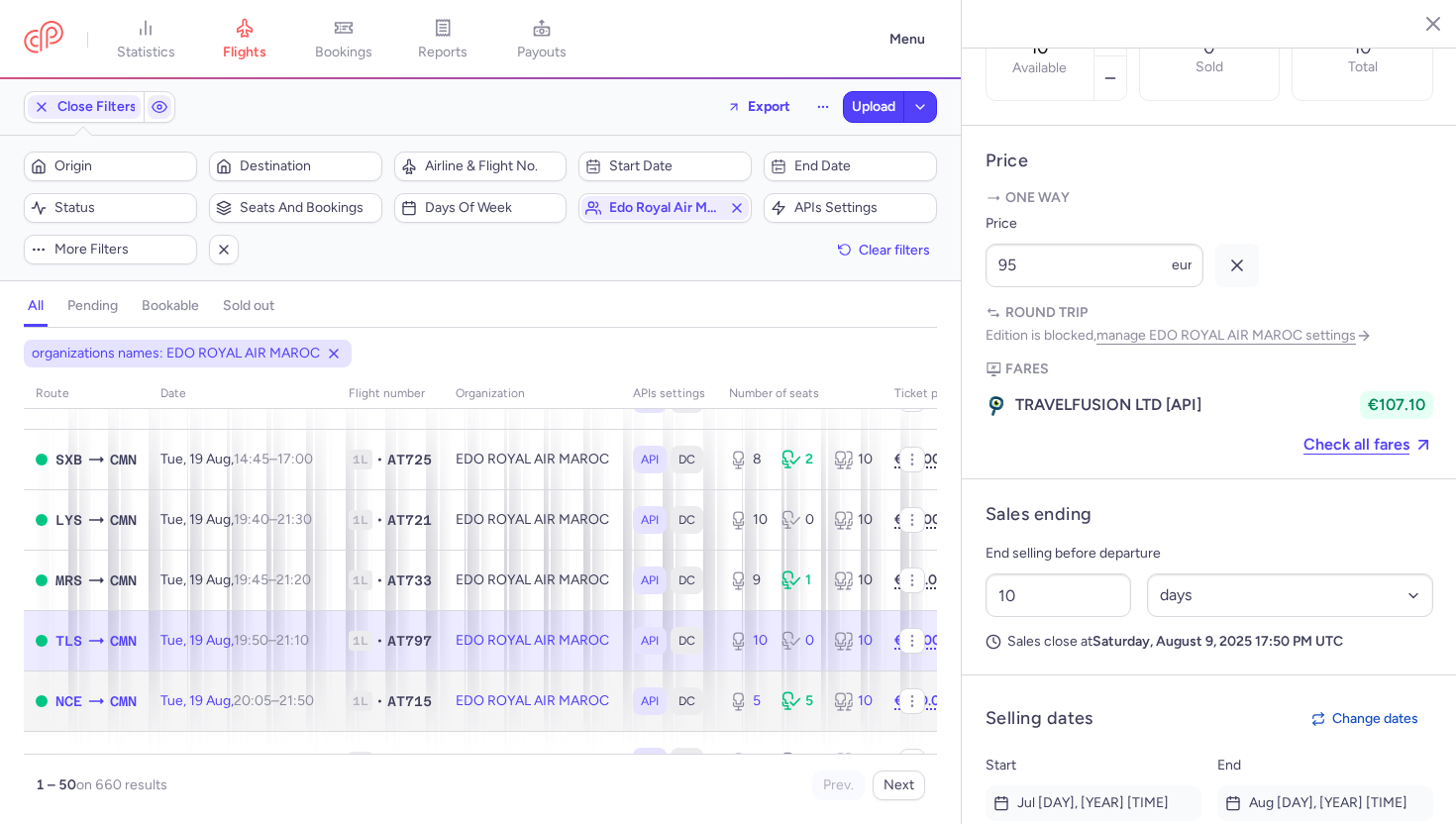 click on "EDO ROYAL AIR MAROC" 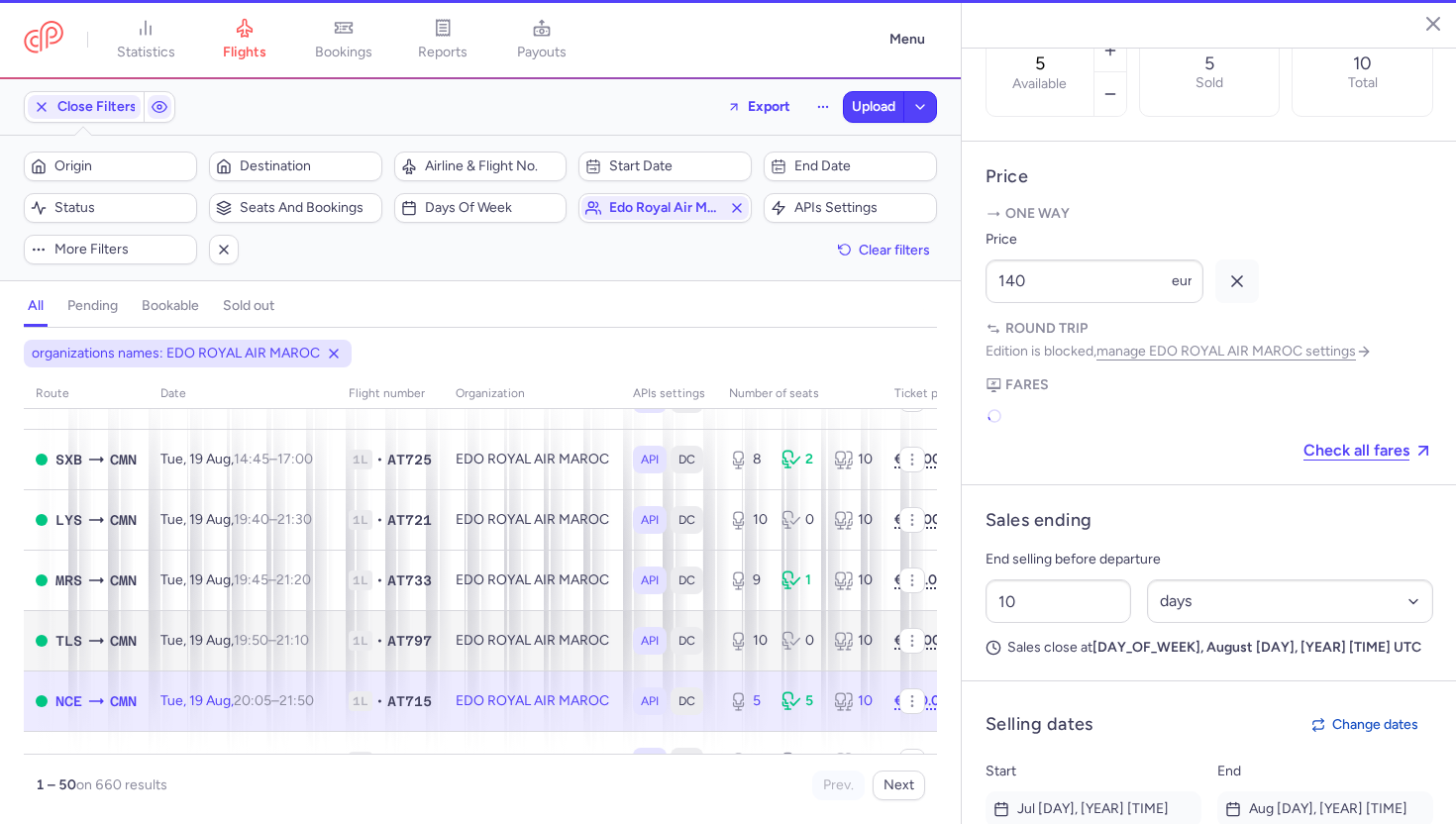scroll, scrollTop: 806, scrollLeft: 0, axis: vertical 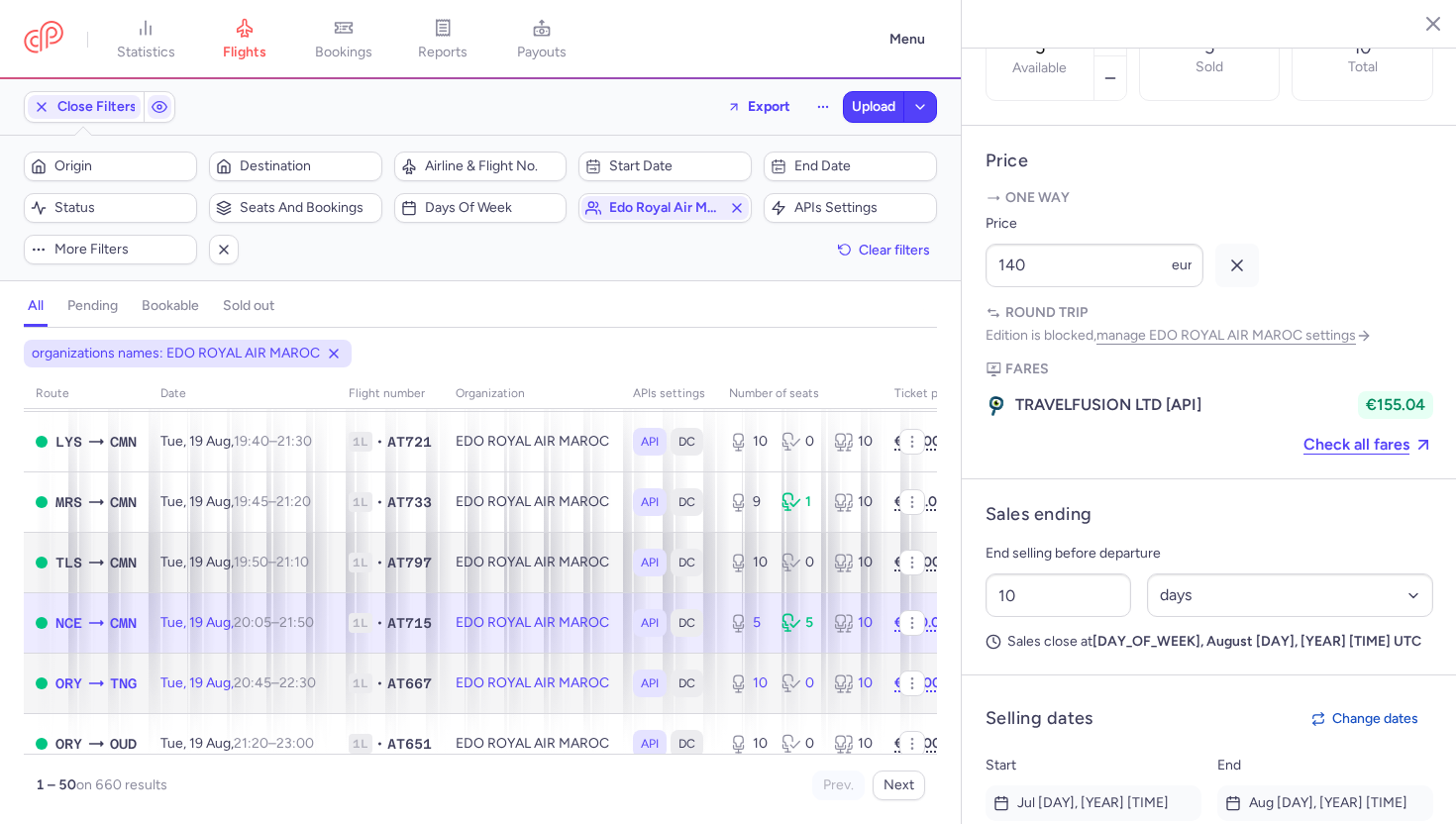 click on "EDO ROYAL AIR MAROC" 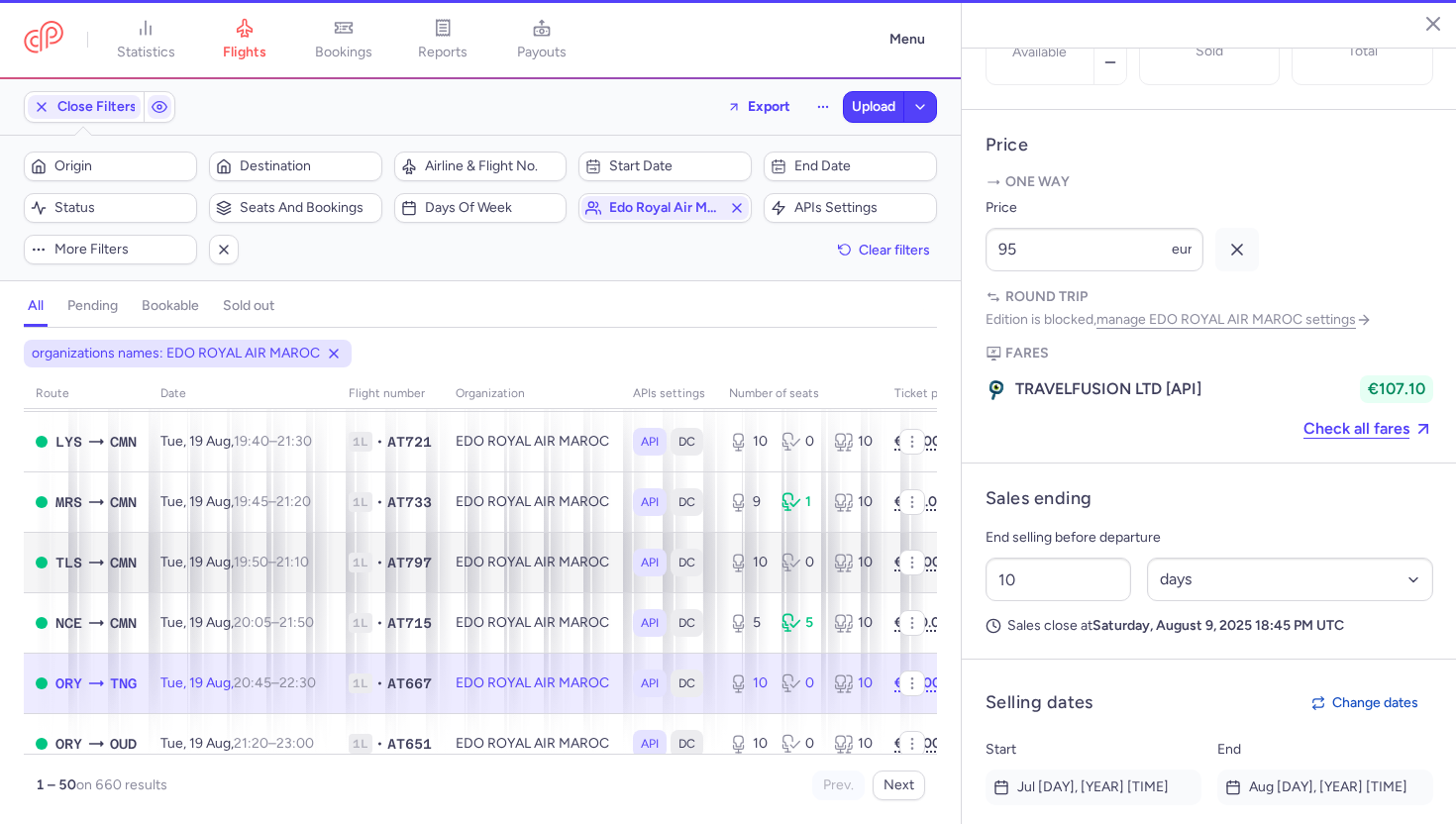 scroll, scrollTop: 790, scrollLeft: 0, axis: vertical 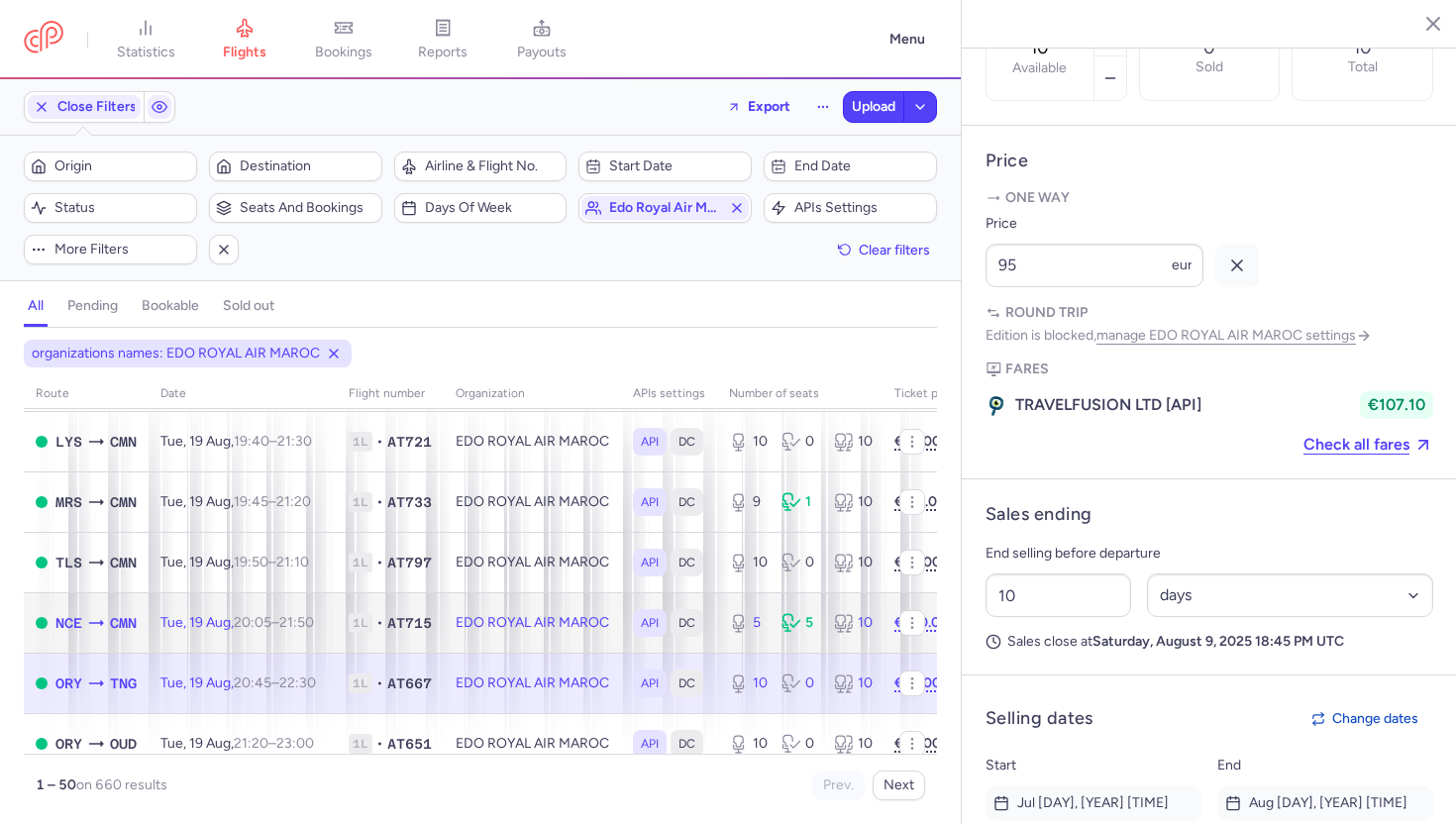 click on "EDO ROYAL AIR MAROC" 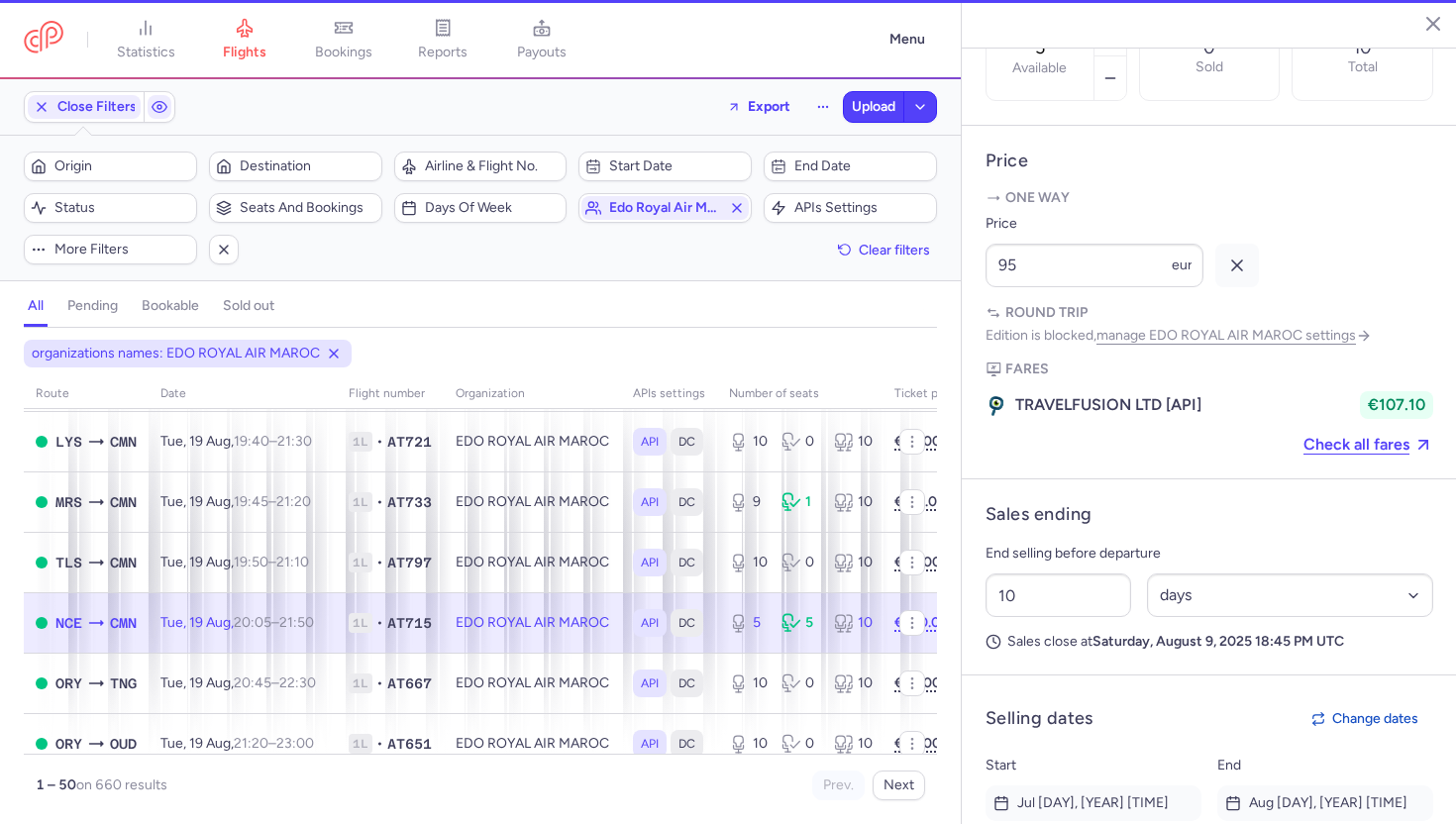 scroll, scrollTop: 806, scrollLeft: 0, axis: vertical 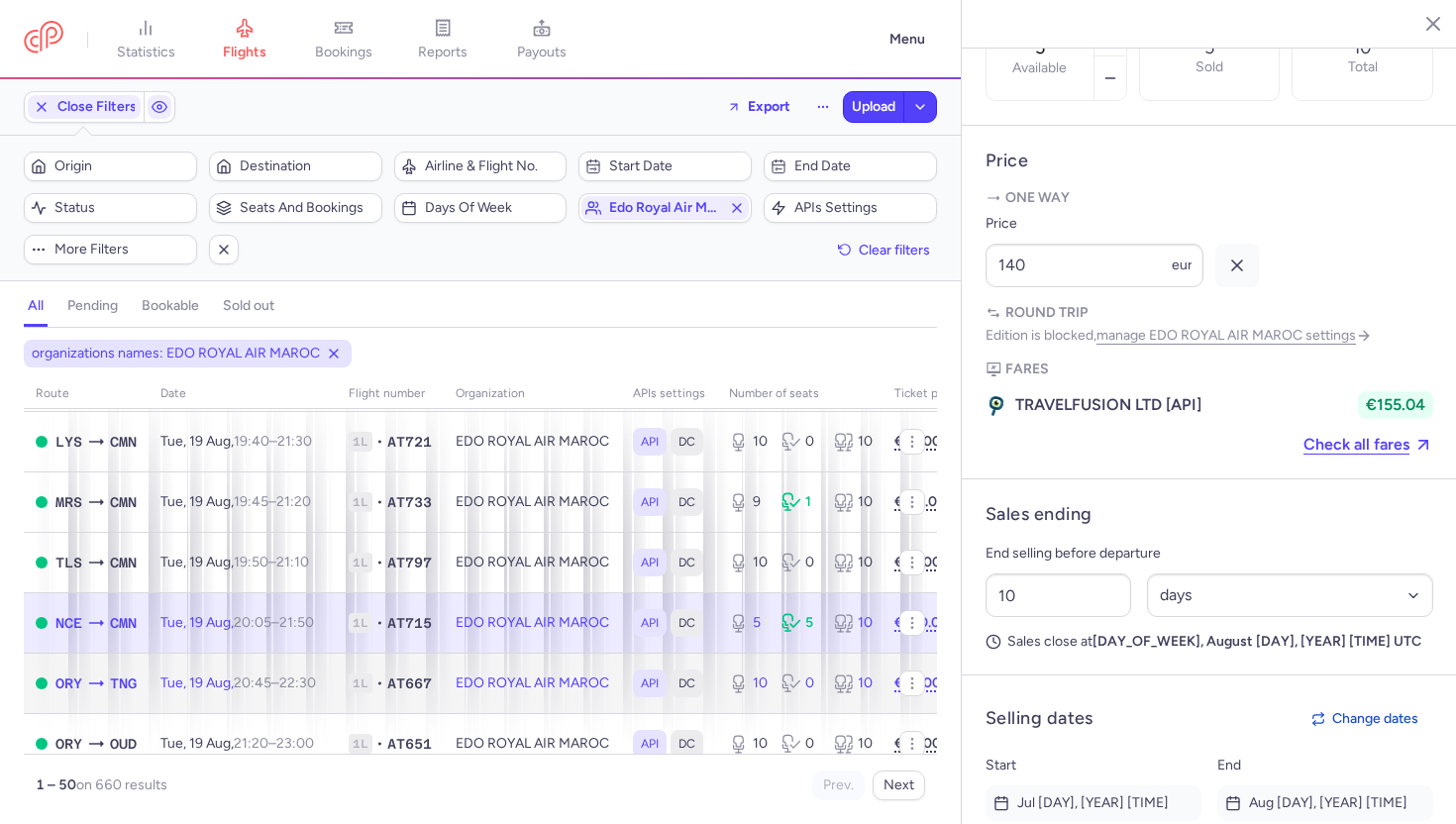 click on "EDO ROYAL AIR MAROC" 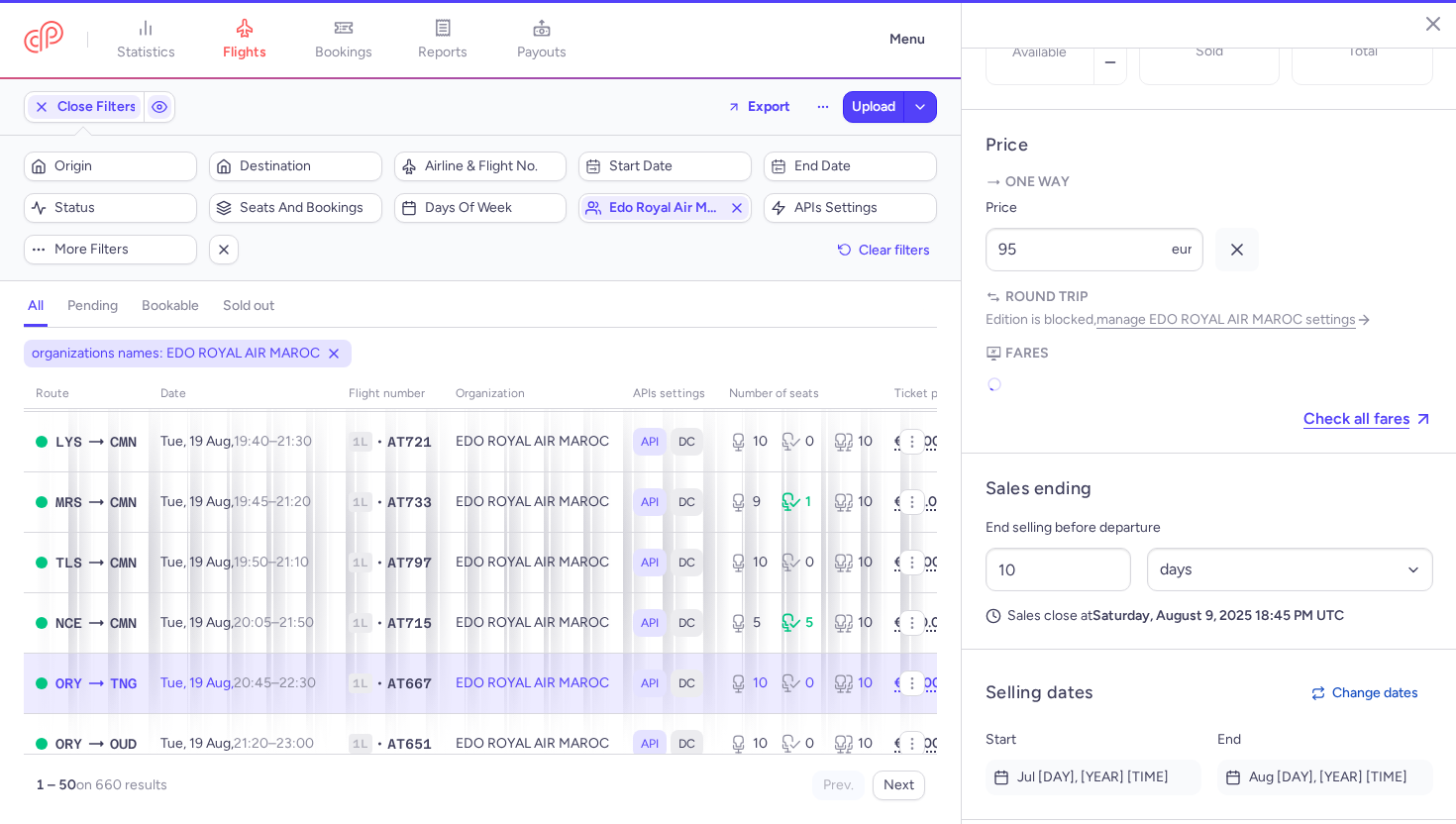scroll, scrollTop: 790, scrollLeft: 0, axis: vertical 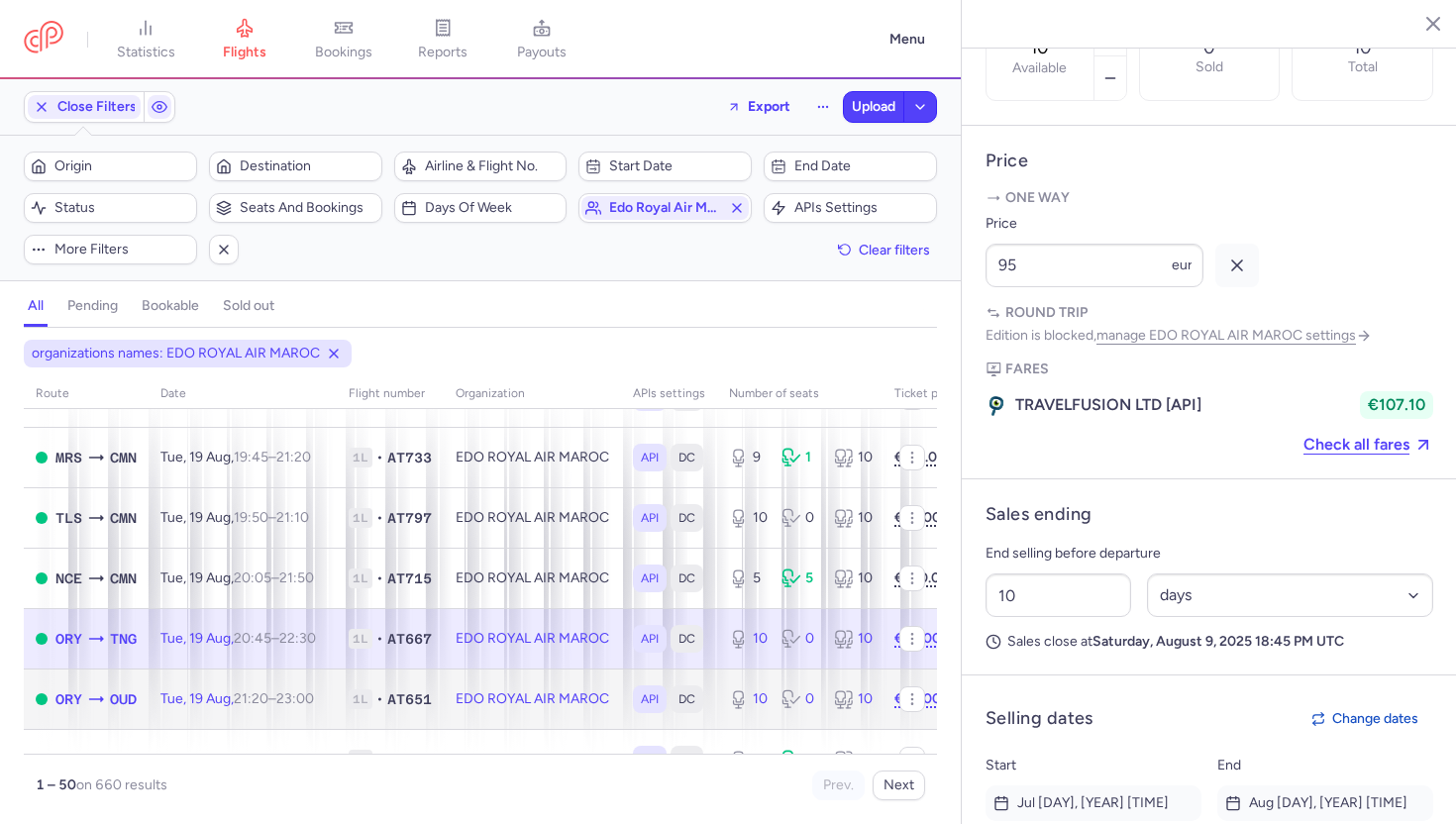 click on "EDO ROYAL AIR MAROC" 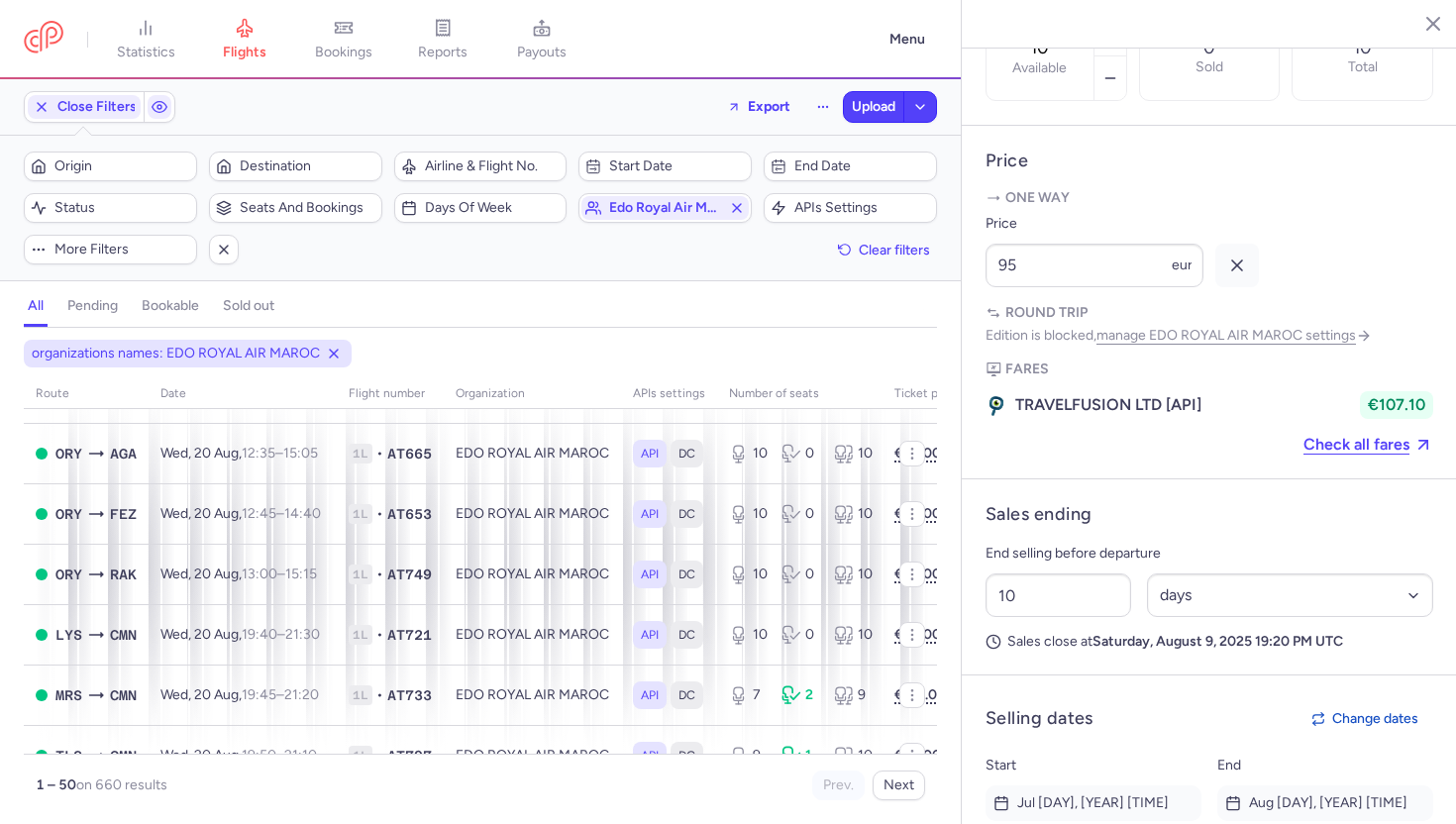 scroll, scrollTop: 2021, scrollLeft: 0, axis: vertical 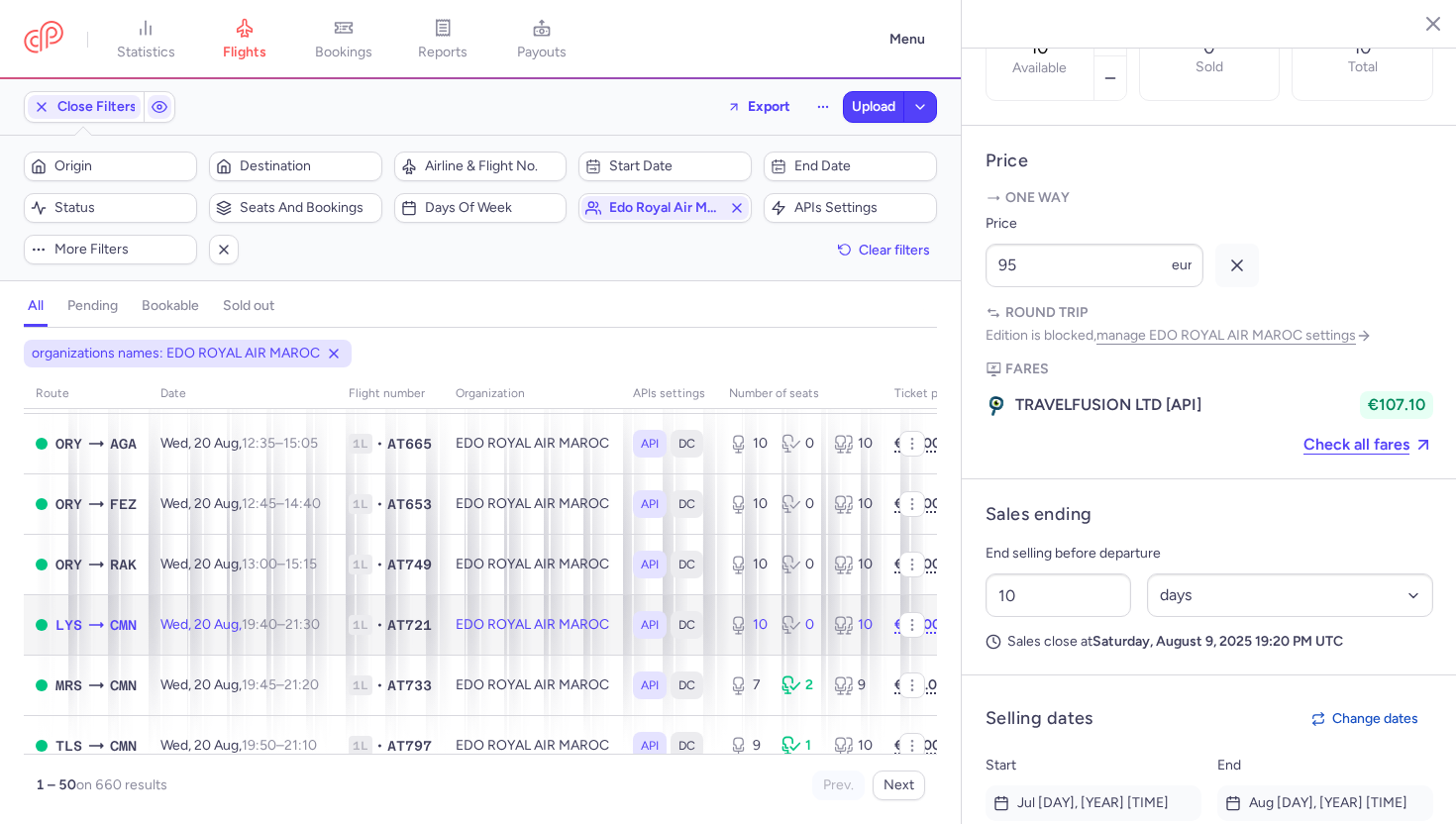 click on "EDO ROYAL AIR MAROC" 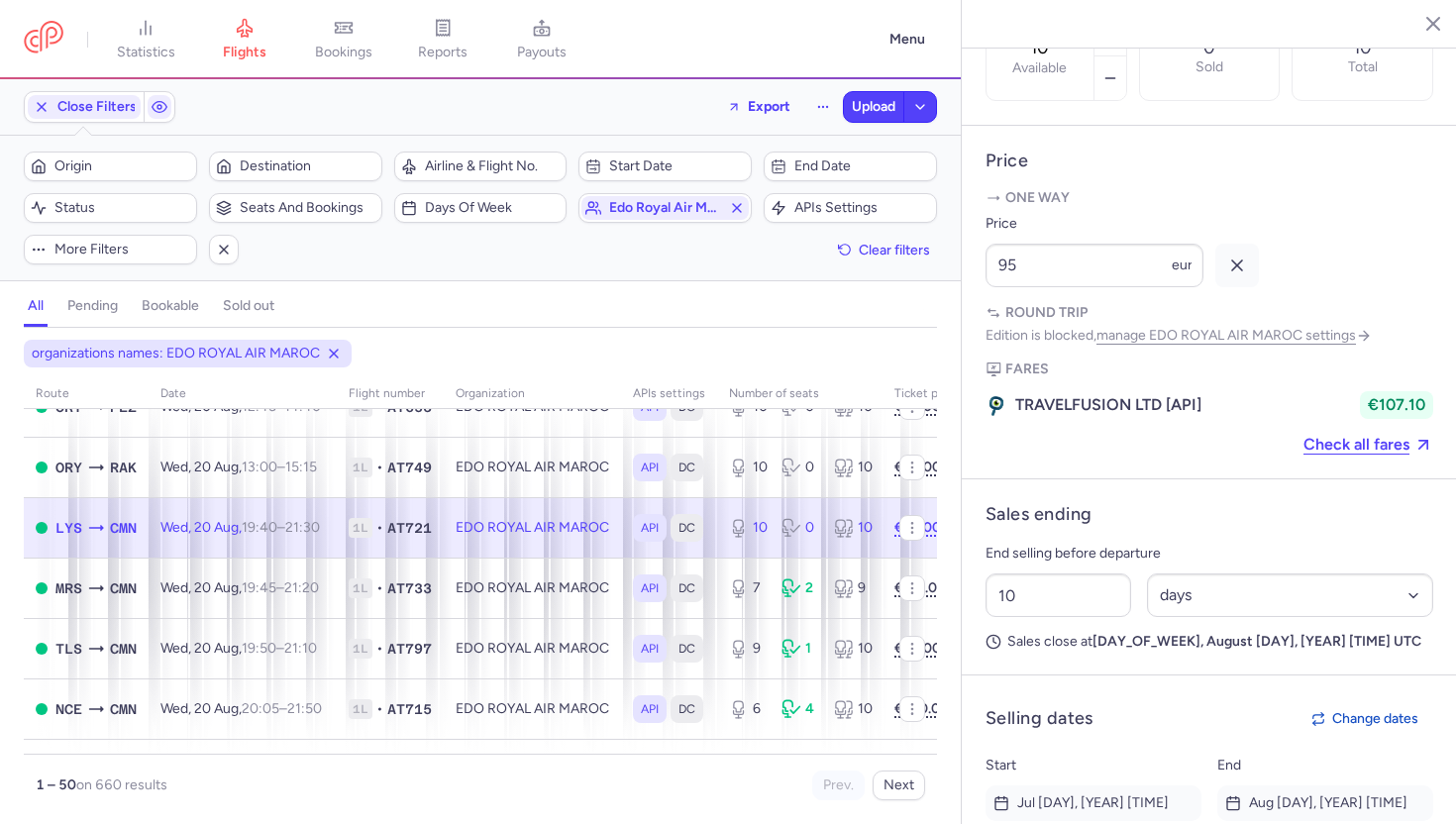 scroll, scrollTop: 2148, scrollLeft: 0, axis: vertical 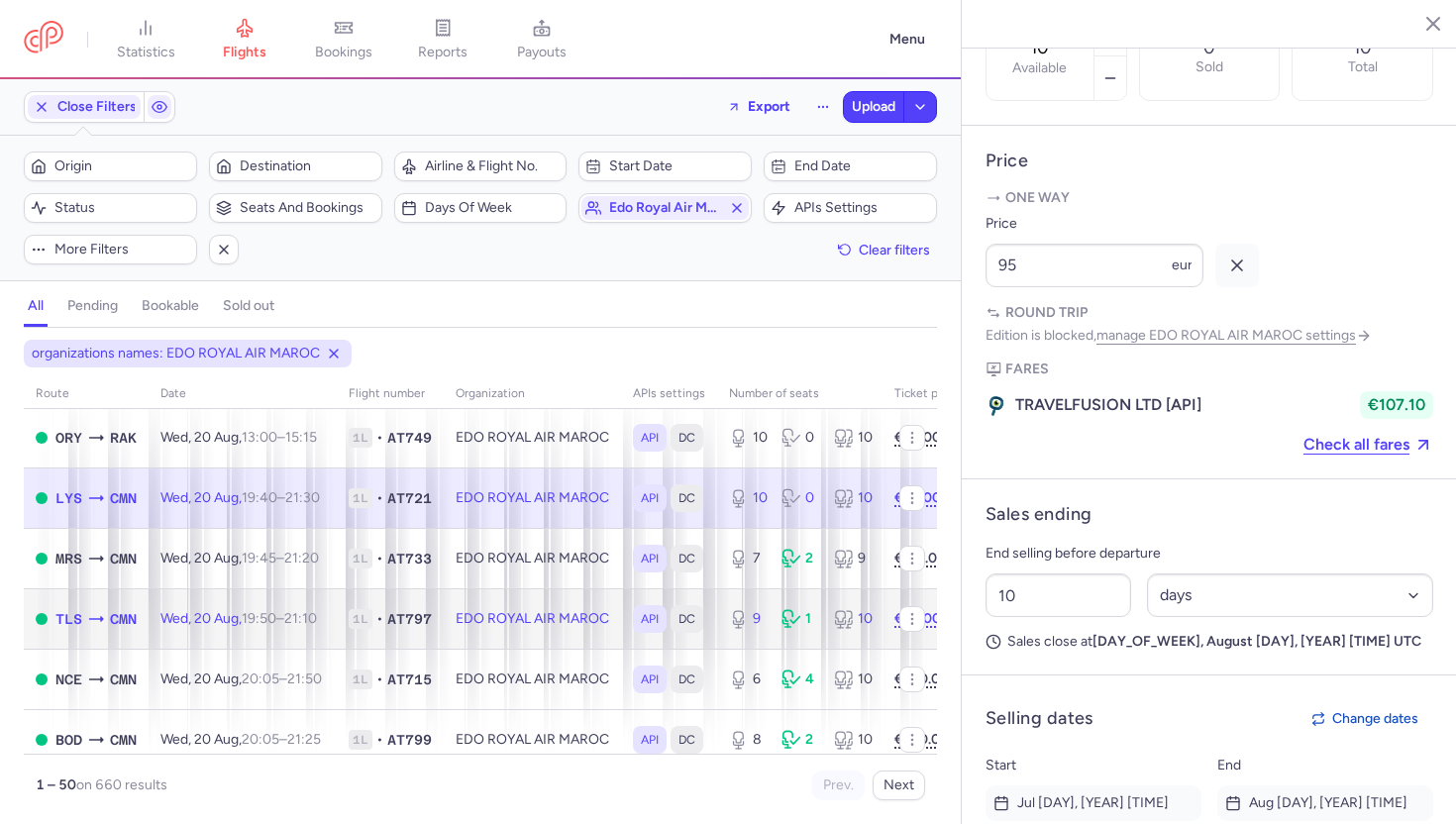 click on "EDO ROYAL AIR MAROC" 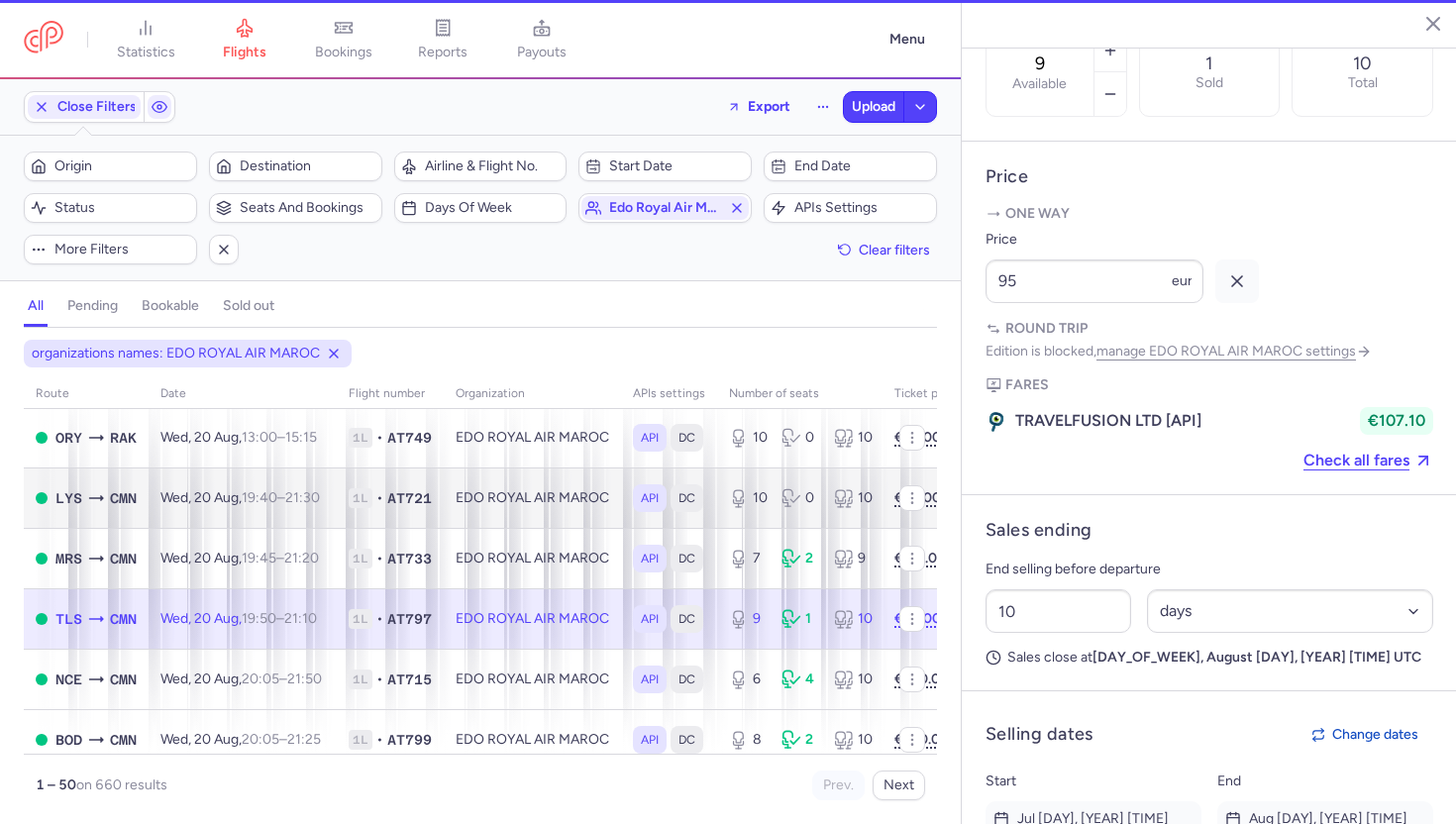 scroll, scrollTop: 806, scrollLeft: 0, axis: vertical 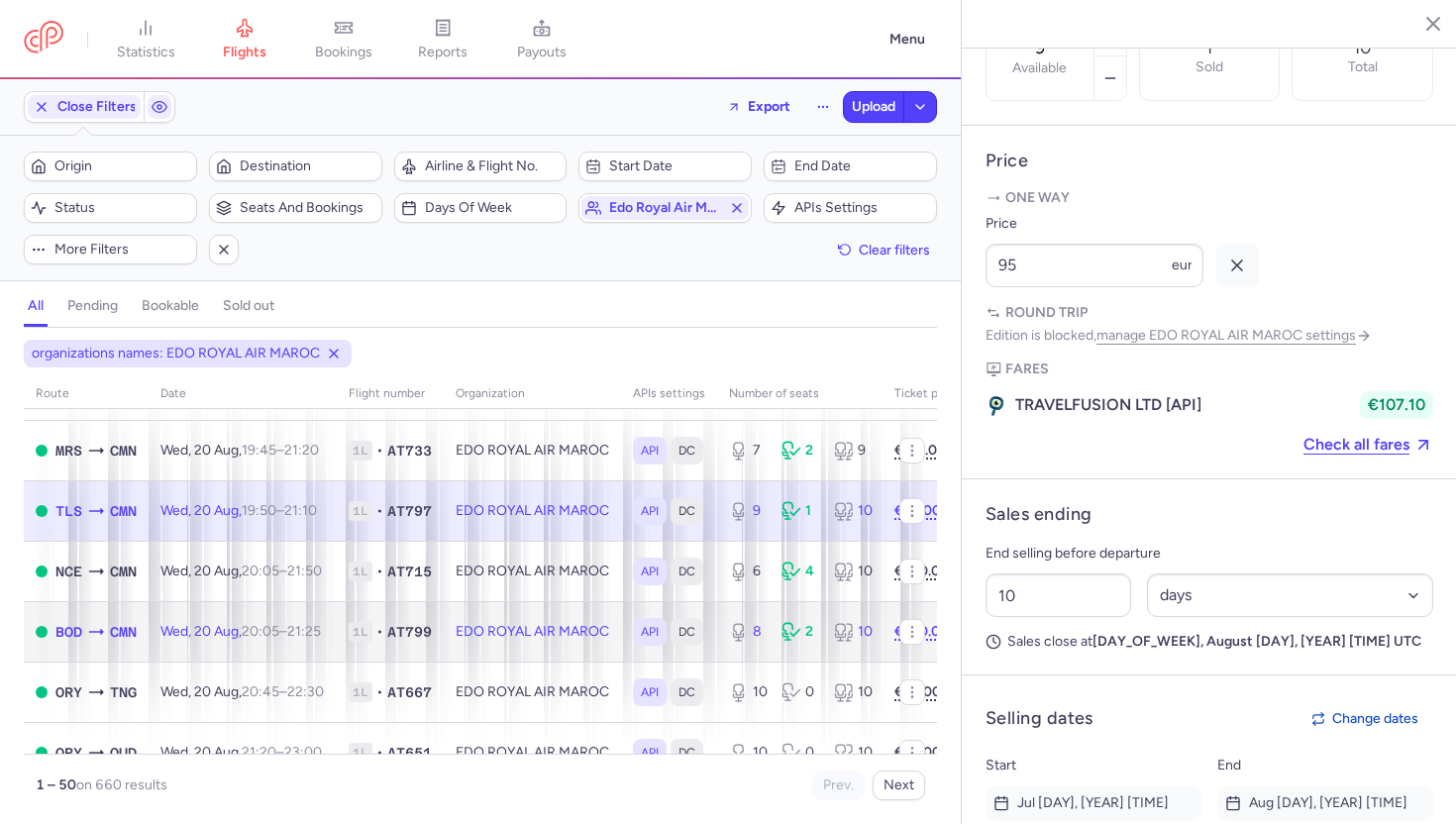 click on "EDO ROYAL AIR MAROC" 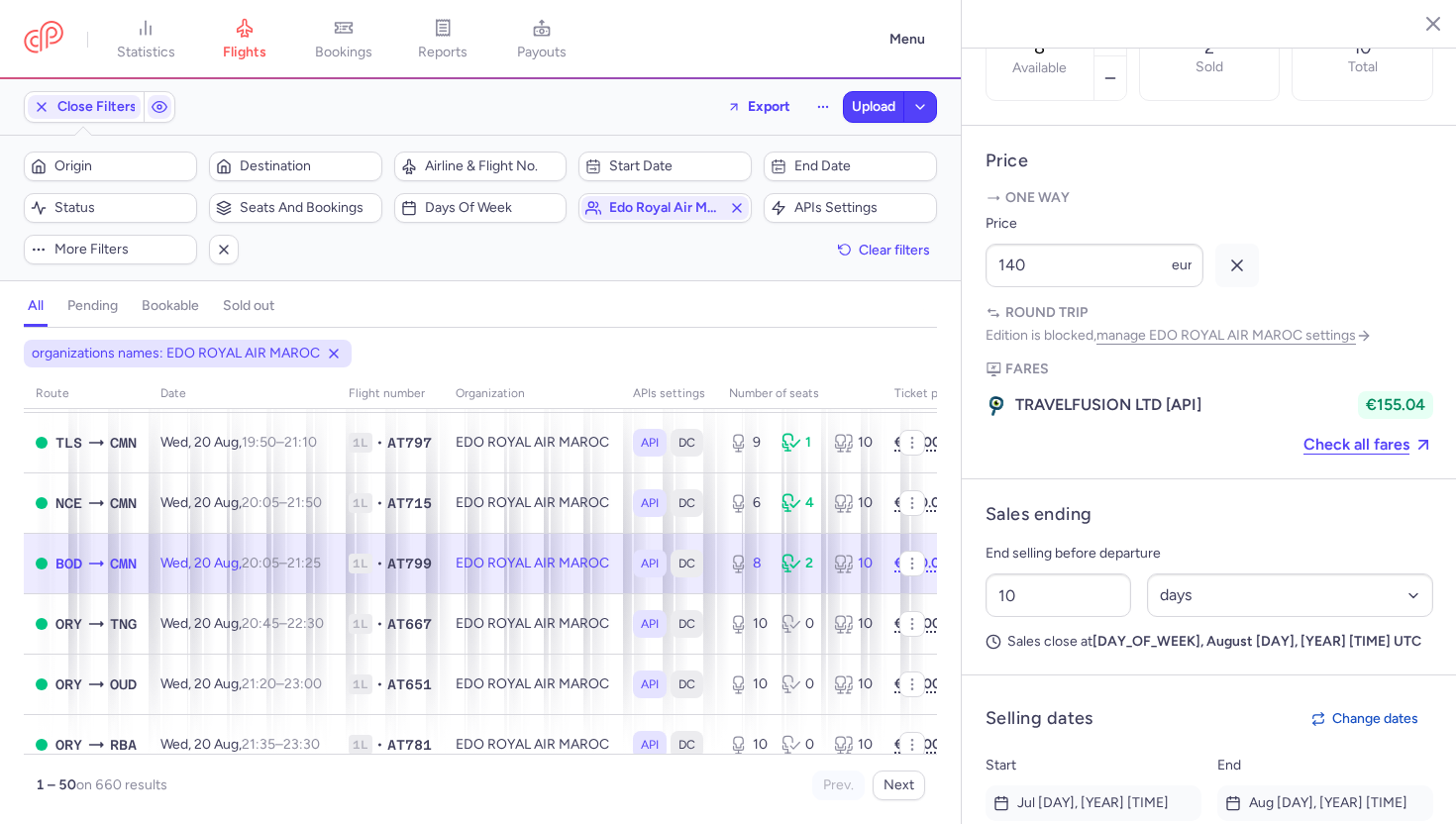 scroll, scrollTop: 2326, scrollLeft: 0, axis: vertical 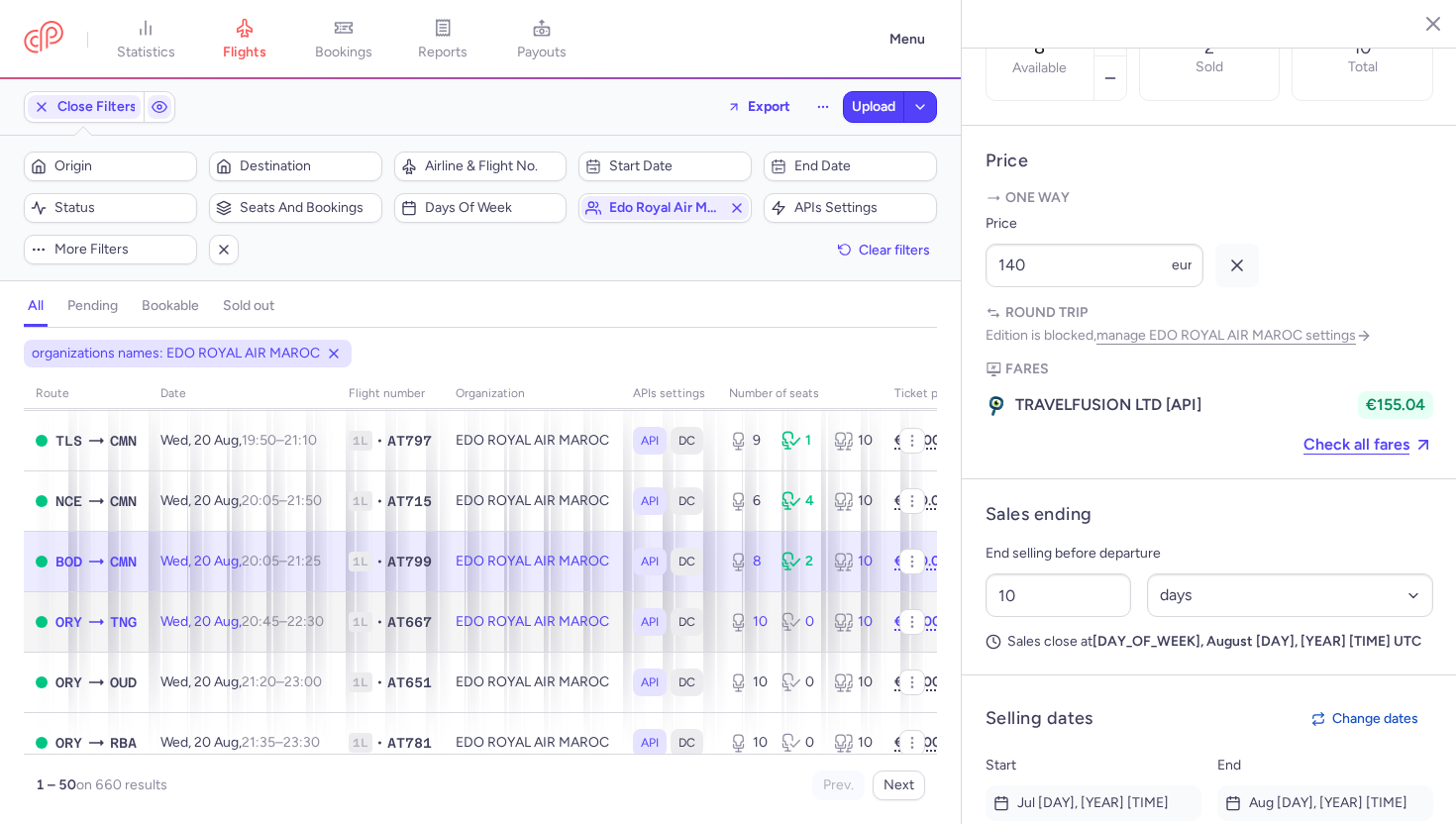 click on "EDO ROYAL AIR MAROC" 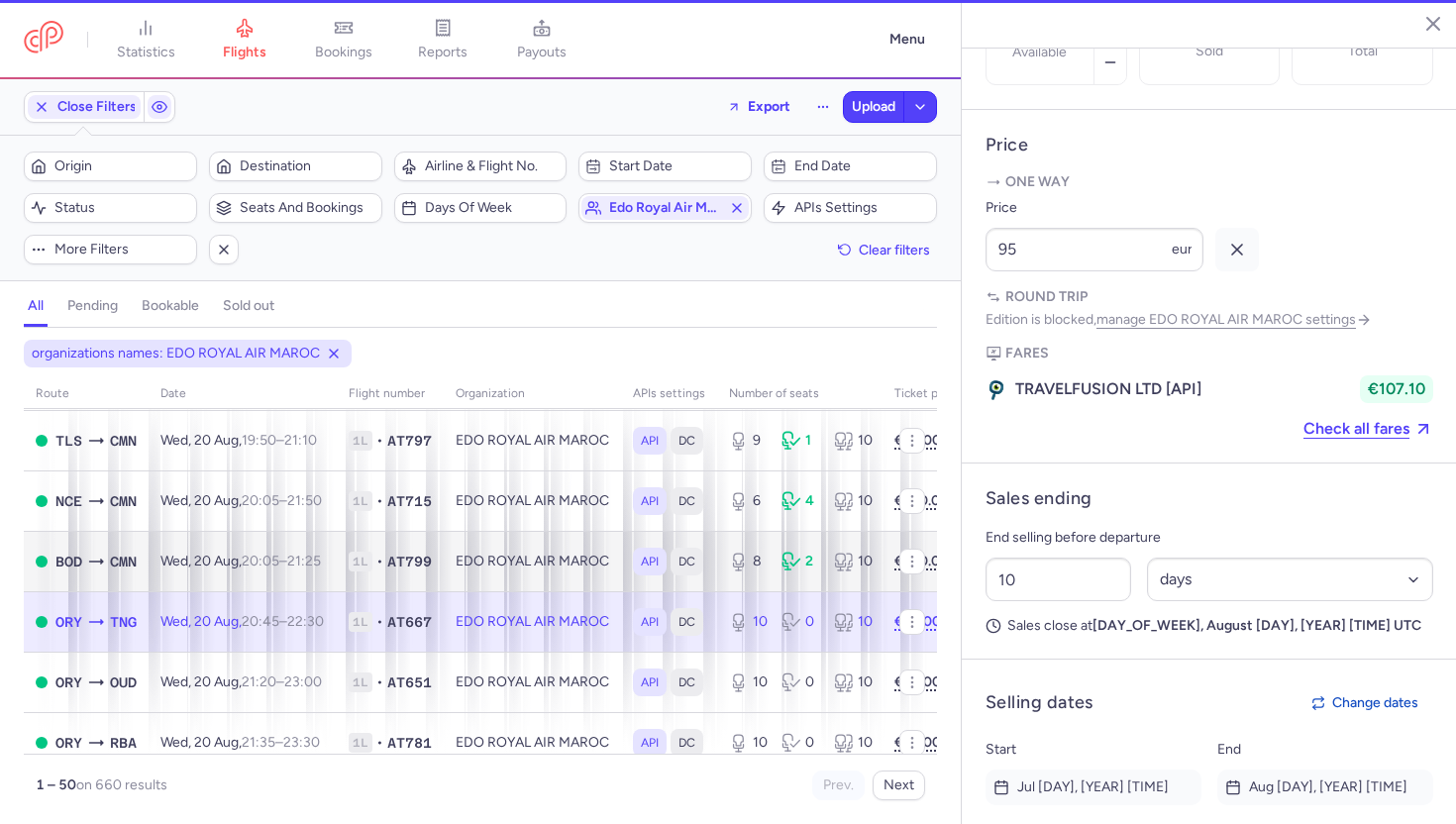 scroll, scrollTop: 790, scrollLeft: 0, axis: vertical 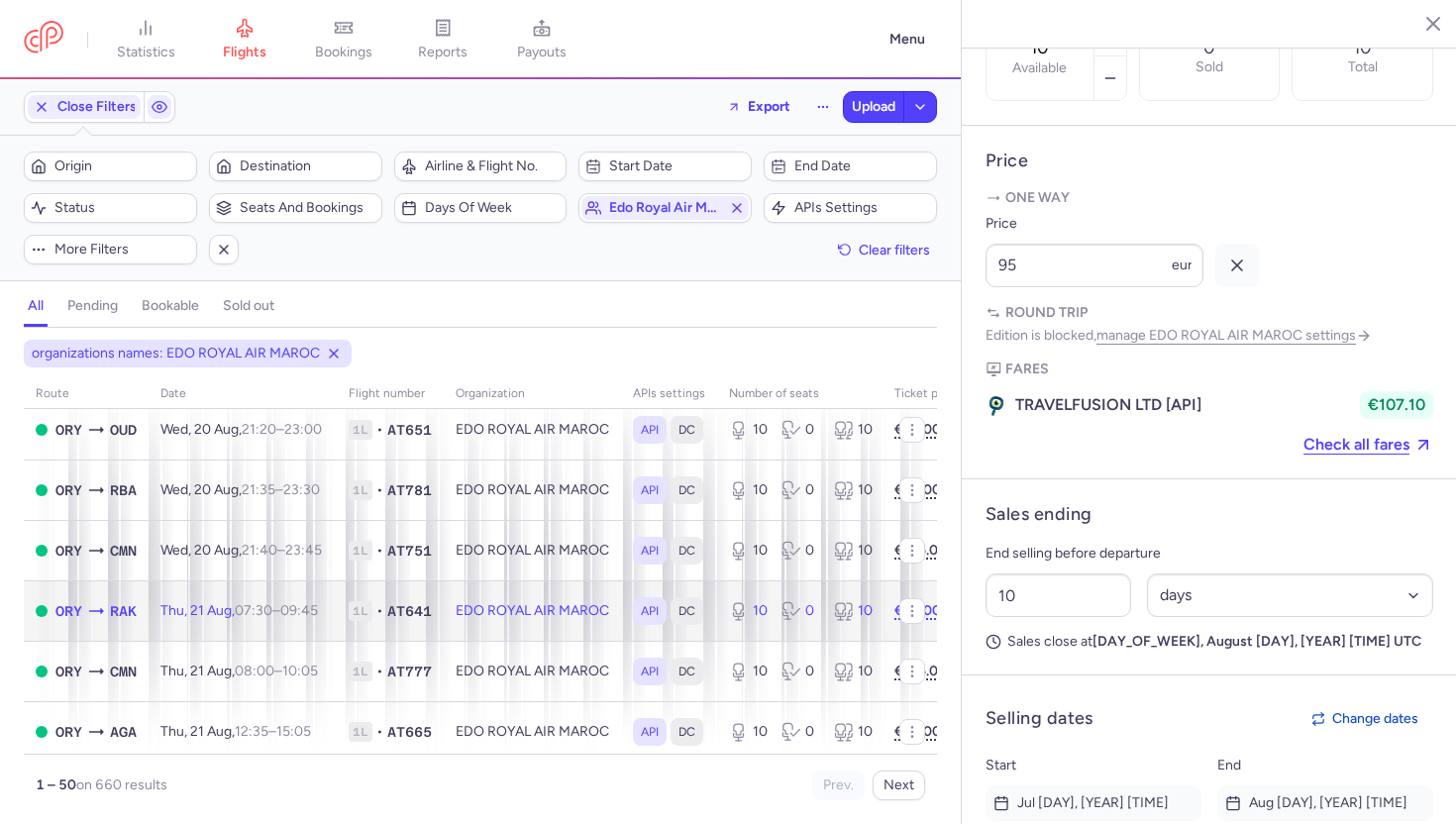 click on "EDO ROYAL AIR MAROC" 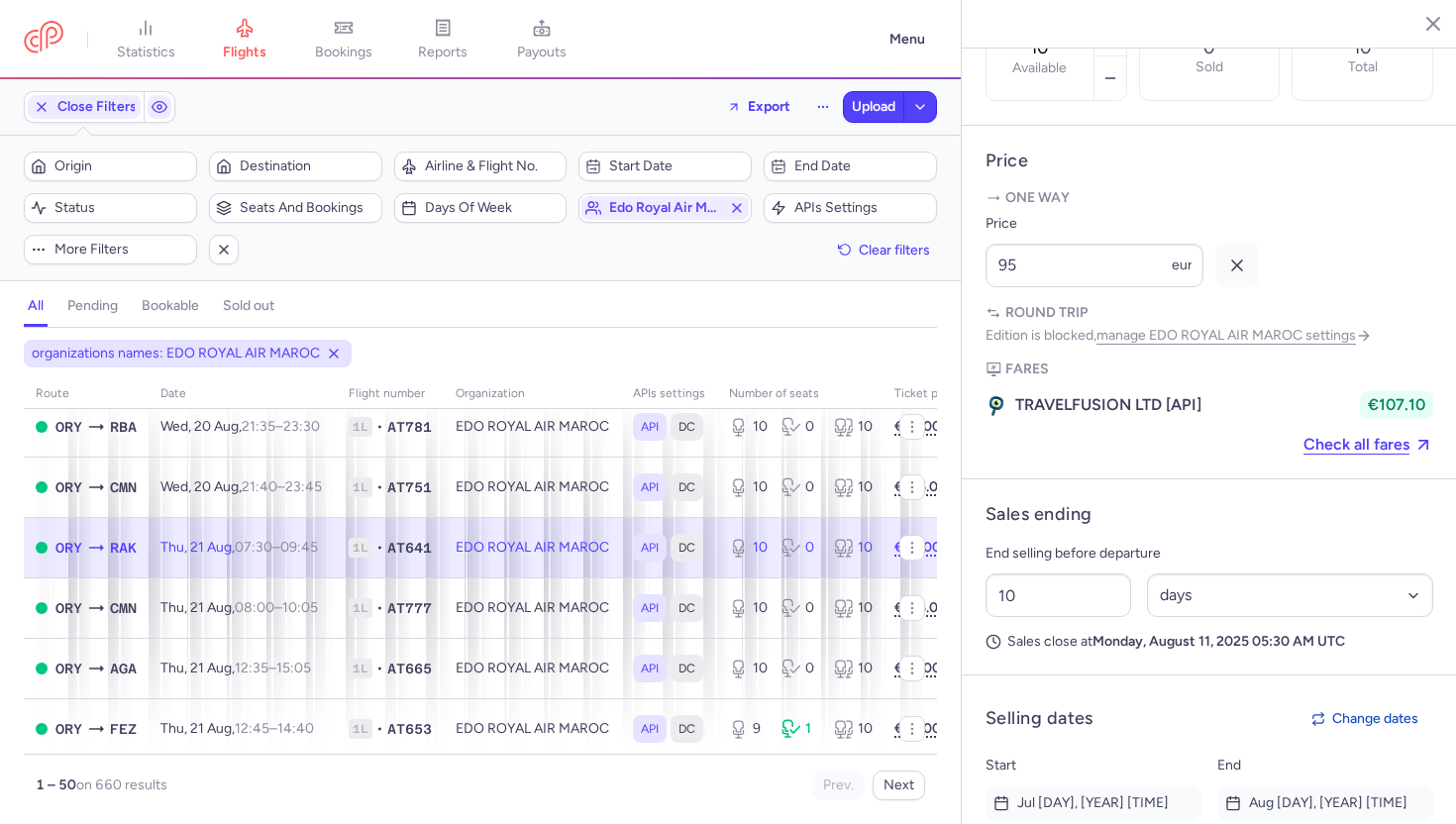 scroll, scrollTop: 2647, scrollLeft: 0, axis: vertical 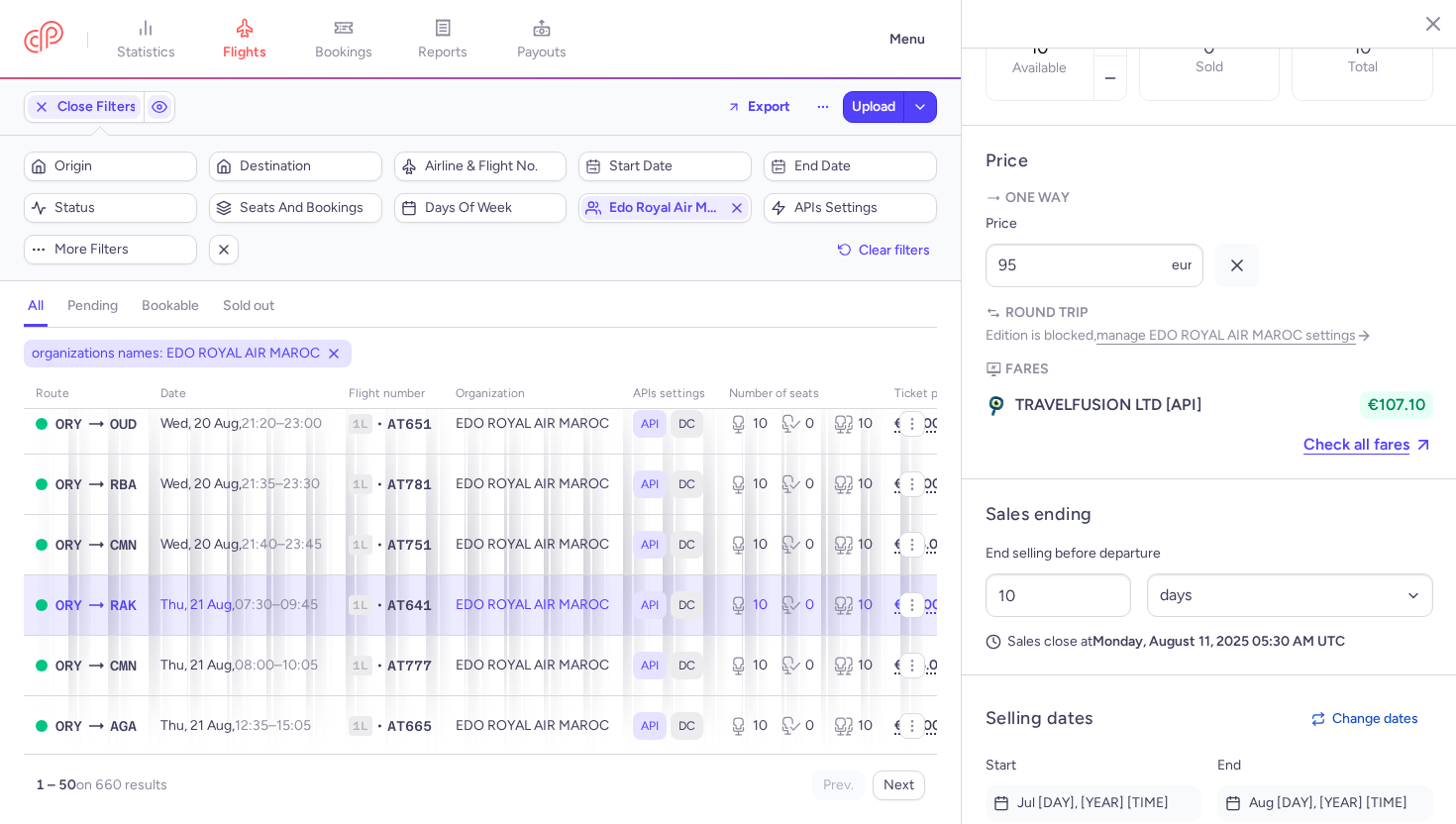 click 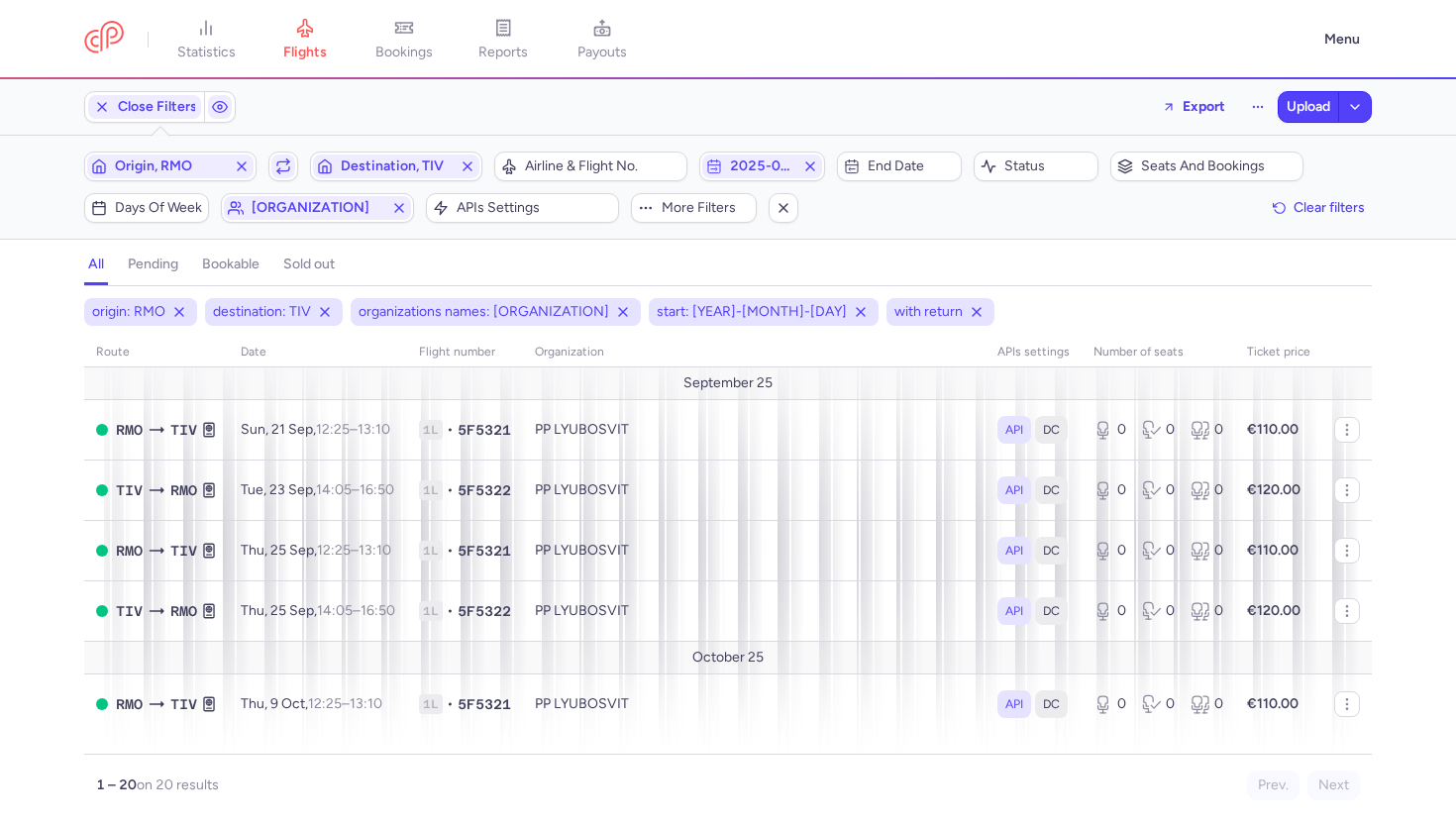 scroll, scrollTop: 0, scrollLeft: 0, axis: both 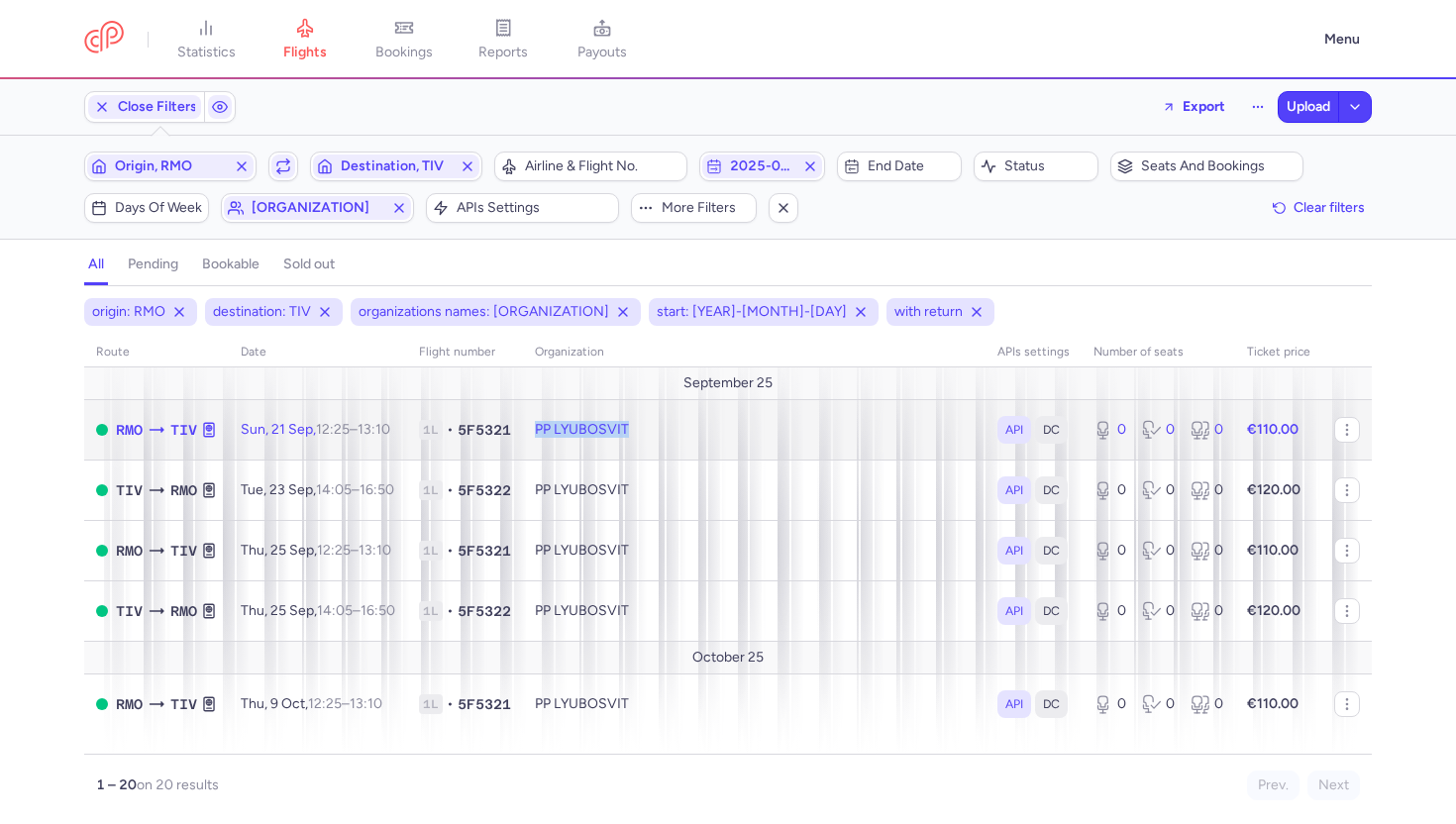 drag, startPoint x: 539, startPoint y: 425, endPoint x: 654, endPoint y: 432, distance: 115.21285 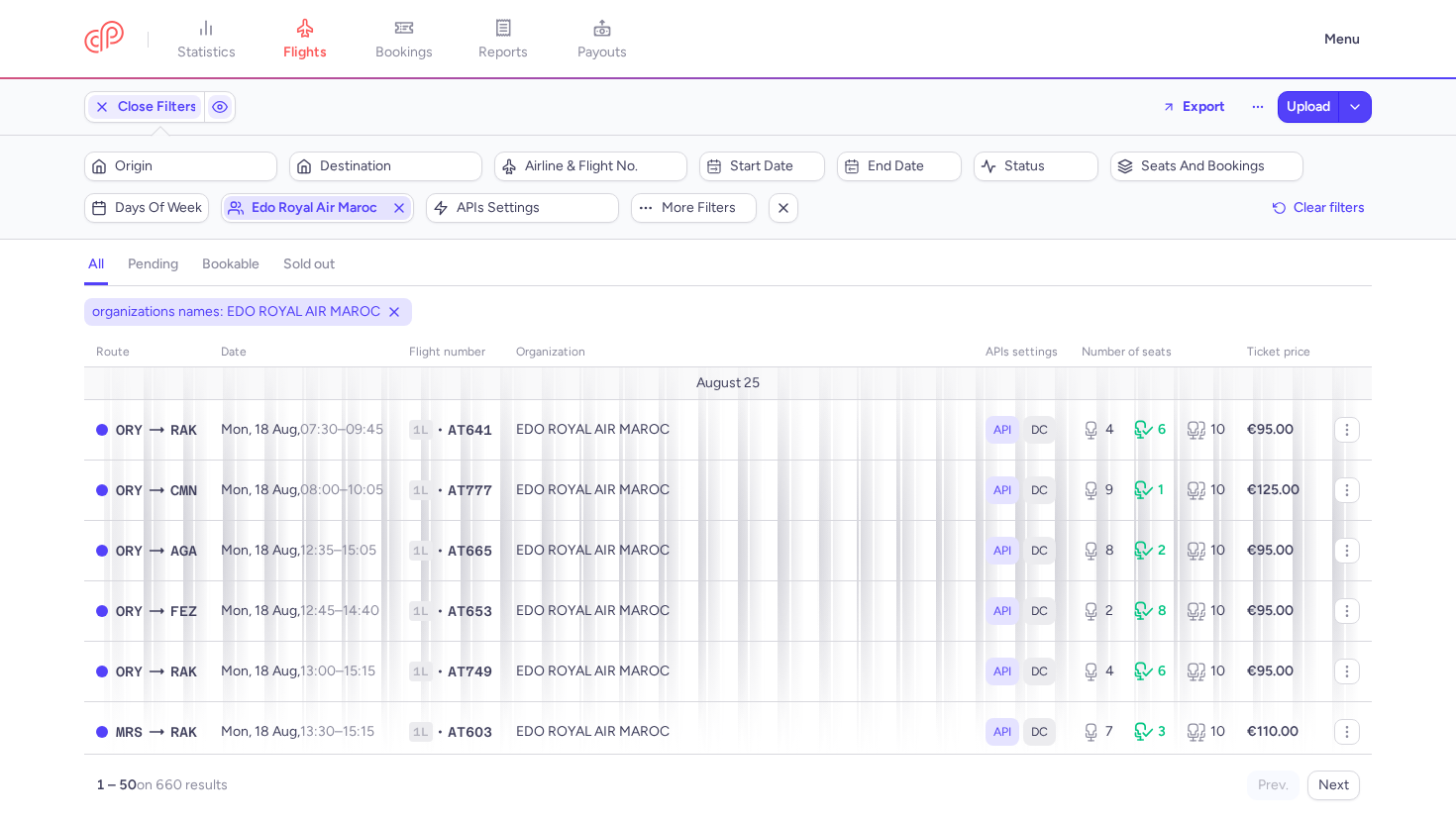 scroll, scrollTop: 0, scrollLeft: 0, axis: both 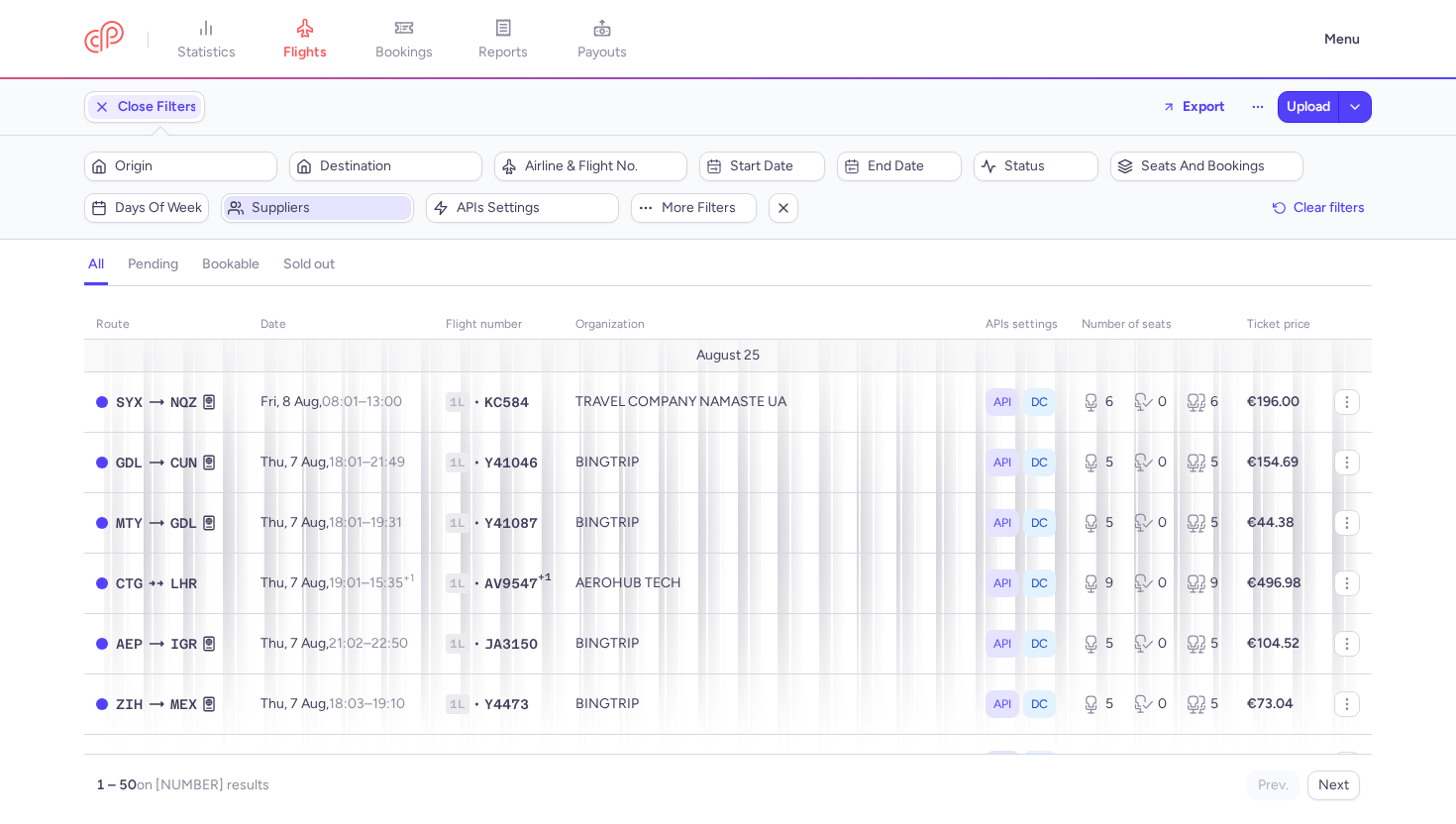 click on "Suppliers" at bounding box center [329, 208] 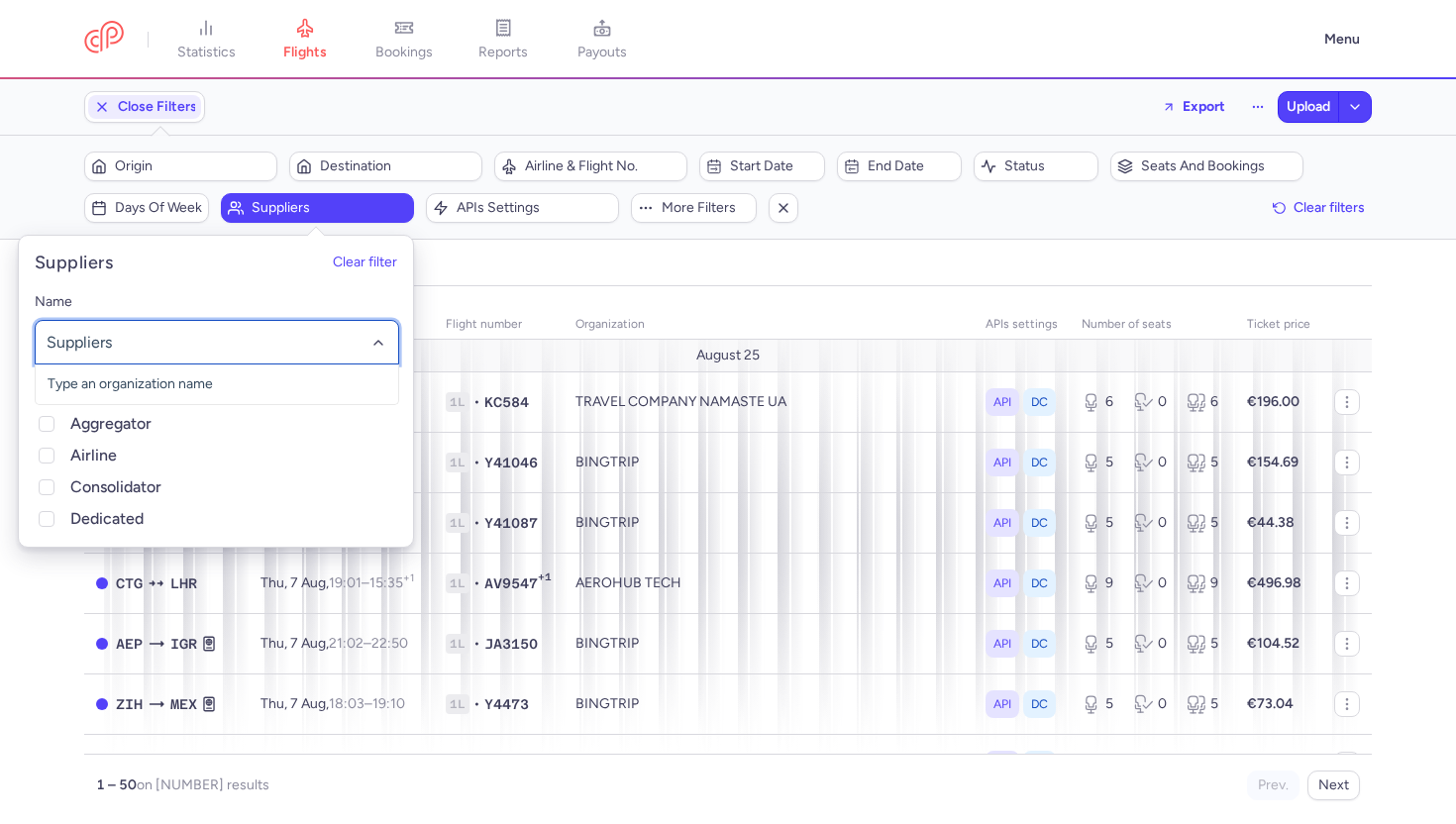 paste on "[COUNTRY]" 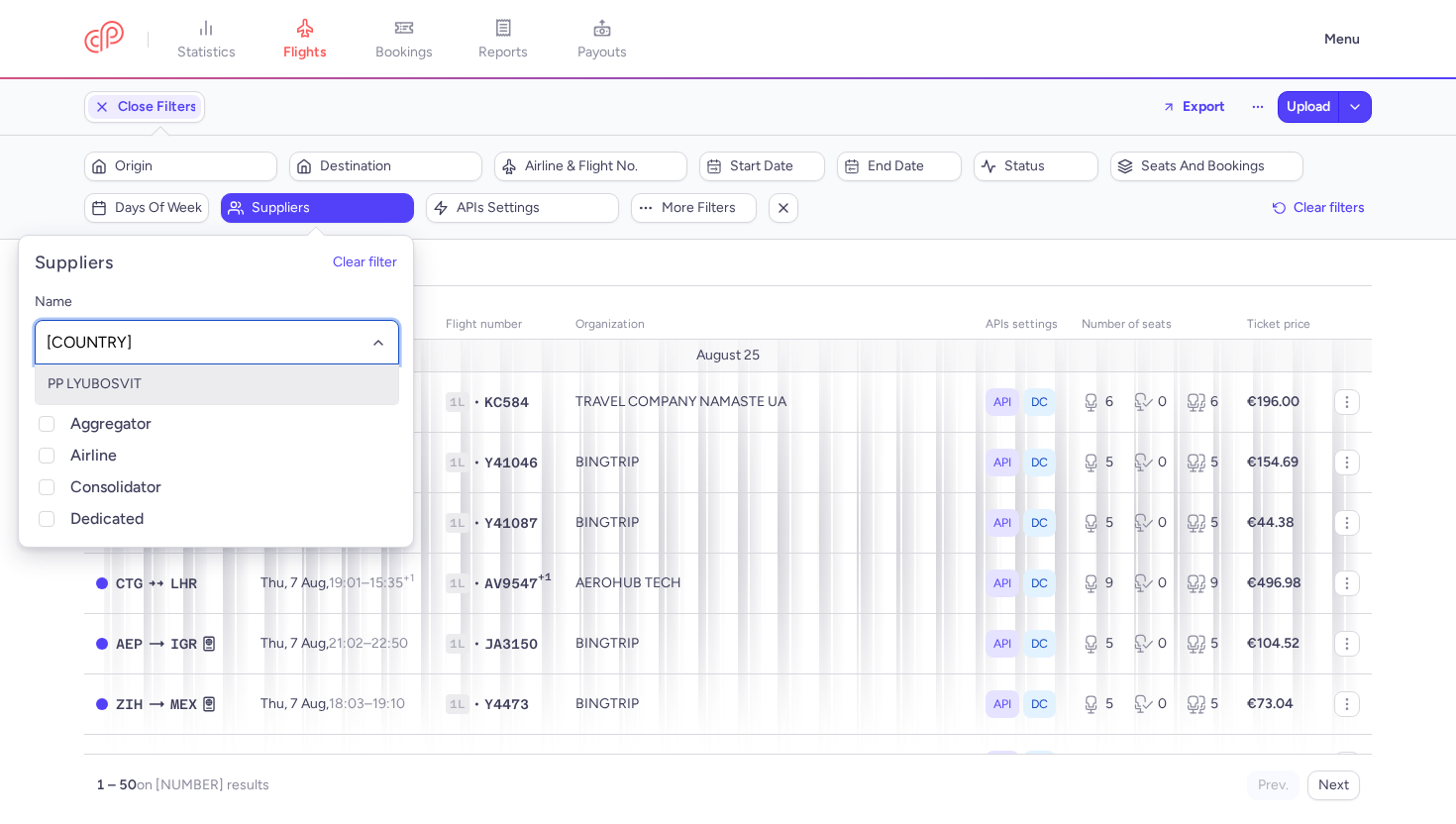 click on "[COUNTRY]" 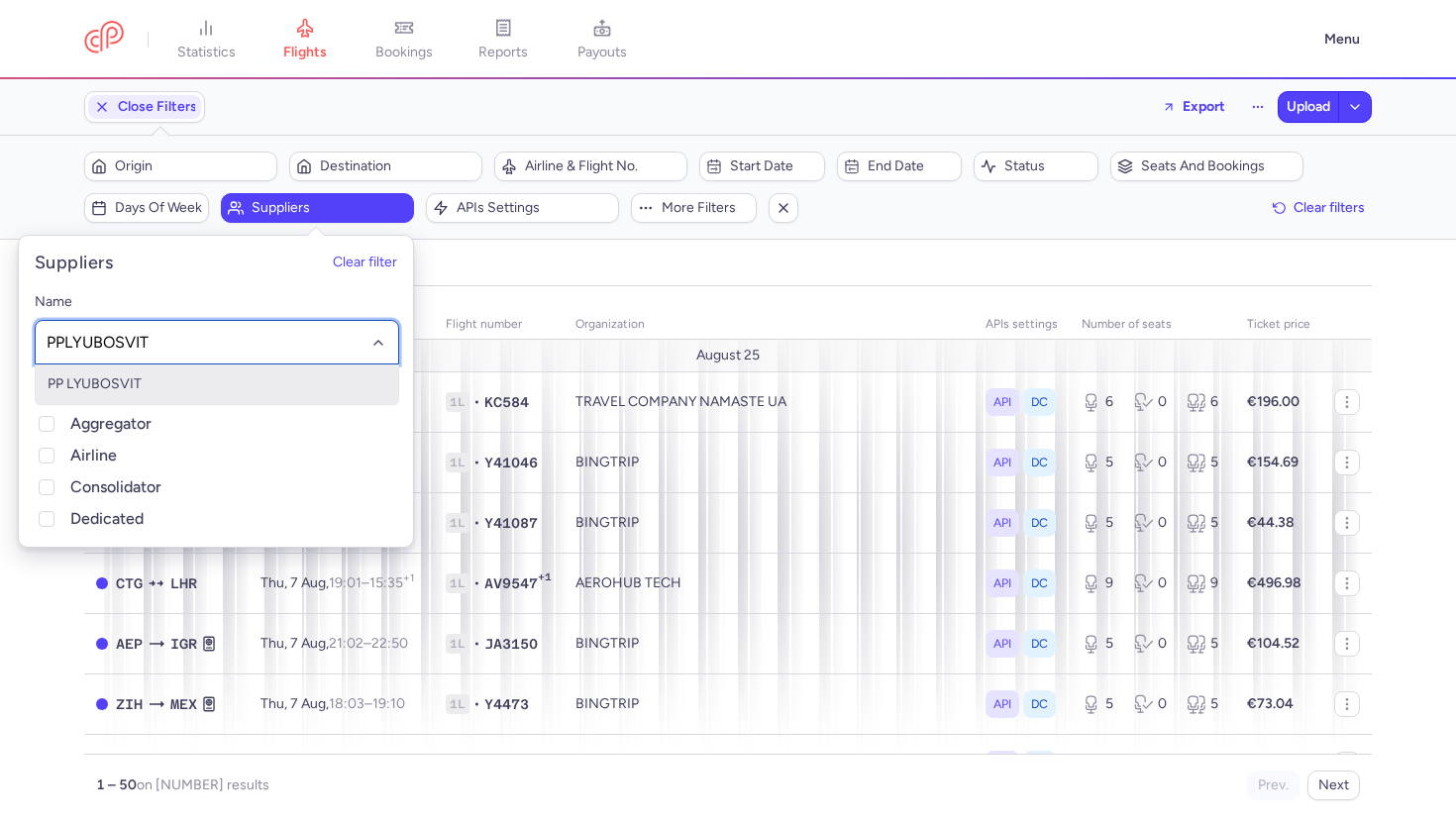 type on "PP LYUBOSVIT" 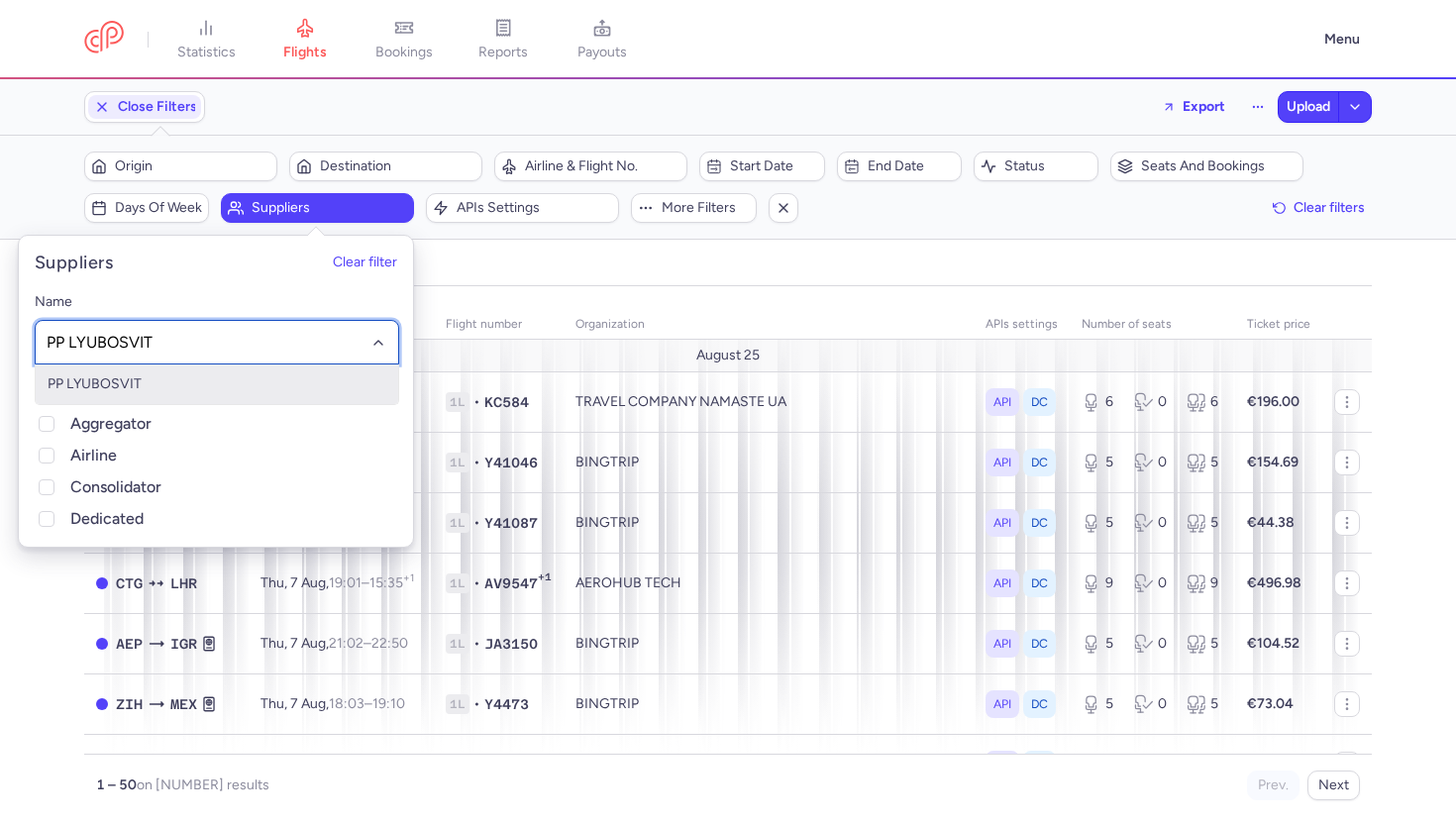 drag, startPoint x: 47, startPoint y: 340, endPoint x: 213, endPoint y: 353, distance: 166.50826 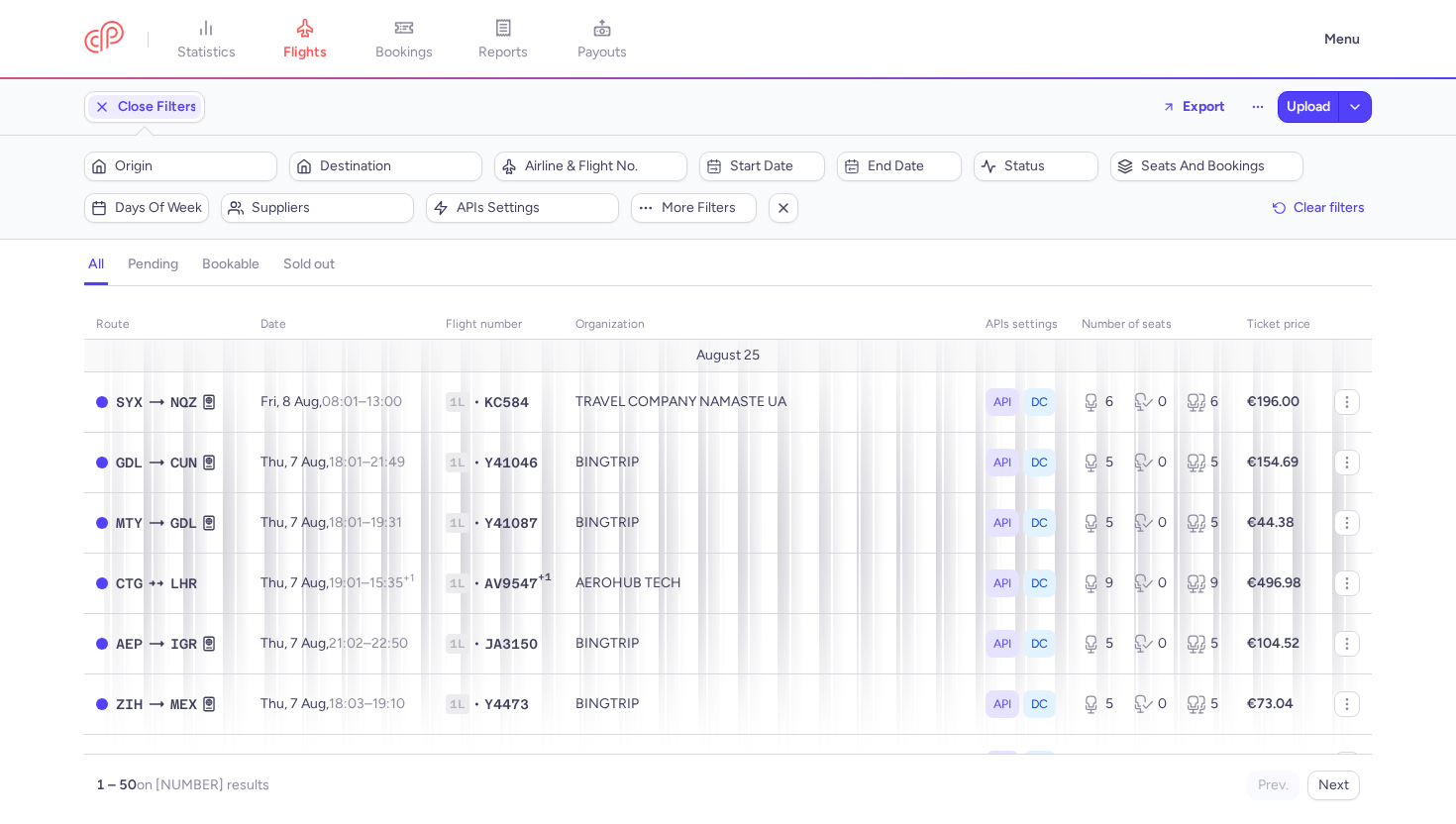 click on "statistics flights bookings reports payouts" at bounding box center (698, 40) 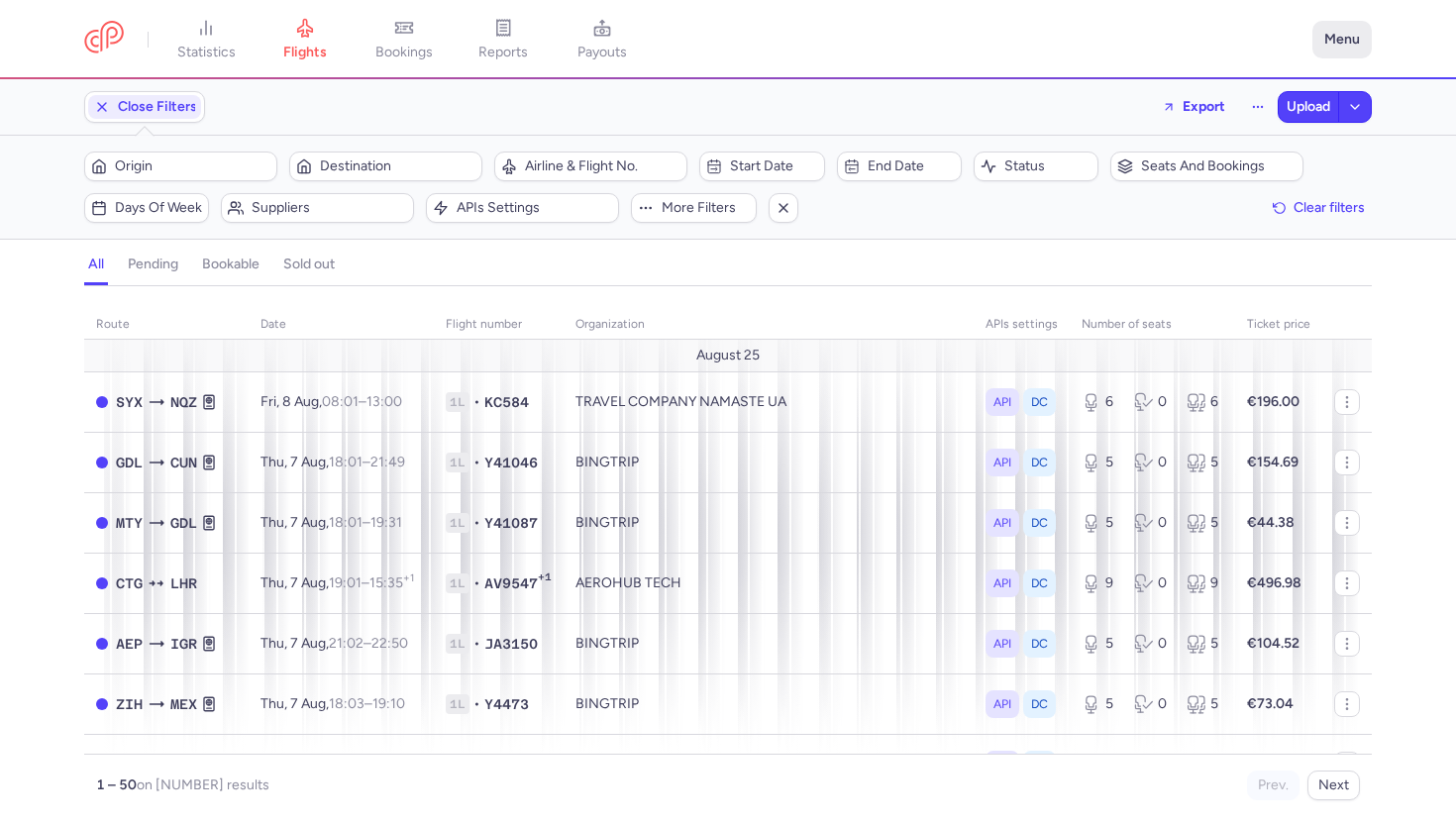 click on "Menu" at bounding box center (1342, 40) 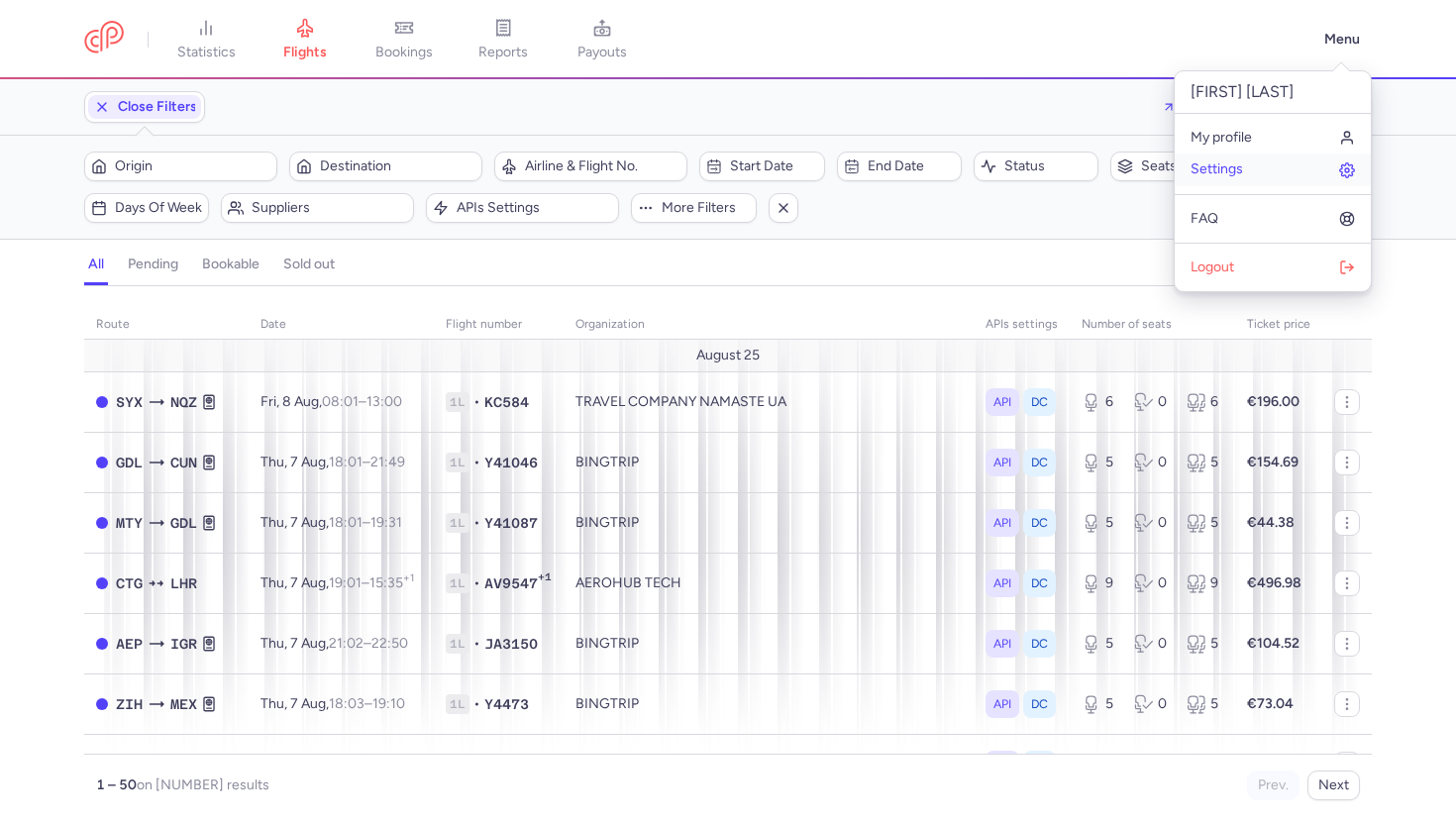 click on "Settings" at bounding box center [1216, 169] 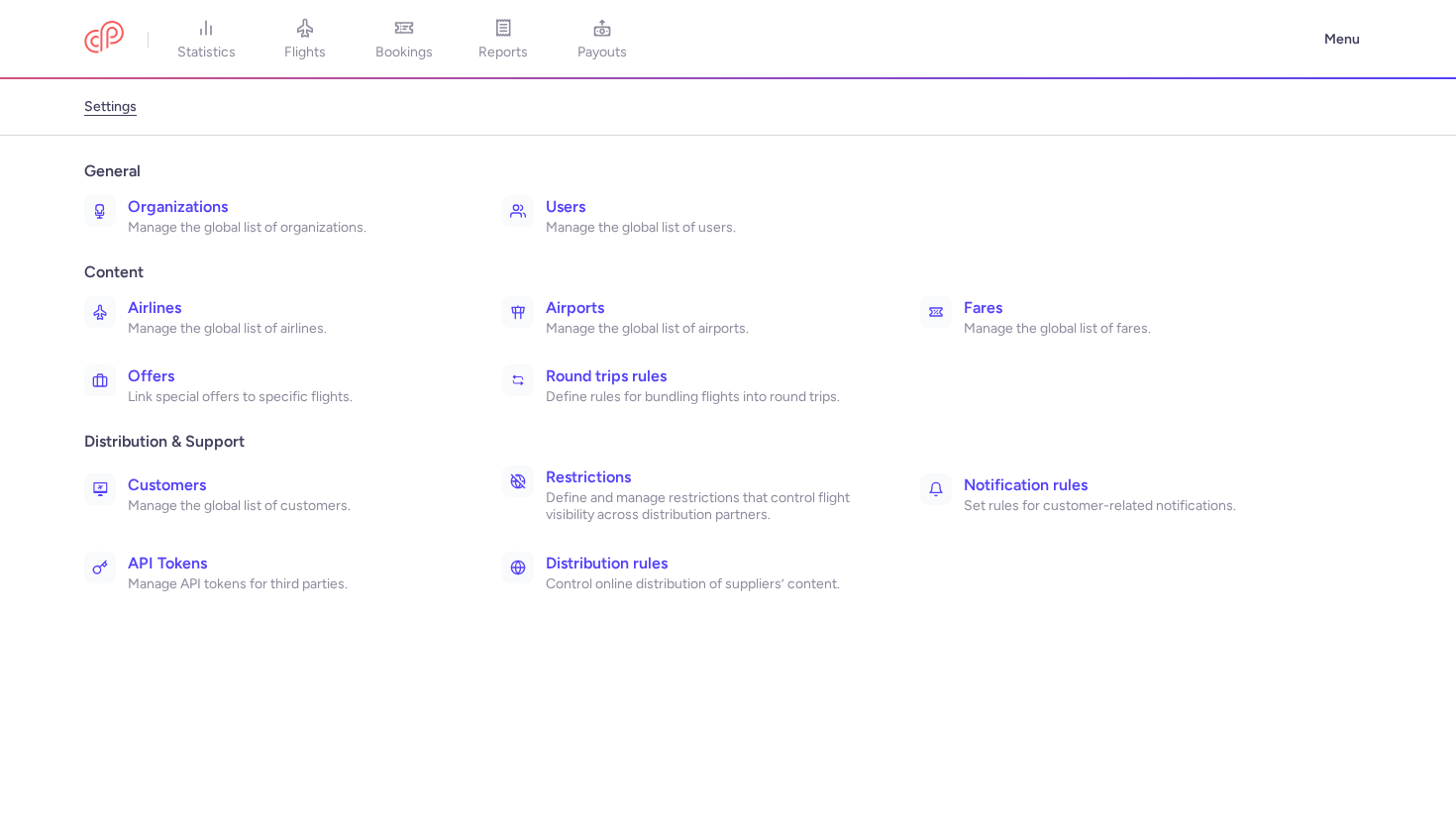 click on "Manage the global list of organizations." at bounding box center (293, 228) 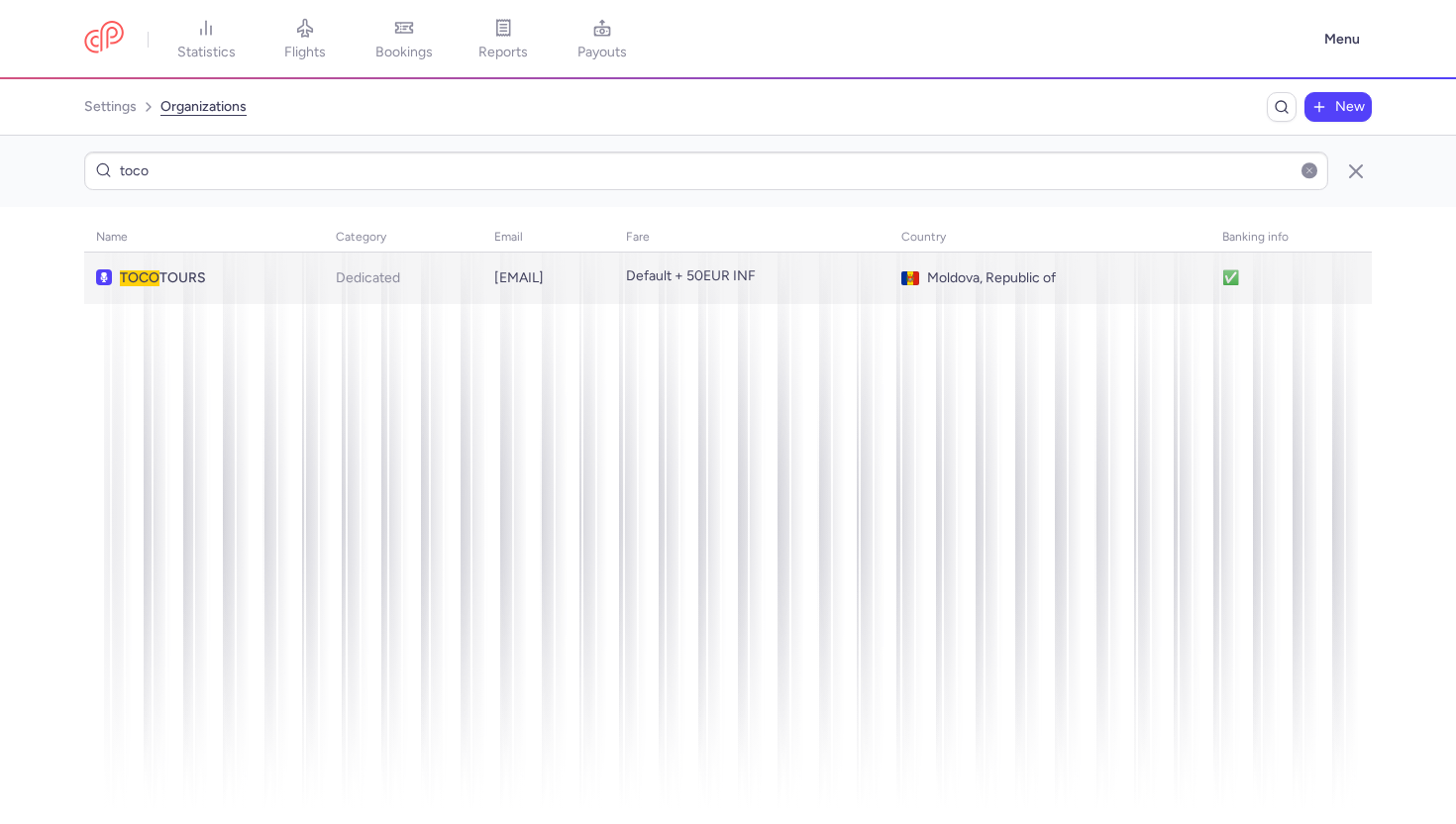 type on "toco" 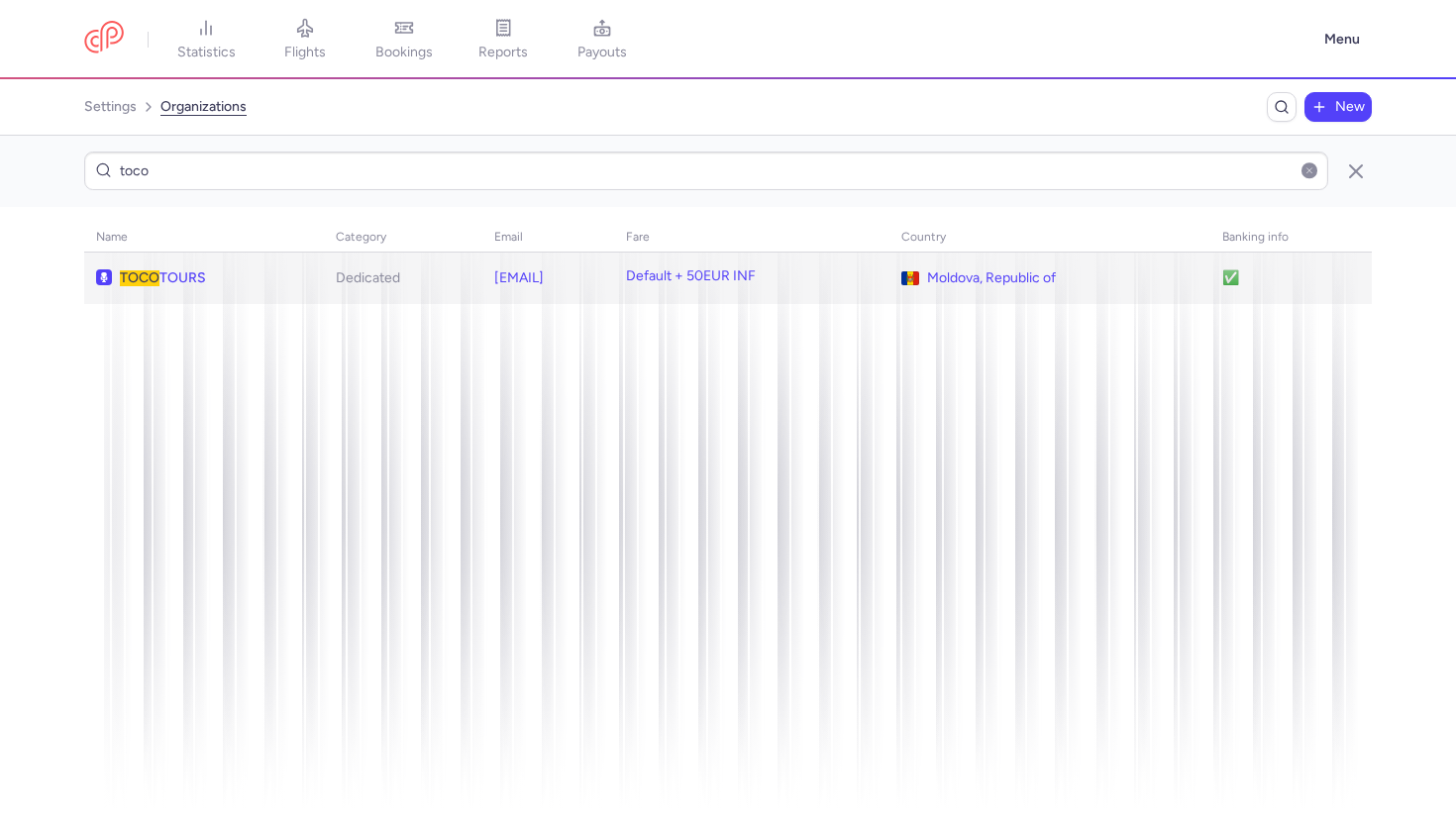 click on "Dedicated" 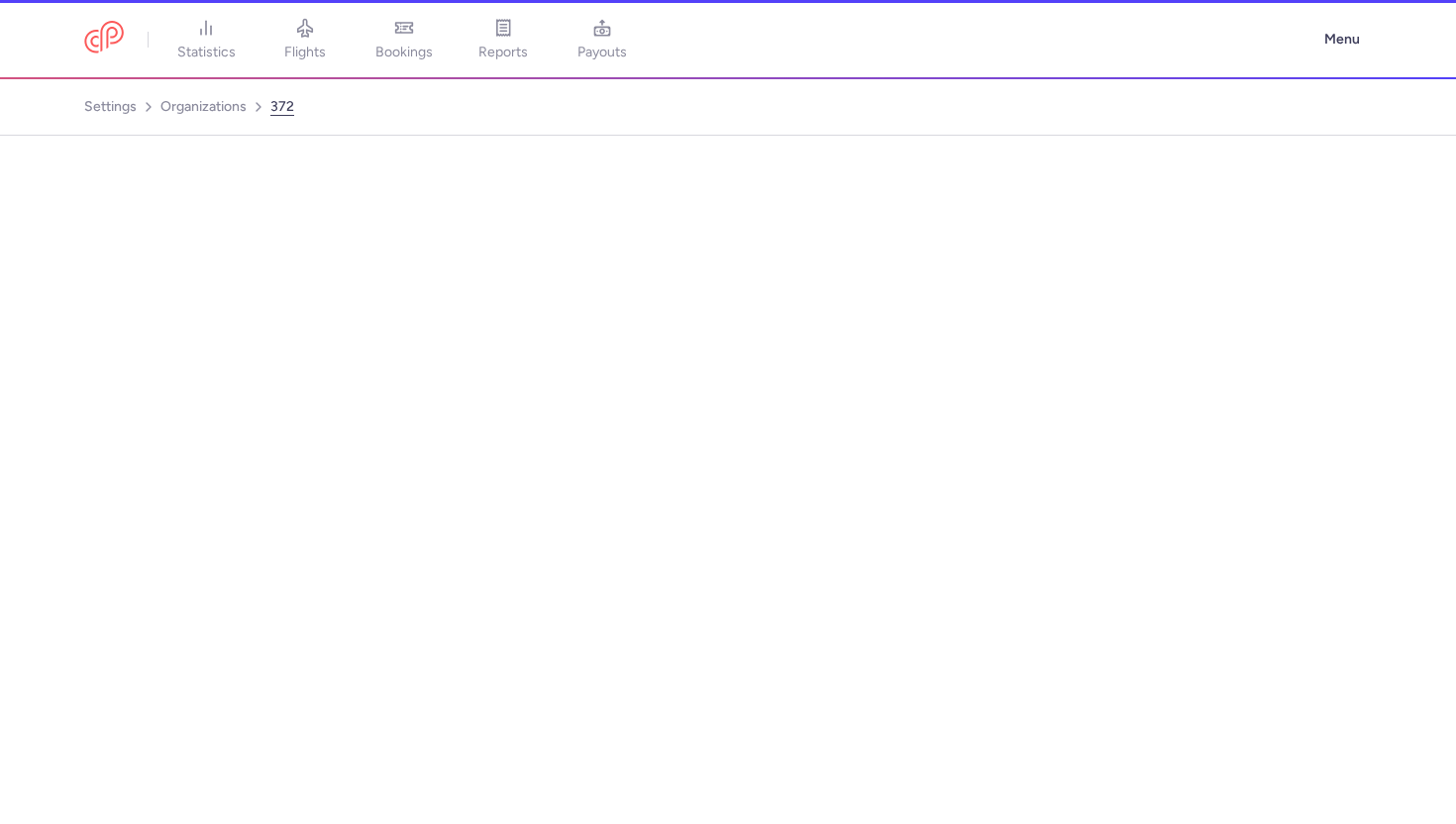 select on "DEDICATED" 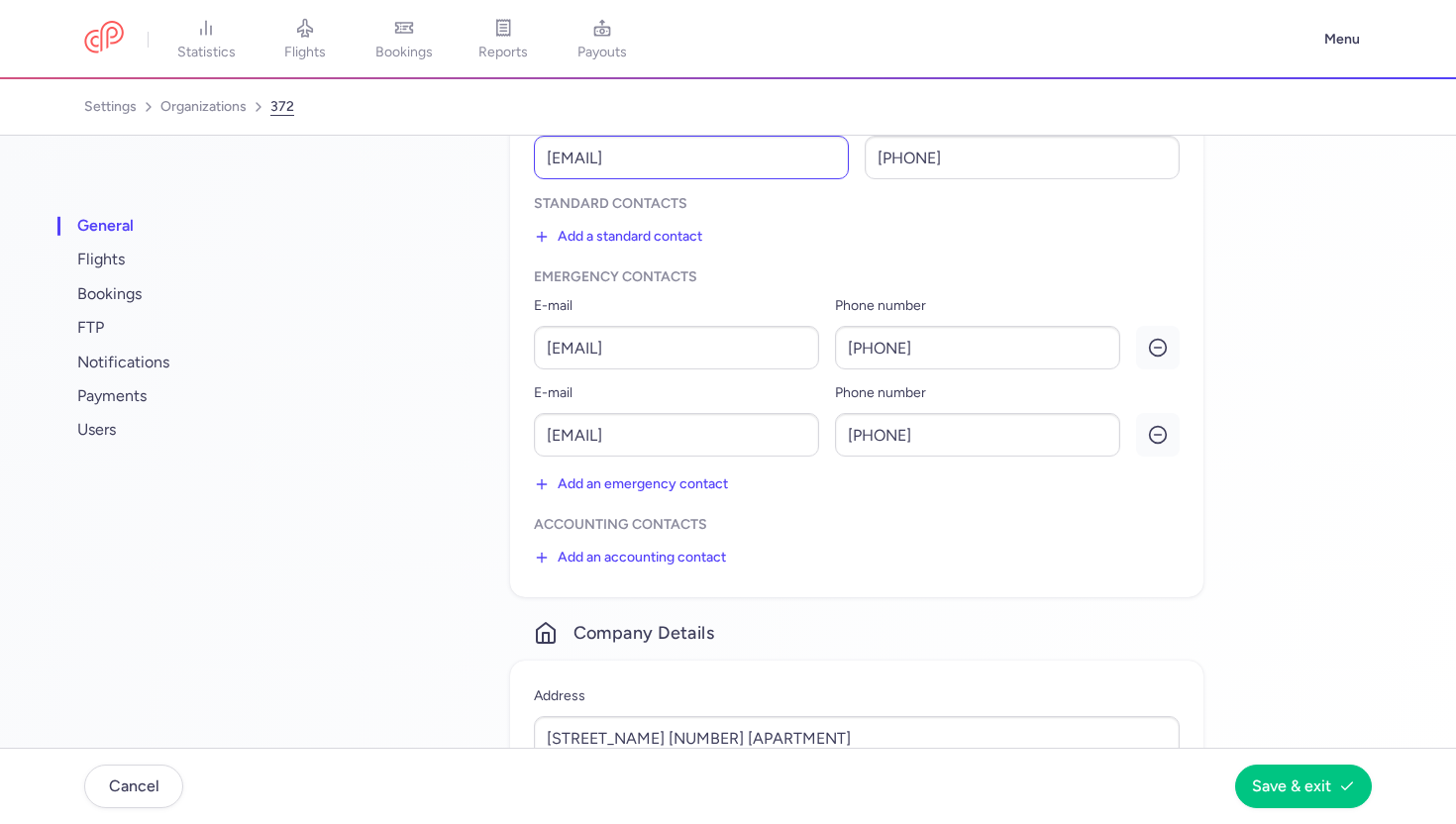 scroll, scrollTop: 622, scrollLeft: 0, axis: vertical 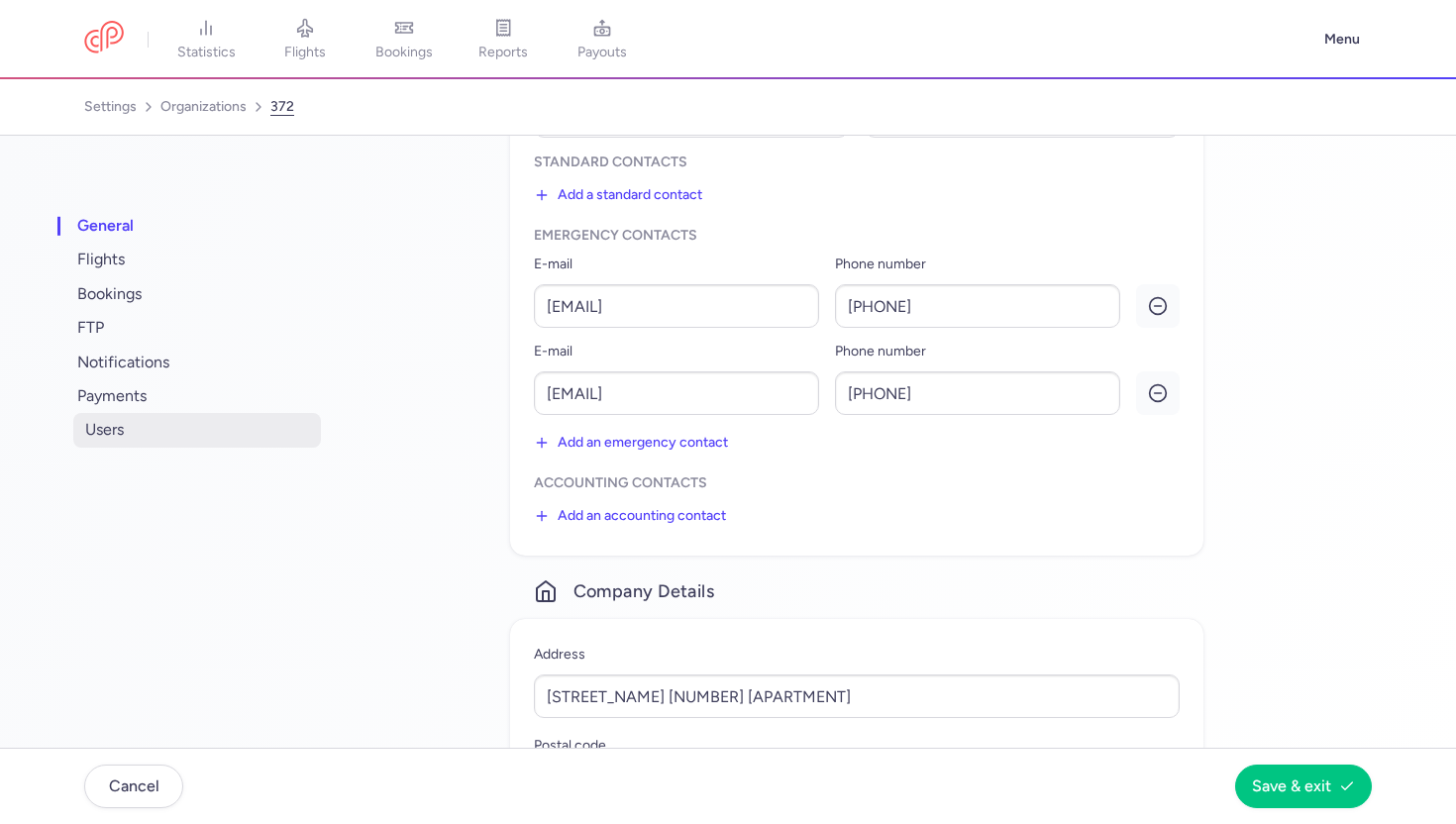 click on "users" at bounding box center (197, 430) 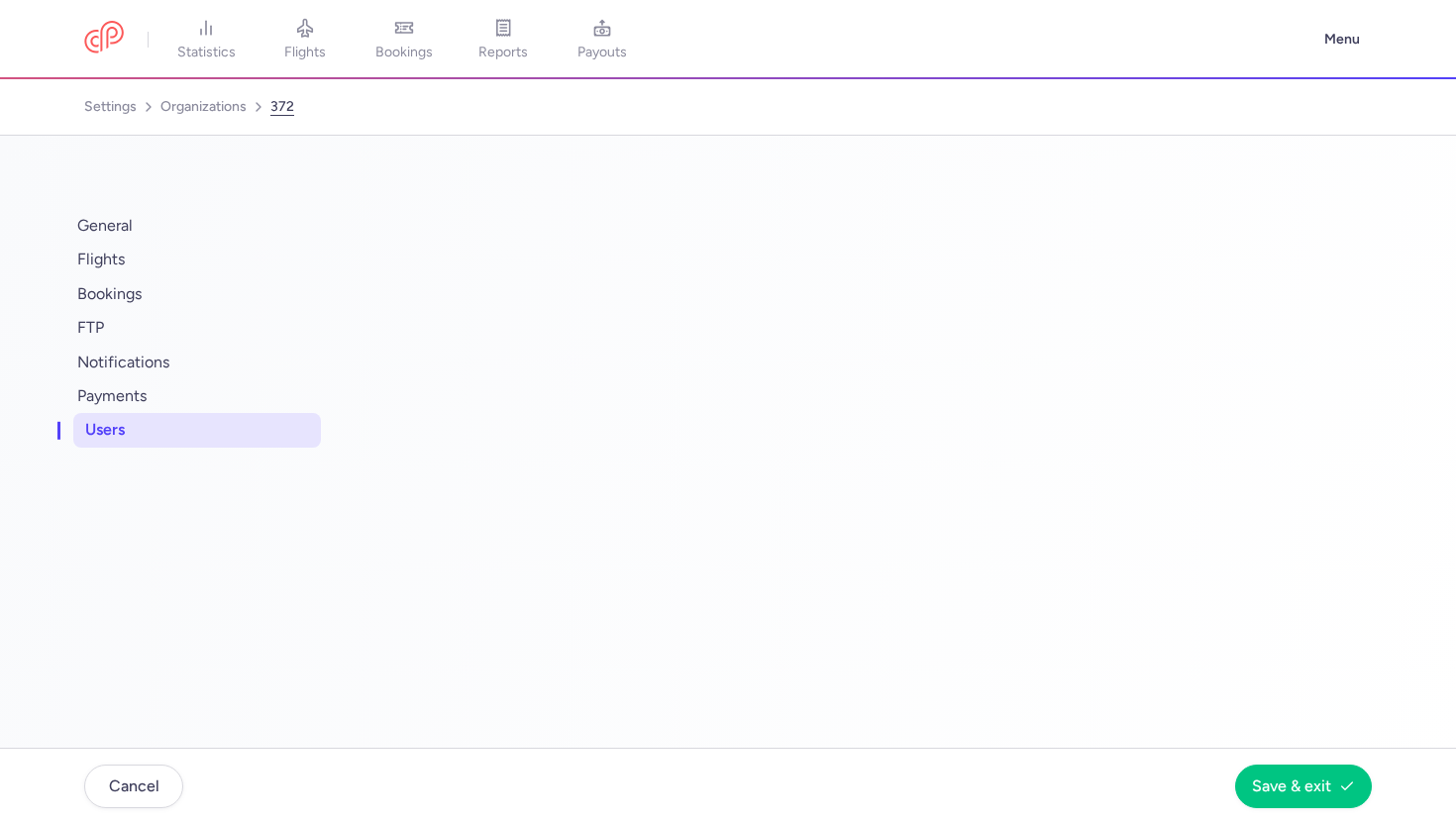 scroll, scrollTop: 0, scrollLeft: 0, axis: both 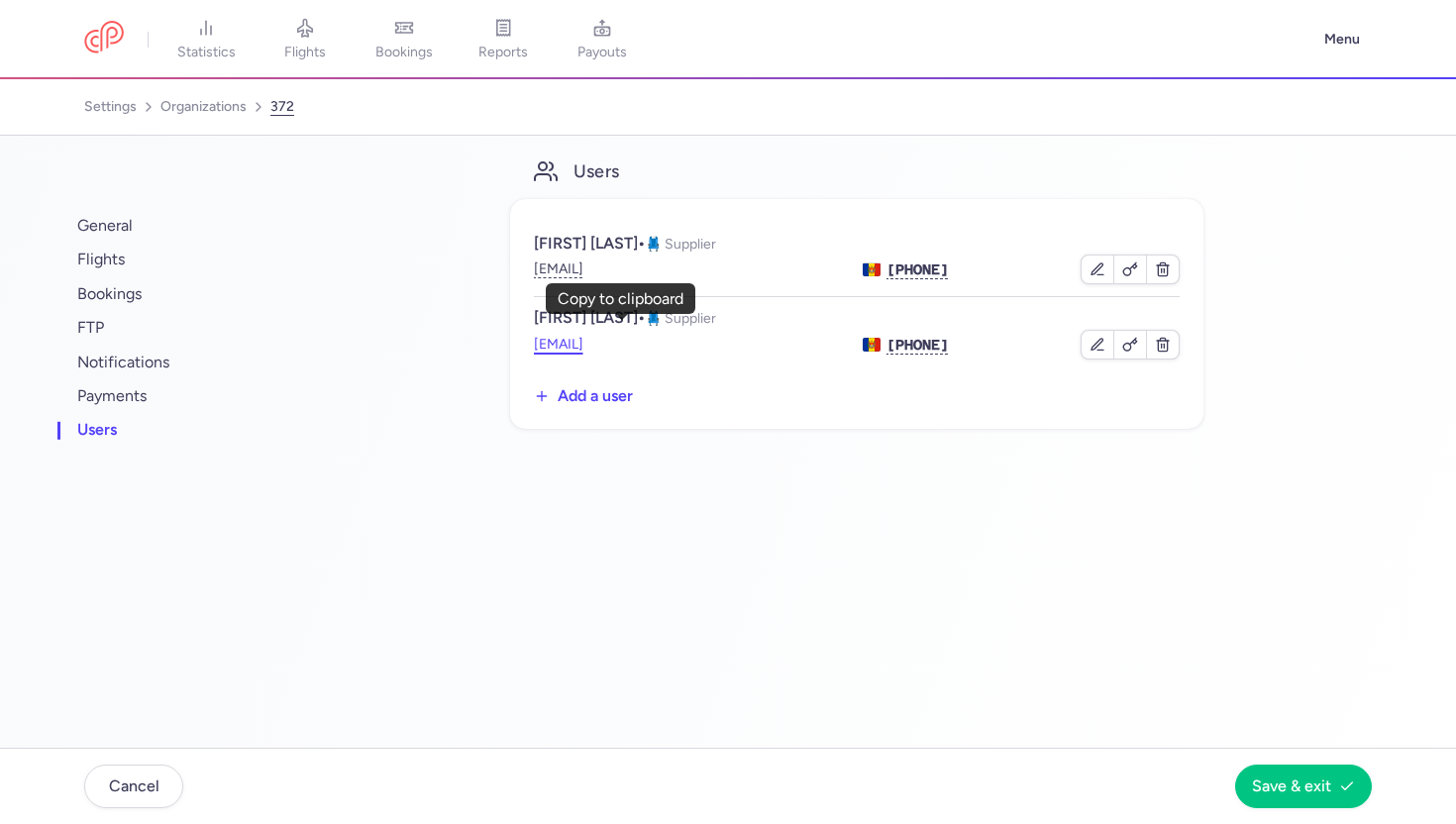click on "[EMAIL]" at bounding box center [559, 345] 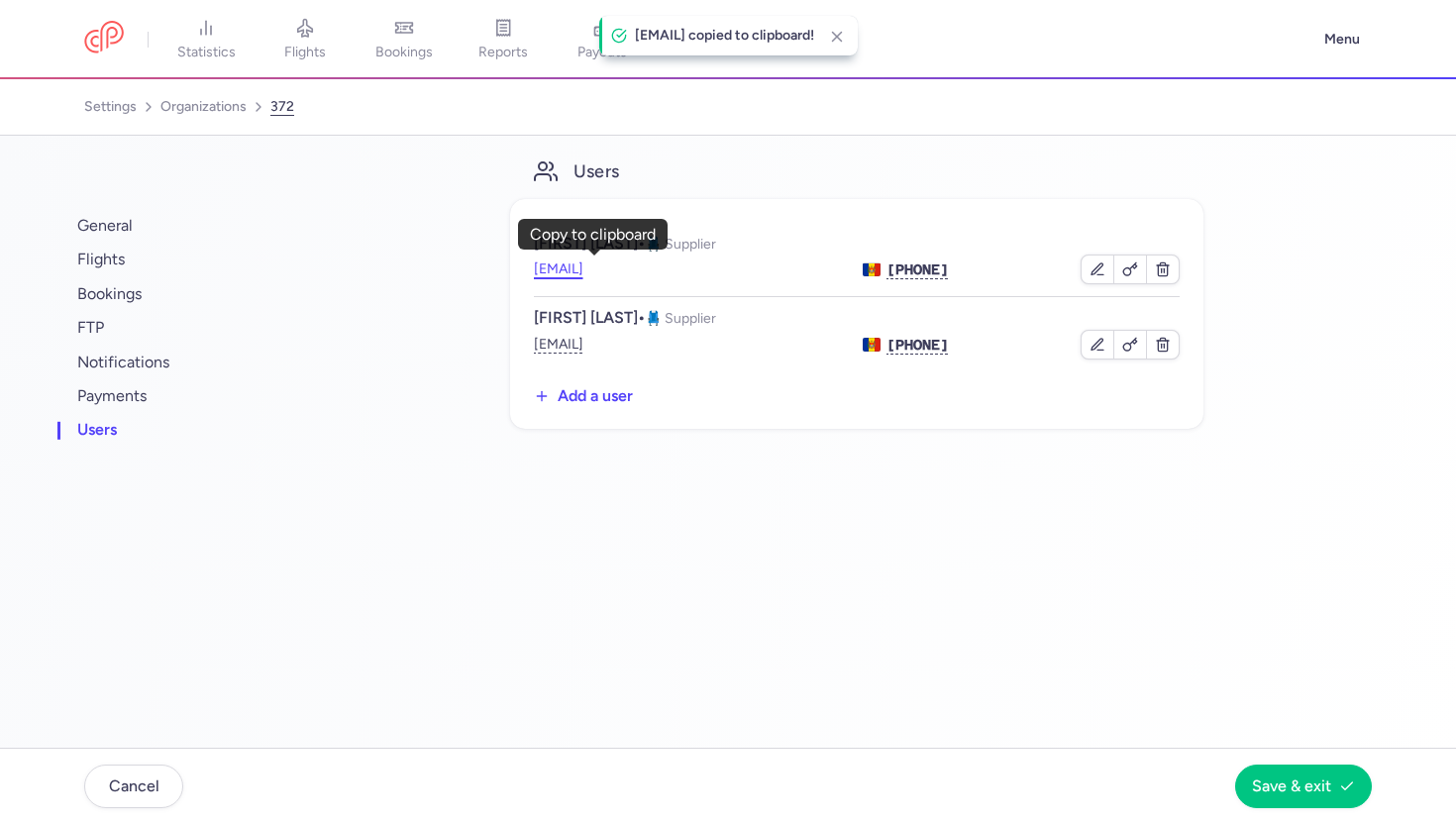 click on "sb@tocotour.md" at bounding box center (559, 269) 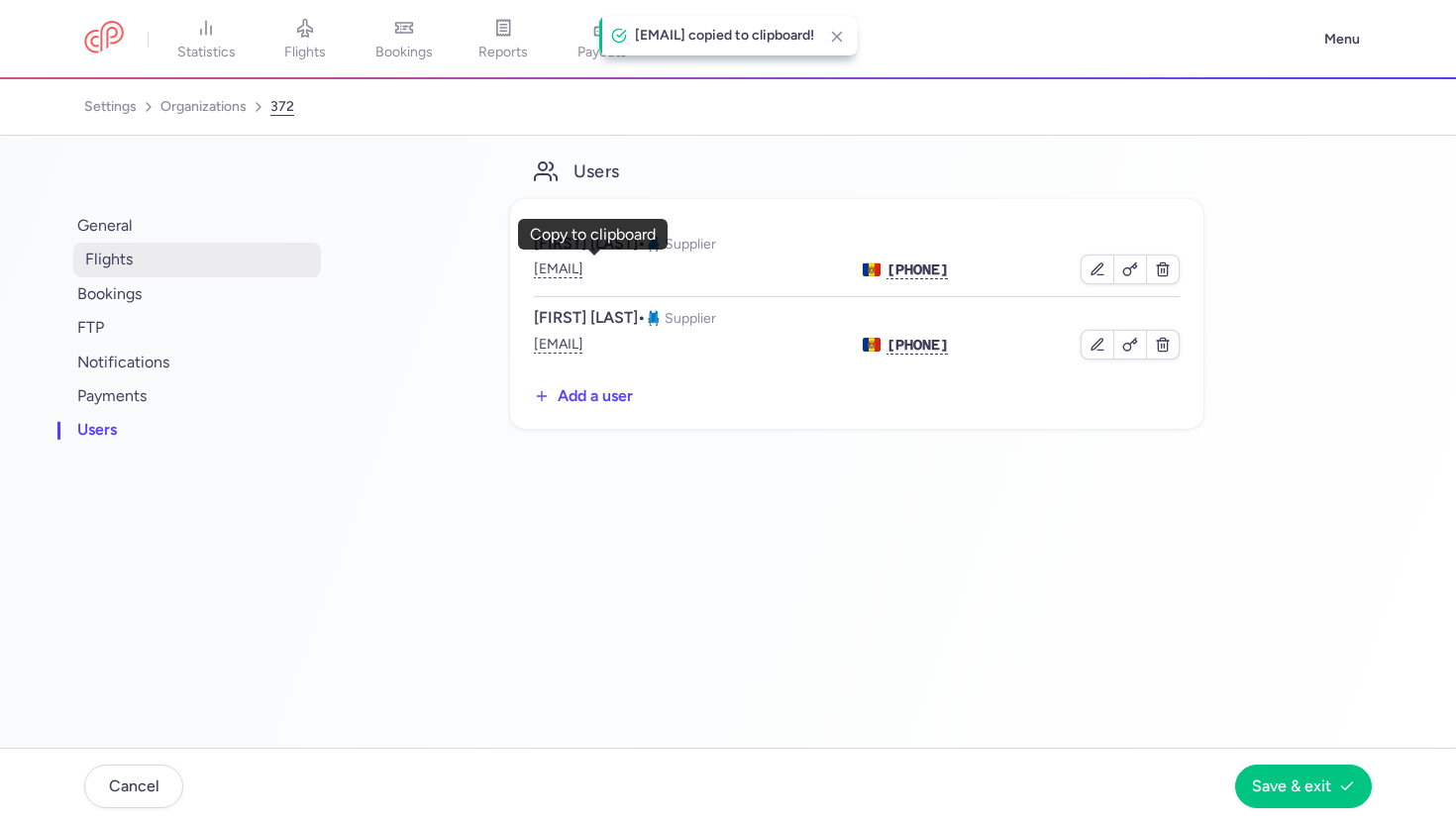 click on "flights" at bounding box center [197, 259] 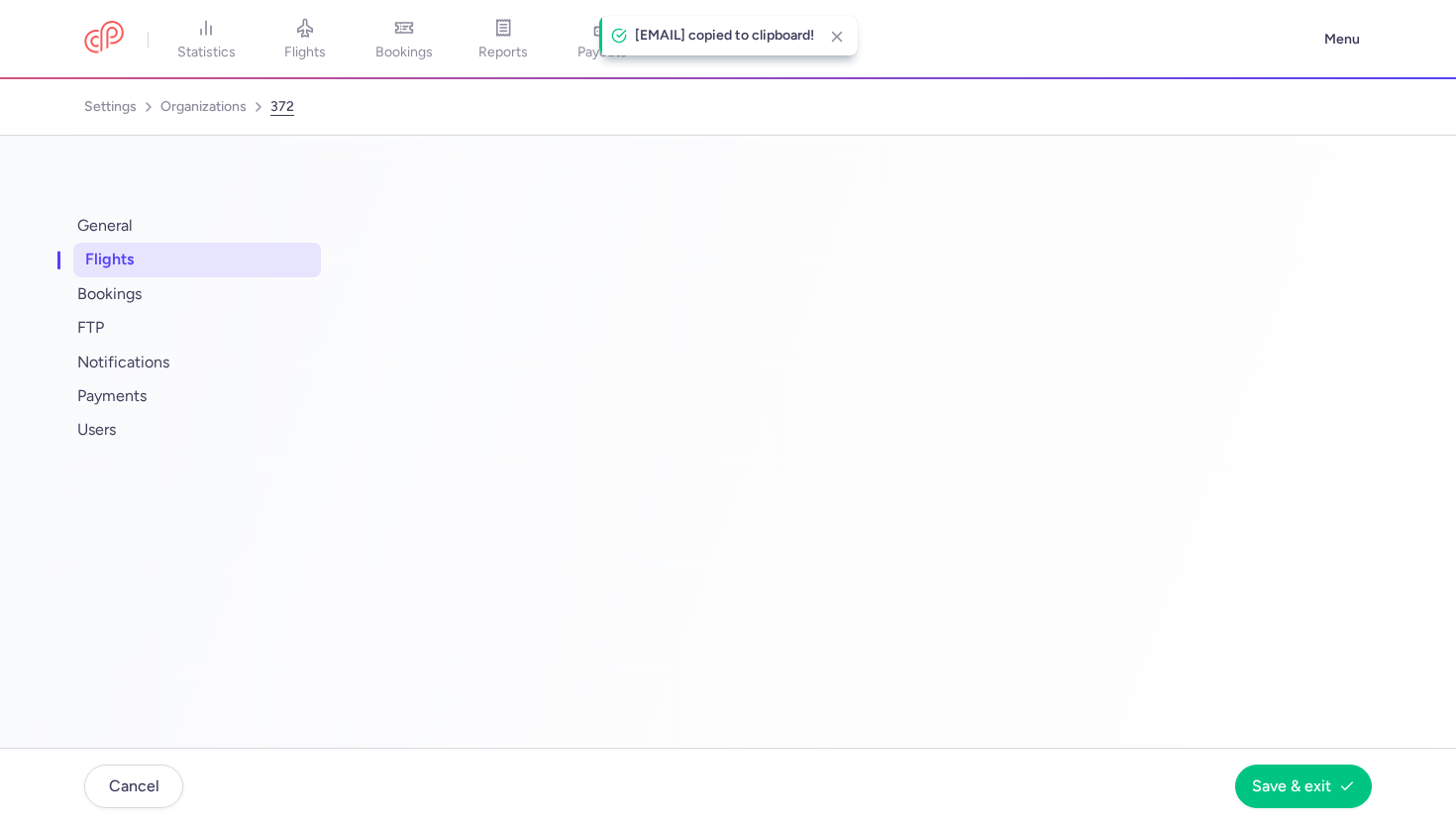 select on "days" 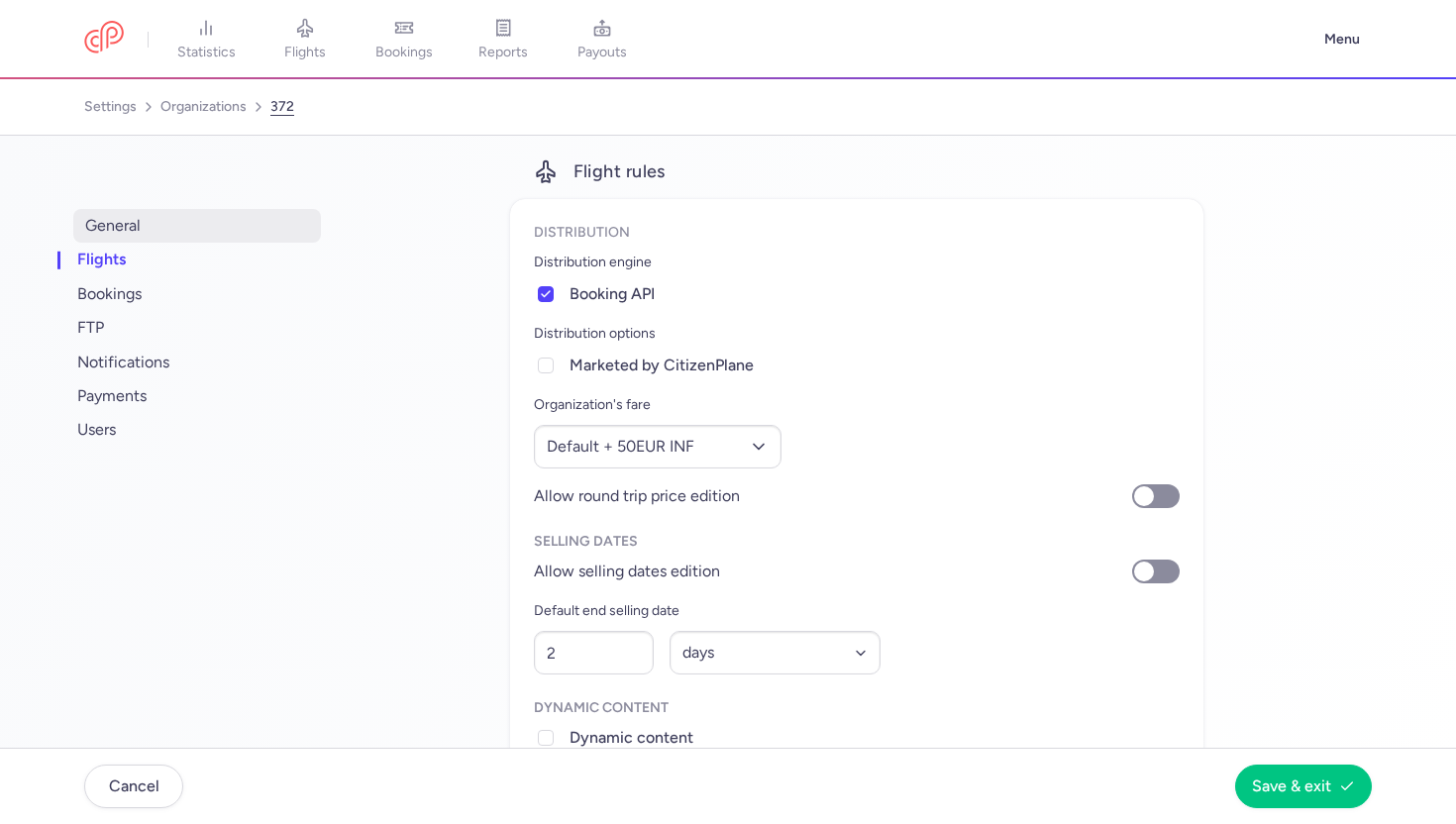 click on "general" at bounding box center [197, 226] 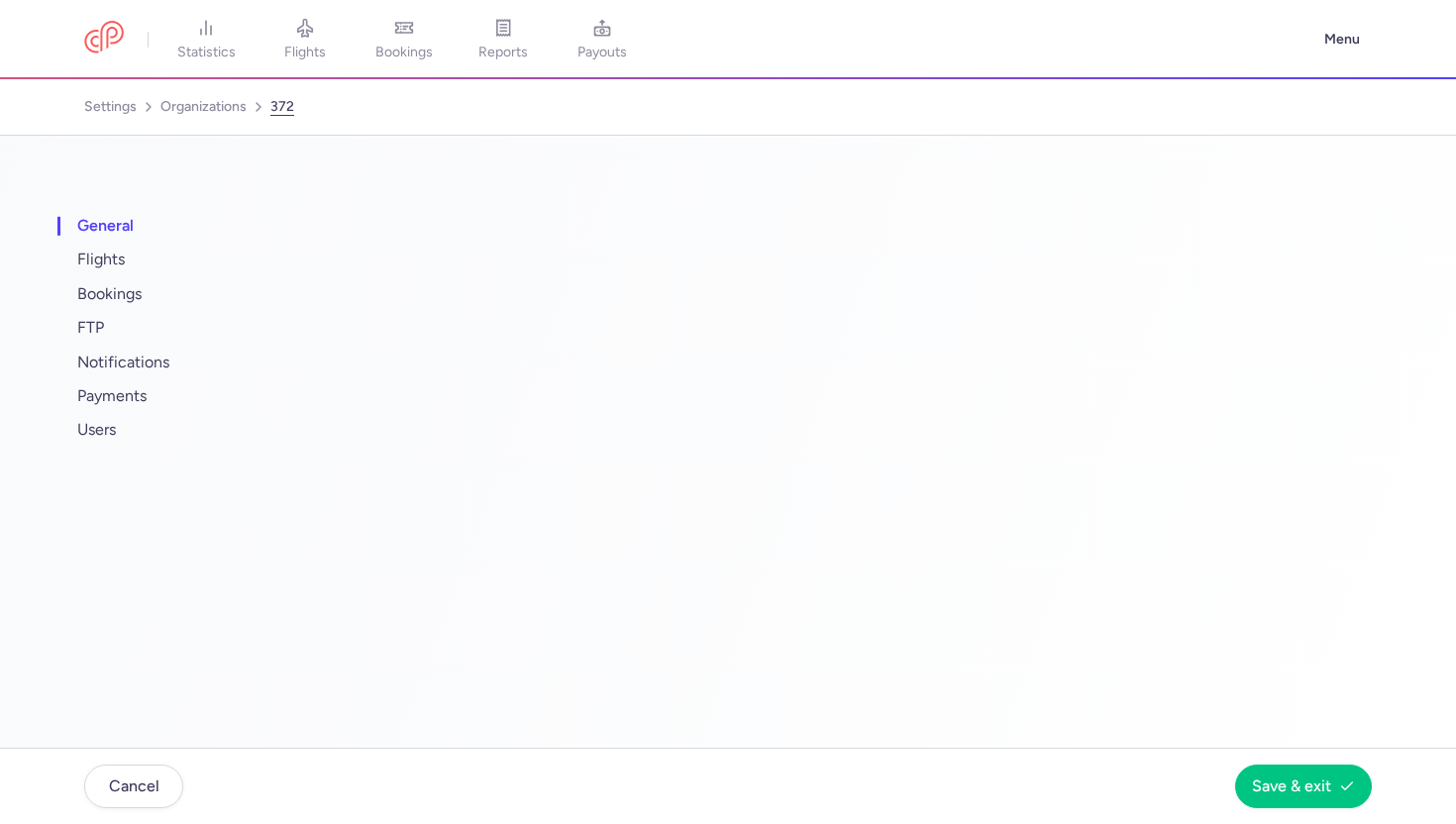 select on "DEDICATED" 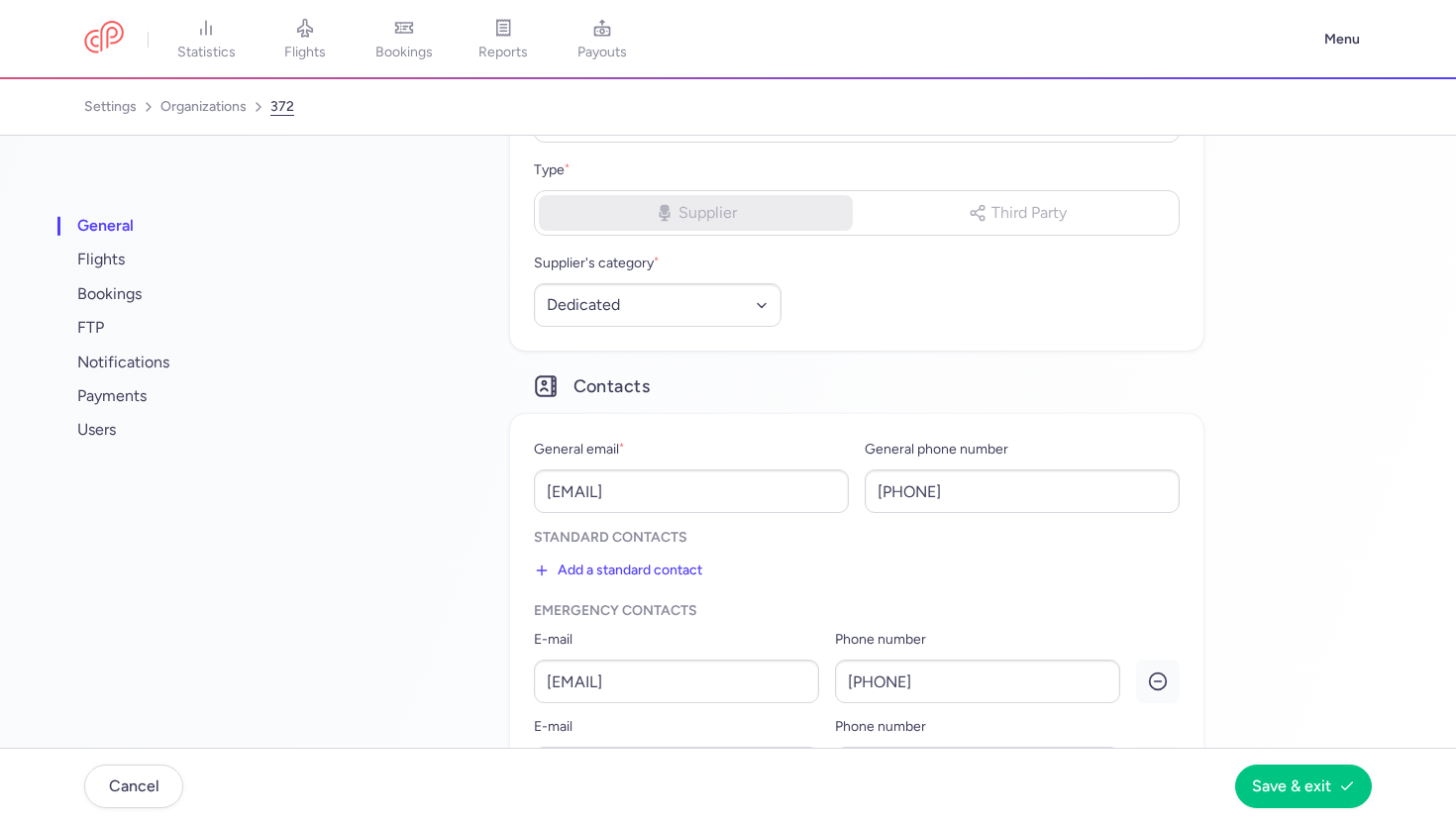scroll, scrollTop: 278, scrollLeft: 0, axis: vertical 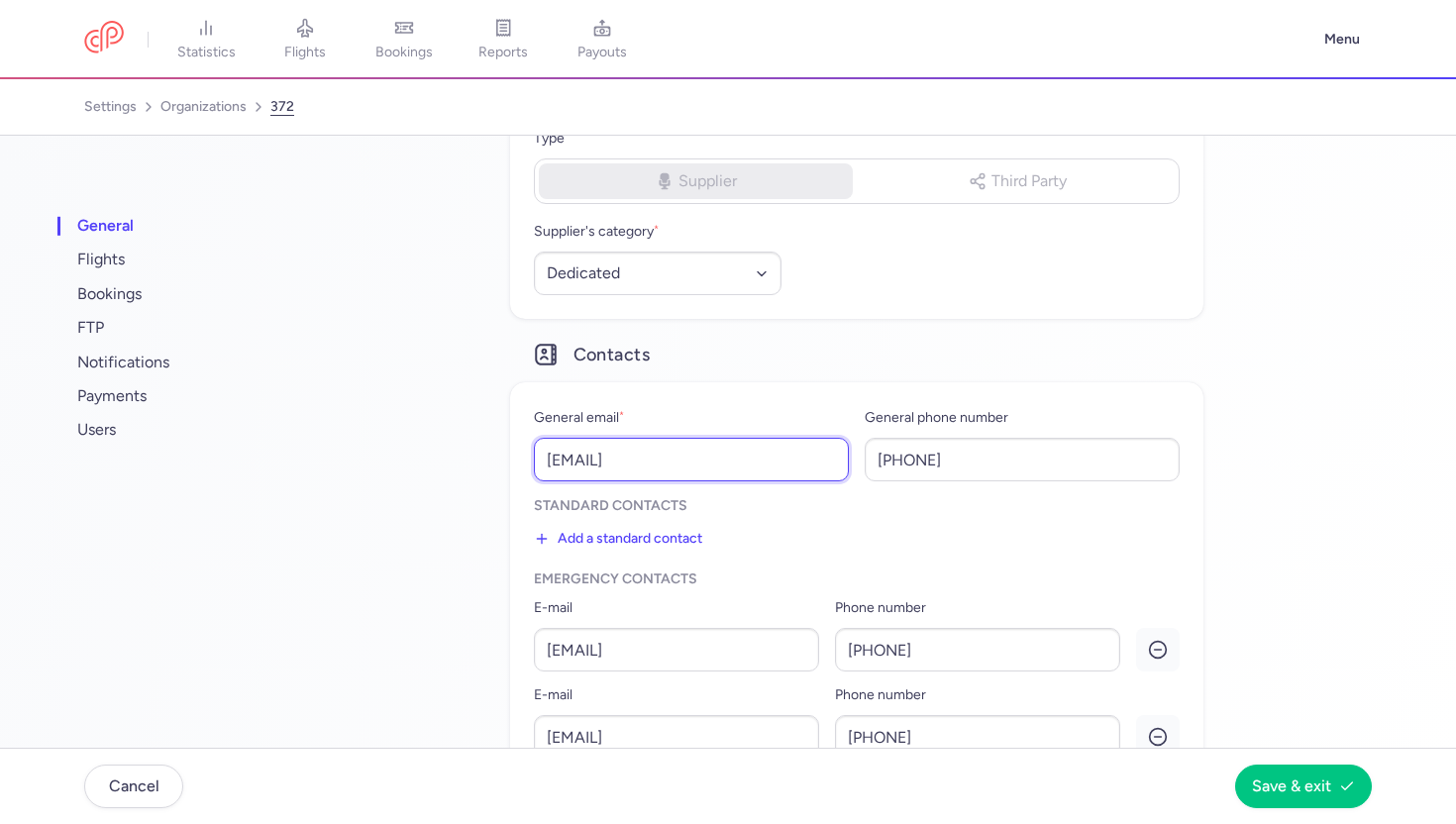 click on "reservation@tocotour.md" at bounding box center [691, 460] 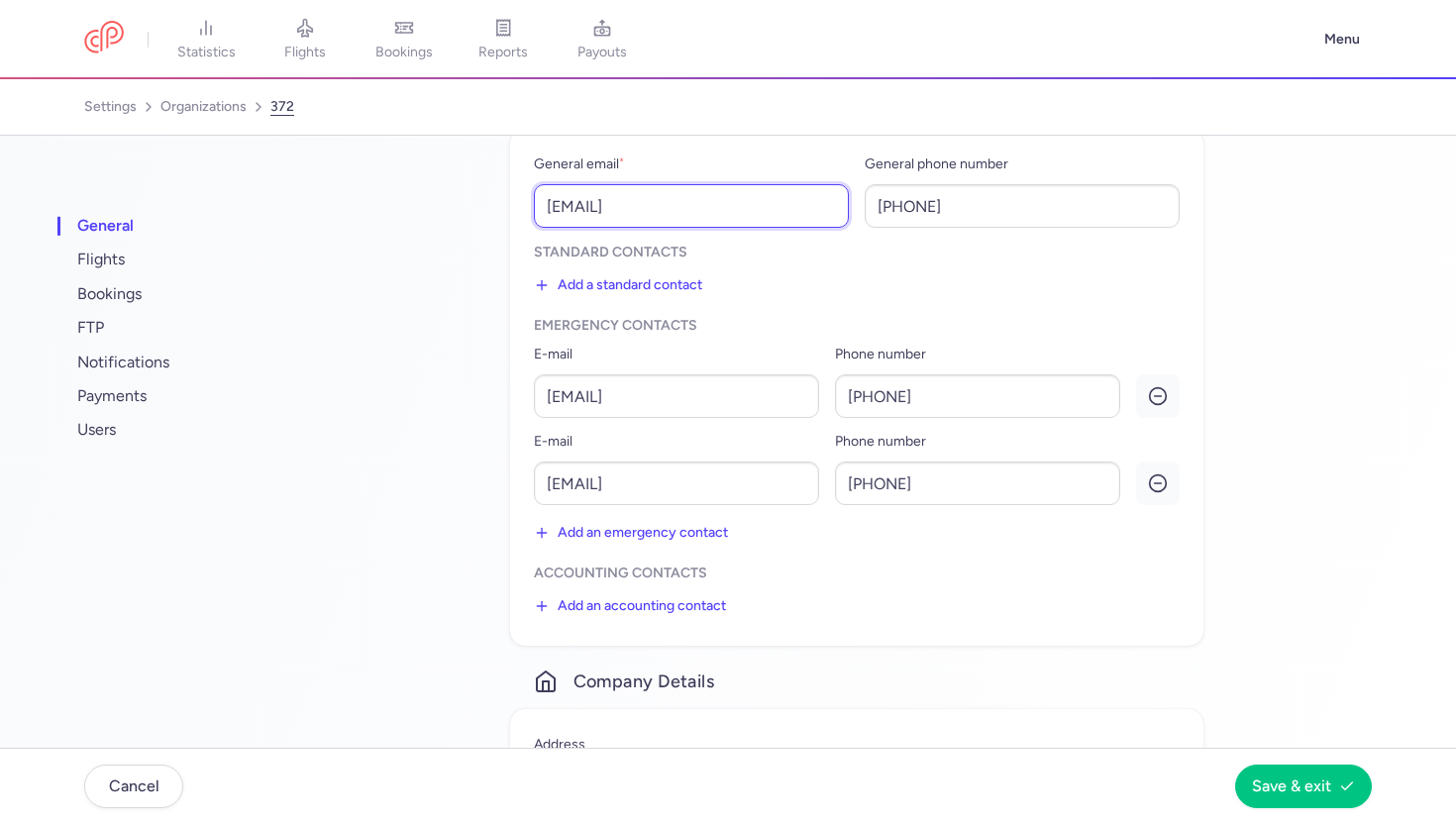 scroll, scrollTop: 552, scrollLeft: 0, axis: vertical 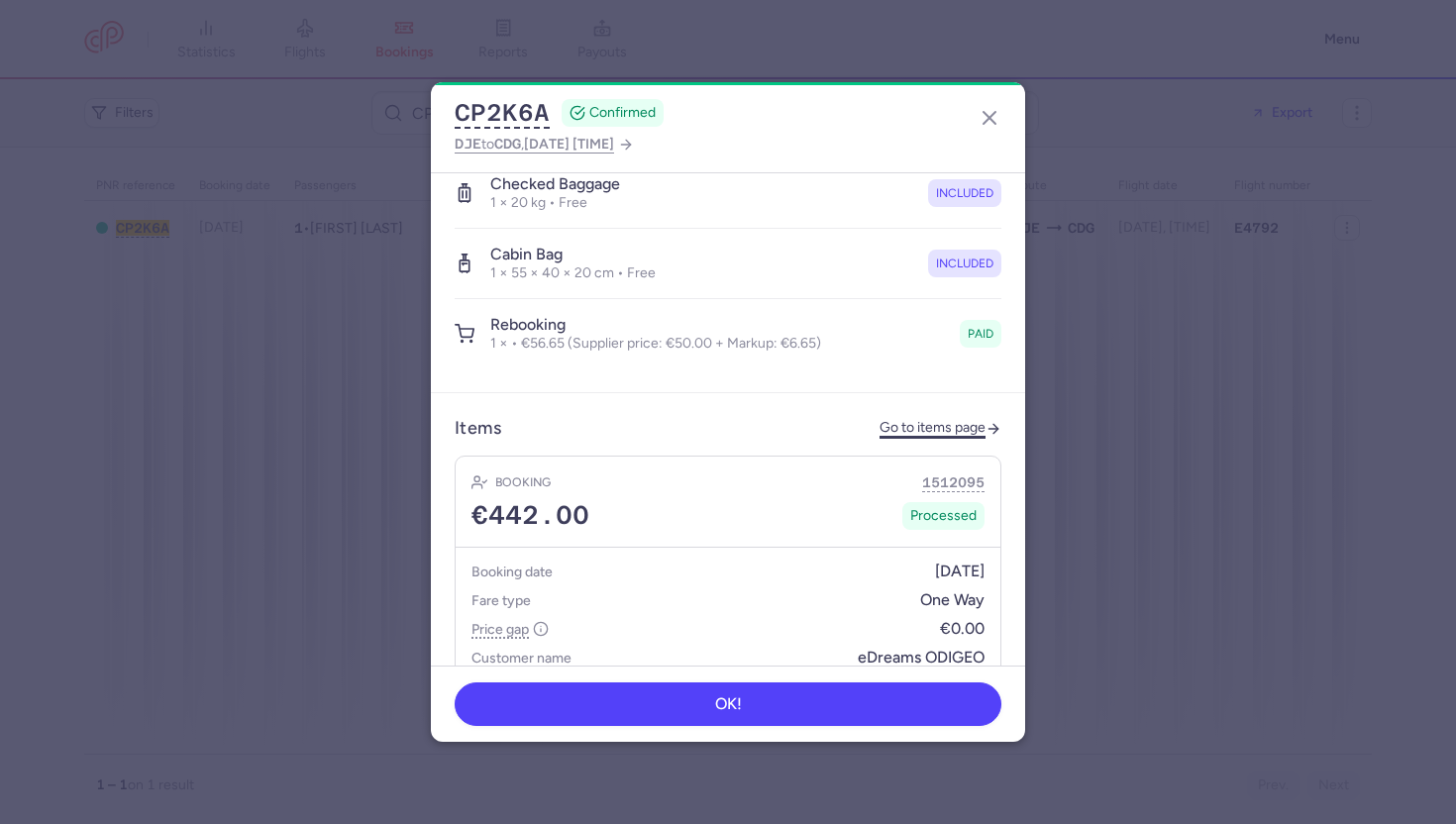 click on "Go to items page" 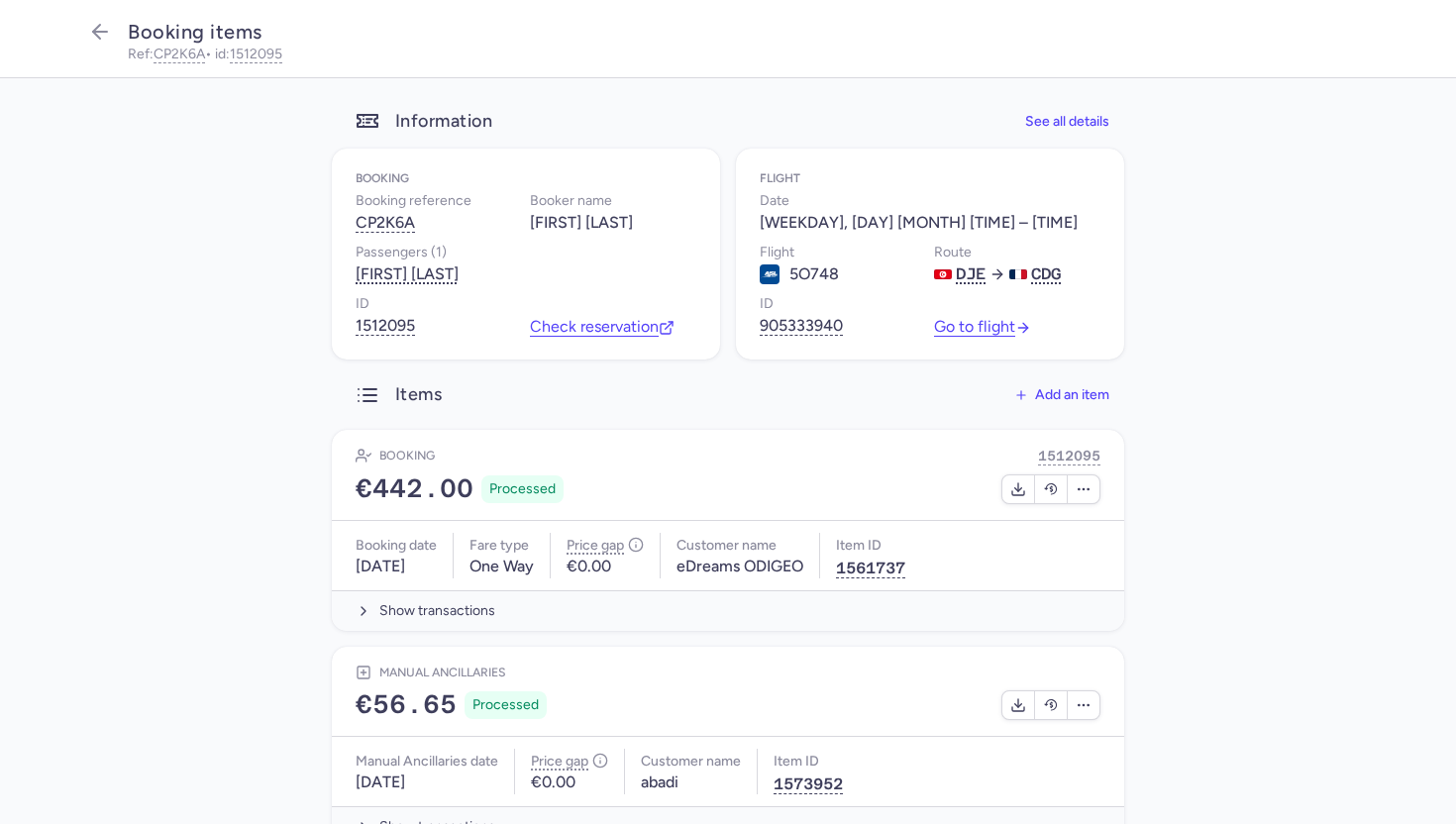 scroll, scrollTop: 70, scrollLeft: 0, axis: vertical 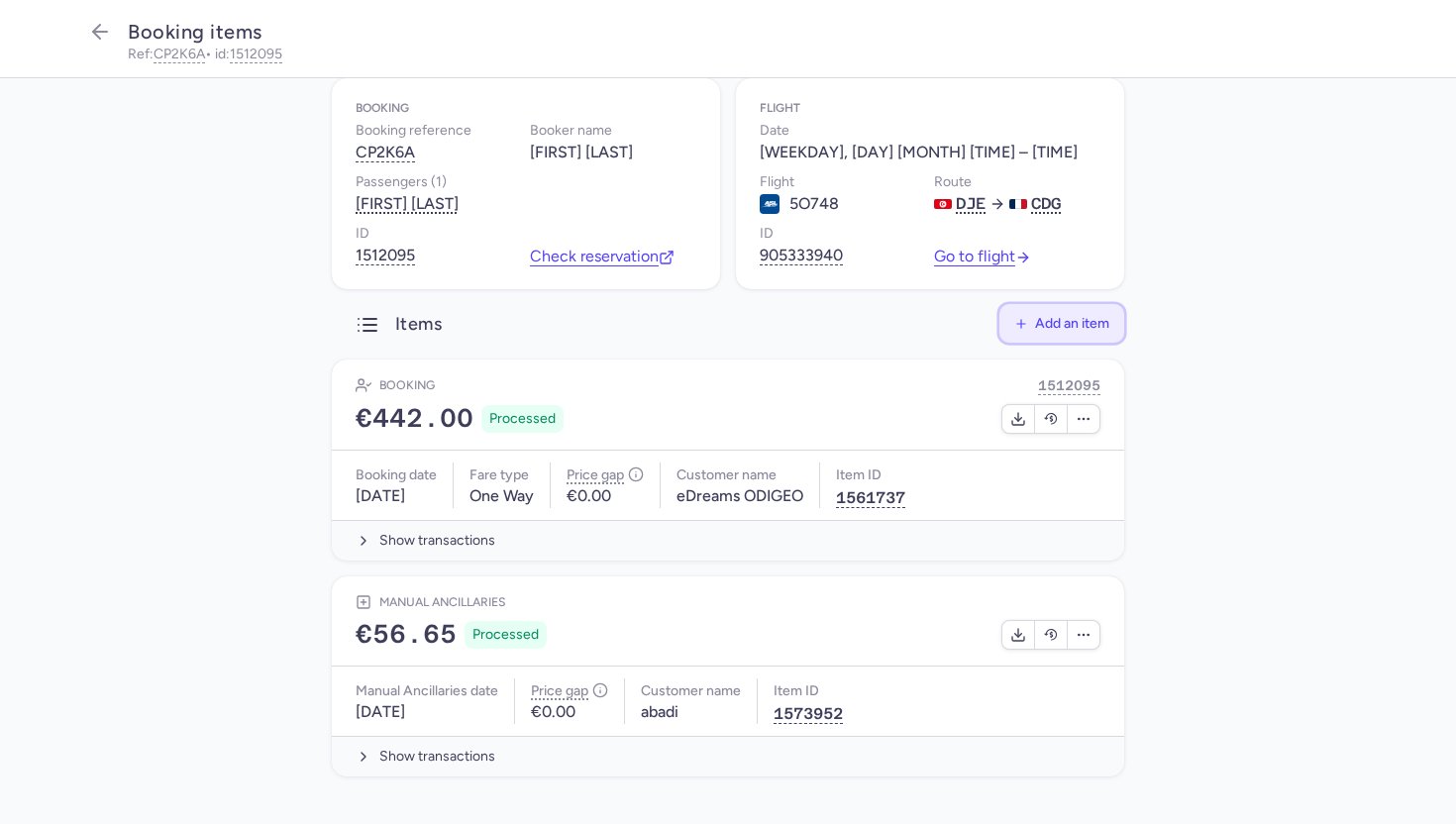 click on "Add an item" 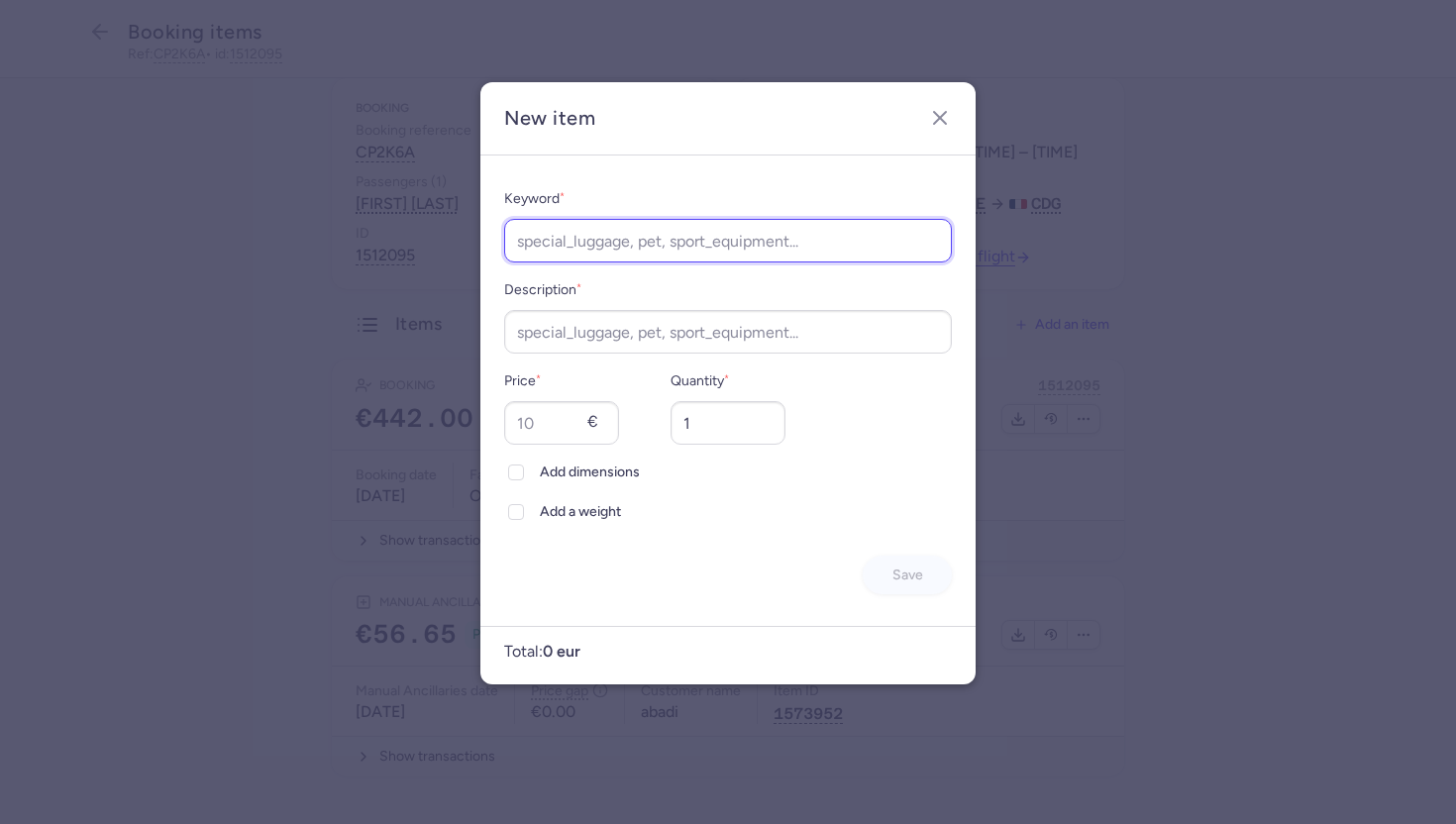 click on "Keyword  *" at bounding box center [728, 241] 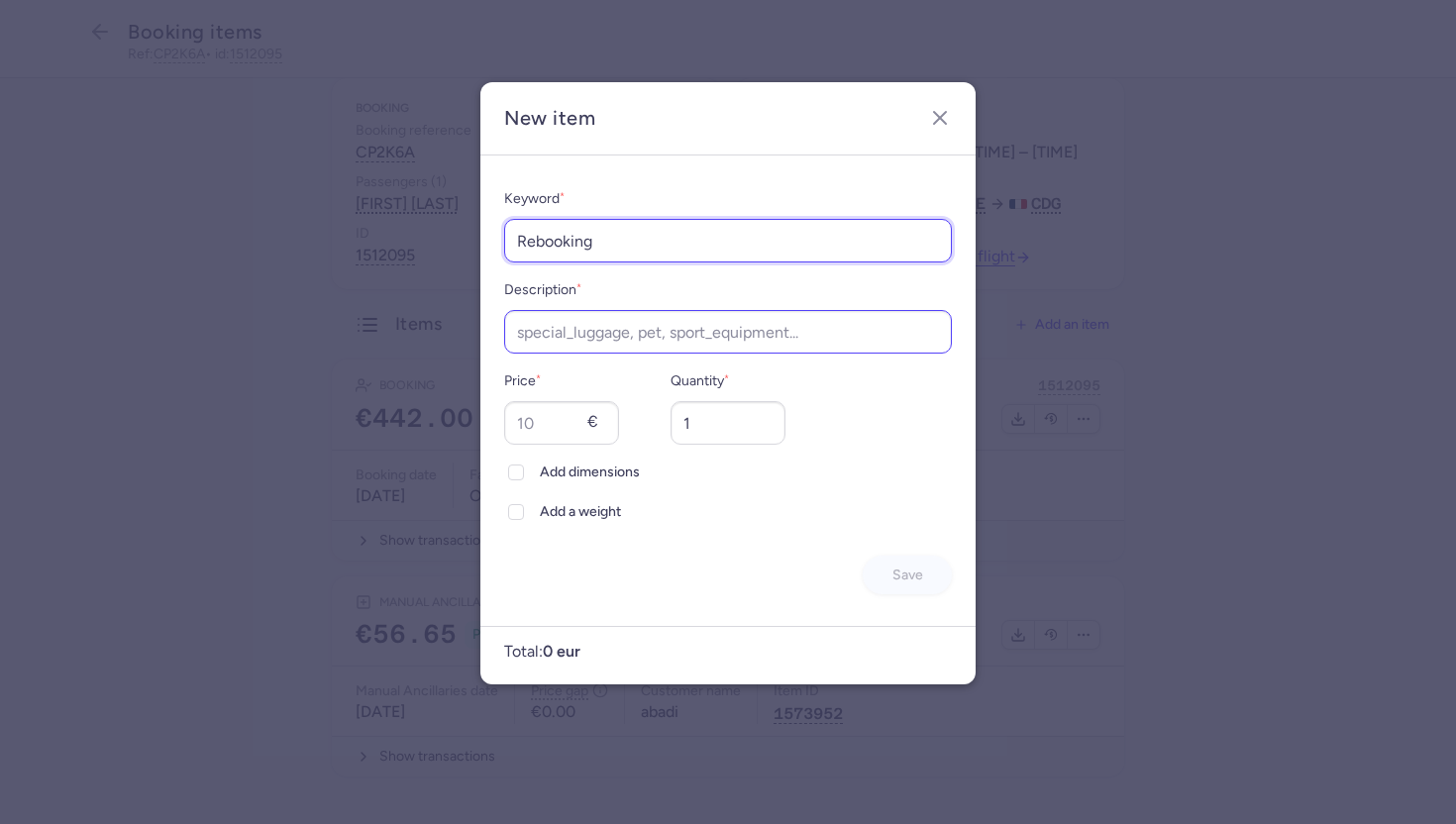 type on "Rebooking" 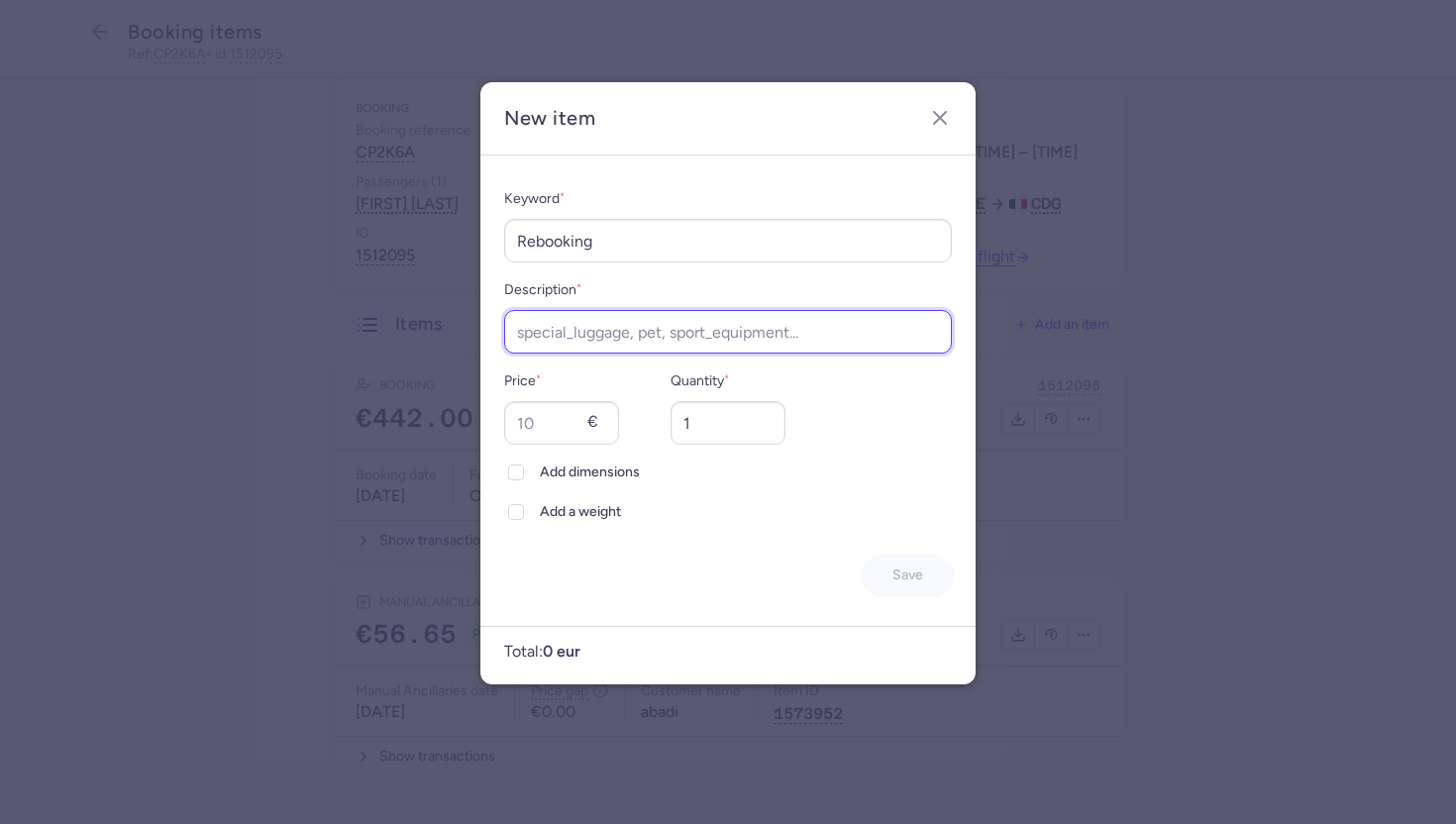 click on "Description  *" at bounding box center [728, 332] 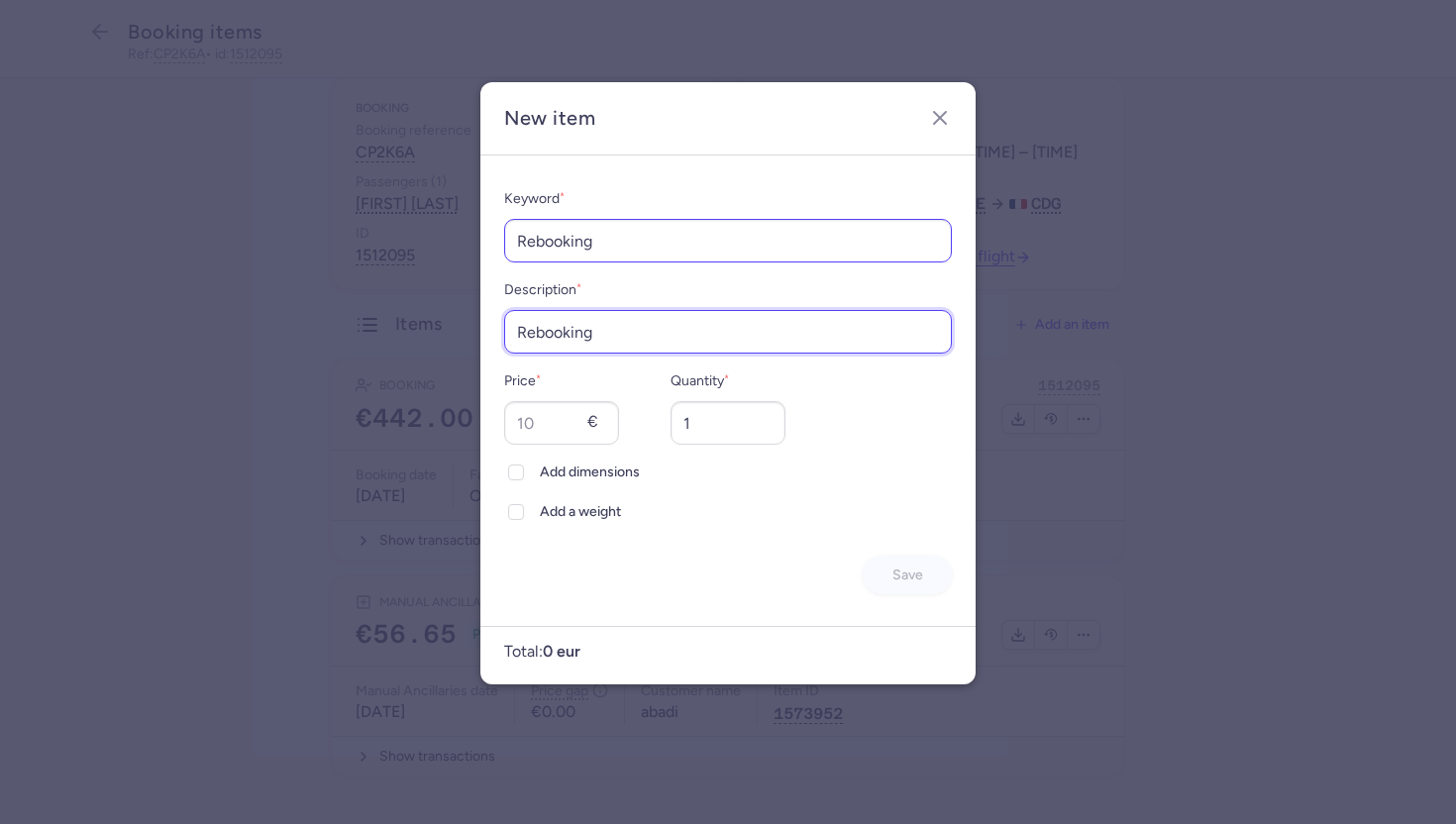 type on "Rebooking" 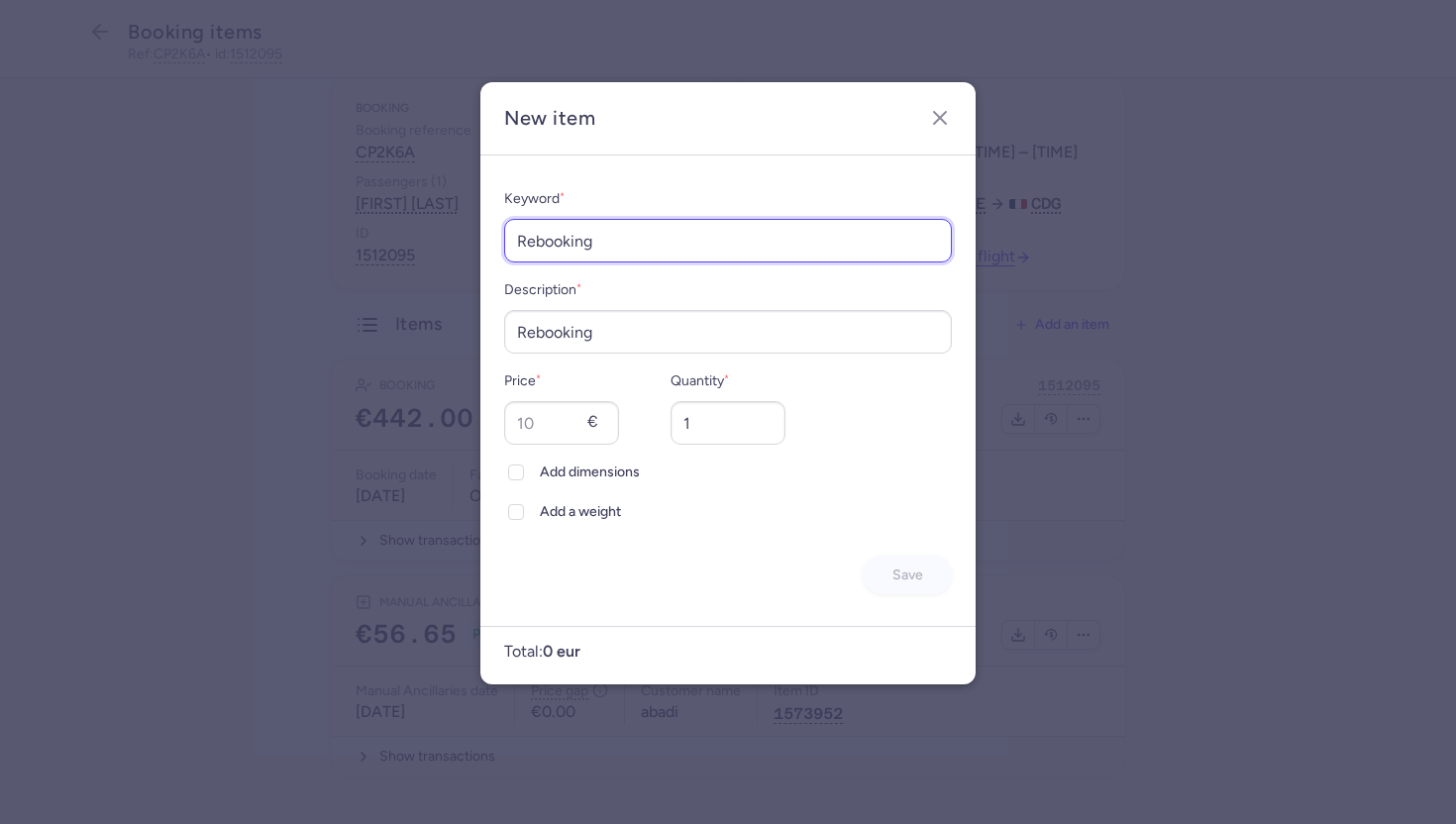 click on "Rebooking" at bounding box center [728, 241] 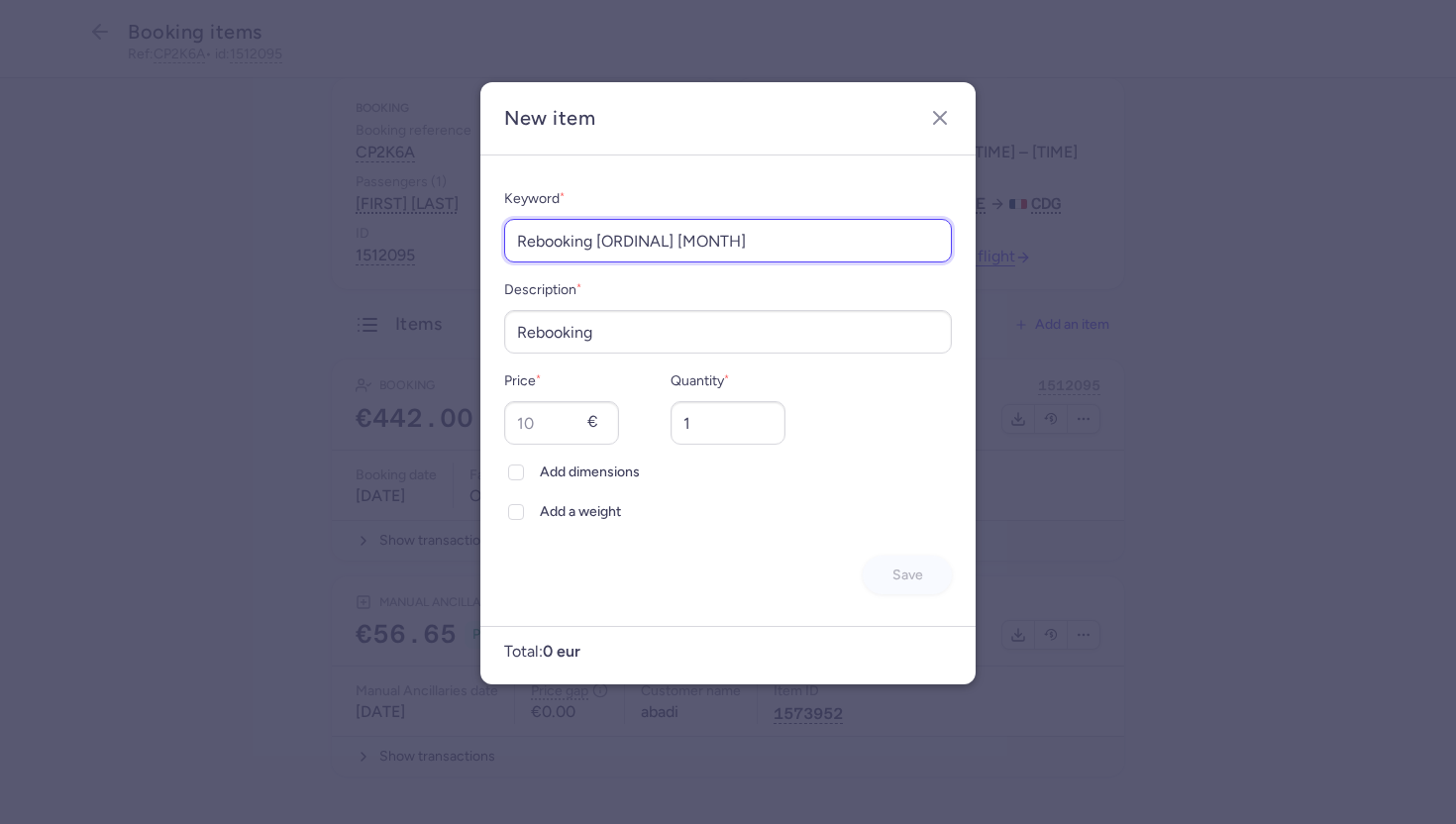 type on "Rebooking [ORDINAL] [MONTH]" 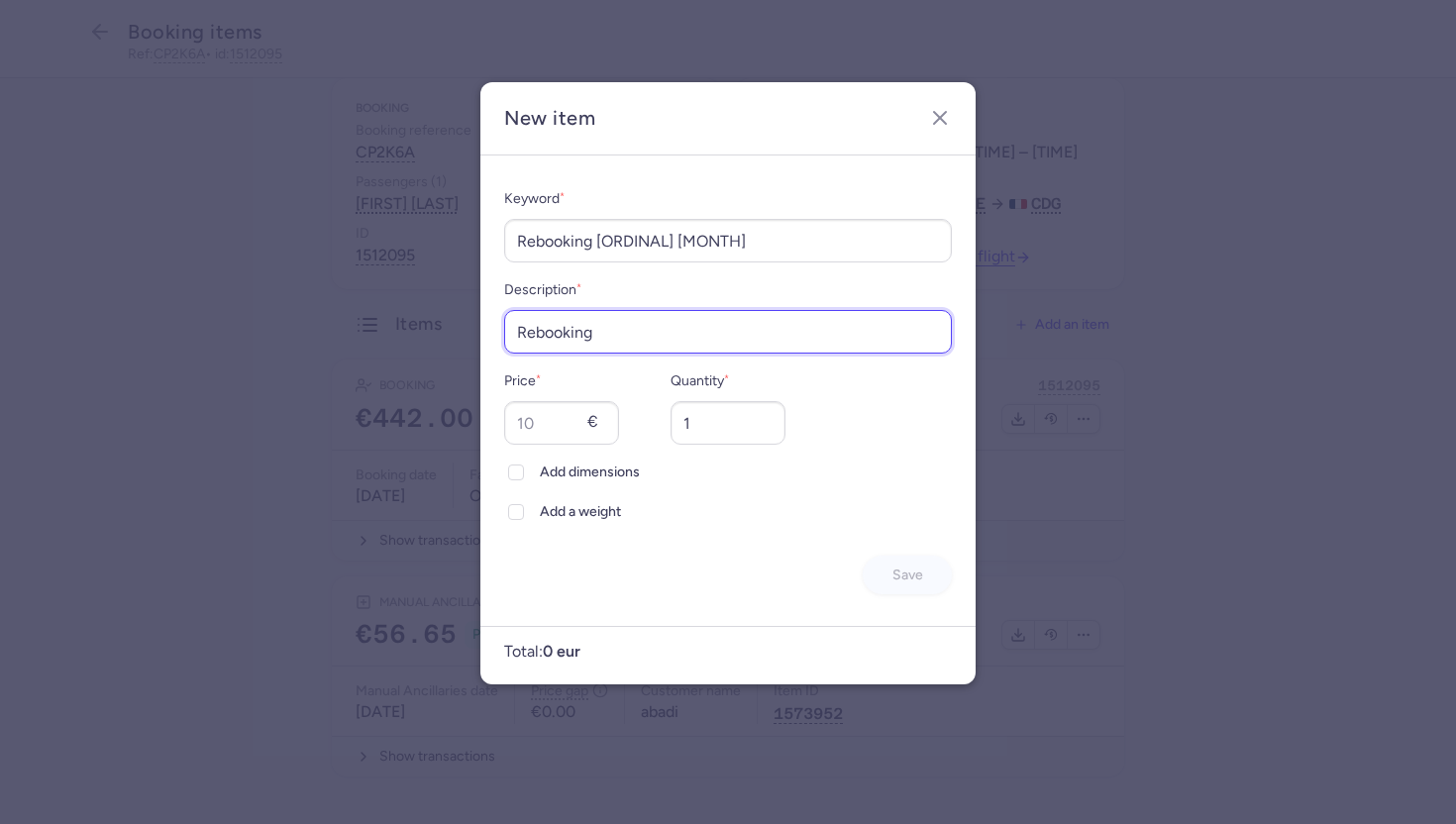 click on "Rebooking" at bounding box center [728, 332] 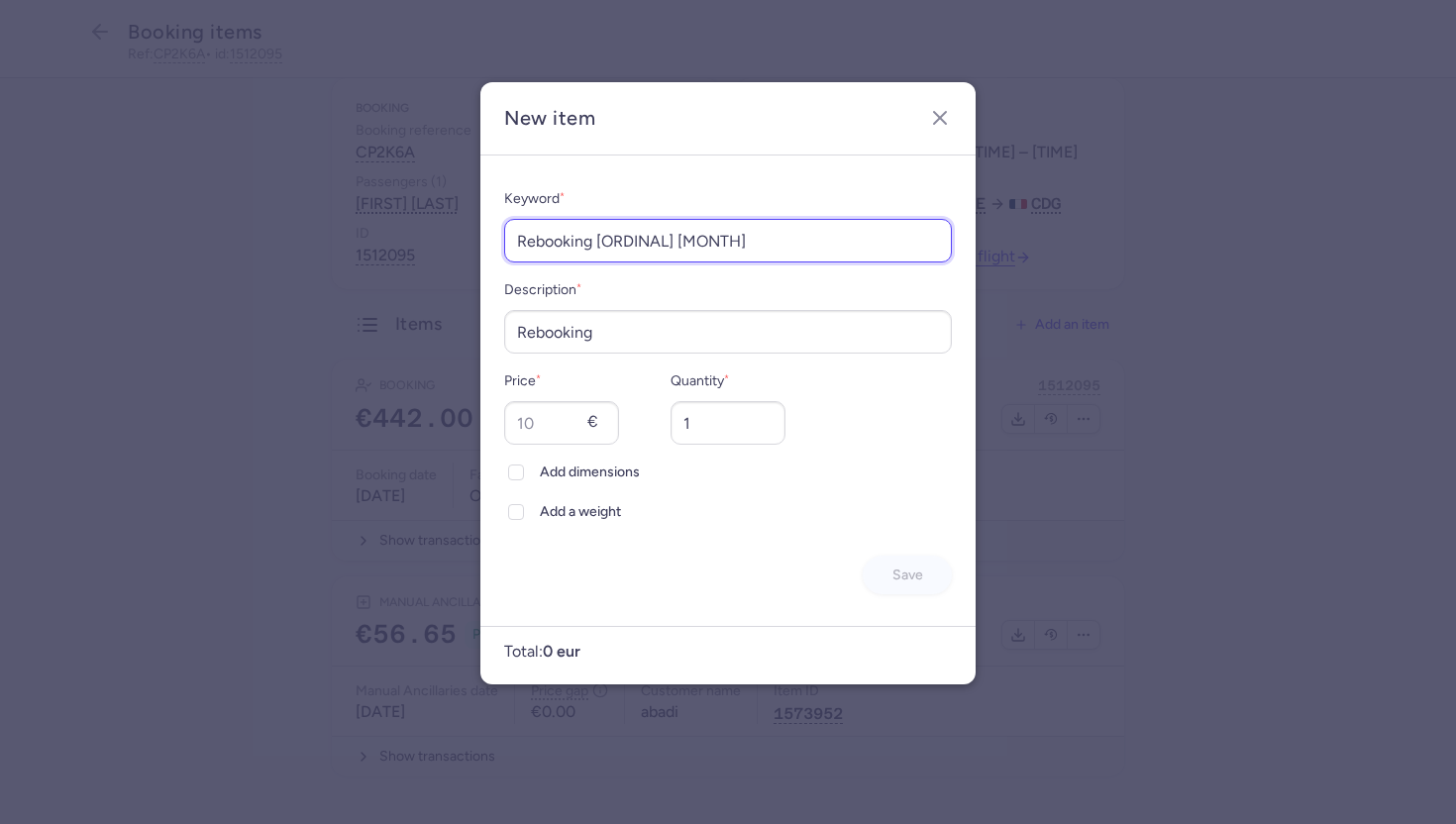 drag, startPoint x: 598, startPoint y: 240, endPoint x: 680, endPoint y: 240, distance: 82 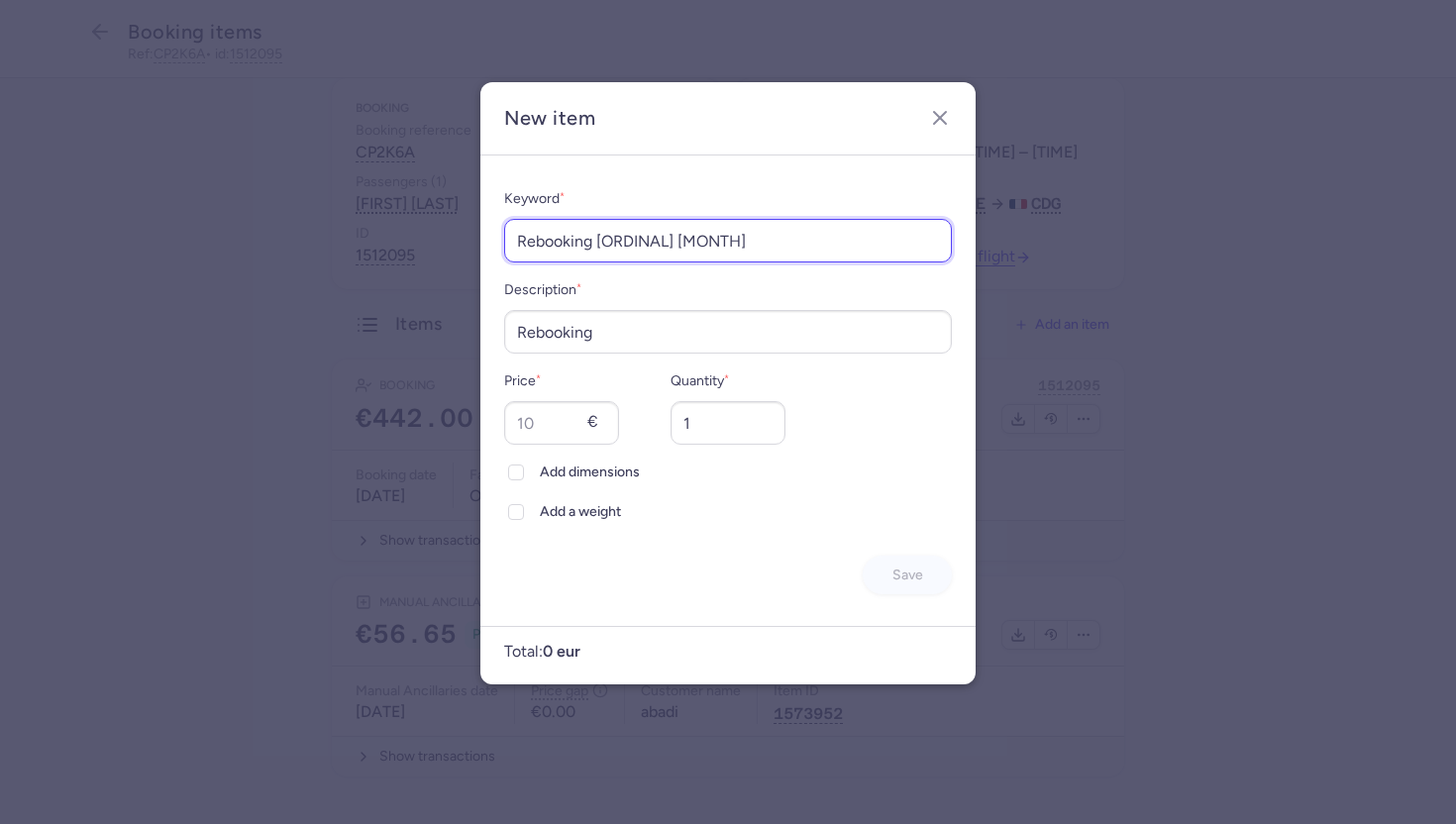 click on "Rebooking 31st Aug" at bounding box center (728, 241) 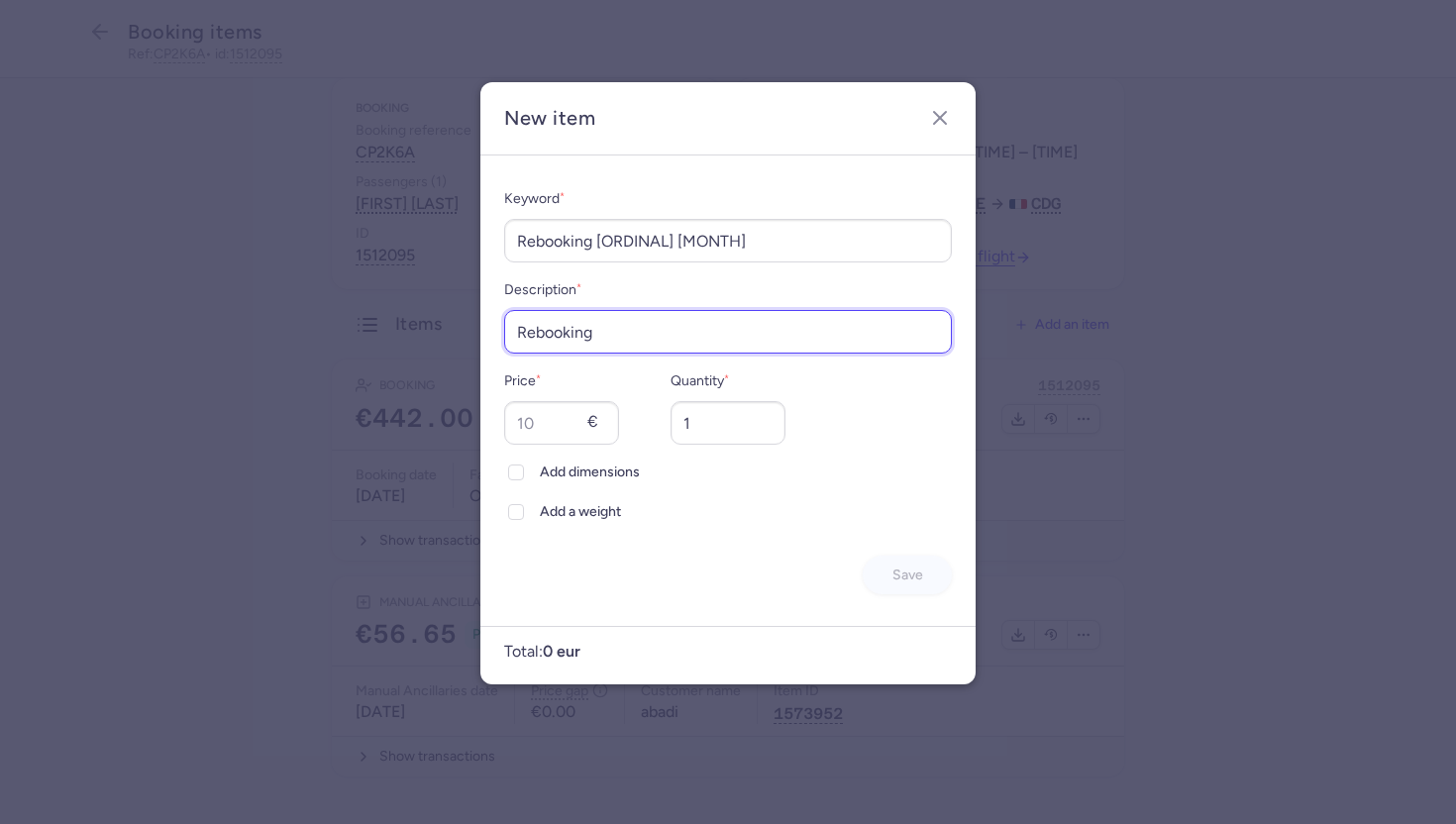 click on "Rebooking" at bounding box center (728, 332) 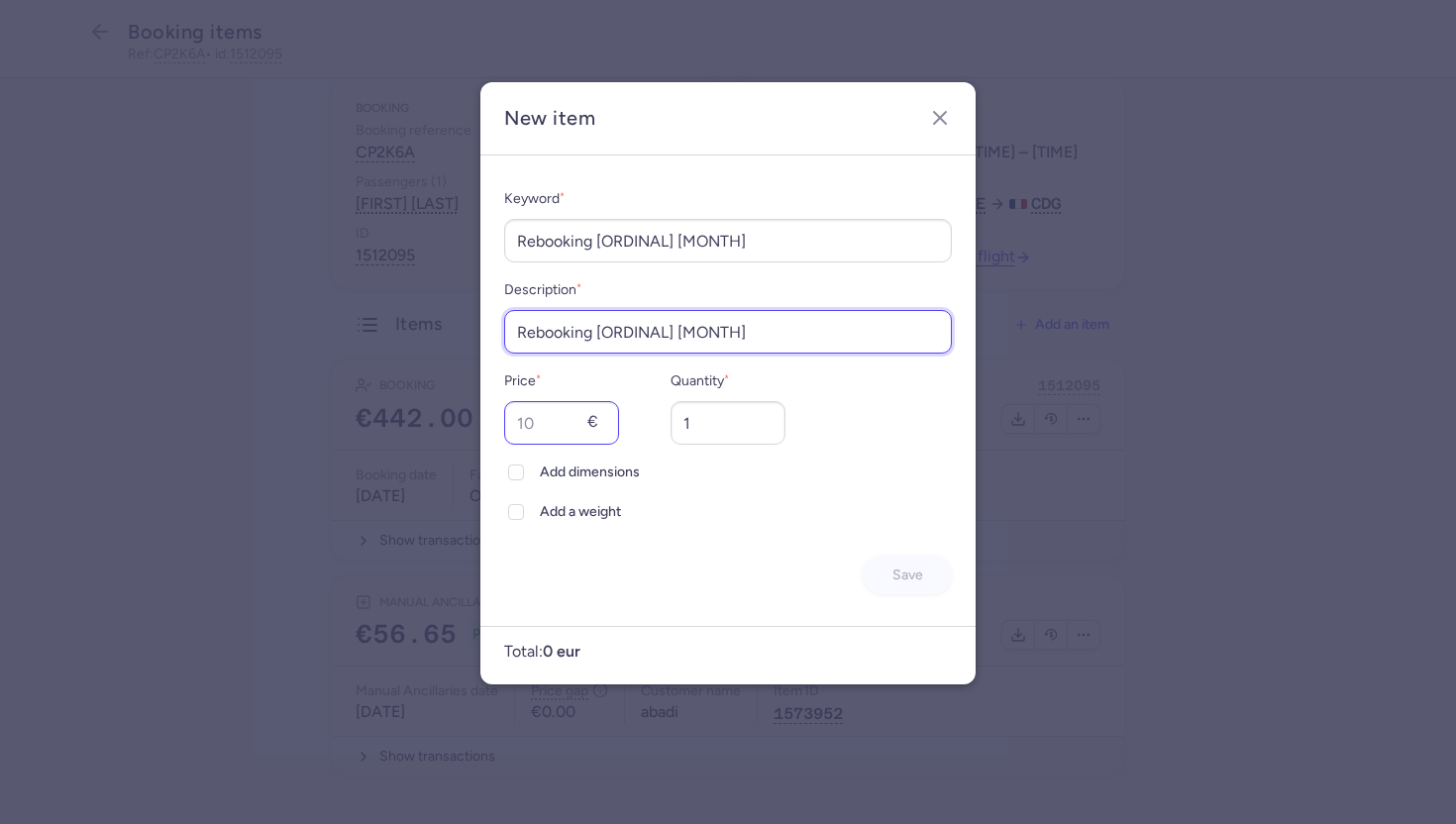 type on "Rebooking 31st Aug" 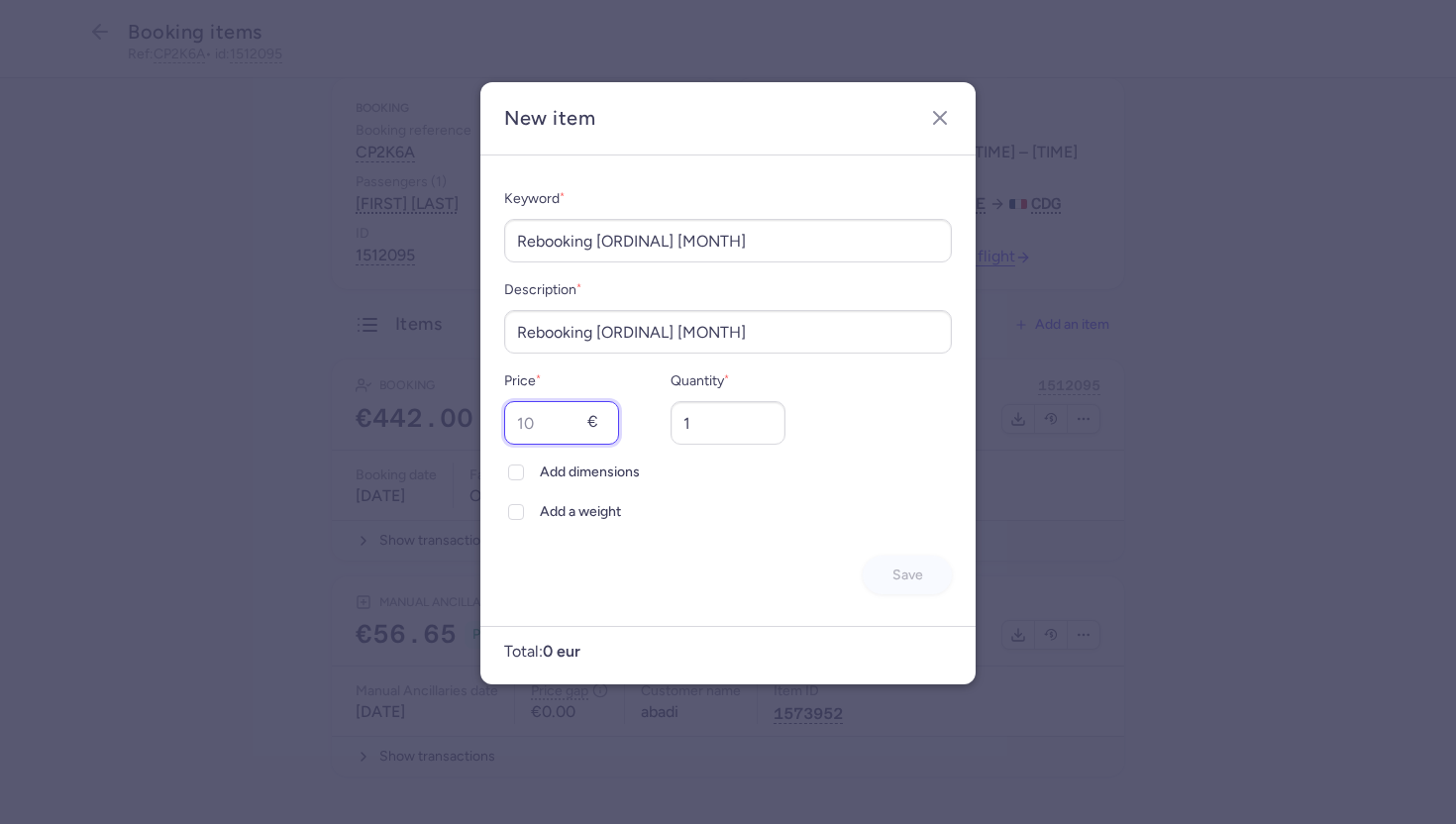 click on "Price  *" at bounding box center [562, 423] 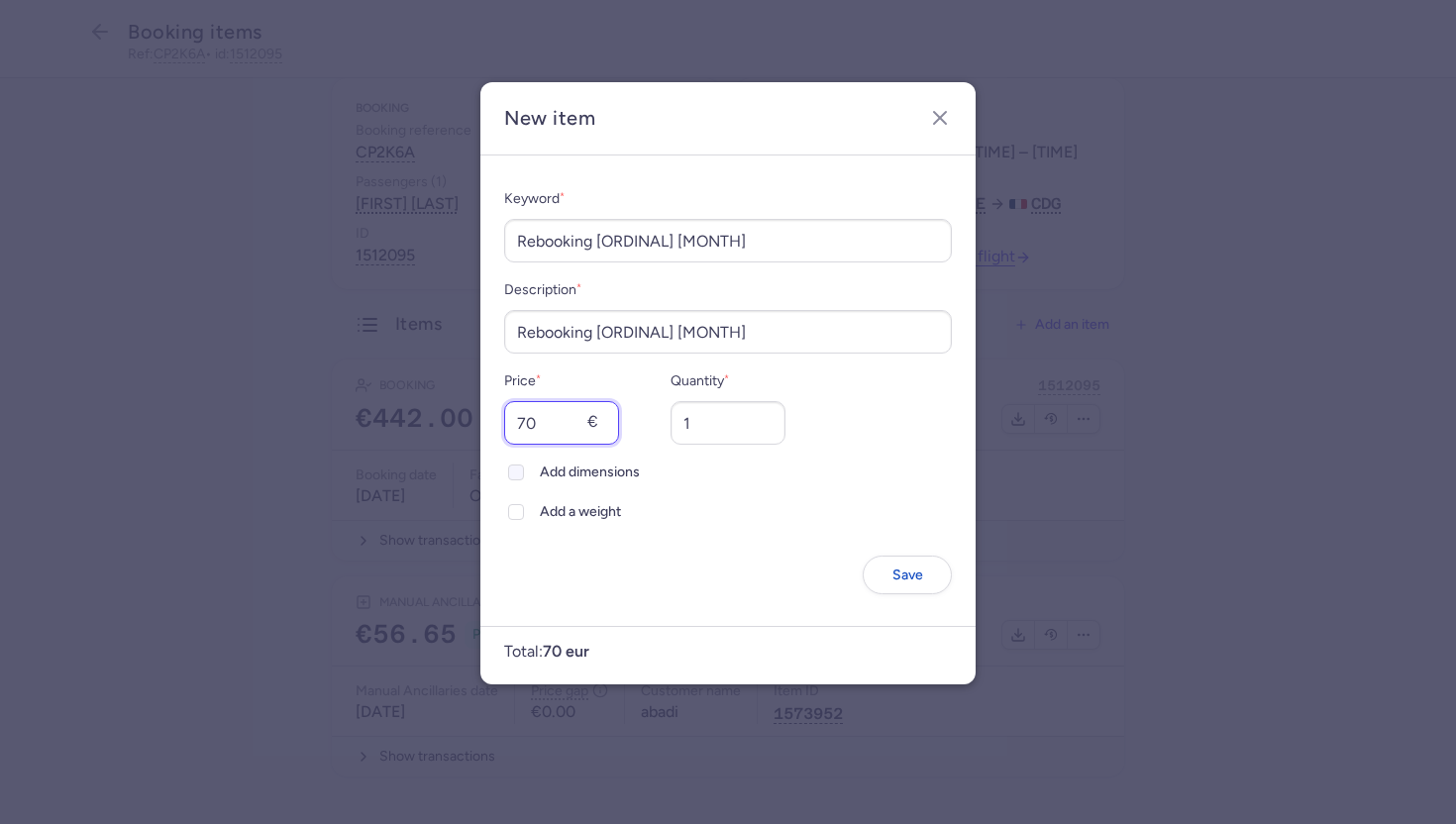 type on "70" 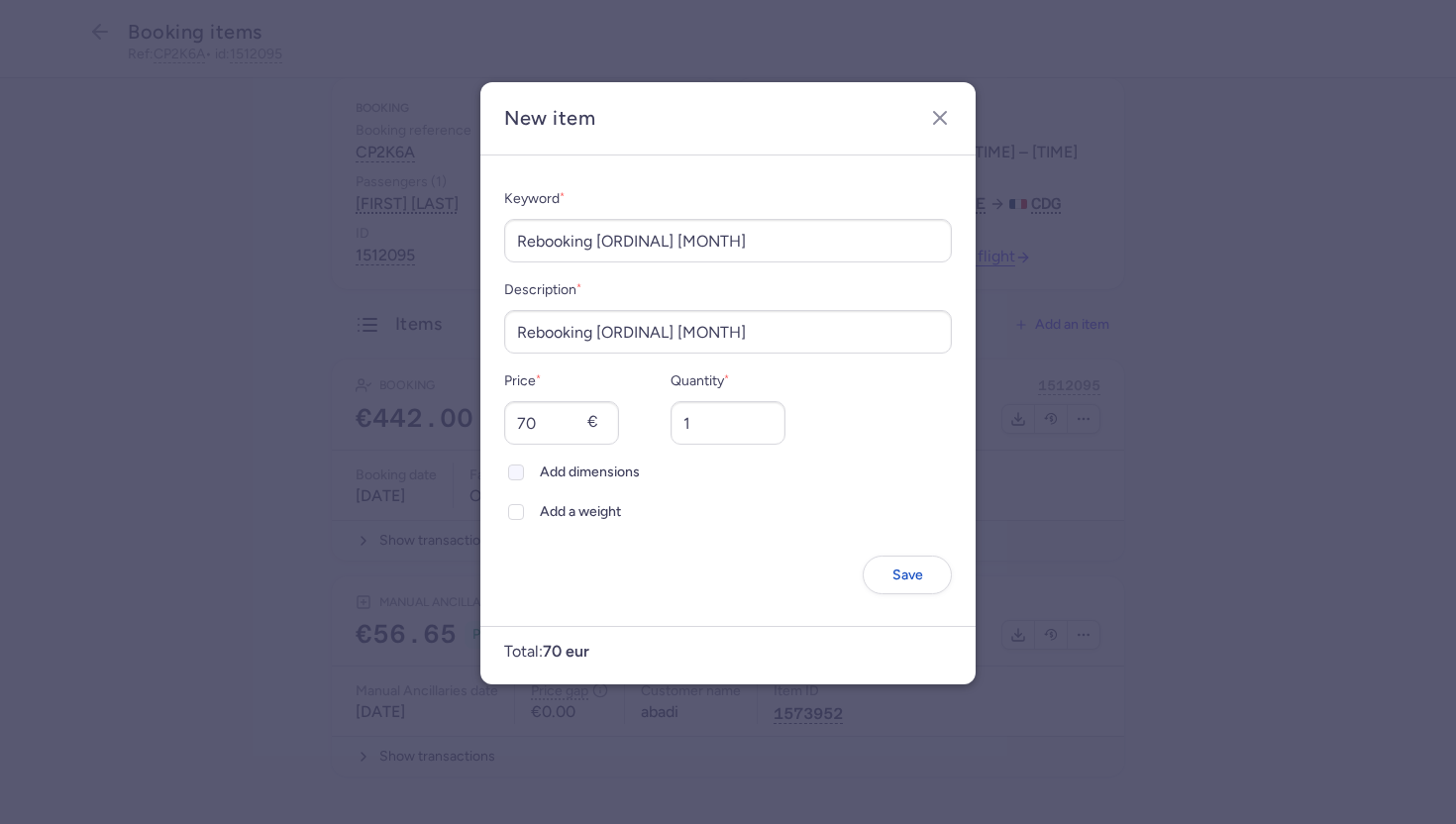 click on "Add dimensions" 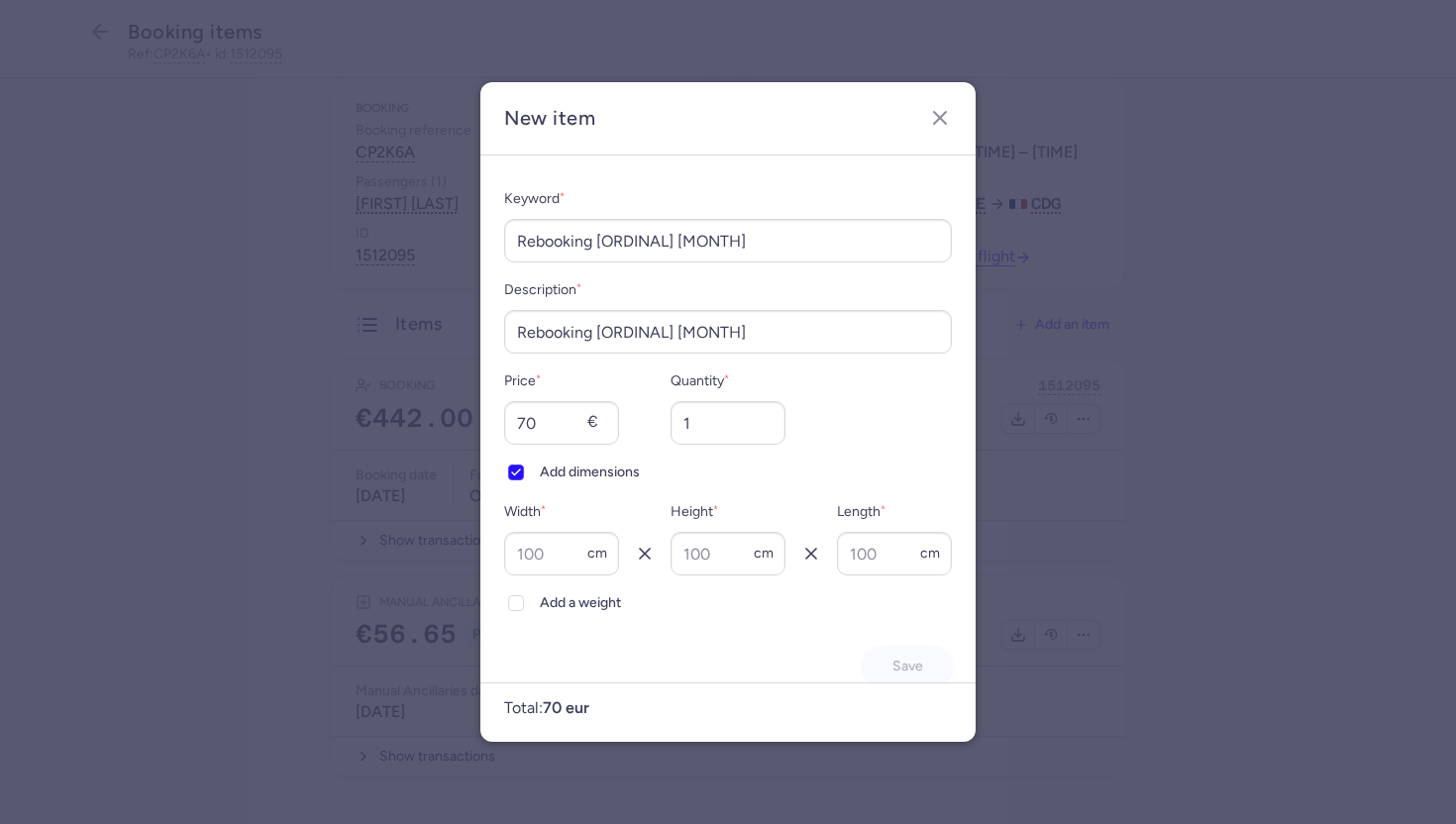 click 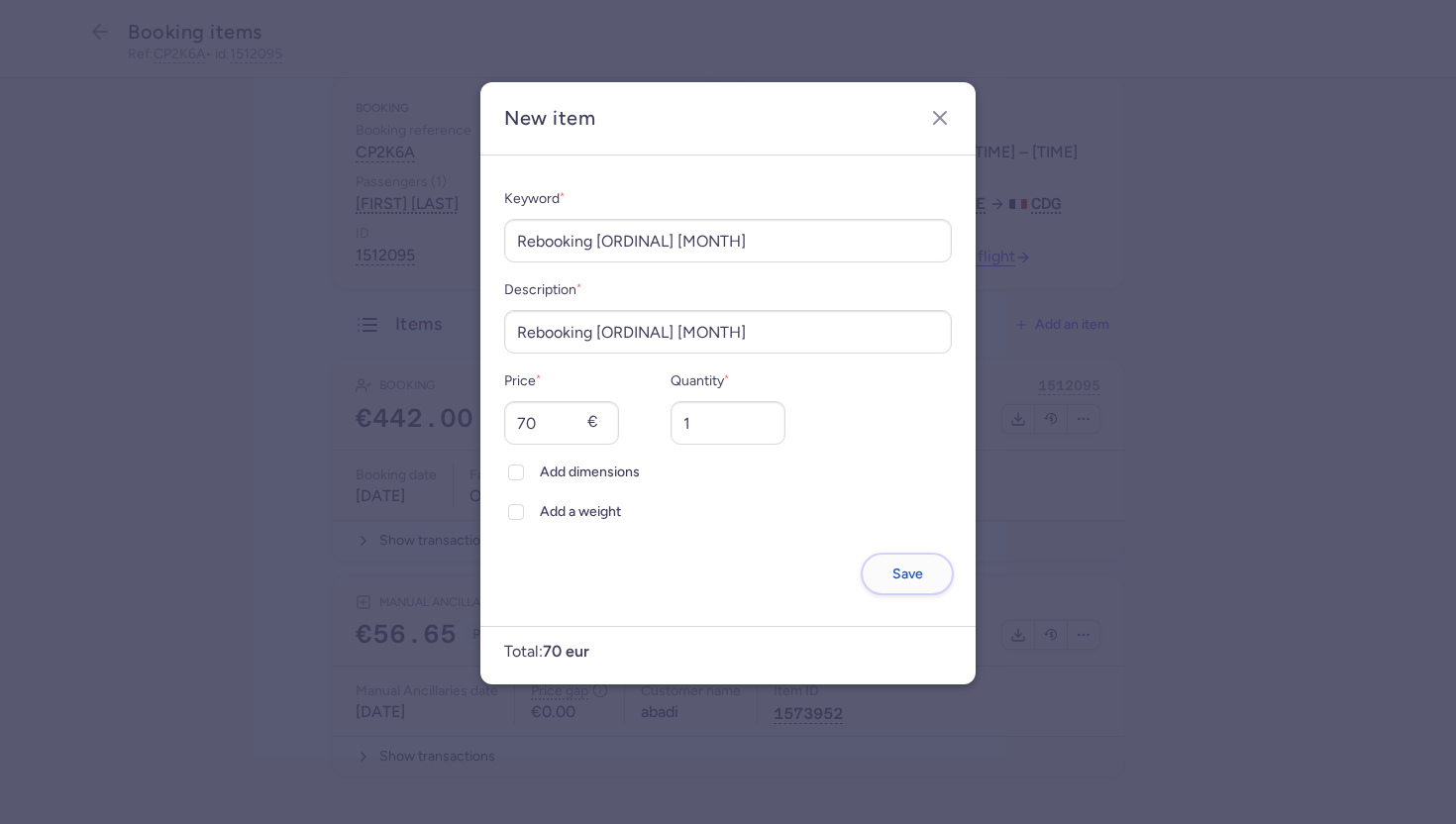 click on "Save" at bounding box center [907, 573] 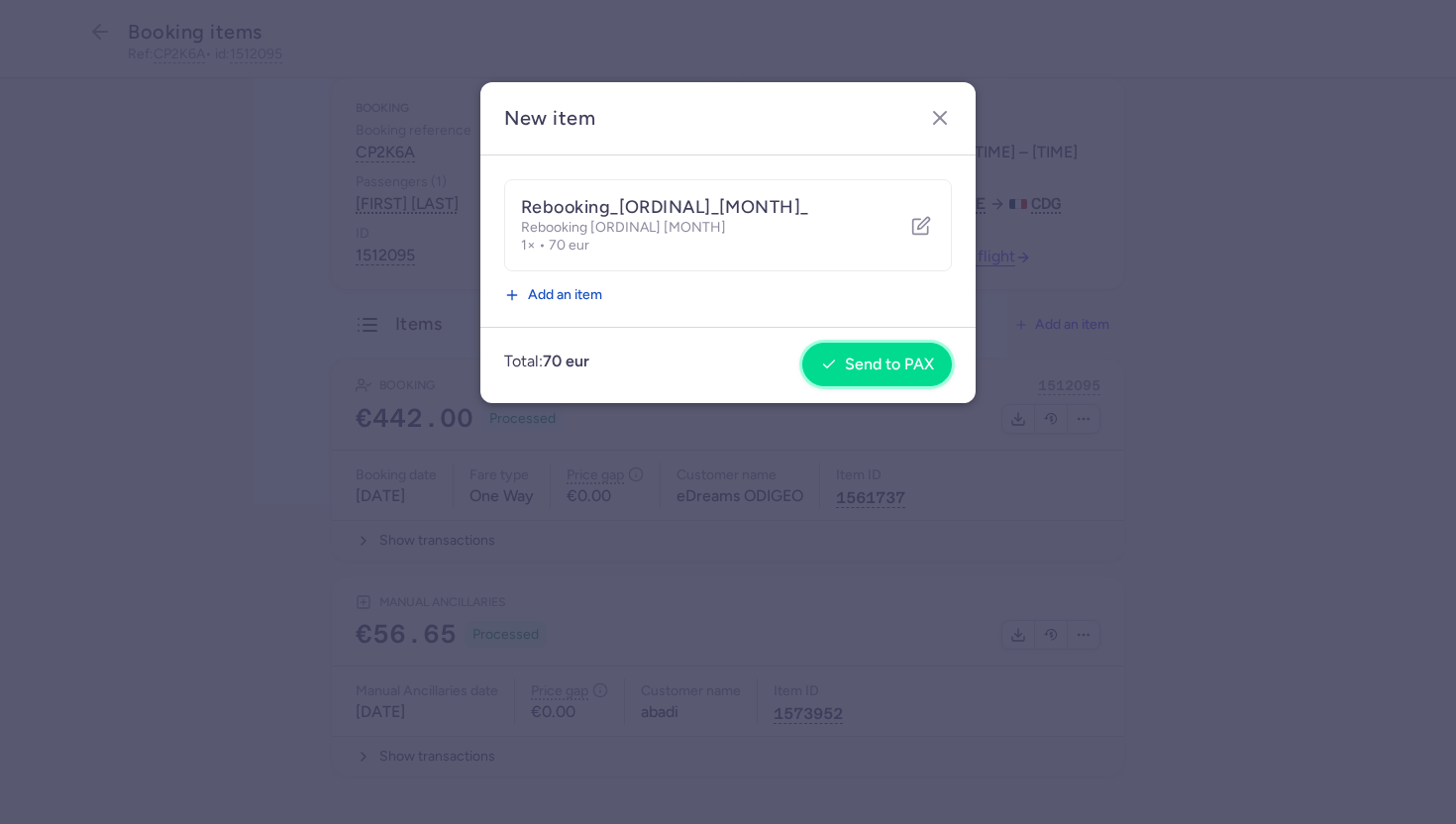 click on "Send to PAX" at bounding box center (889, 364) 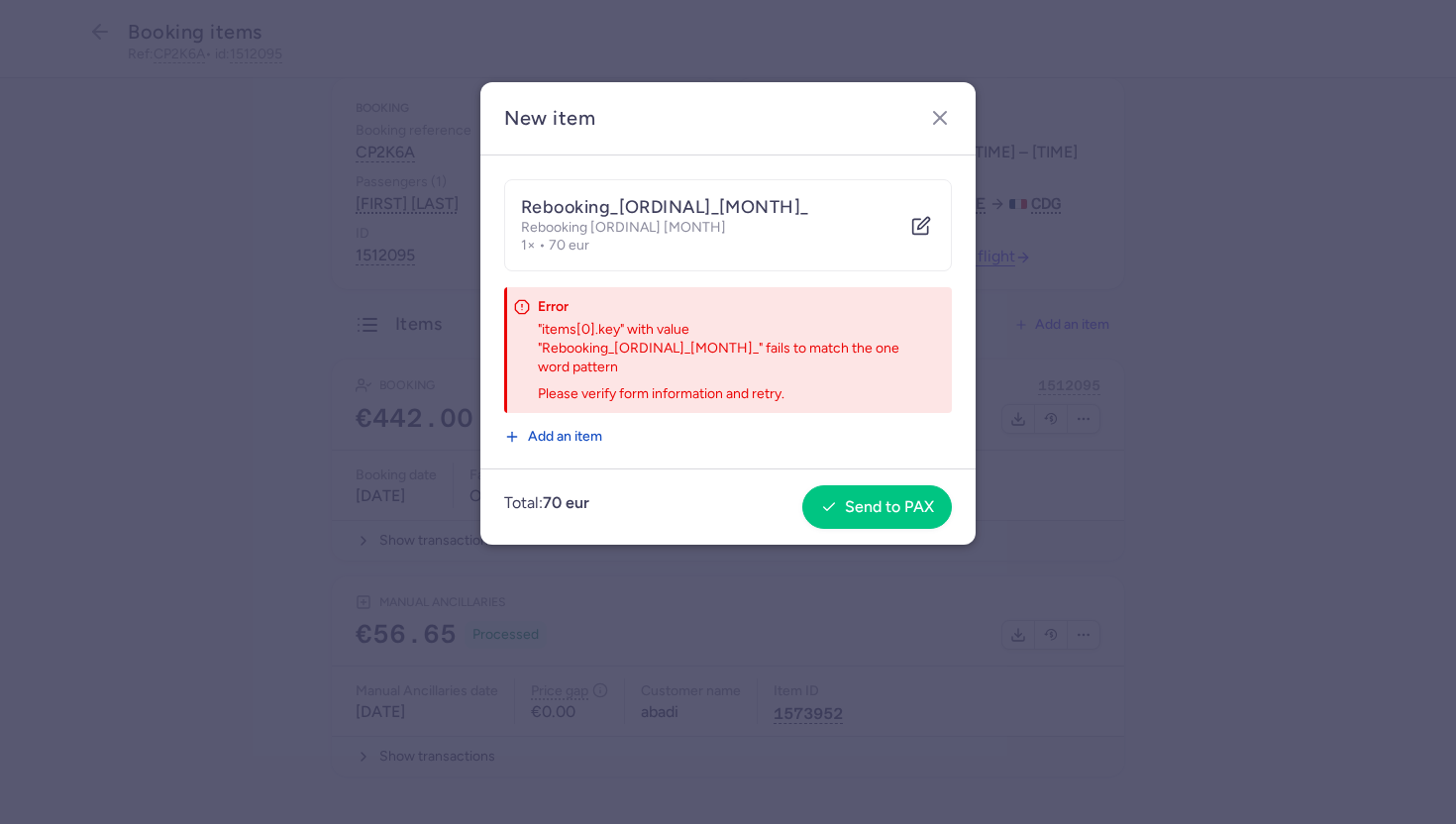 click 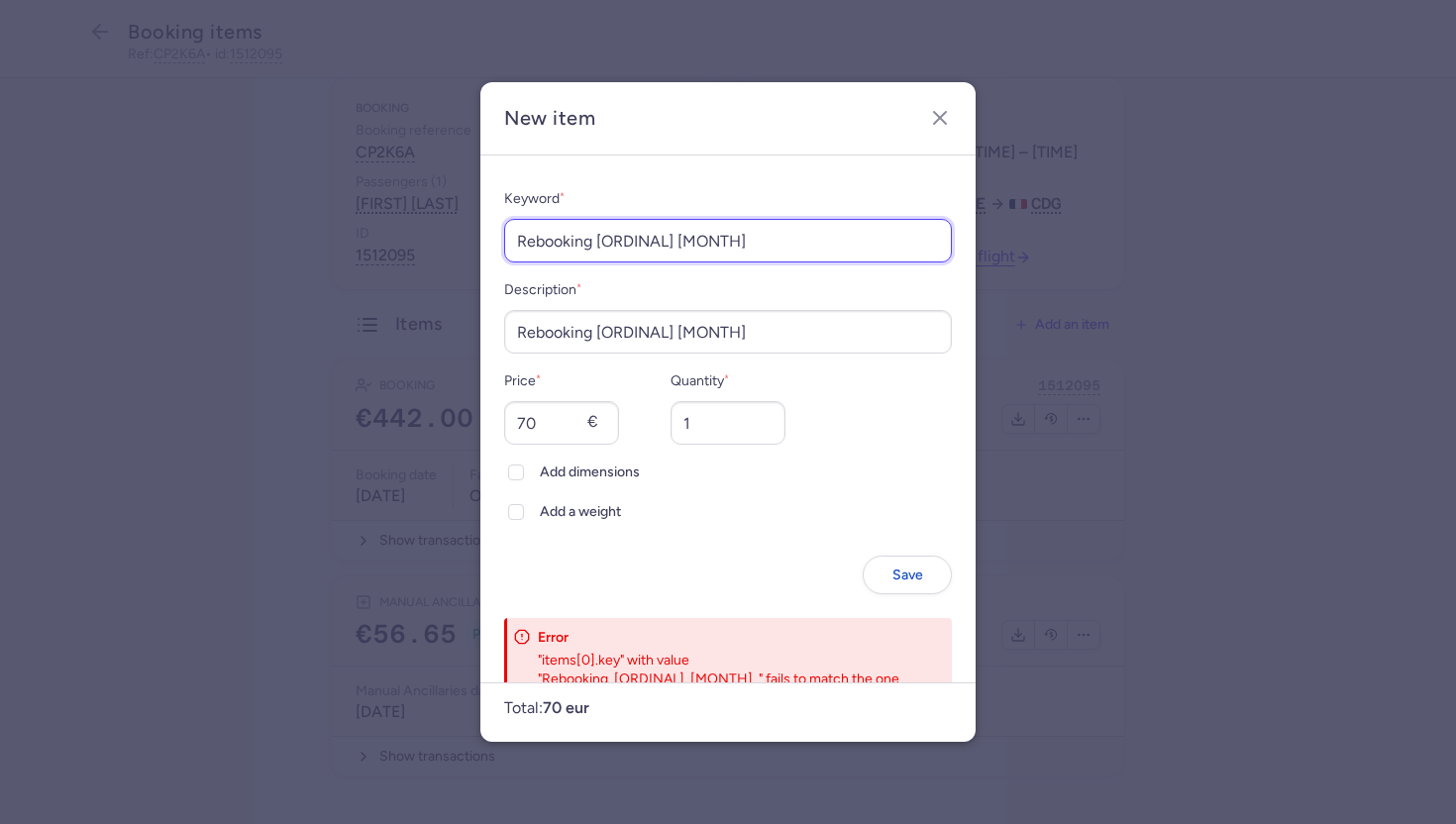 click on "Rebooking 31st Aug" at bounding box center (728, 241) 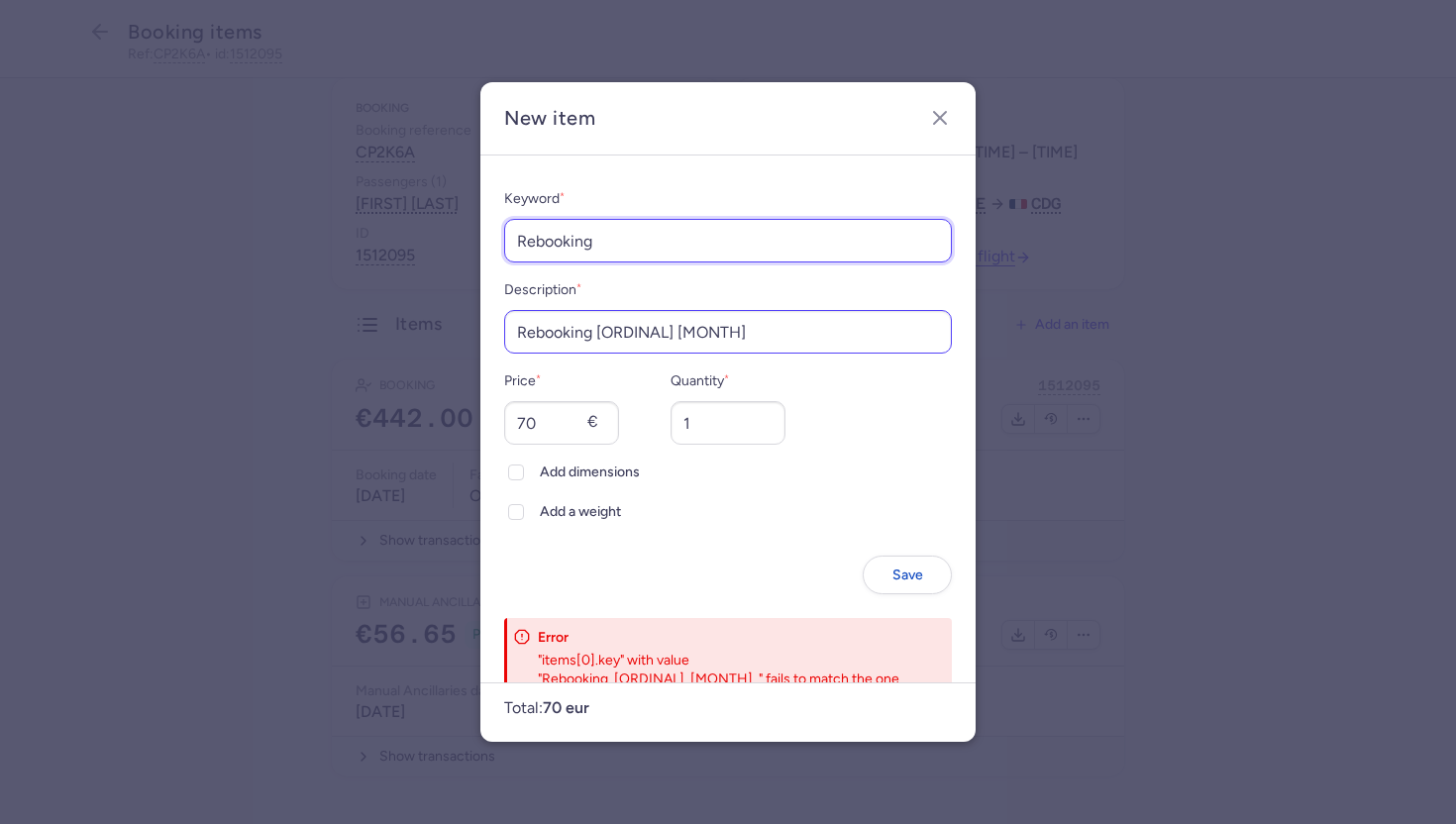 type on "Rebooking" 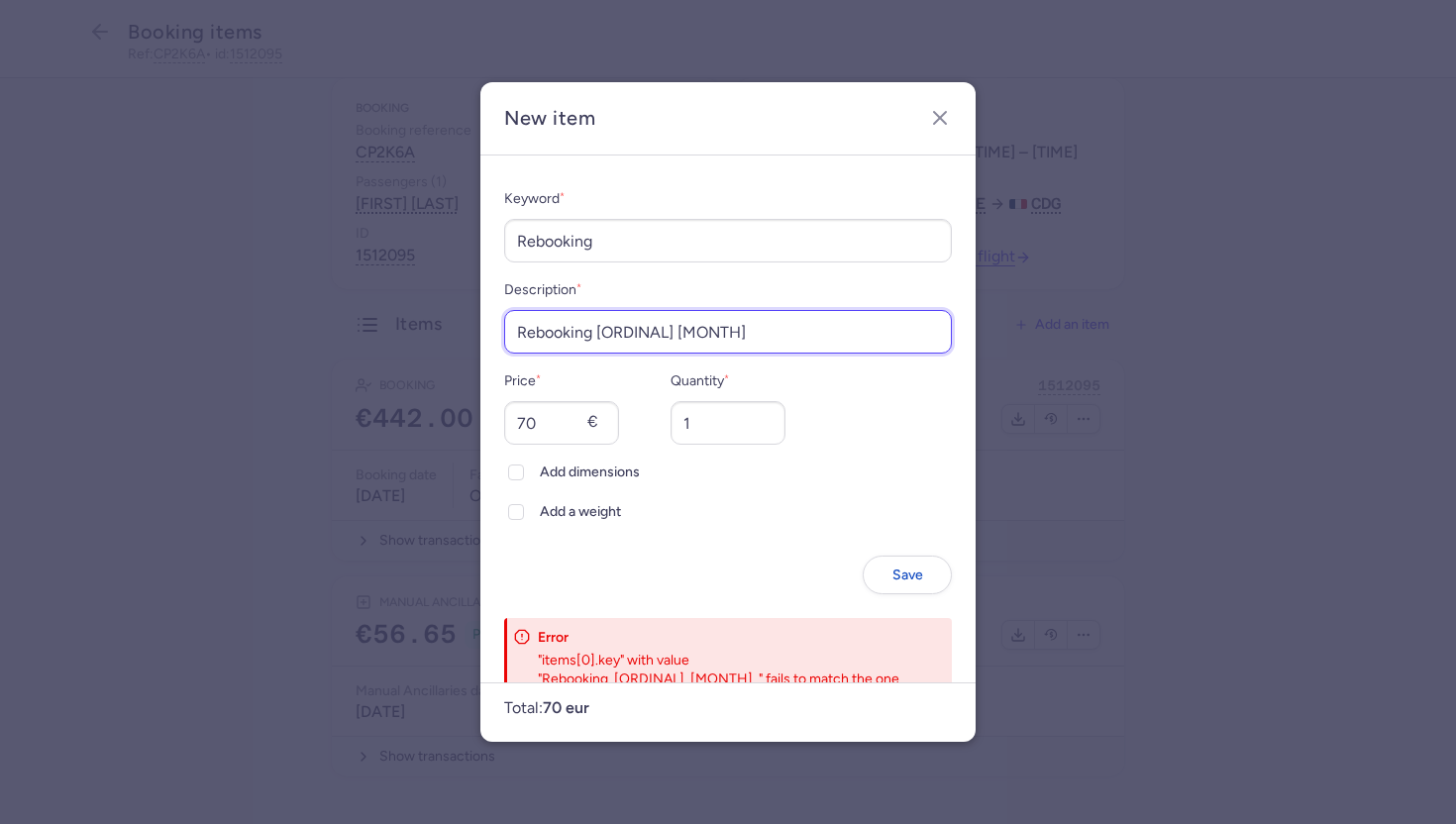 click on "Rebooking 31st Aug" at bounding box center (728, 332) 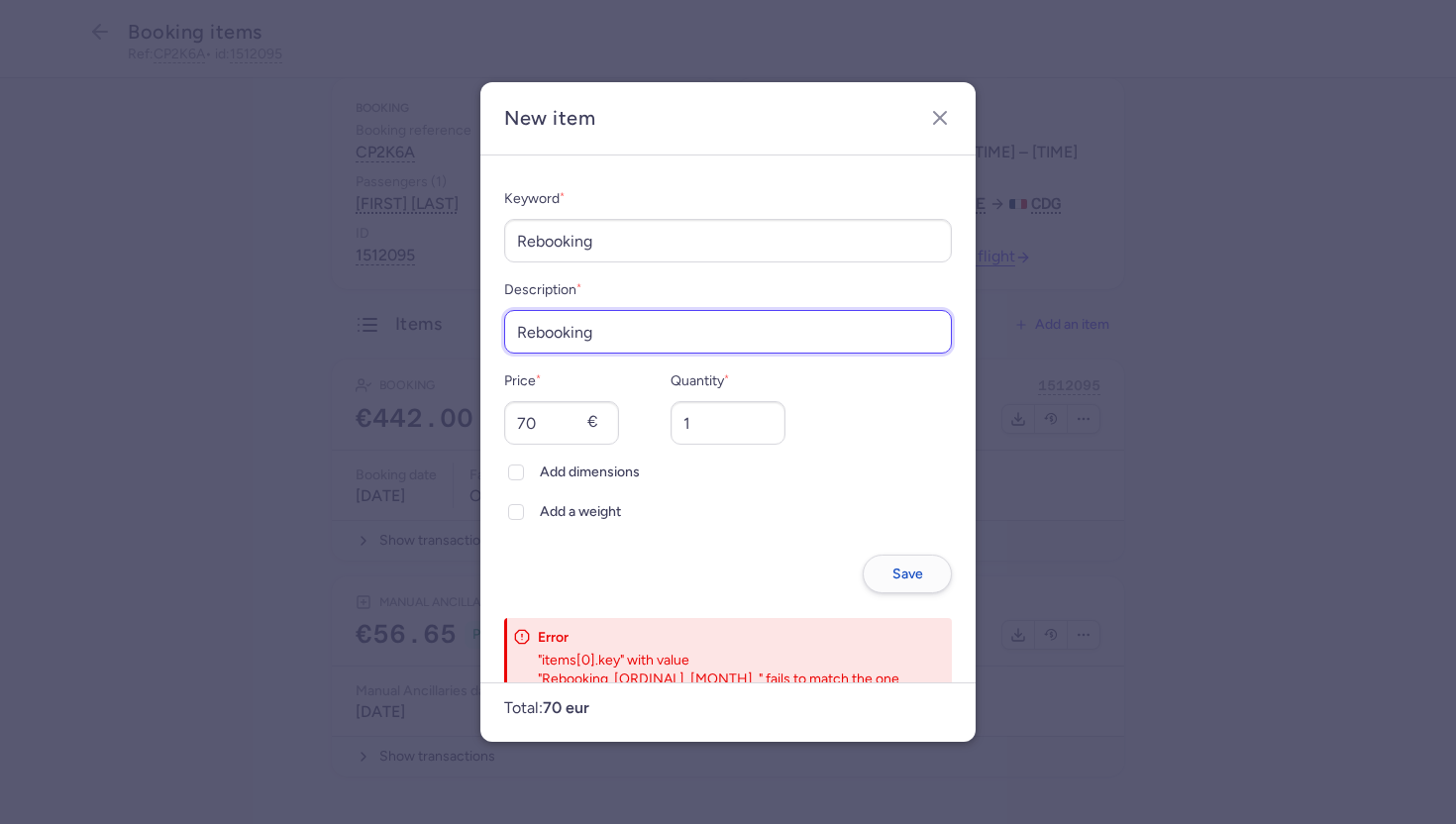 type on "Rebooking" 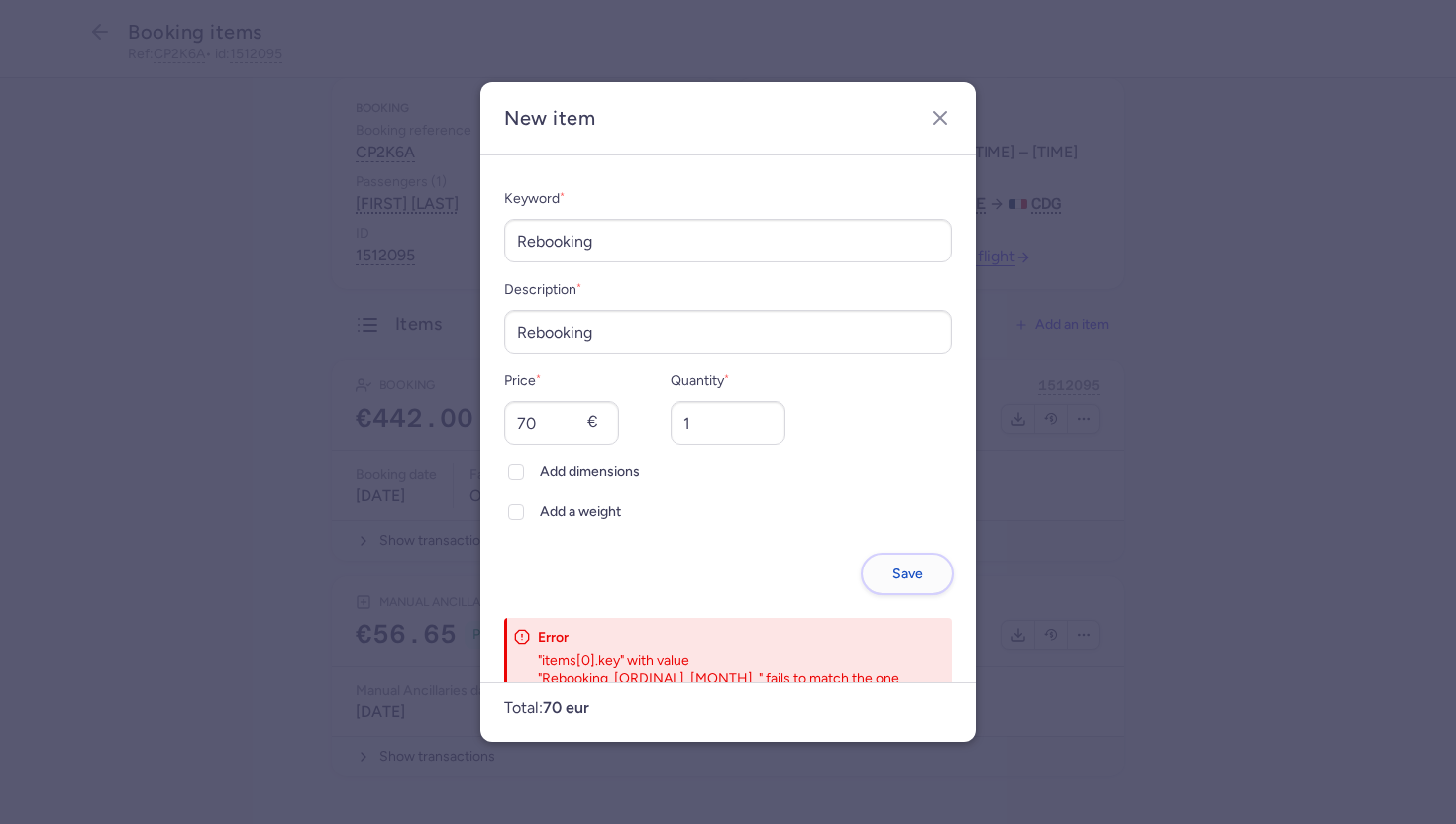 click on "Save" at bounding box center (907, 573) 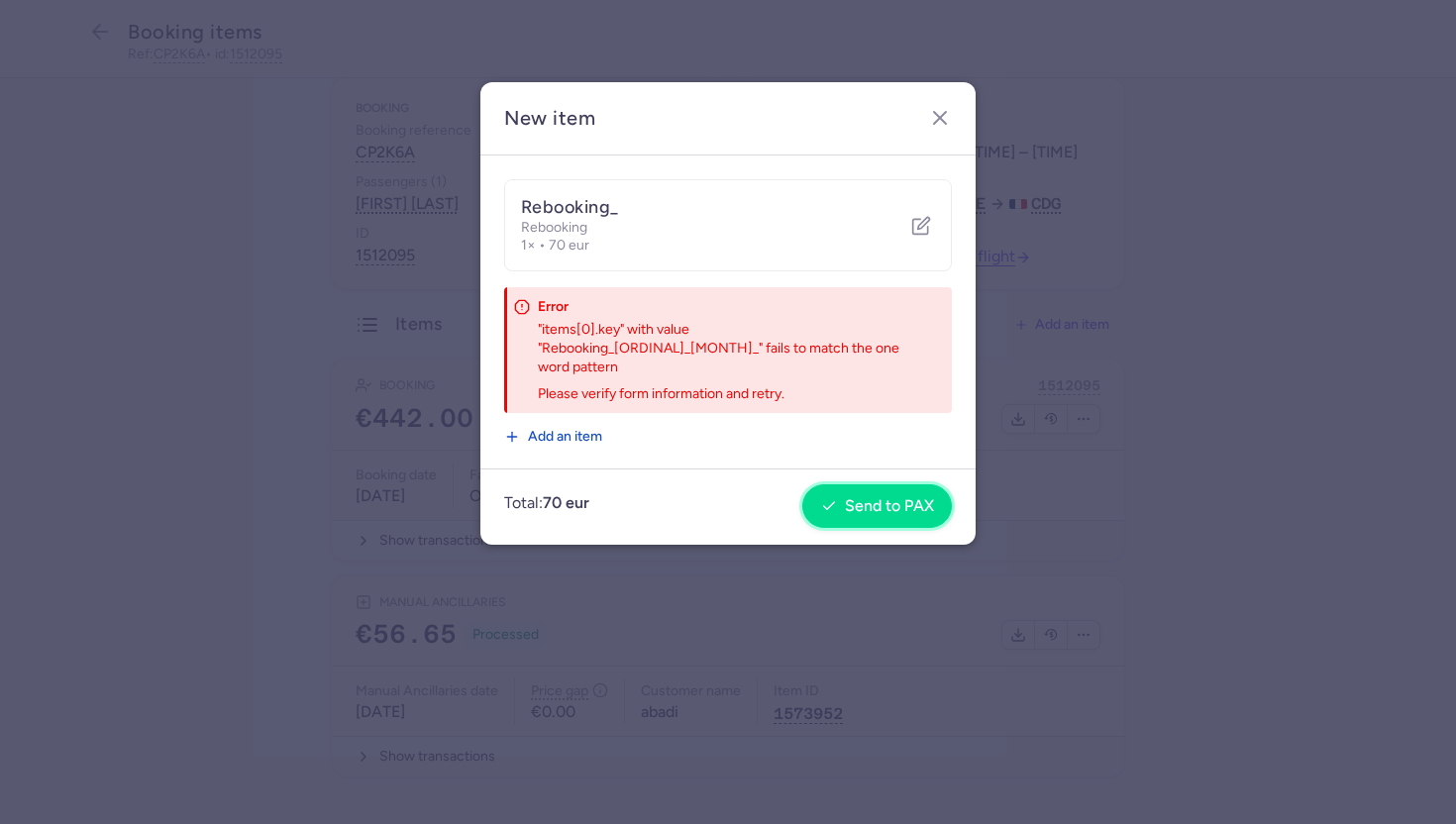 click on "Send to PAX" at bounding box center (889, 506) 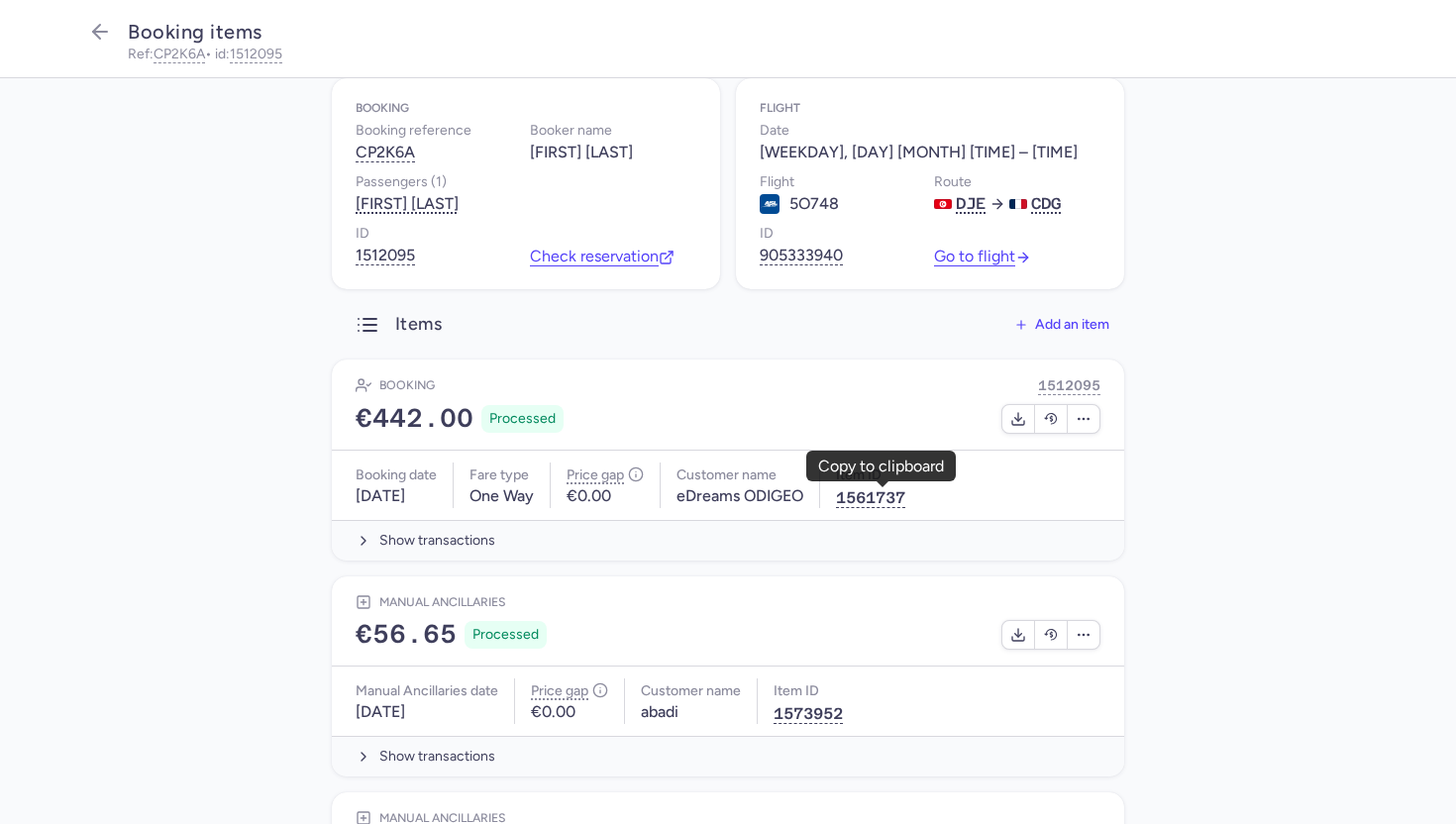 scroll, scrollTop: 246, scrollLeft: 0, axis: vertical 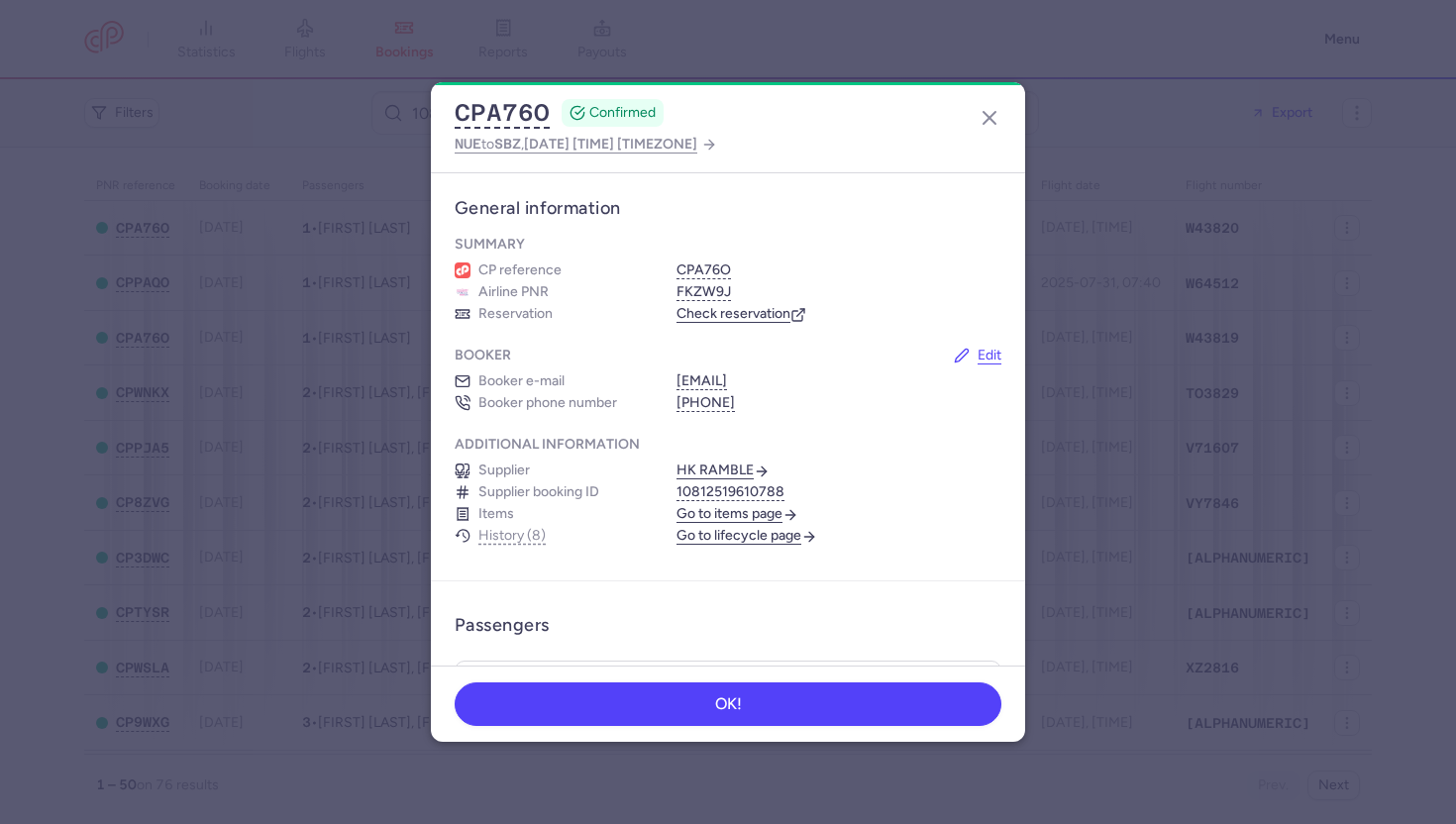 click on "[ALPHANUMERIC] CONFIRMED NUE to SBZ , [DATE] [TIME] [TIMEZONE]" 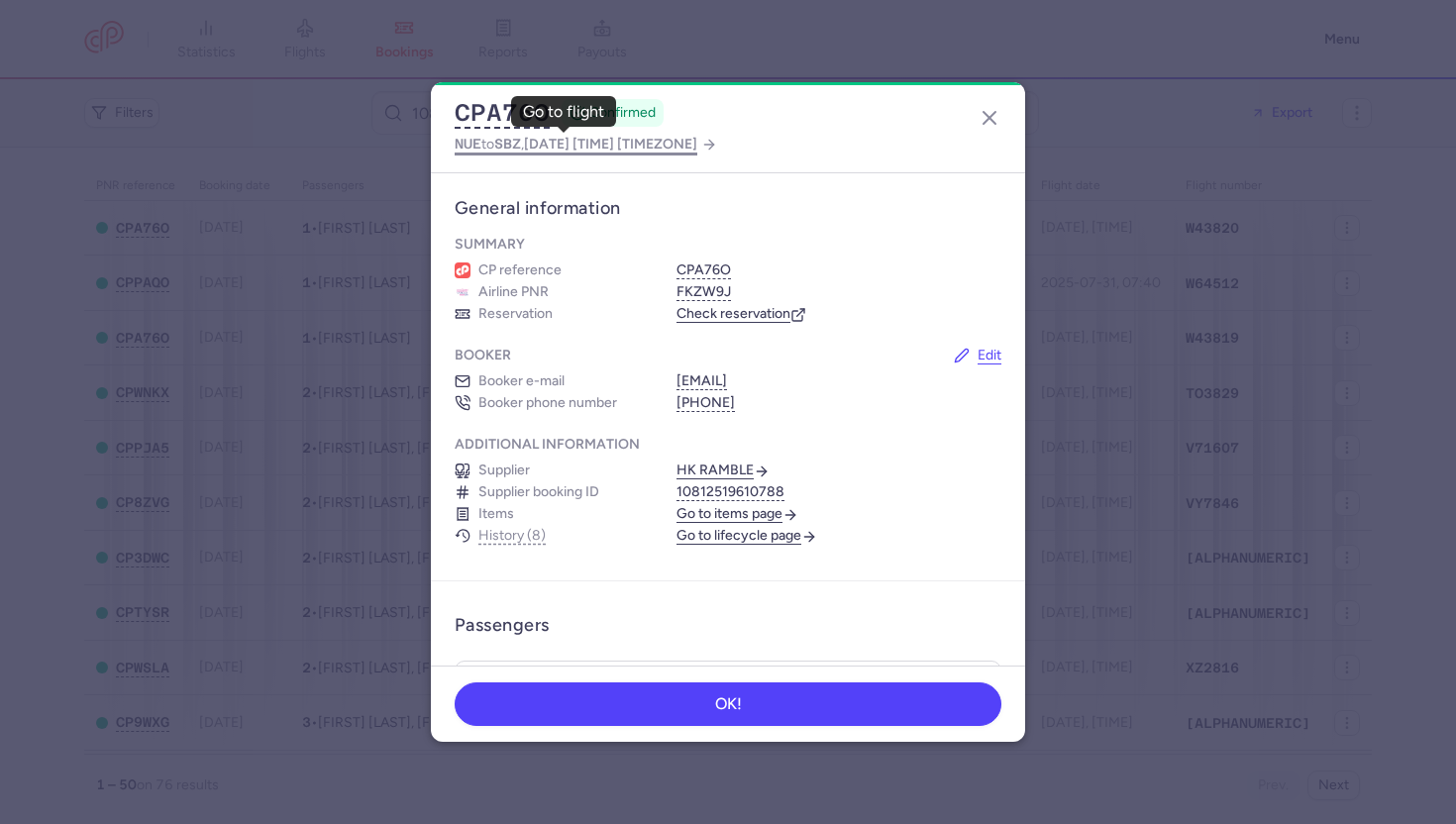 click on "[DATE] [TIME] [TIMEZONE]" at bounding box center [610, 144] 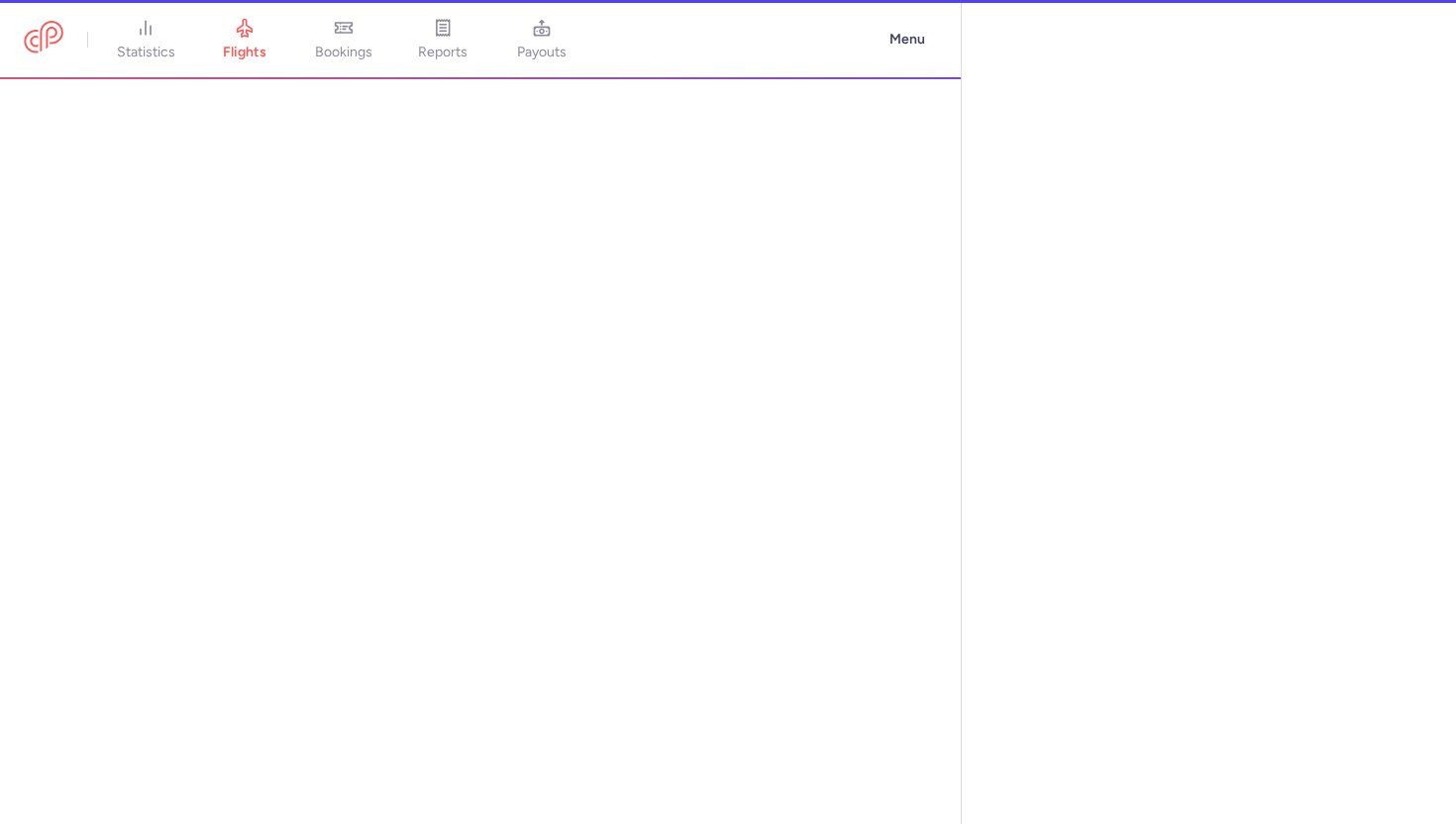 select on "days" 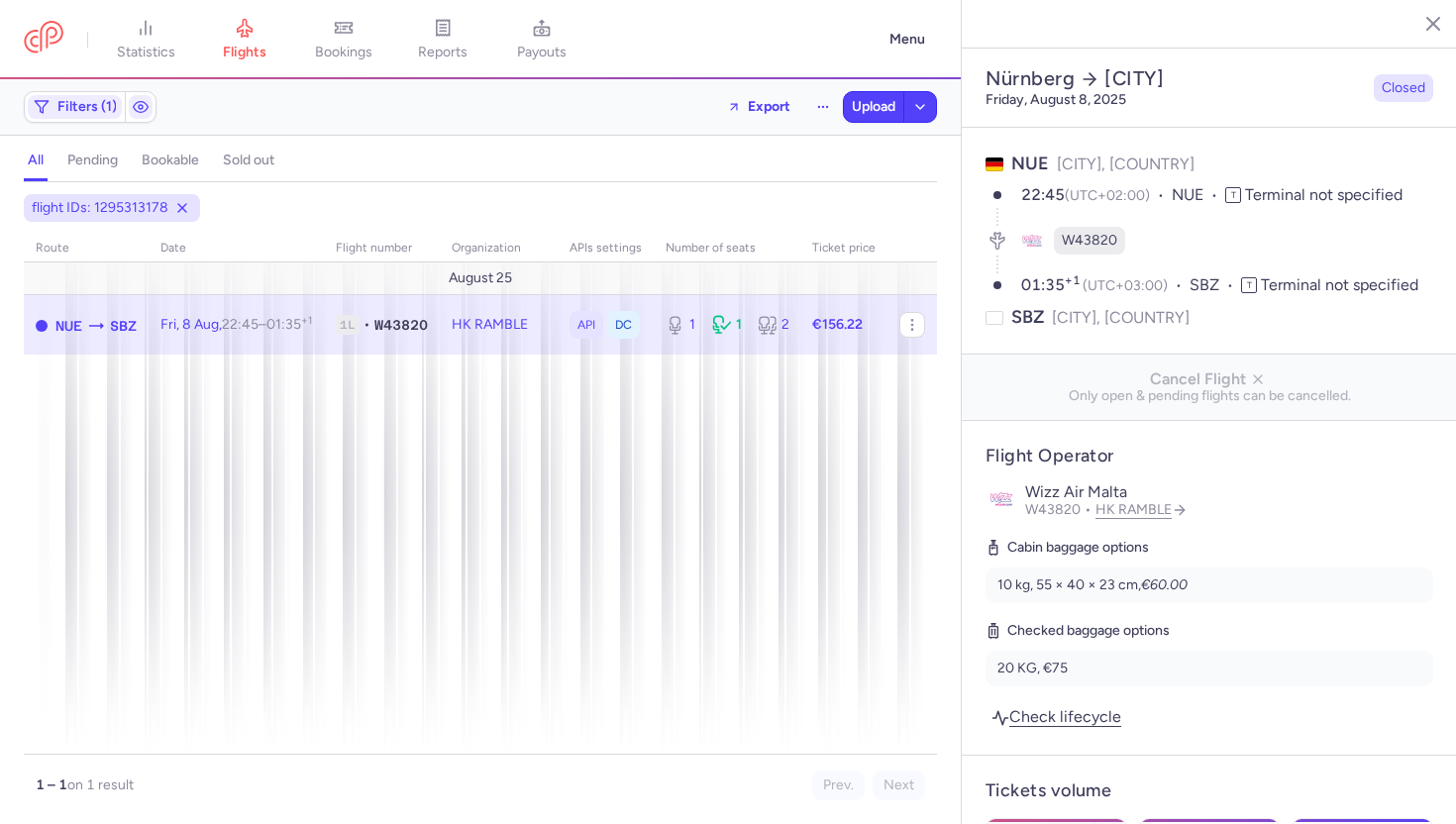 scroll, scrollTop: 982, scrollLeft: 0, axis: vertical 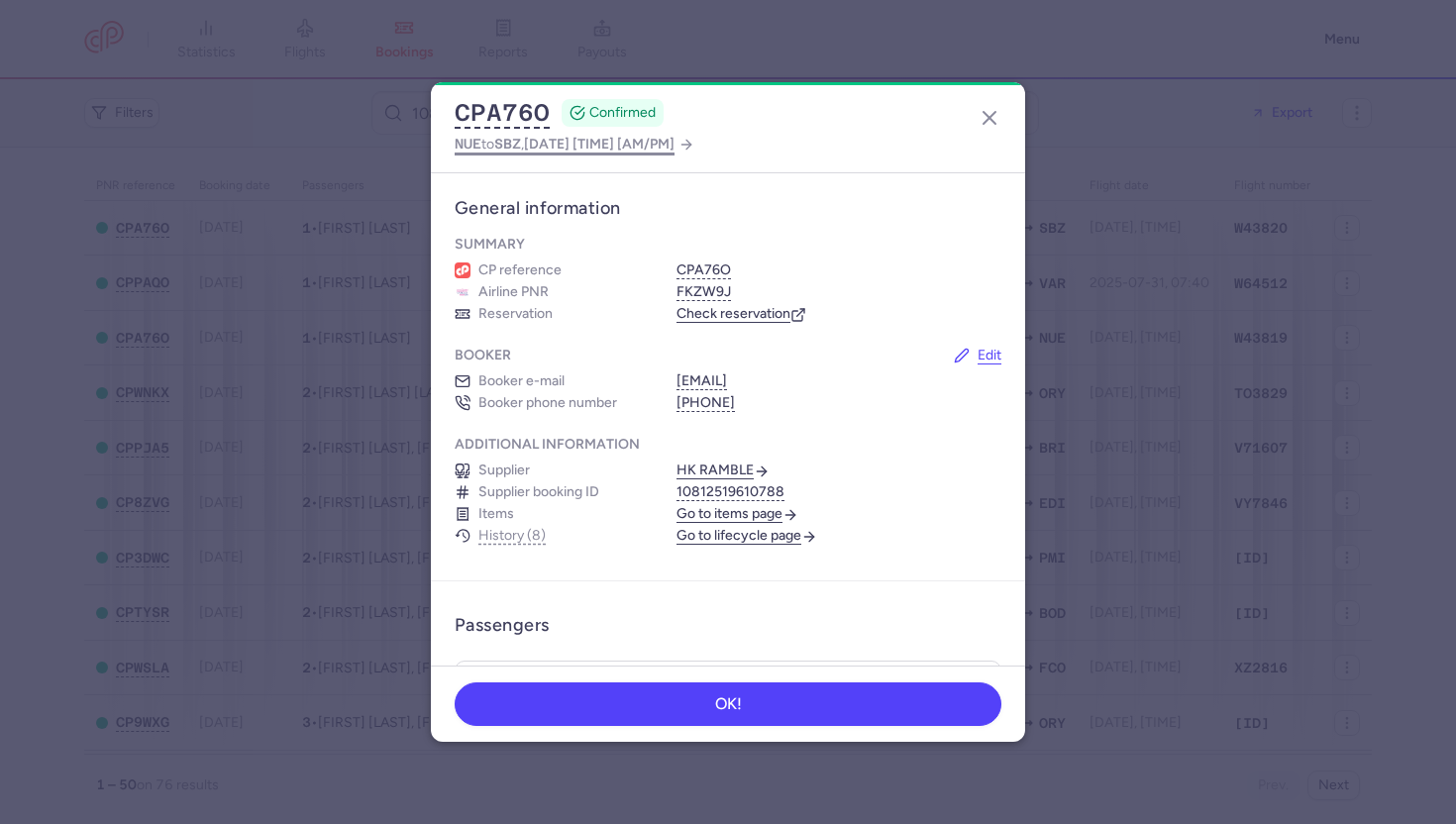 click on "NUE to SBZ, [DATE] [TIME]" at bounding box center [565, 144] 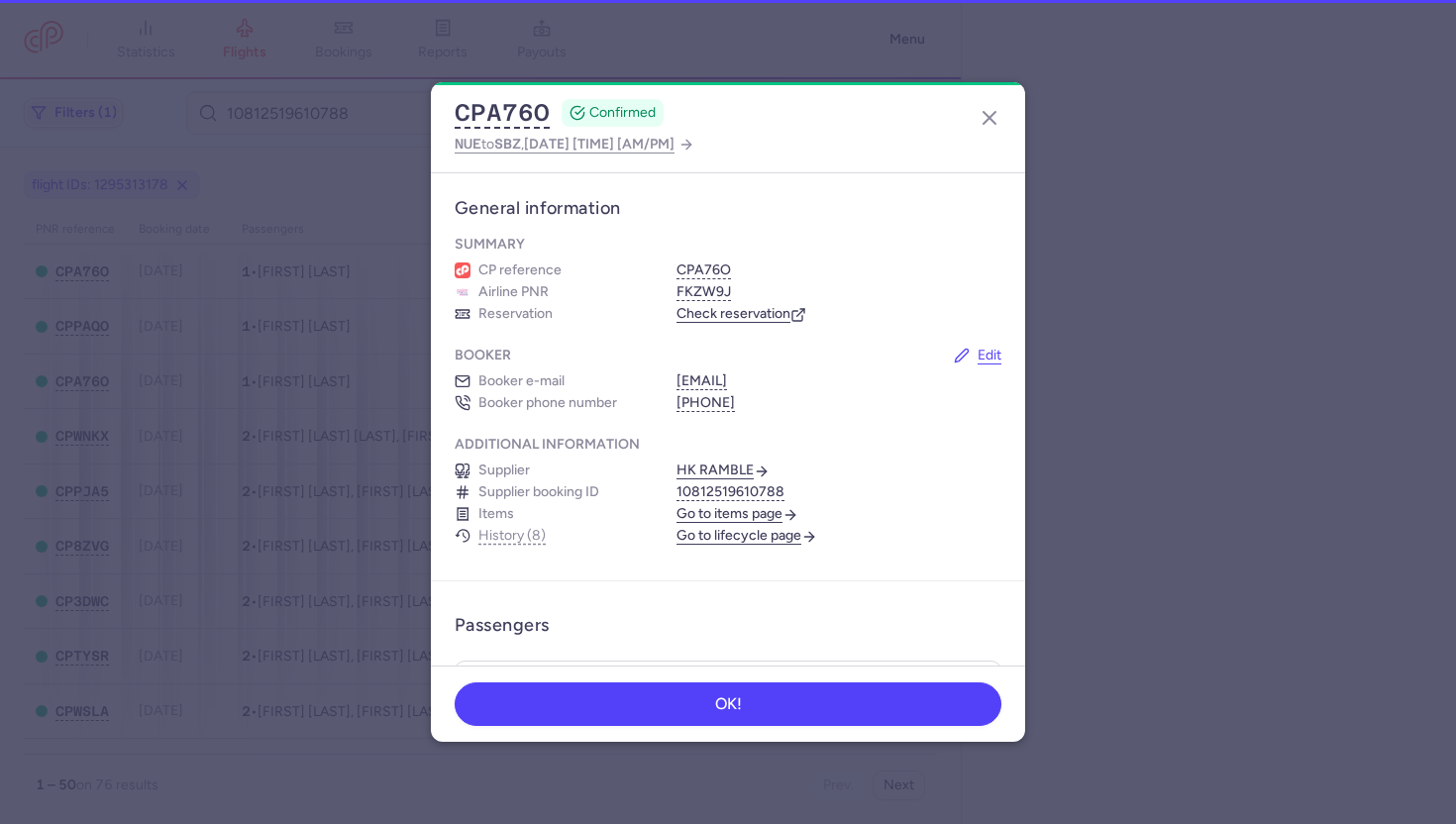 select on "days" 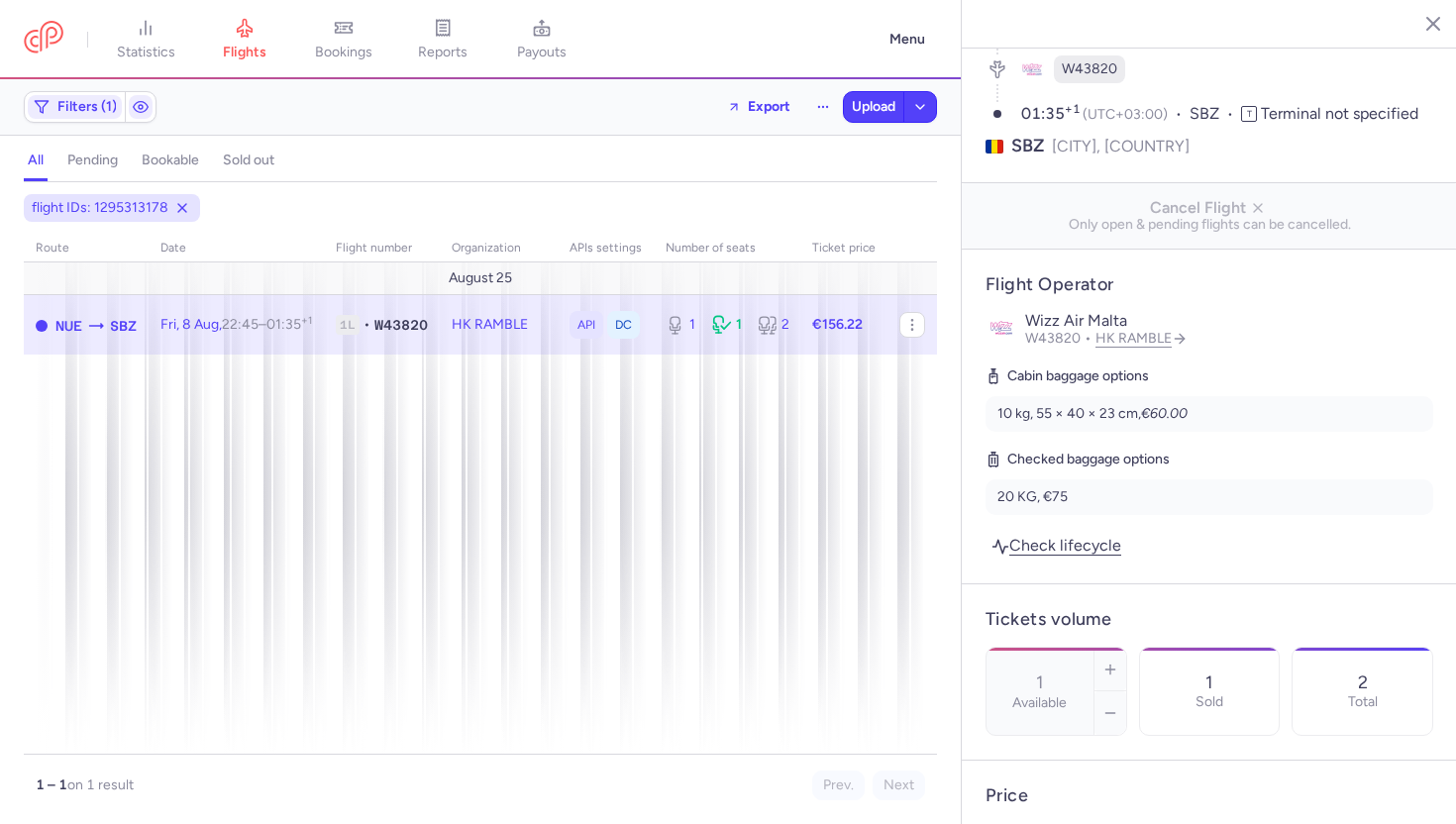scroll, scrollTop: 982, scrollLeft: 0, axis: vertical 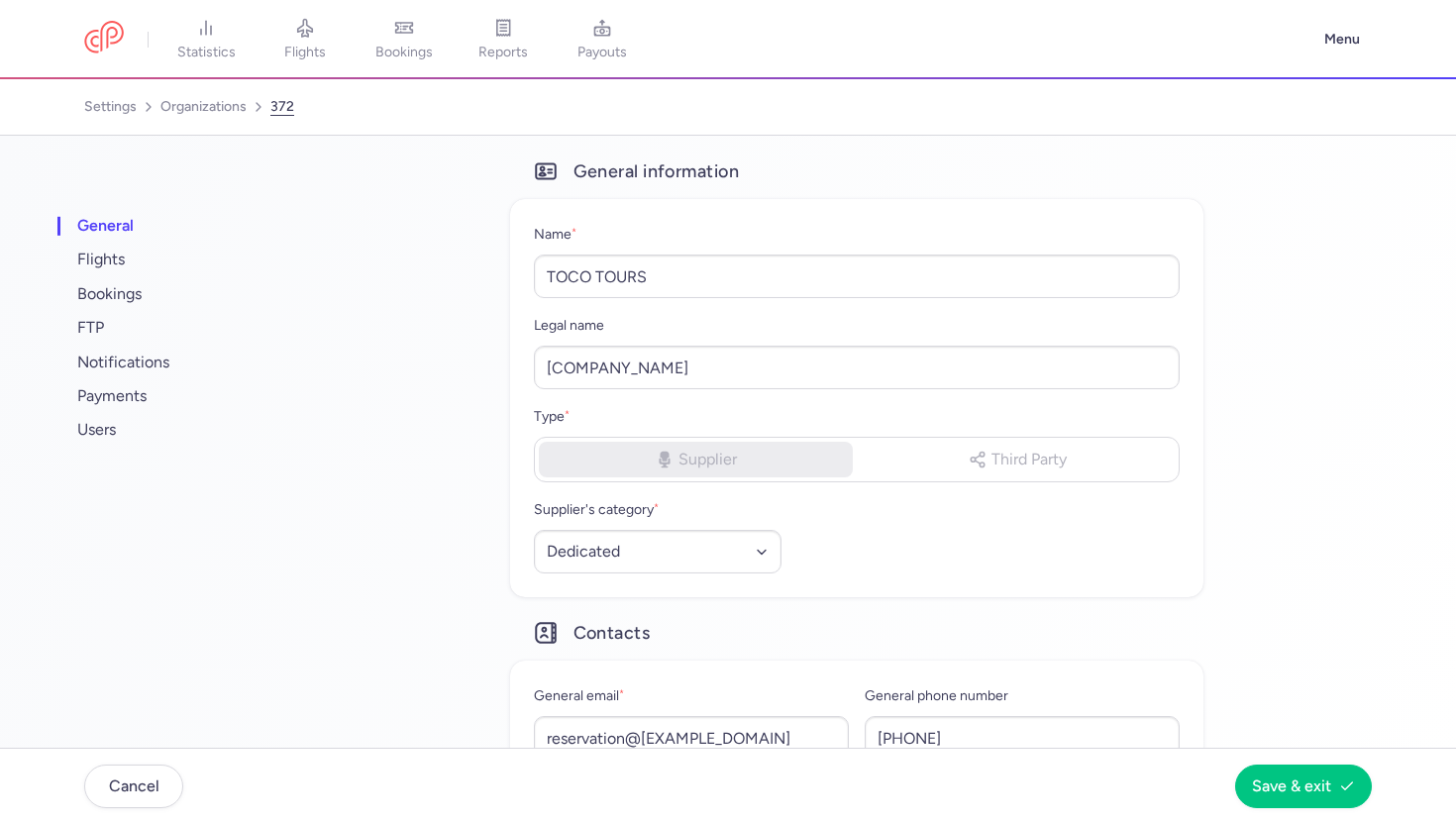 select on "DEDICATED" 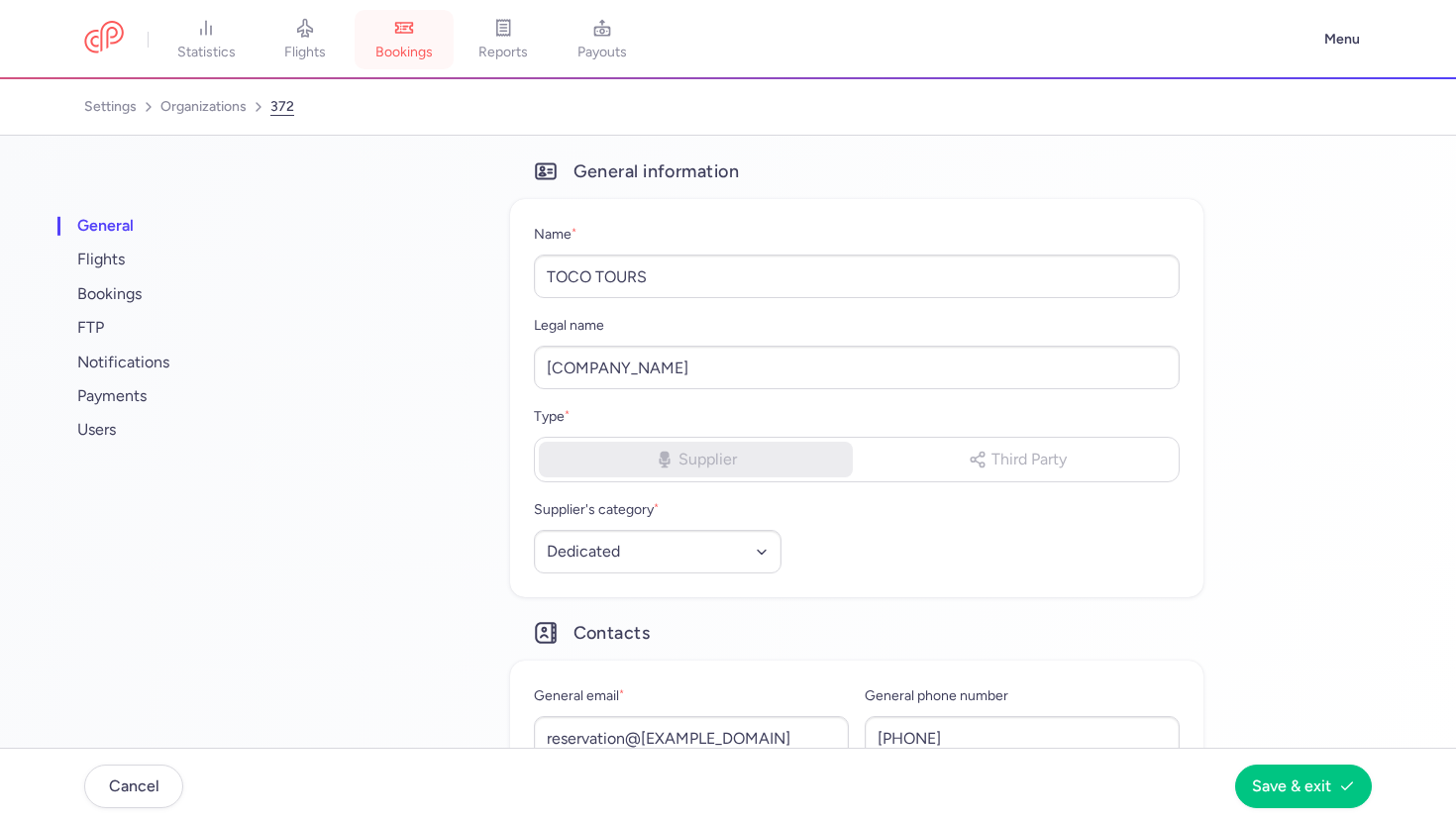 scroll, scrollTop: 0, scrollLeft: 0, axis: both 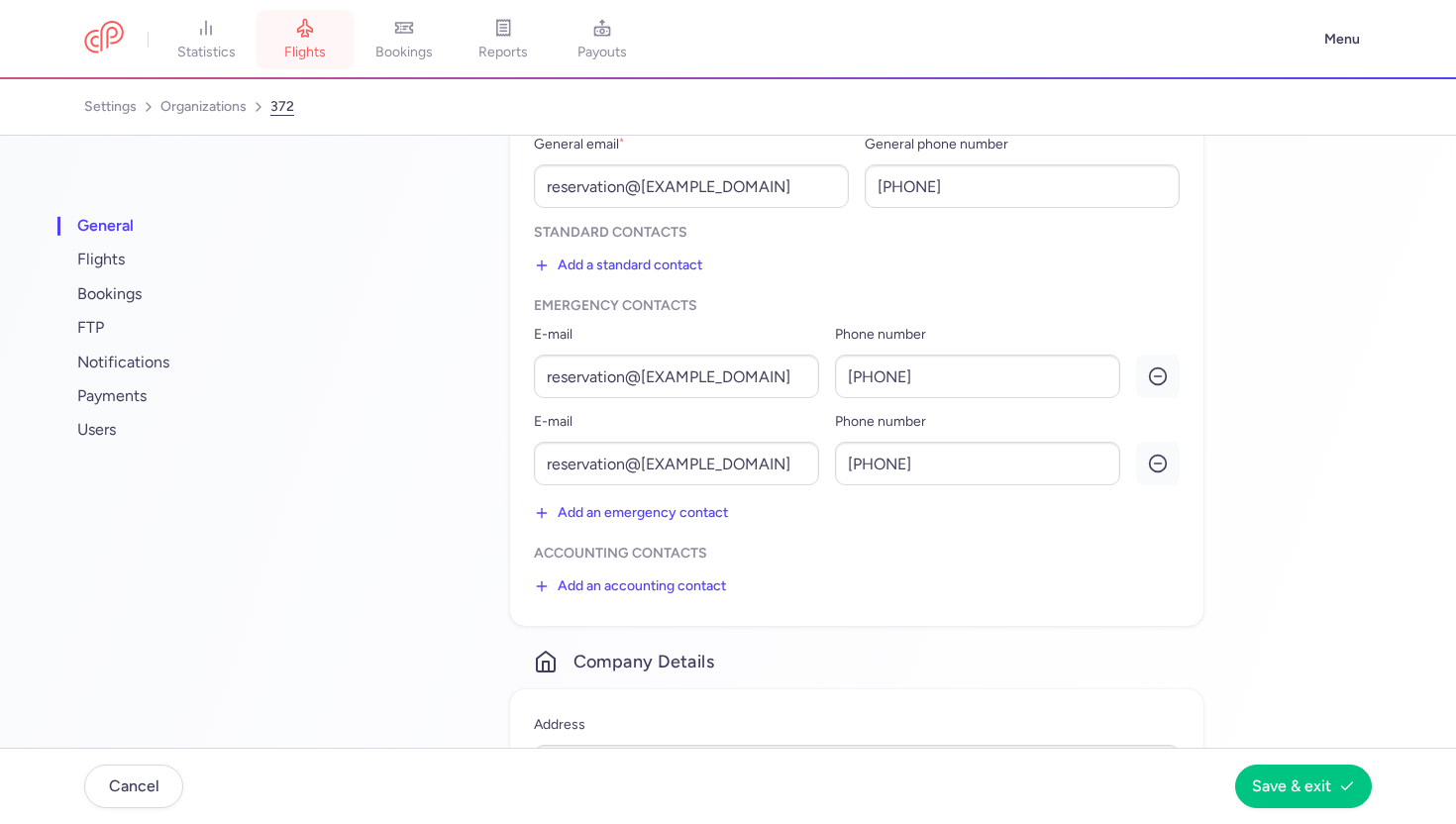 click on "flights" at bounding box center [305, 40] 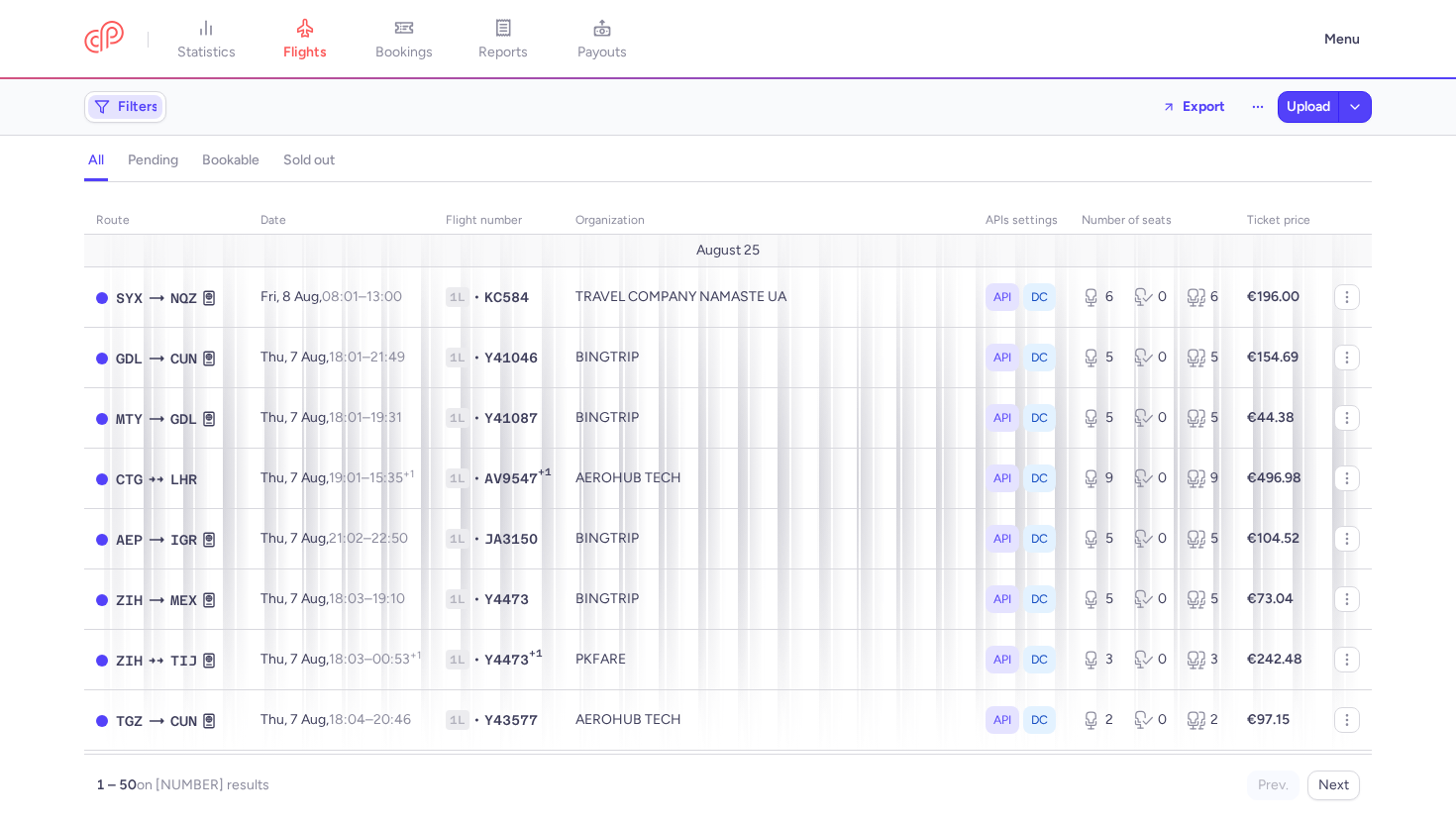 click on "Filters" 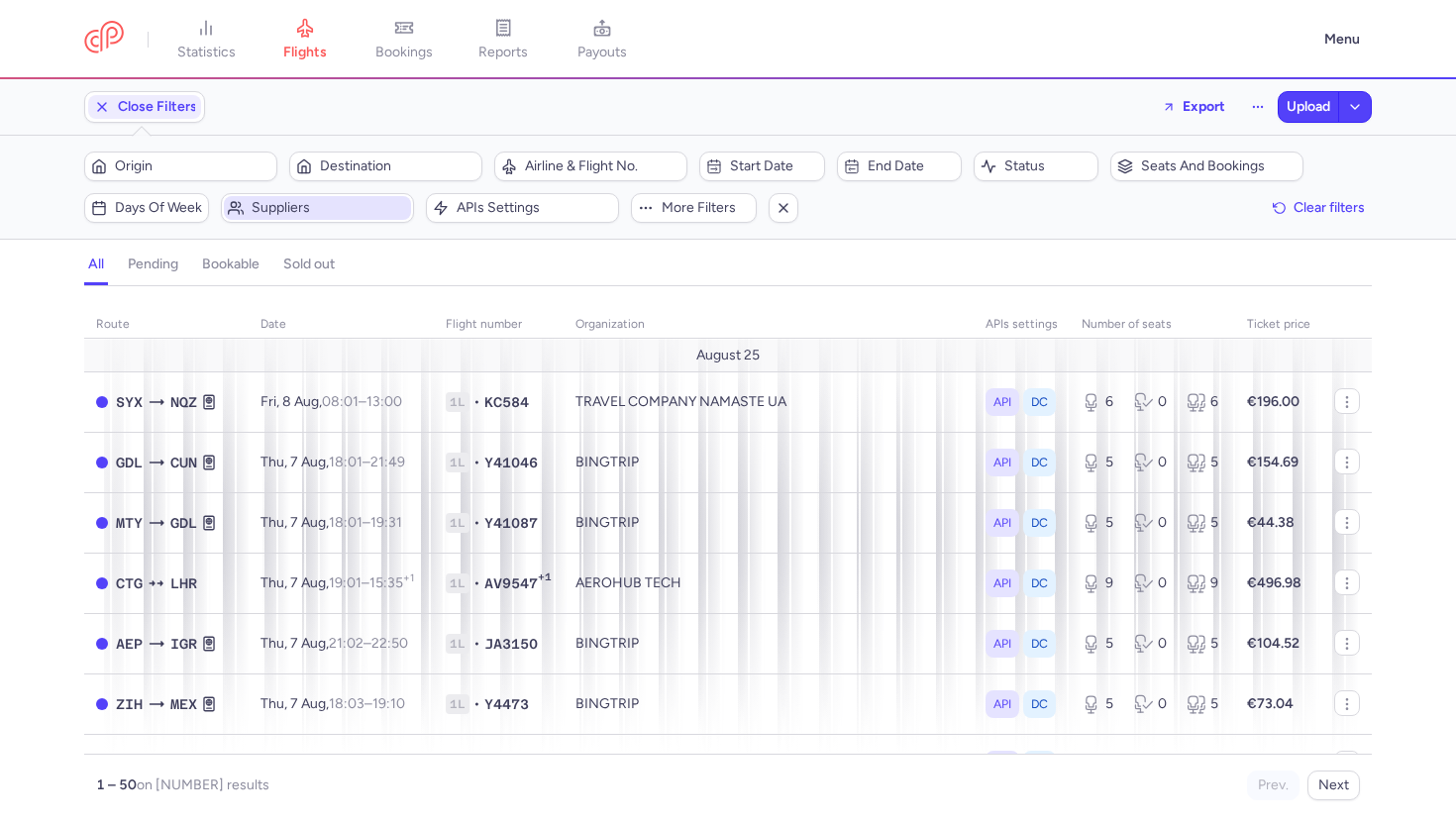 click on "Suppliers" at bounding box center [329, 208] 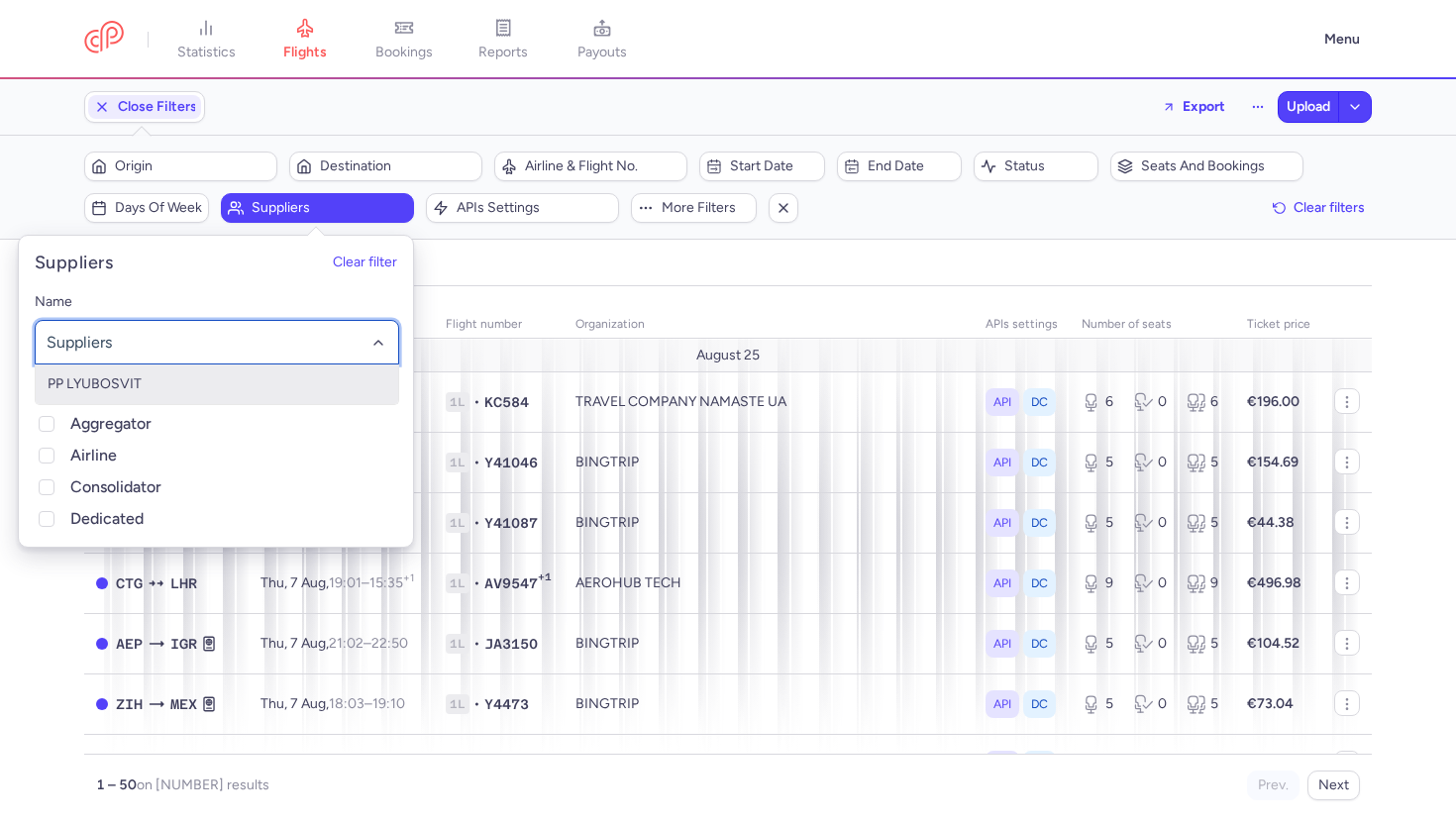 click 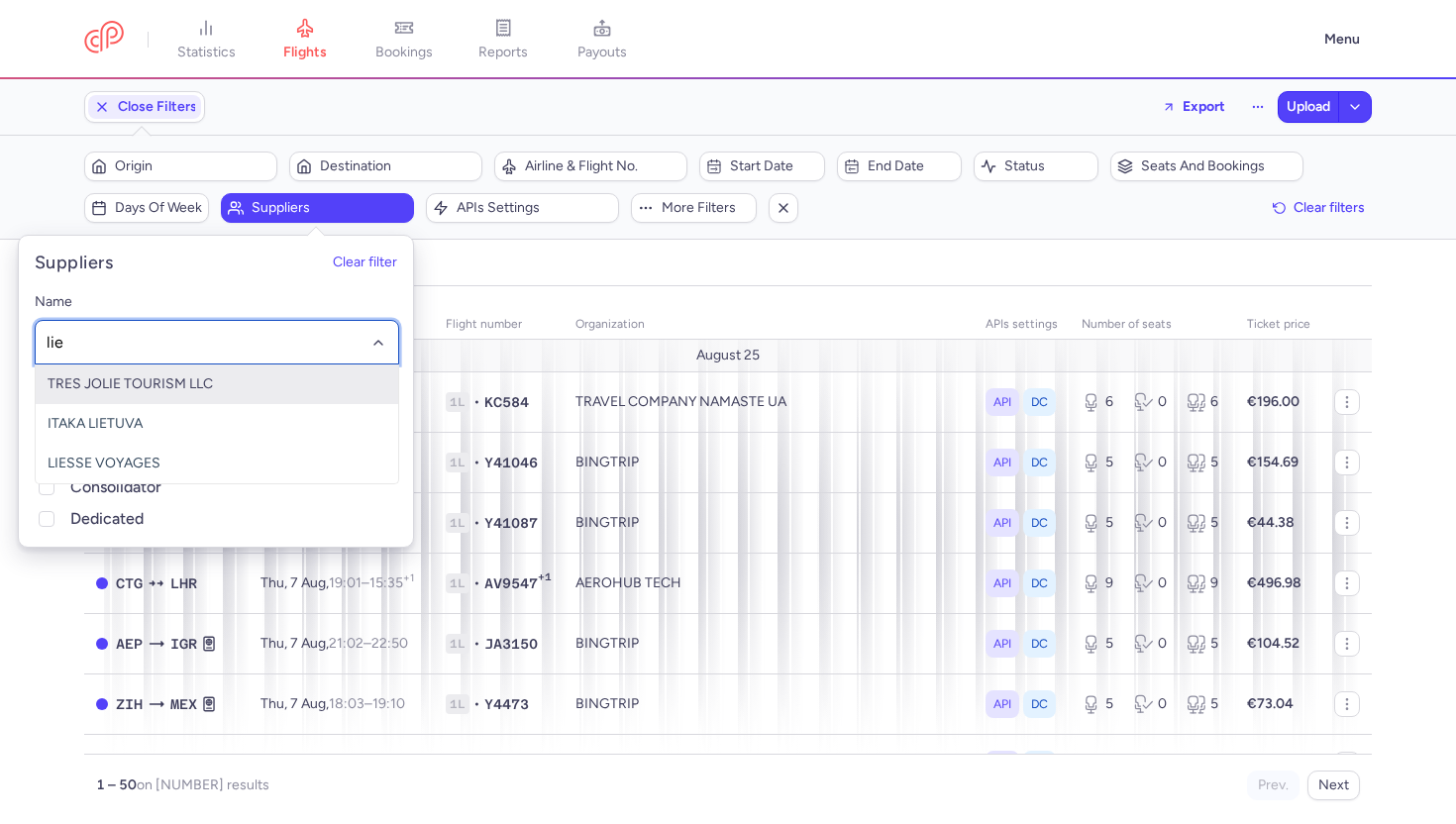 type on "lies" 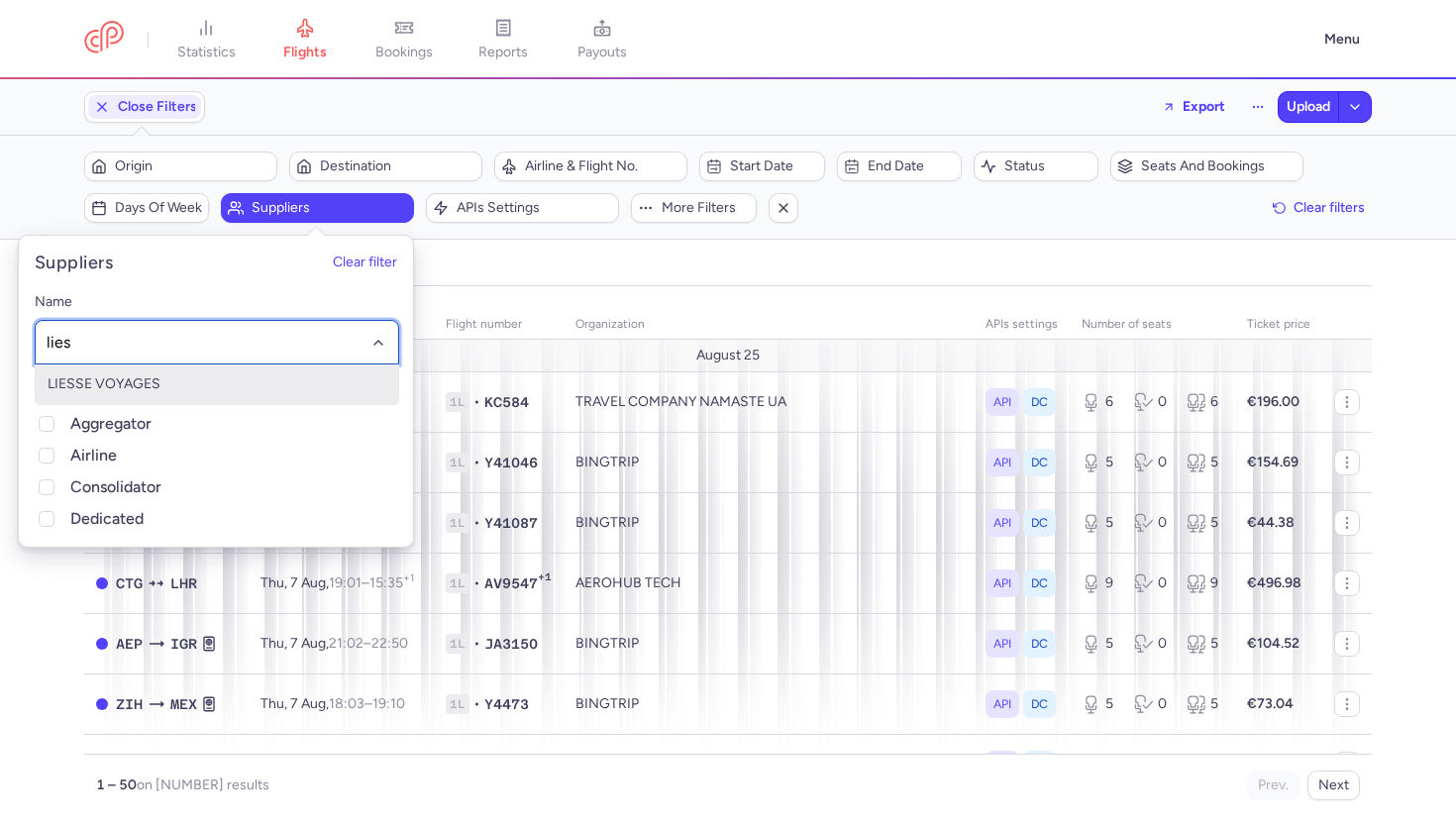 click on "LIESSE VOYAGES" at bounding box center (217, 384) 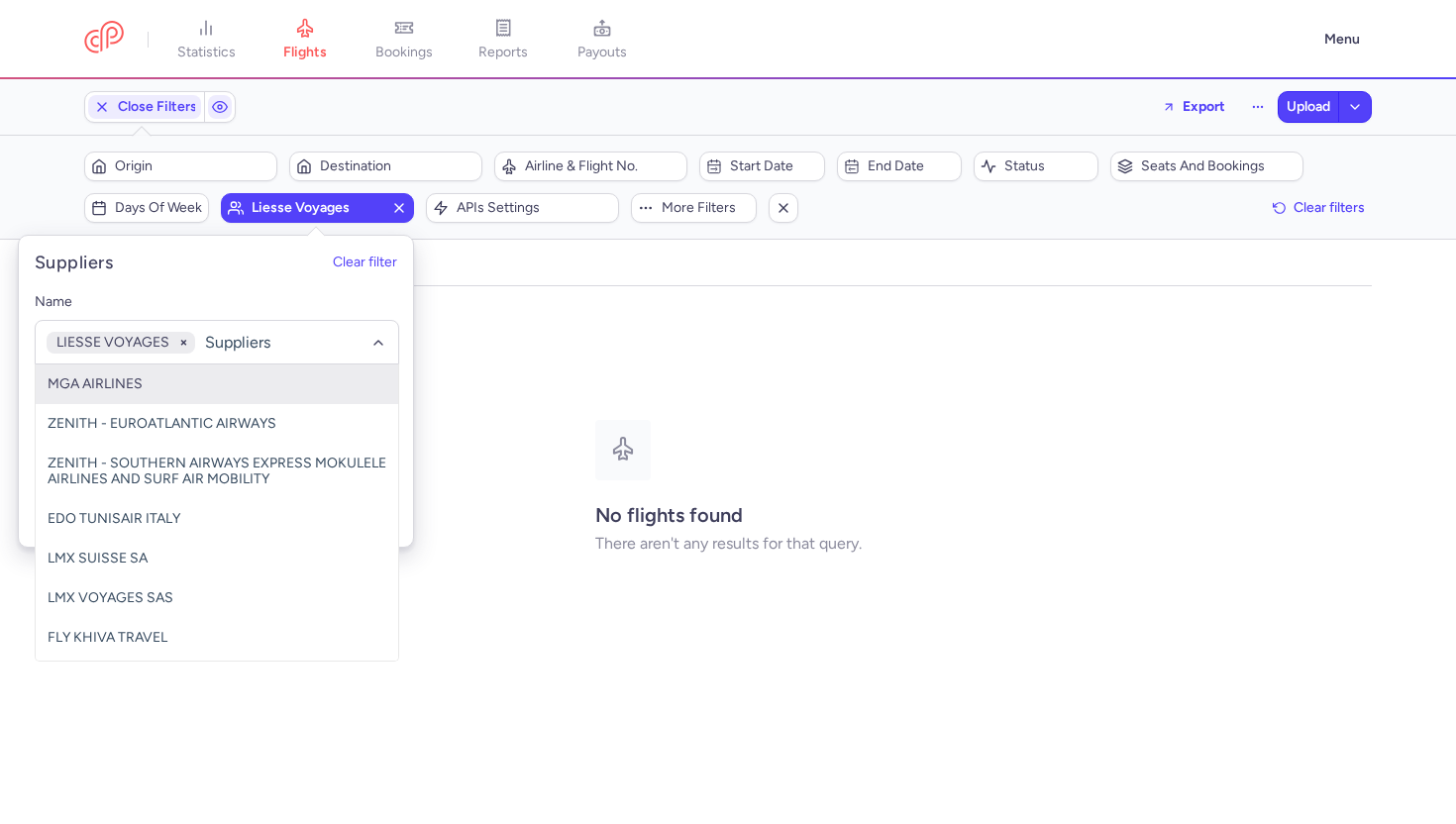 click on "organizations names: LIESSE VOYAGES No flights found There aren't any results for that query." 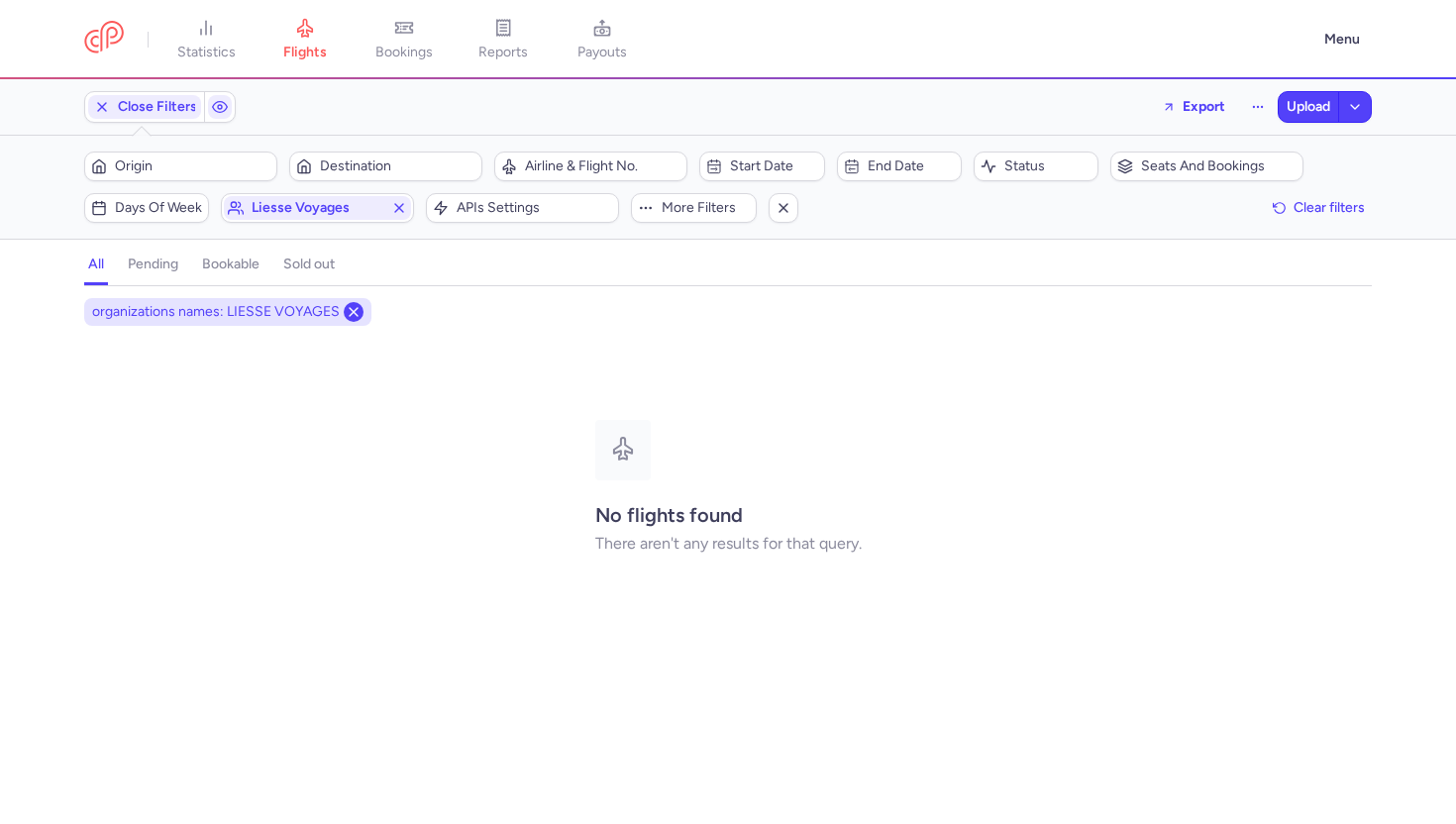 click 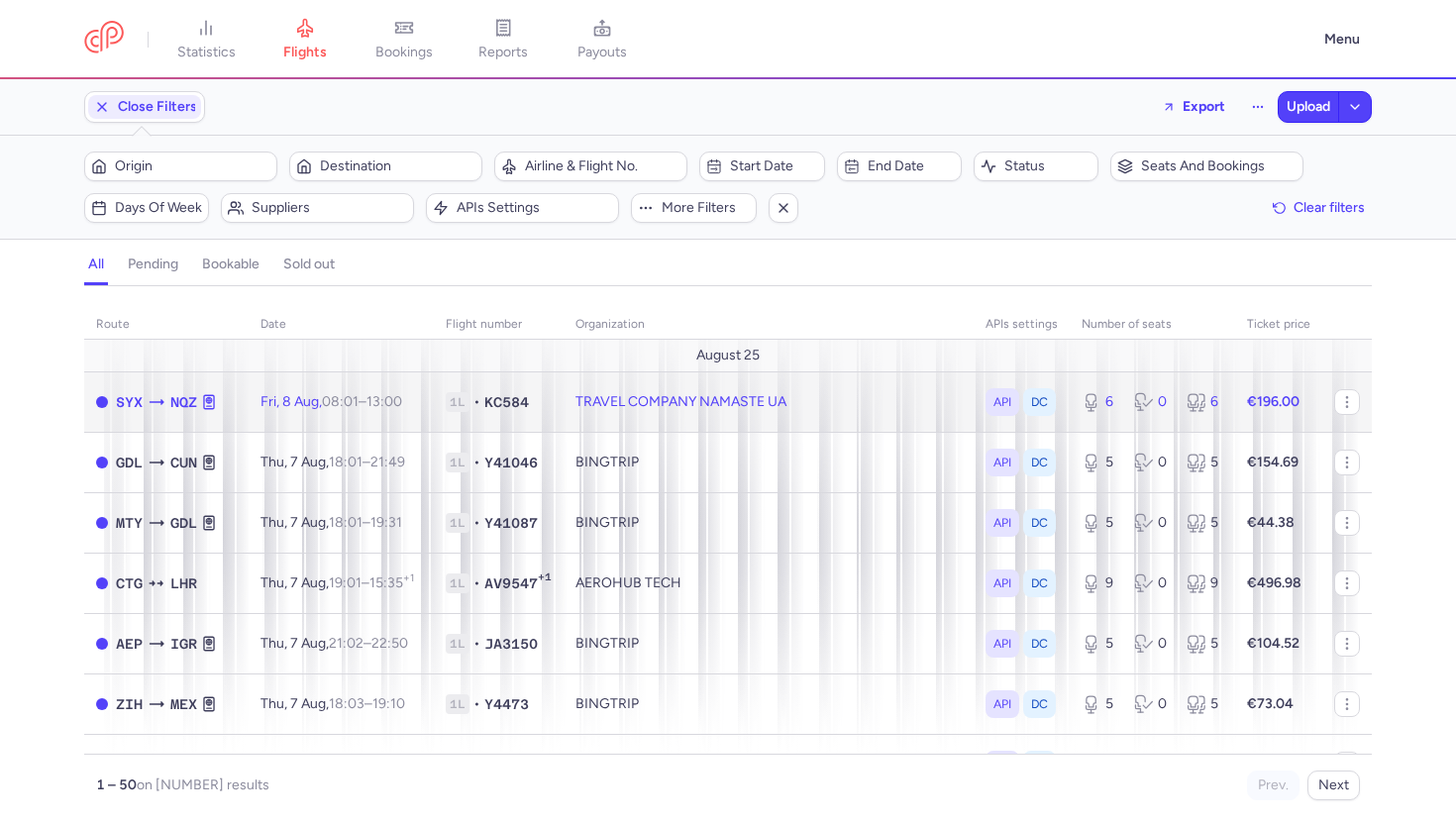 click on "Fri, 8 Aug,  08:01  –  13:00  +0" 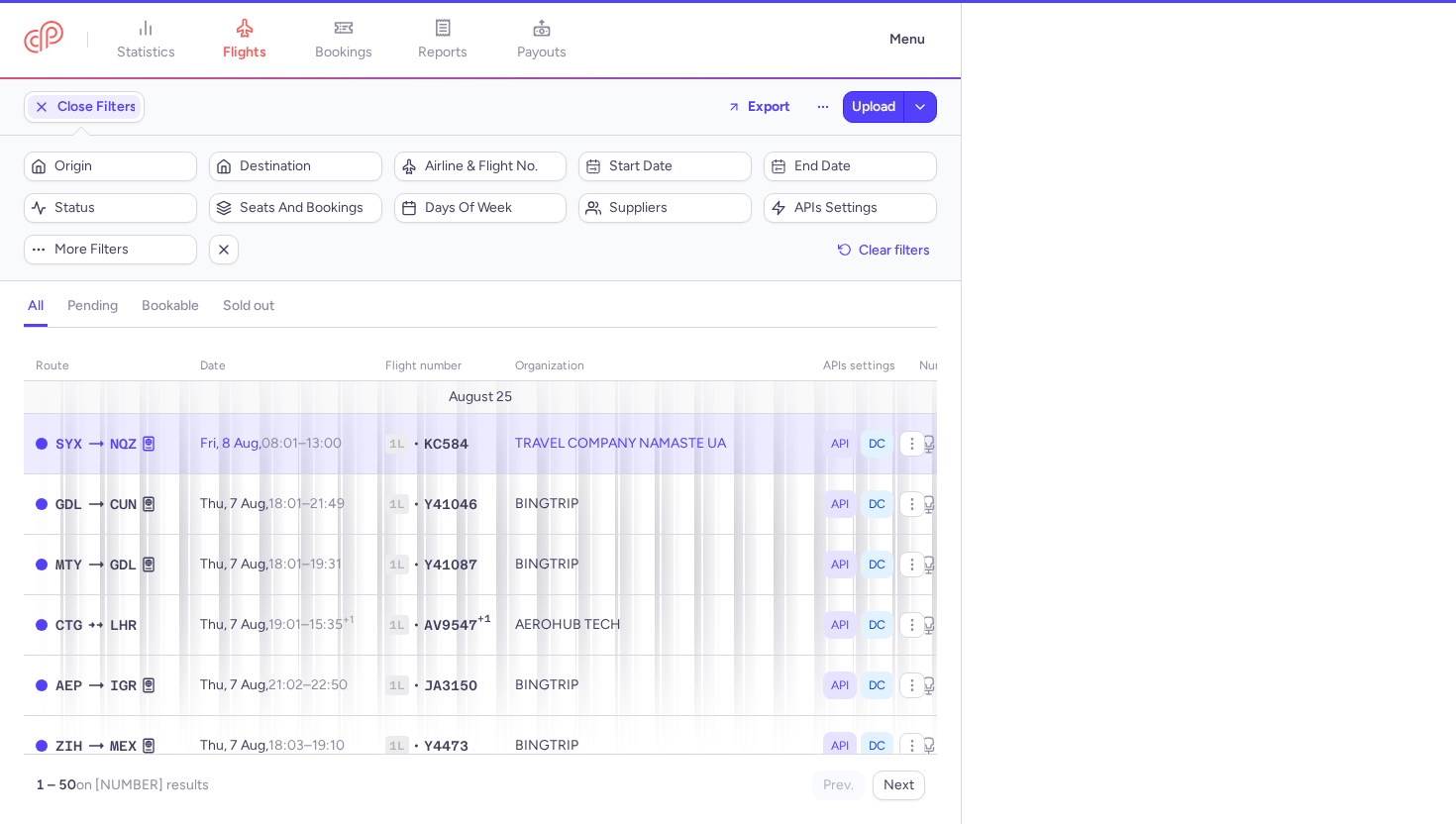 select on "days" 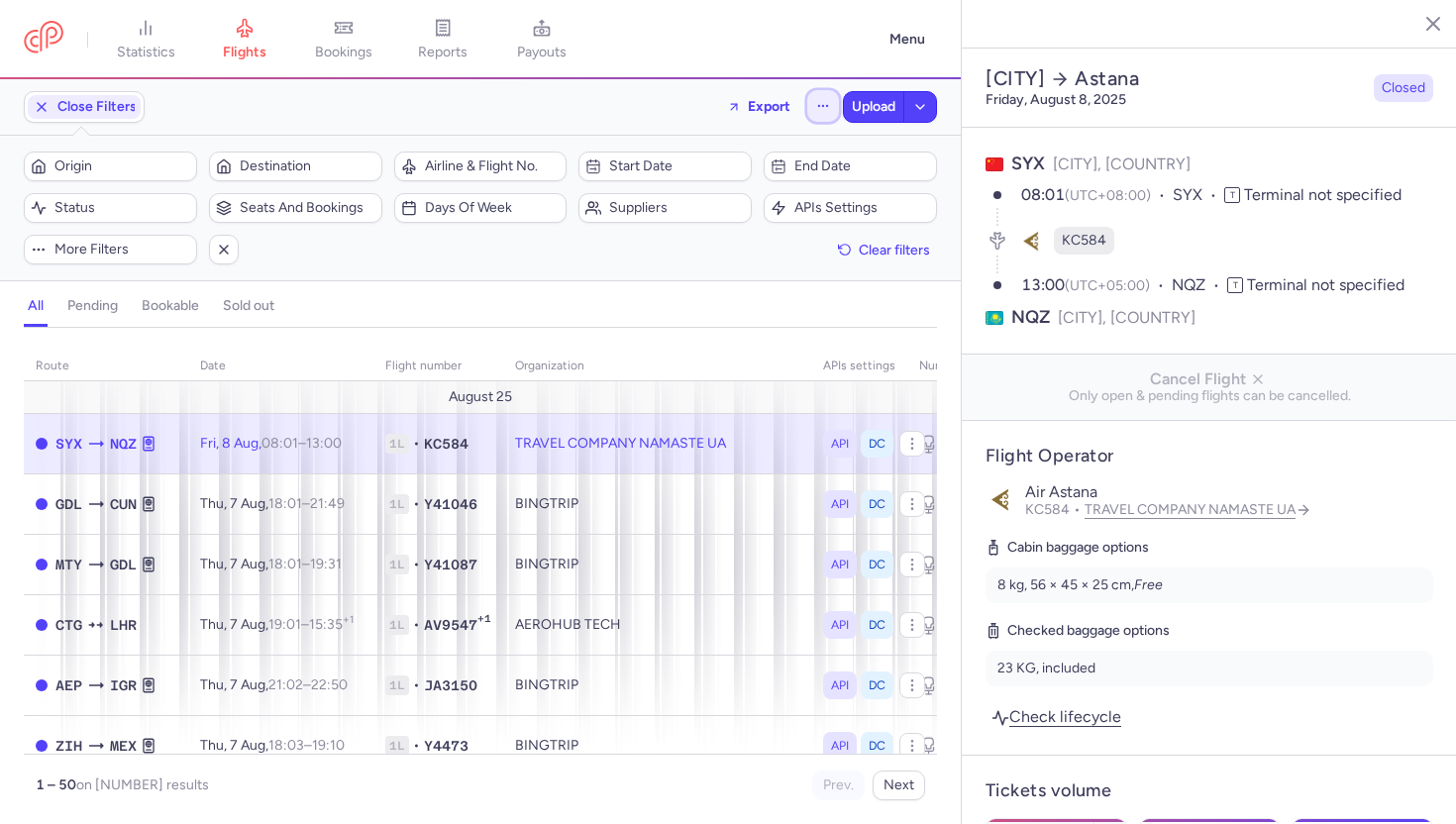 click 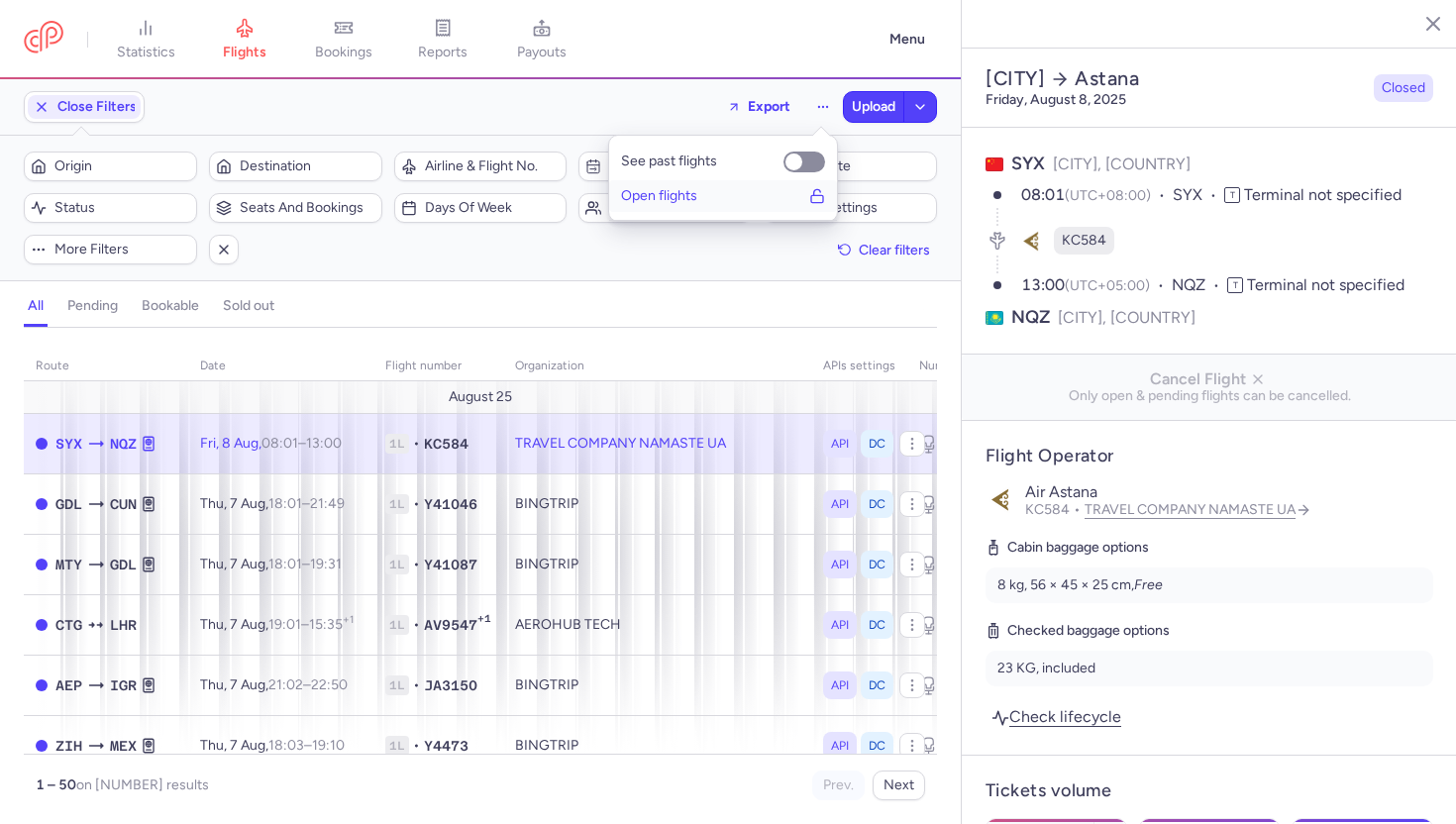 click on "Open flights" at bounding box center (723, 196) 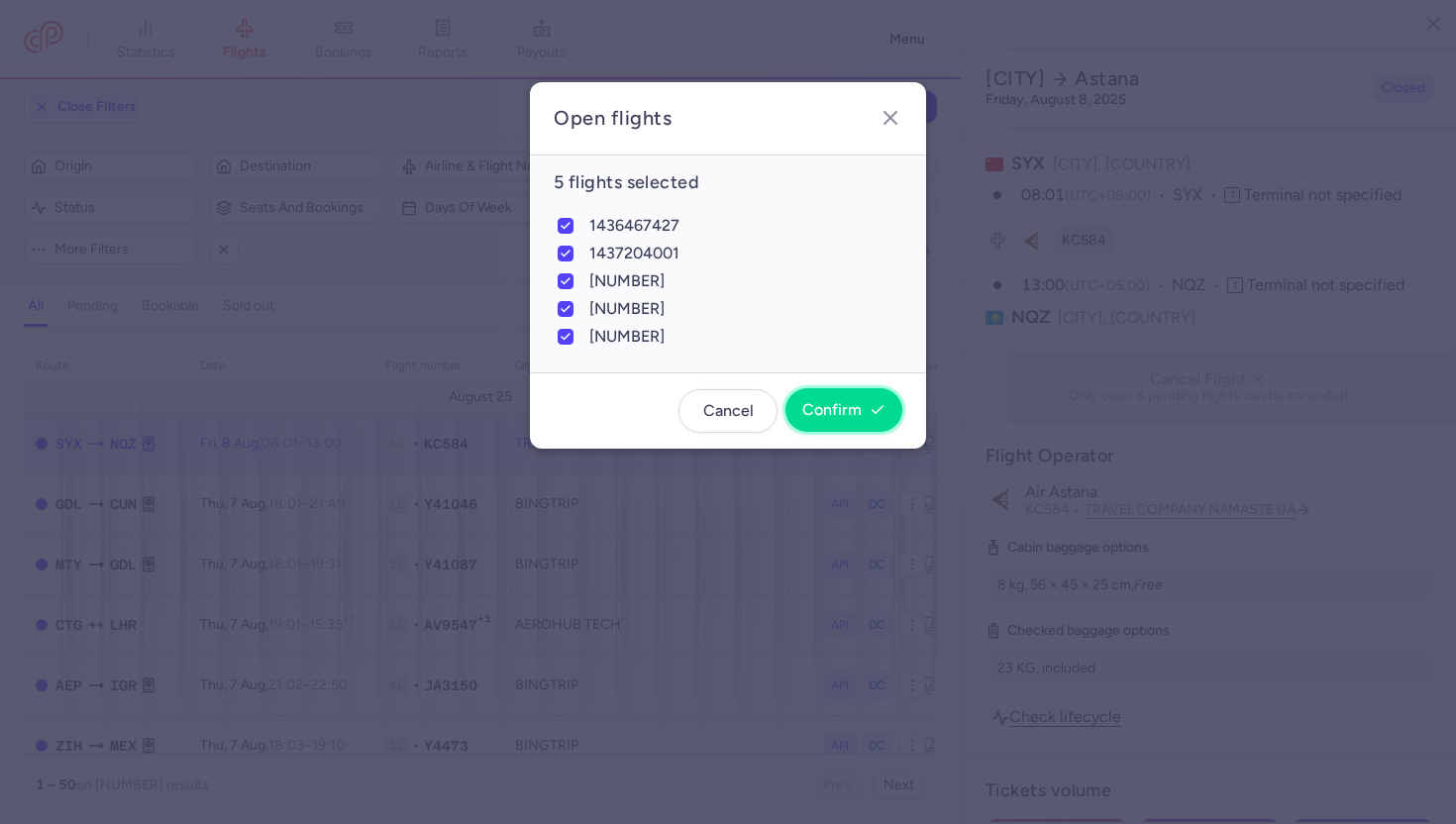 click on "Confirm" at bounding box center (832, 410) 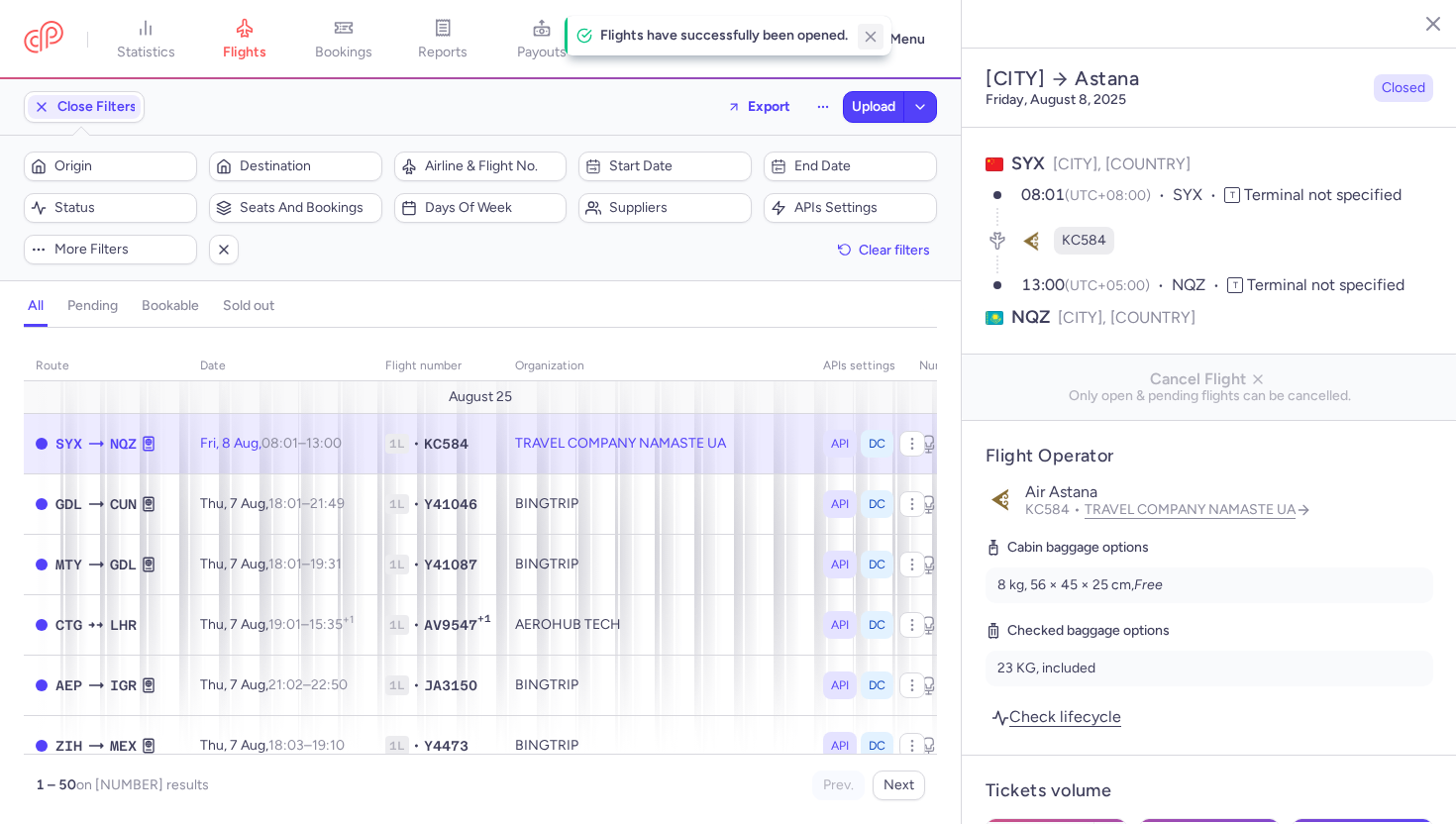 click 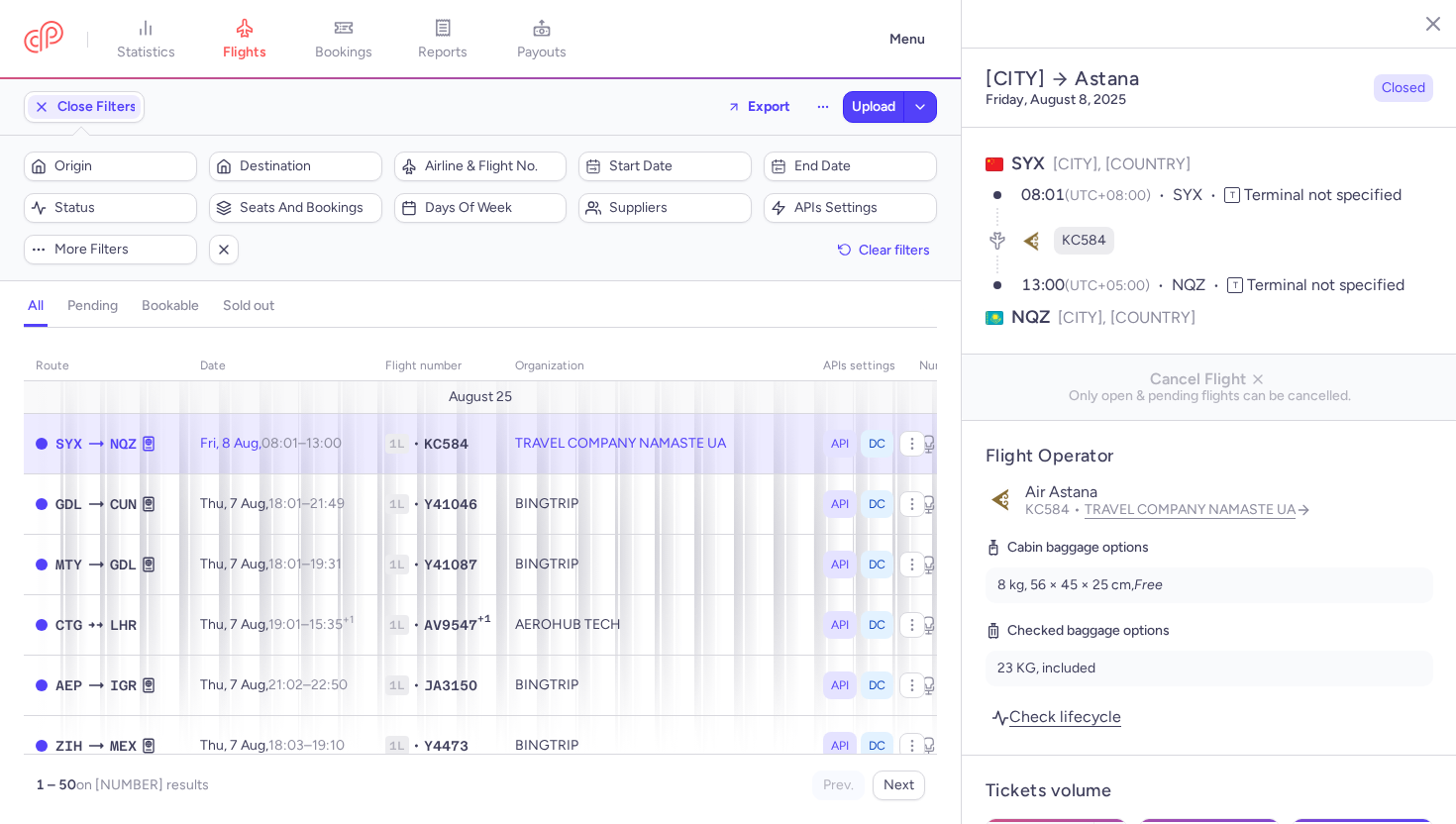 click at bounding box center [1418, 23] 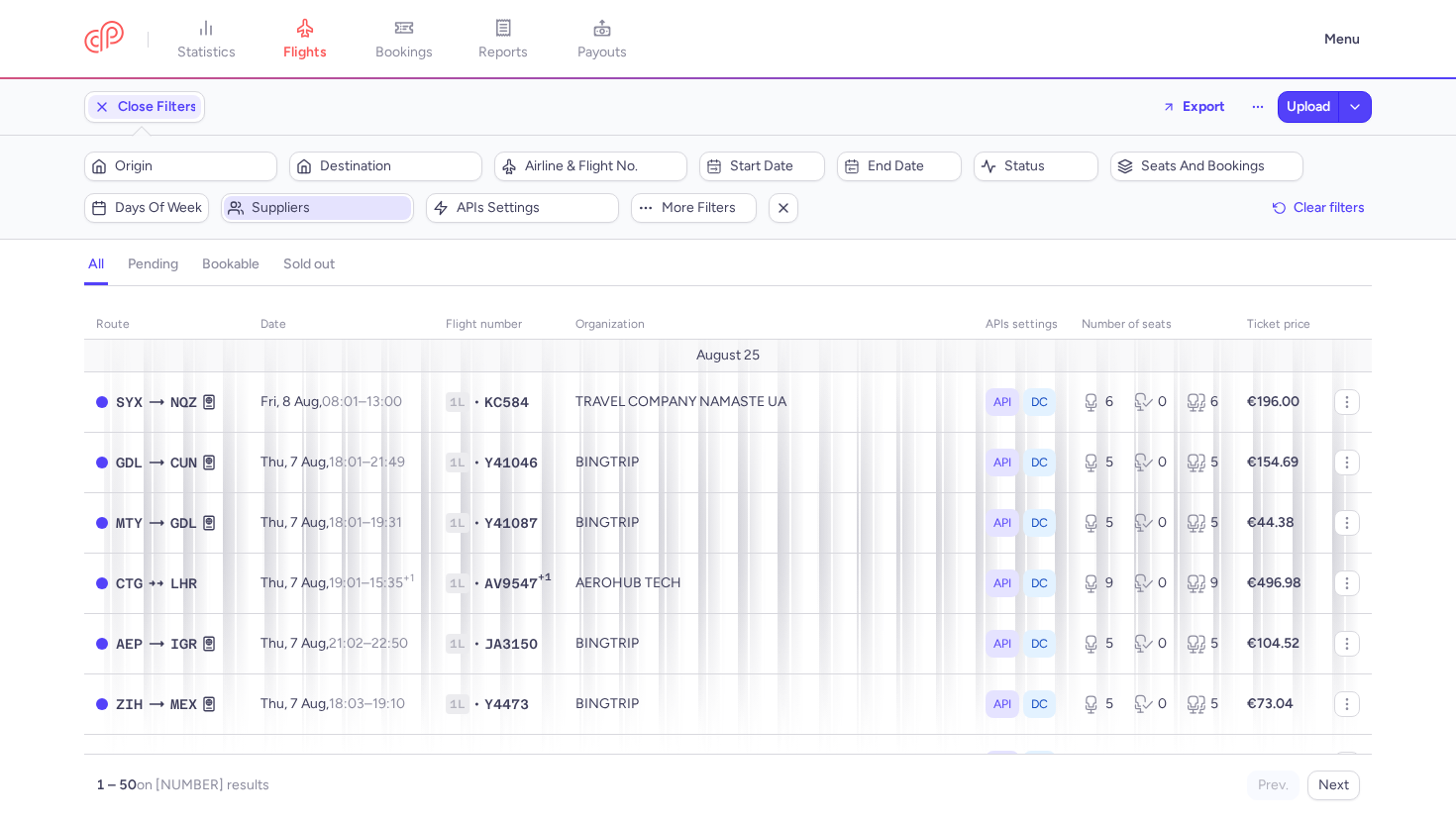 click on "Suppliers" at bounding box center [317, 208] 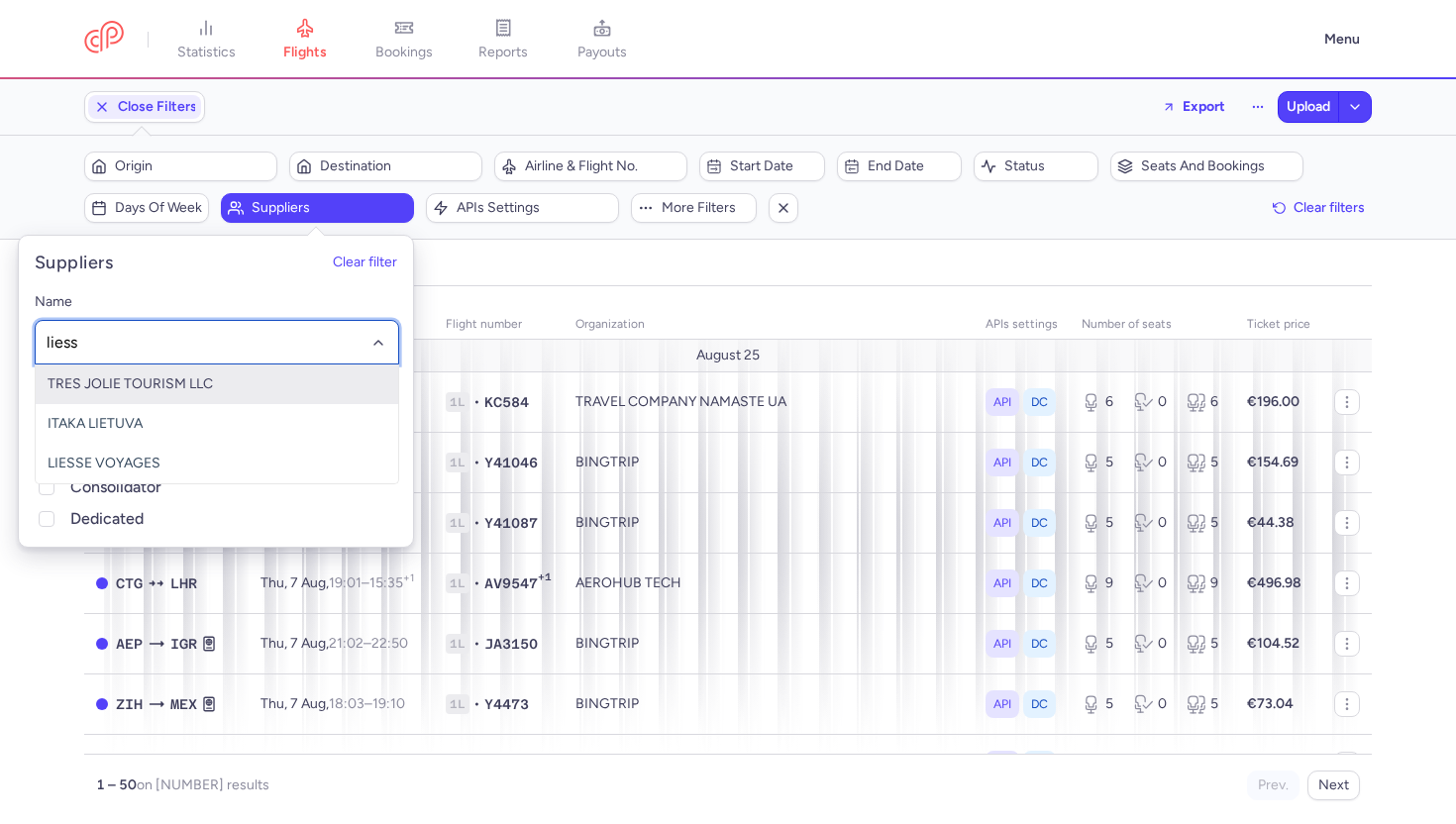 type on "liesse" 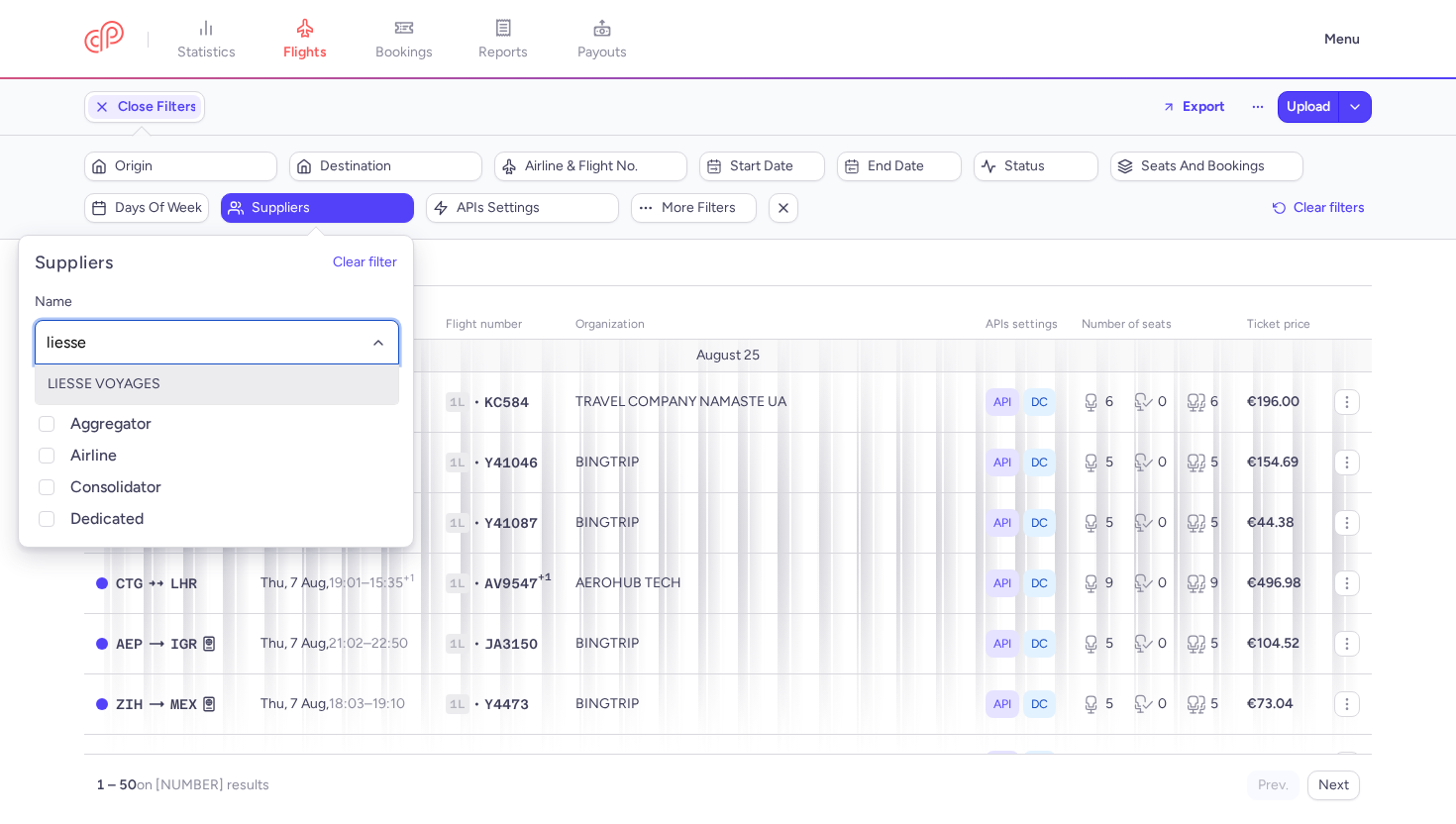 click on "LIESSE VOYAGES" at bounding box center (217, 384) 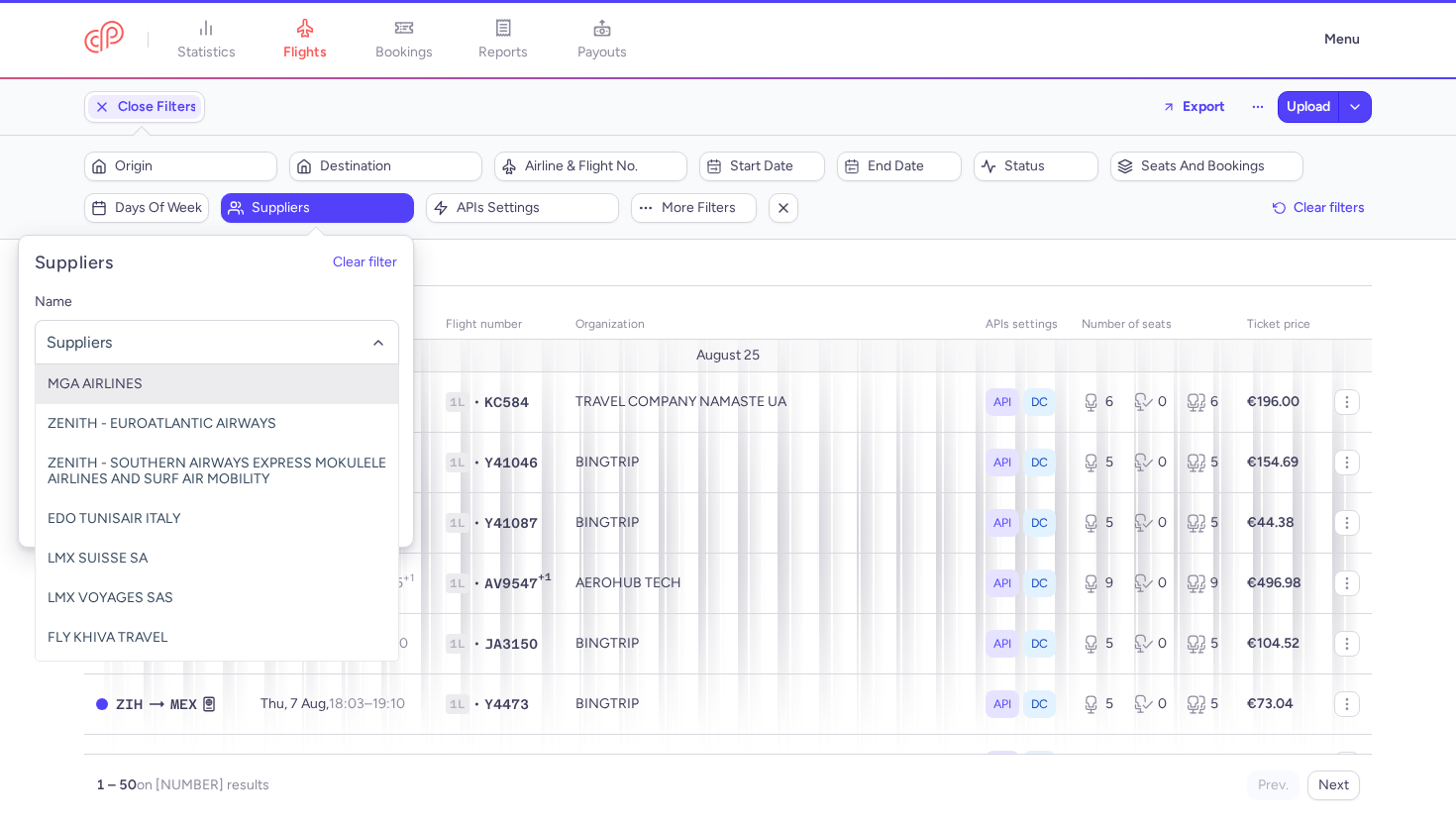 click on "all pending bookable sold out" at bounding box center (728, 268) 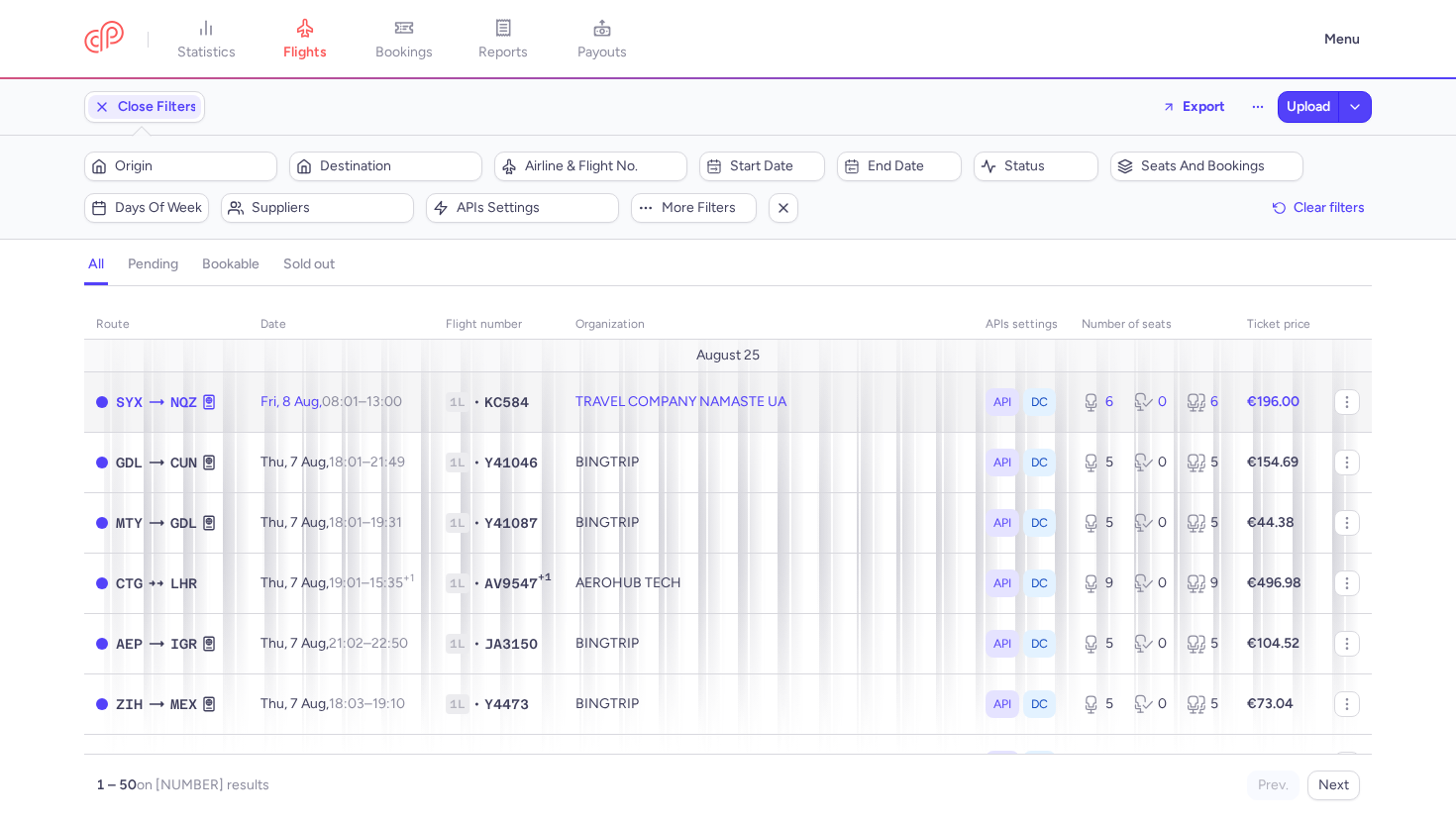 click on "1L" at bounding box center [458, 402] 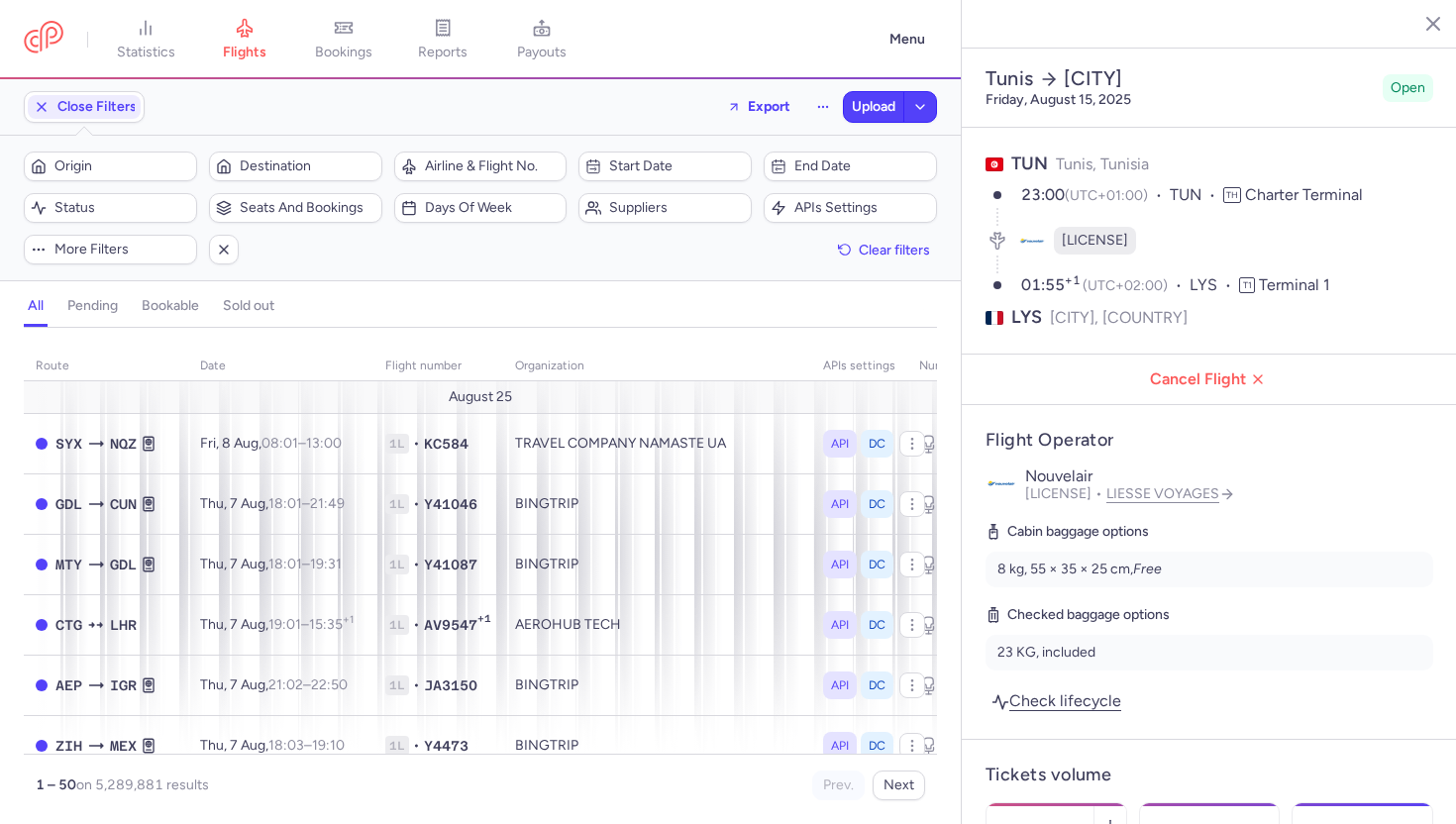 select on "days" 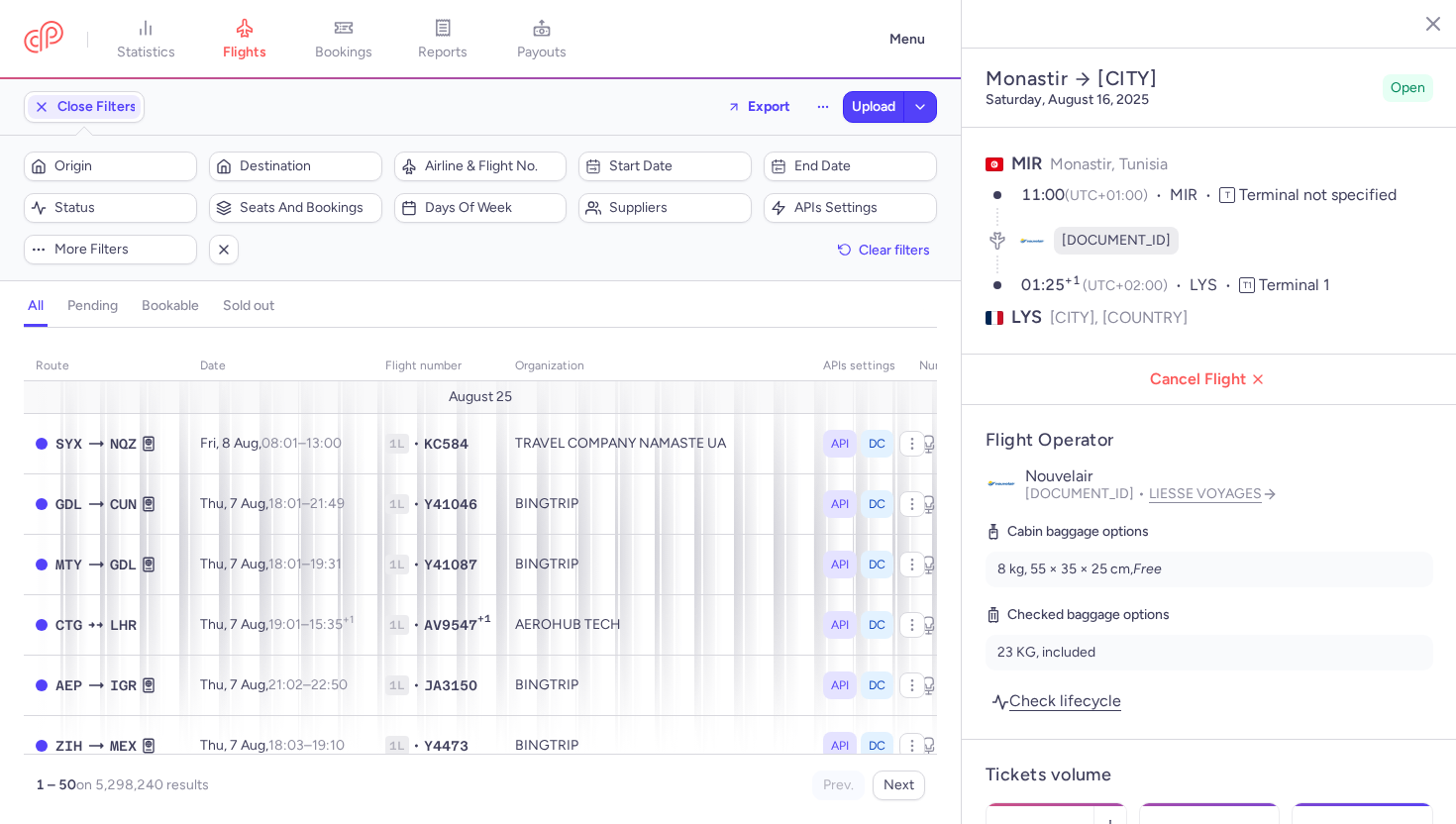 select on "days" 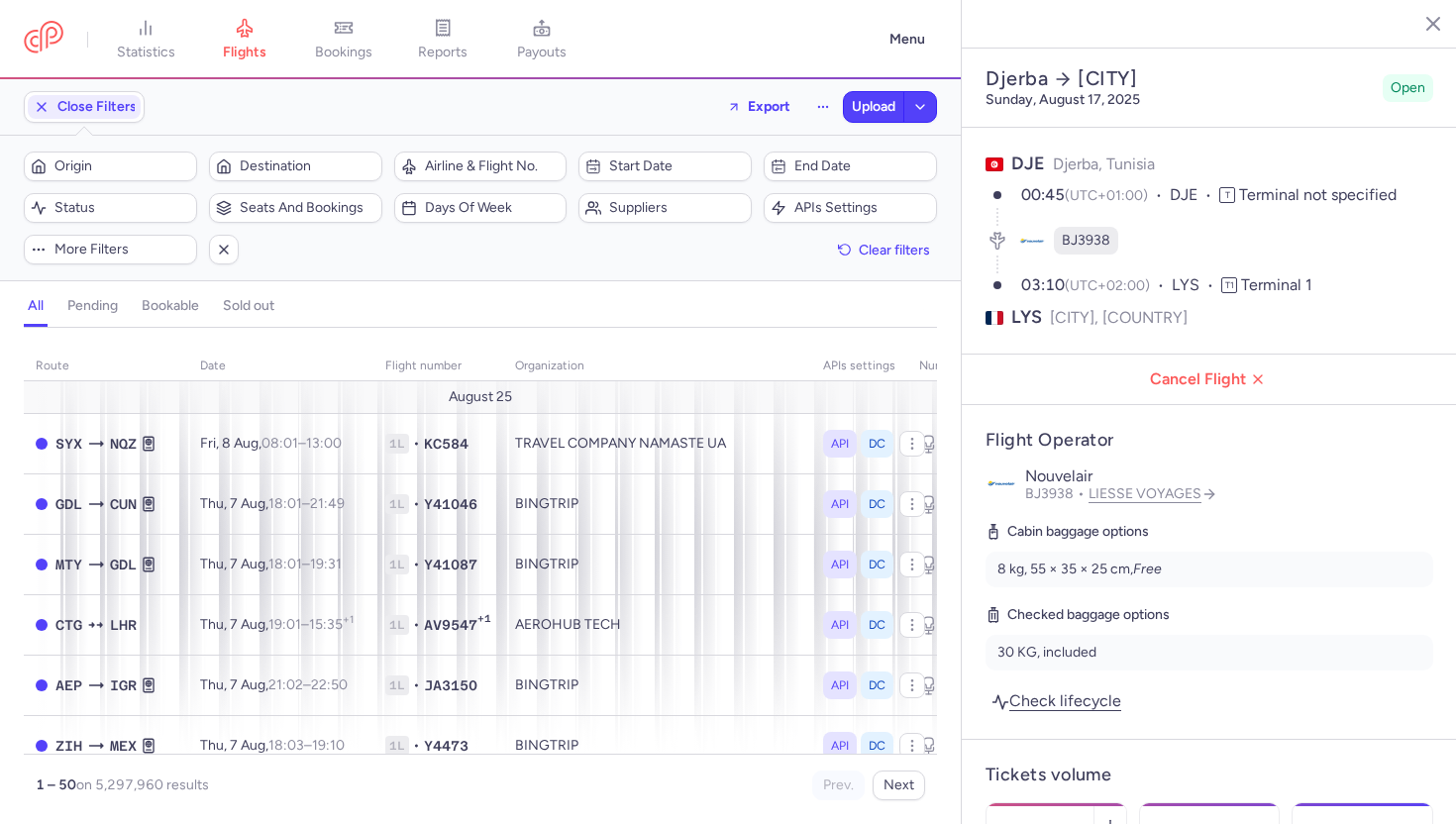 select on "days" 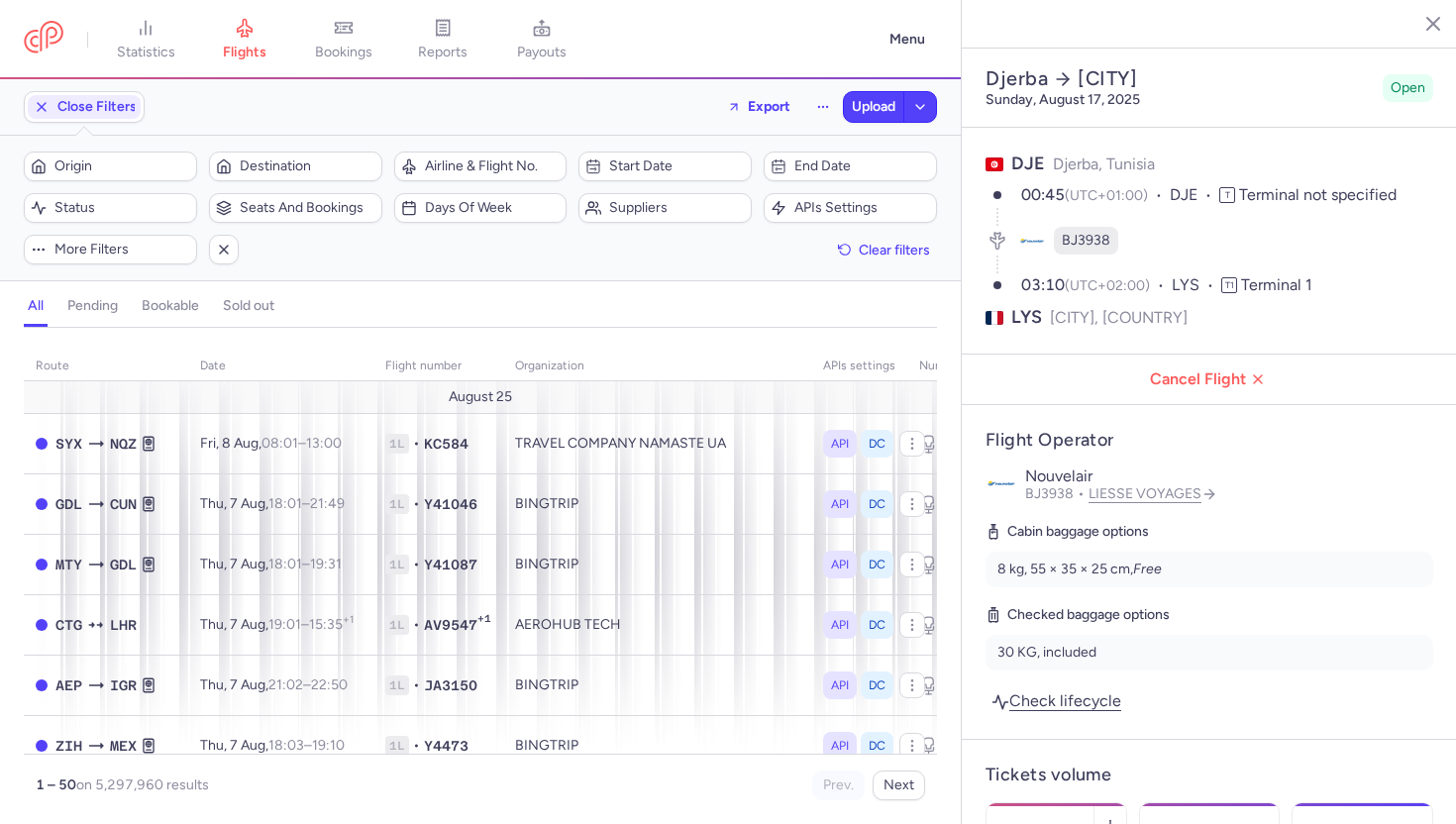 type 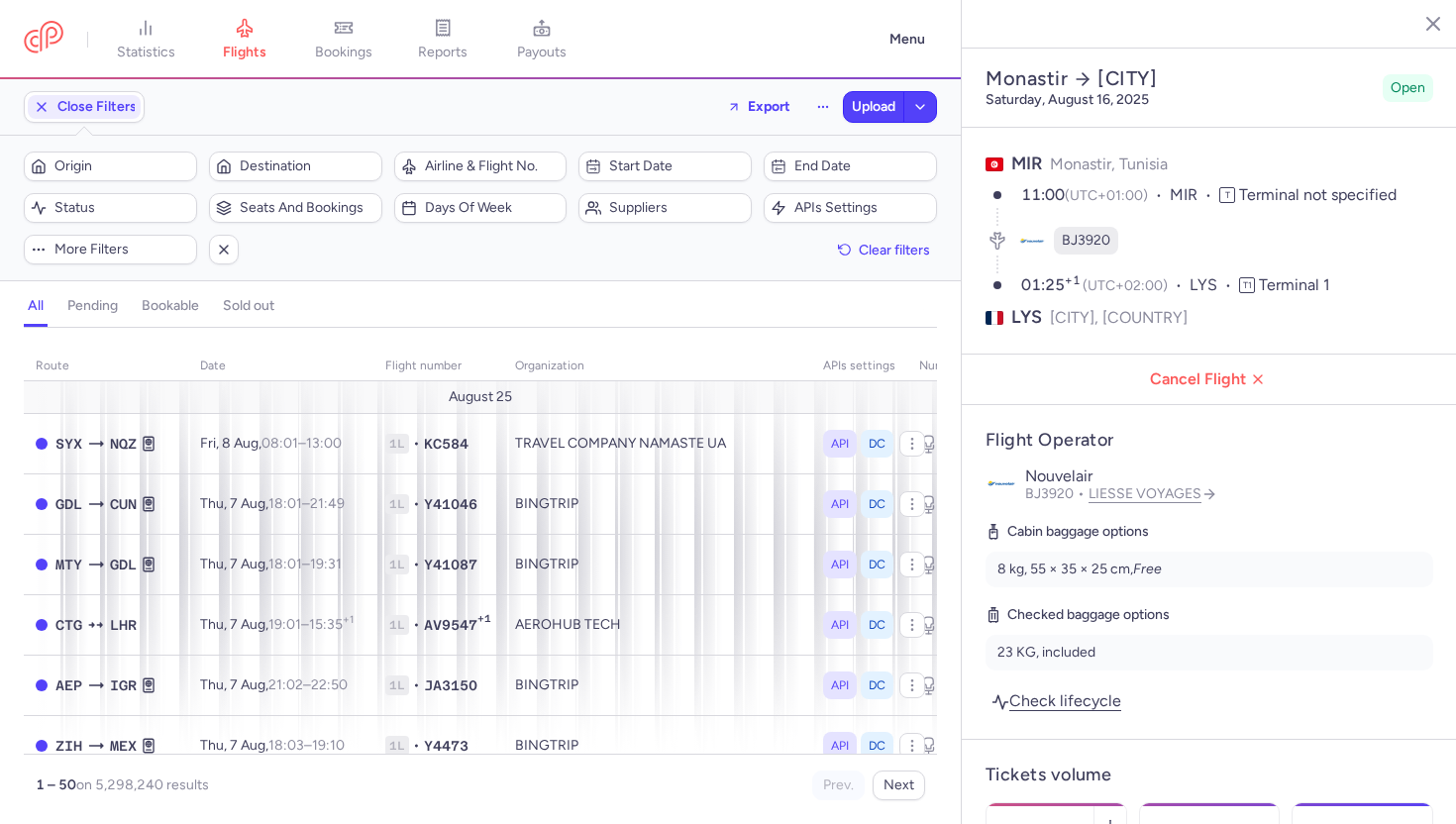 select on "days" 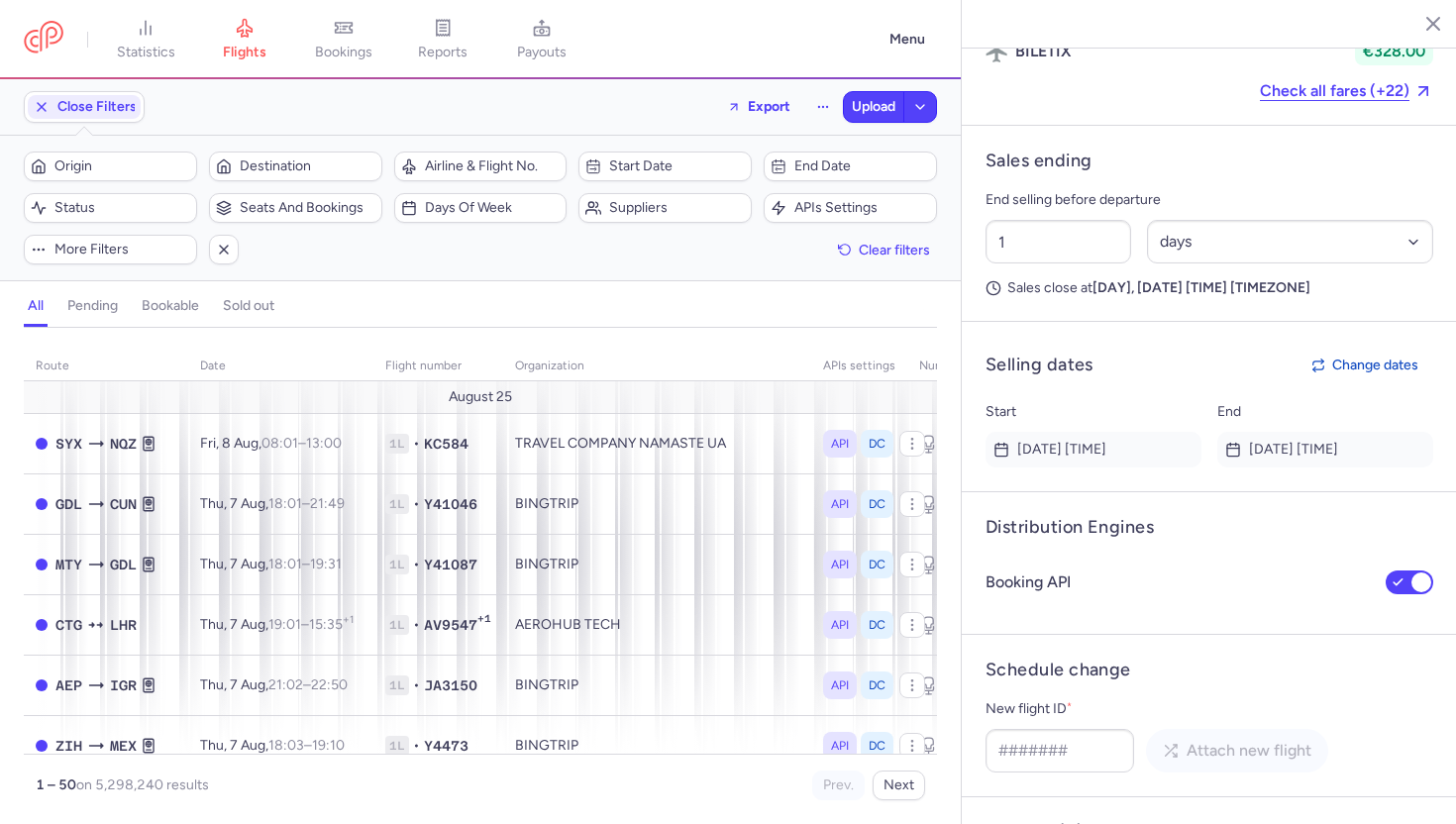 scroll, scrollTop: 1283, scrollLeft: 0, axis: vertical 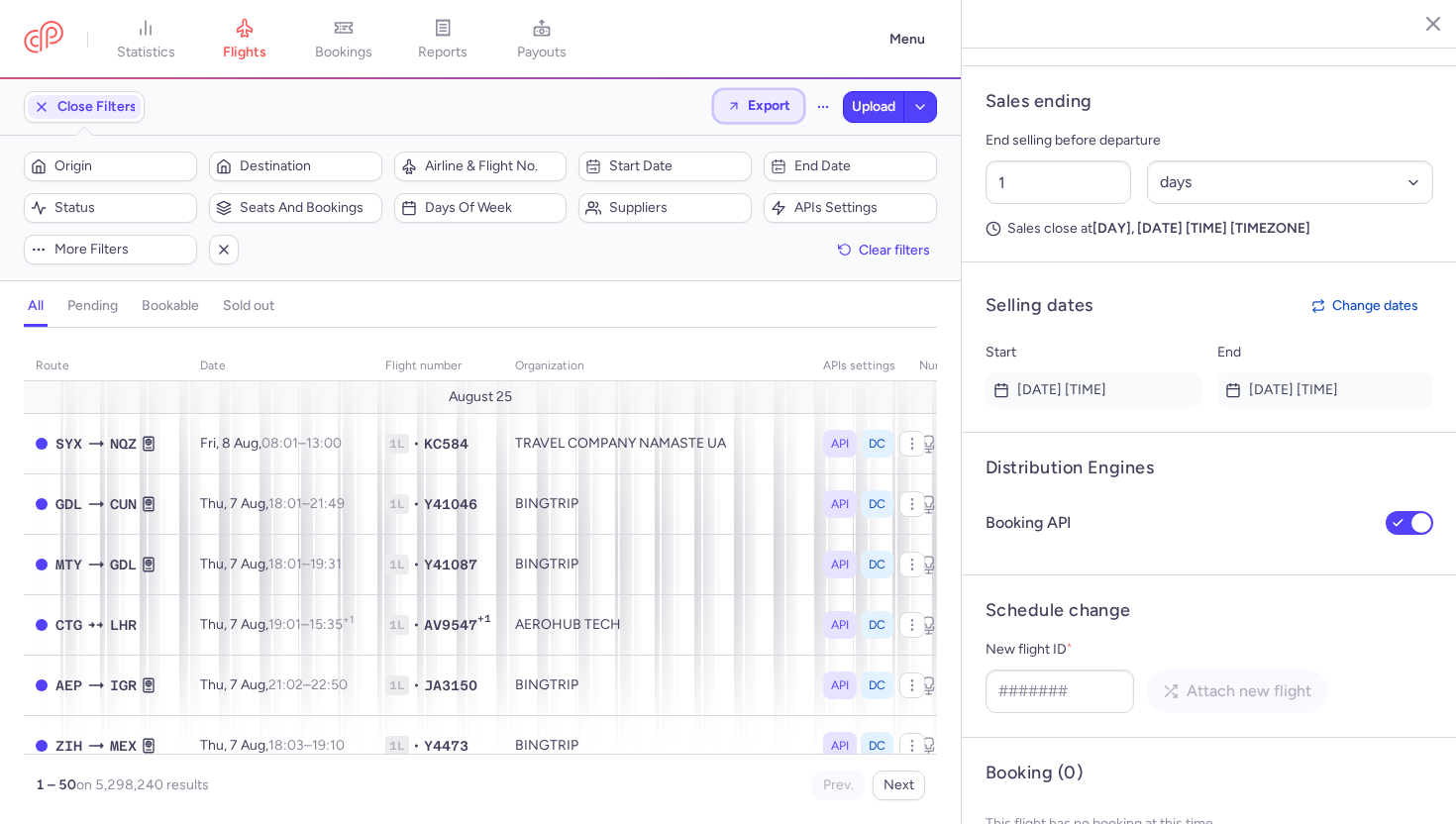 click on "Export" at bounding box center [759, 106] 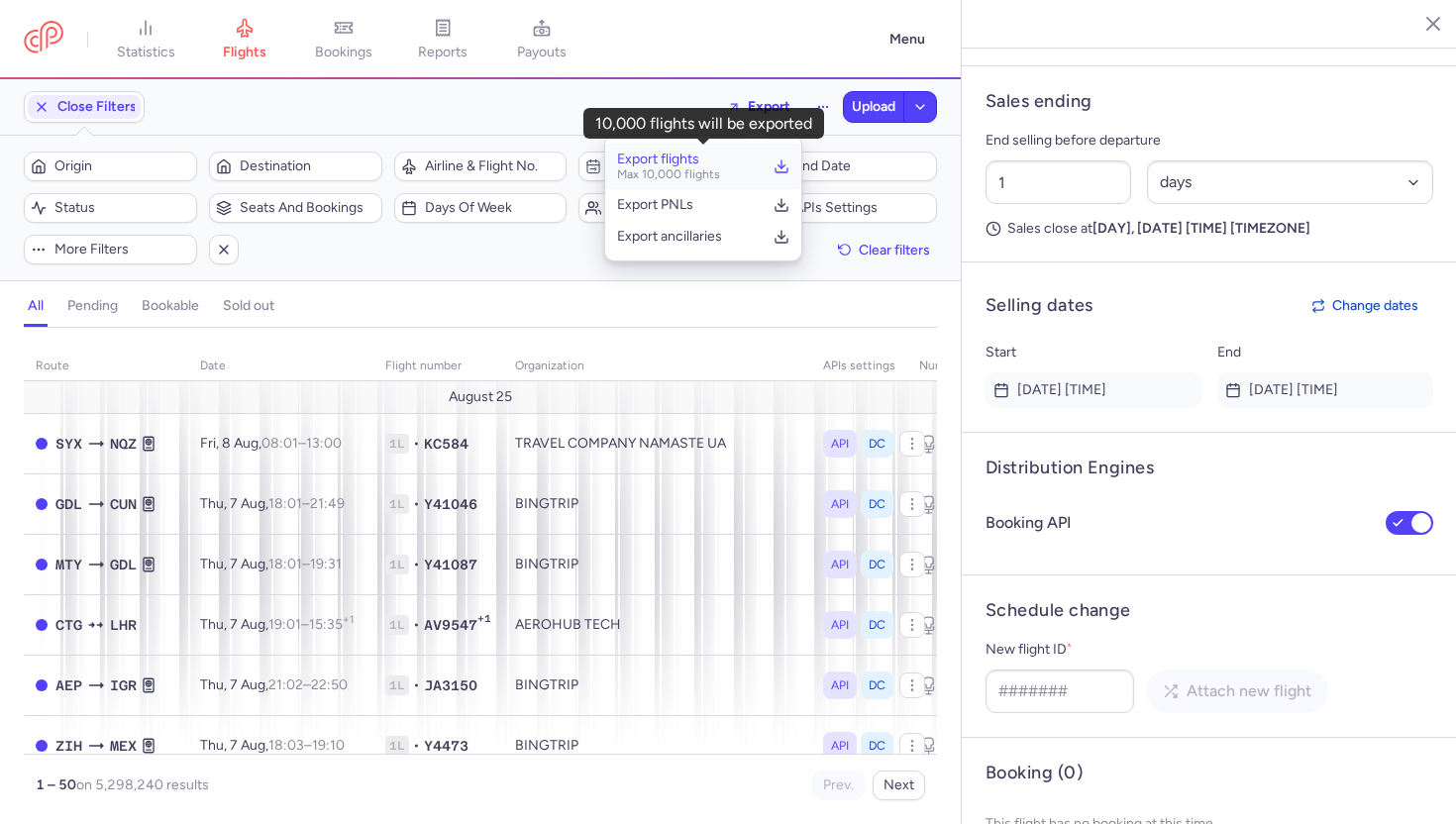 click on "Max 10,000 flights" at bounding box center (669, 174) 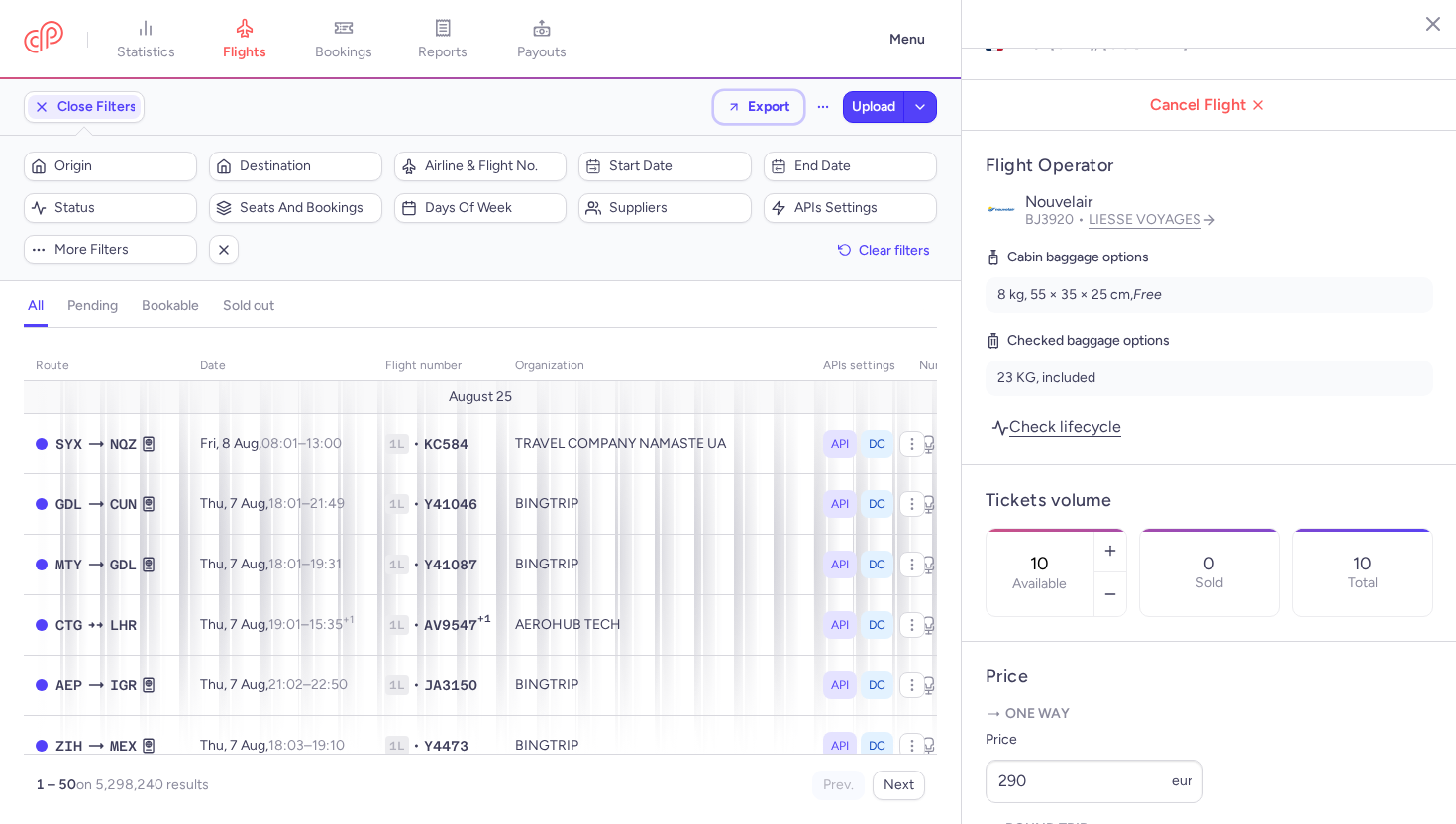 scroll, scrollTop: 0, scrollLeft: 0, axis: both 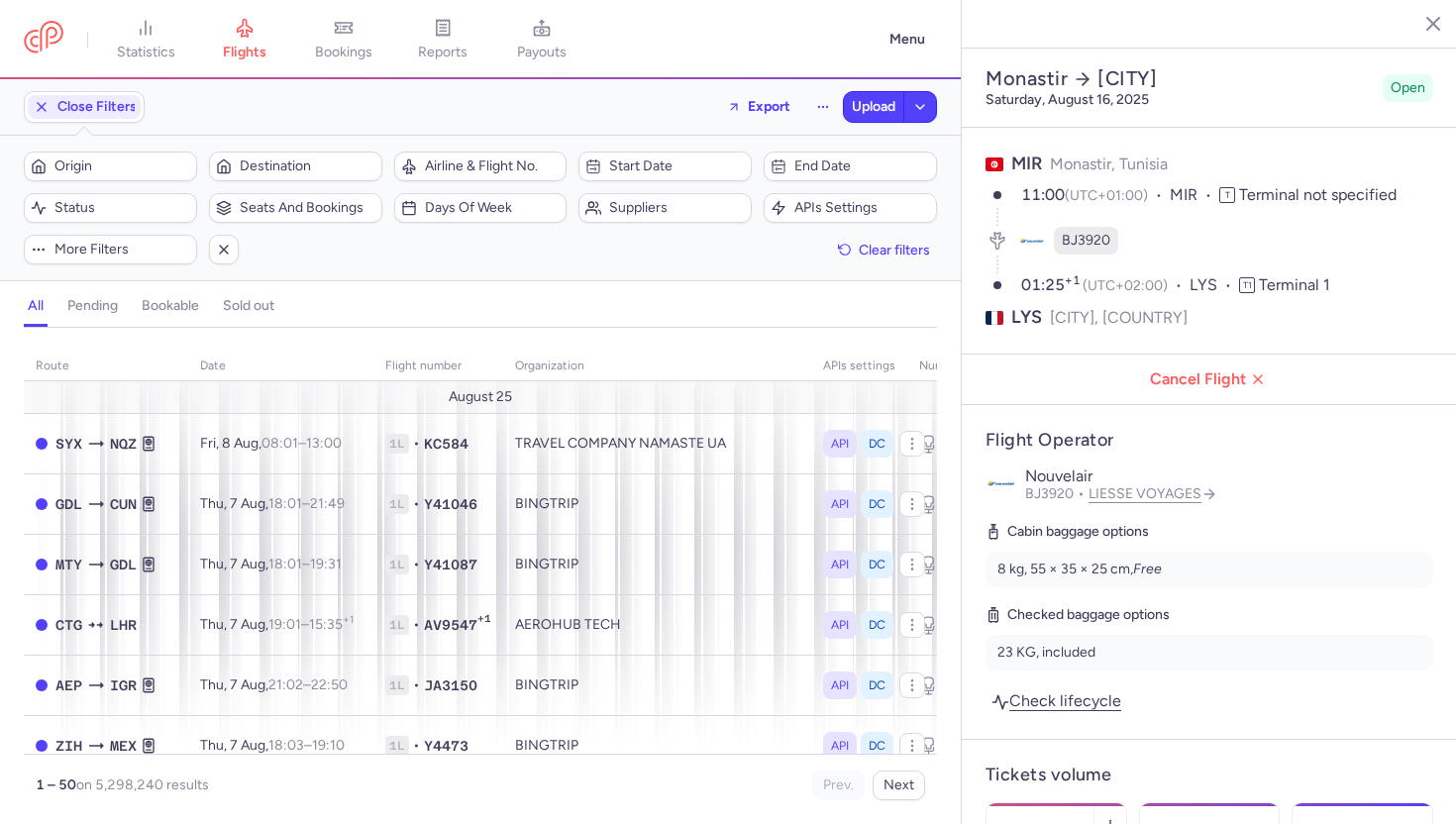 click on "statistics flights bookings reports payouts" at bounding box center (451, 40) 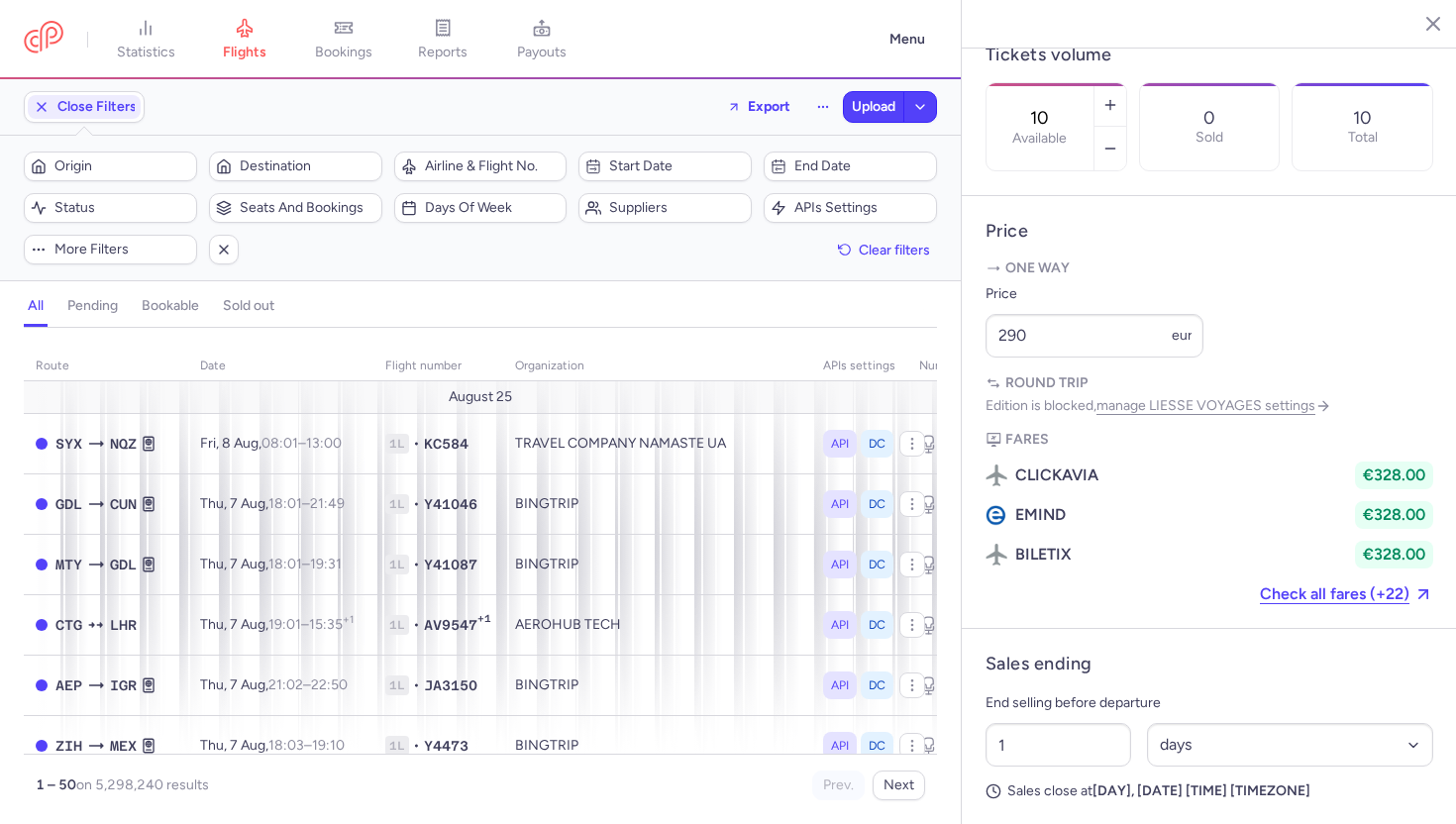 scroll, scrollTop: 0, scrollLeft: 0, axis: both 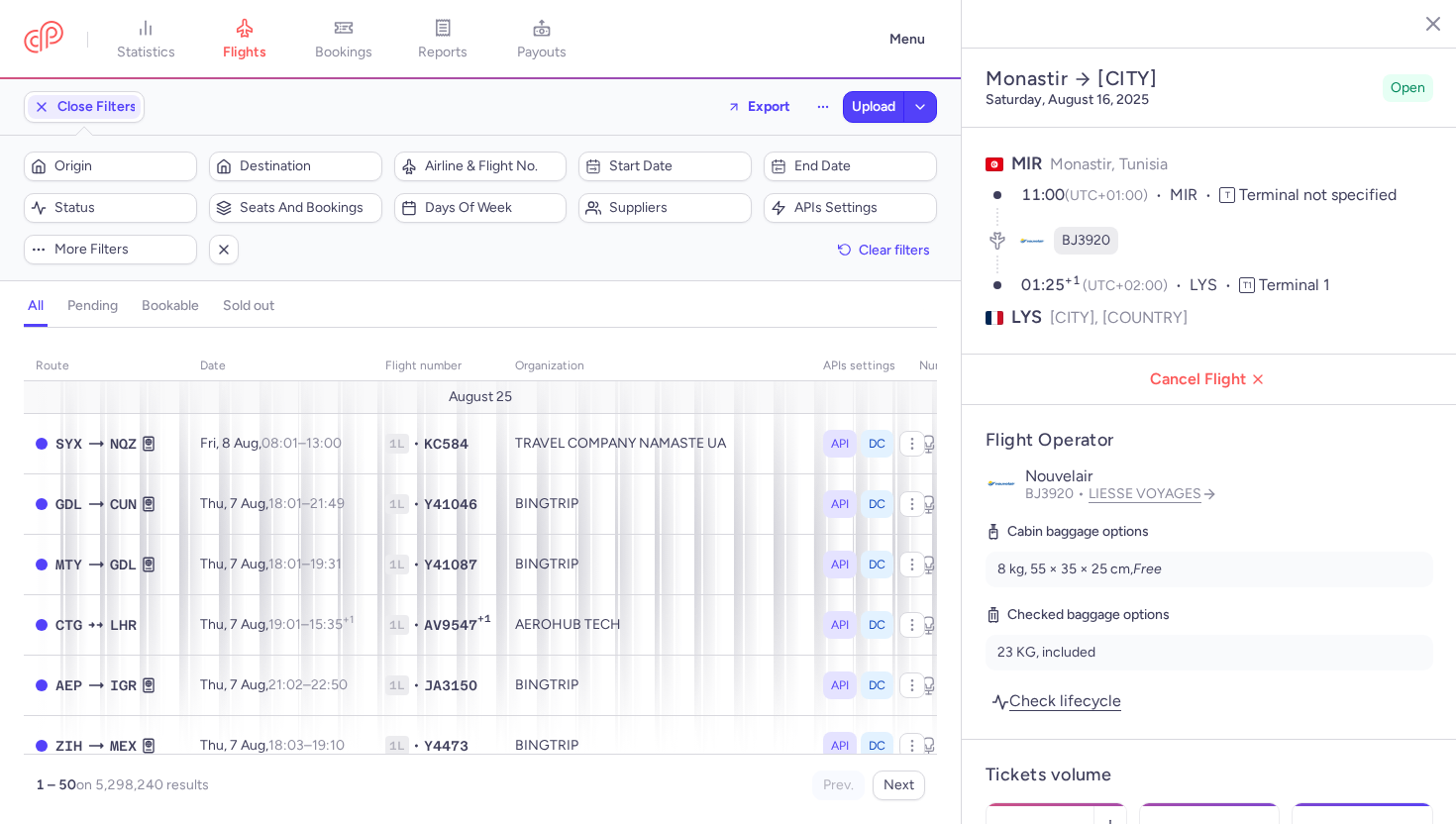 click on "BJ3920" at bounding box center (1209, 241) 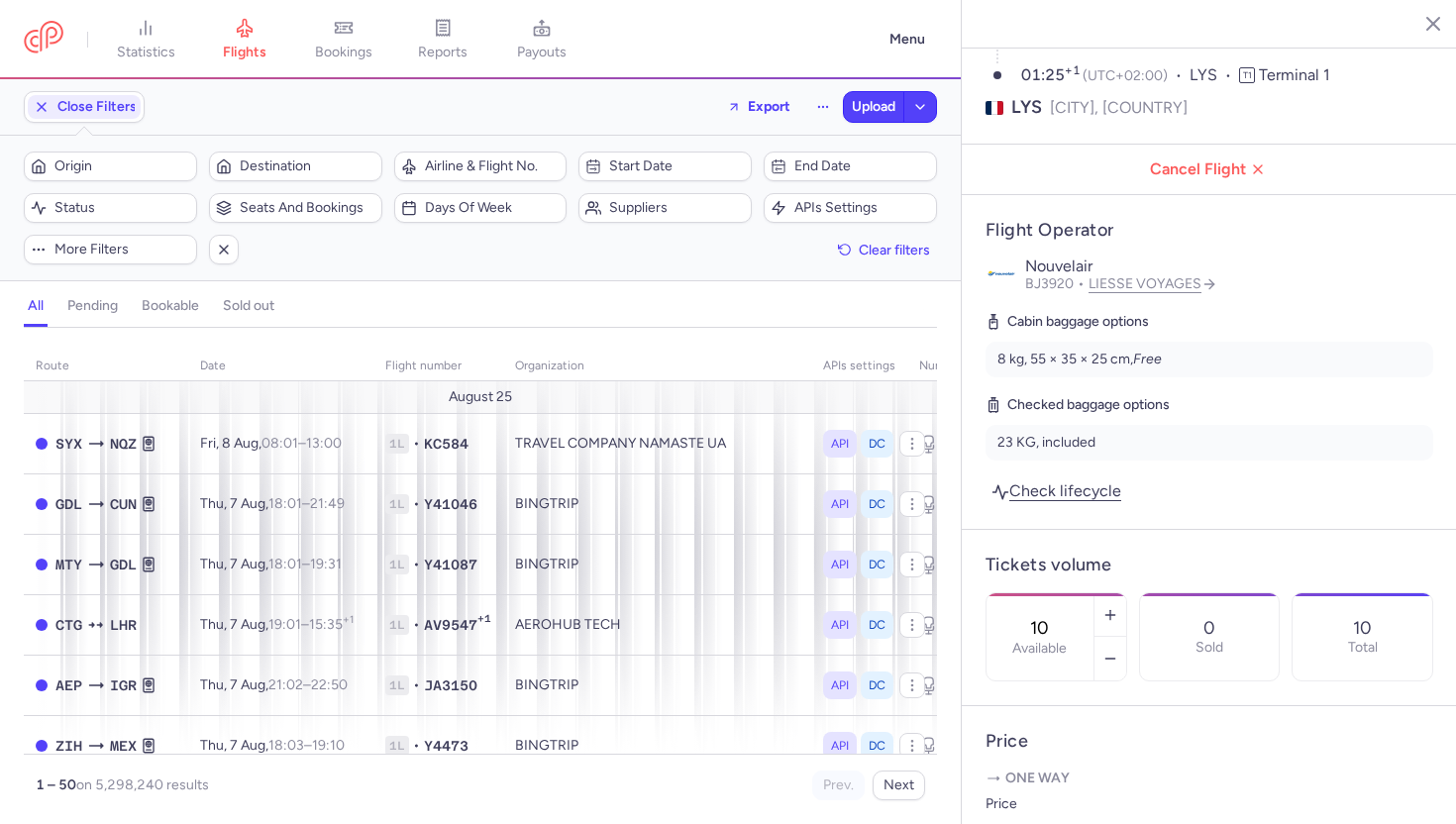 click on "23 KG, included" 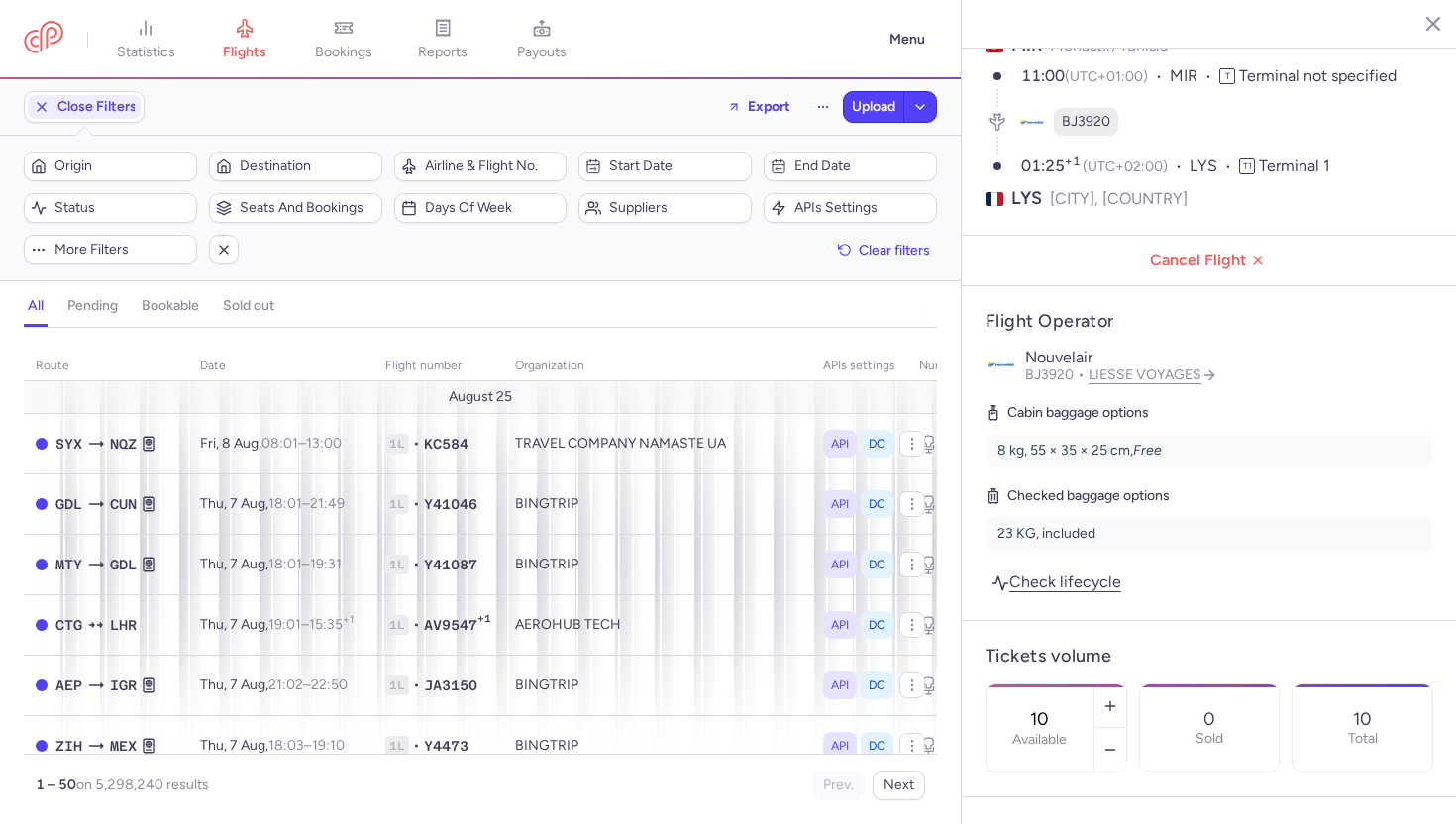 scroll, scrollTop: 100, scrollLeft: 0, axis: vertical 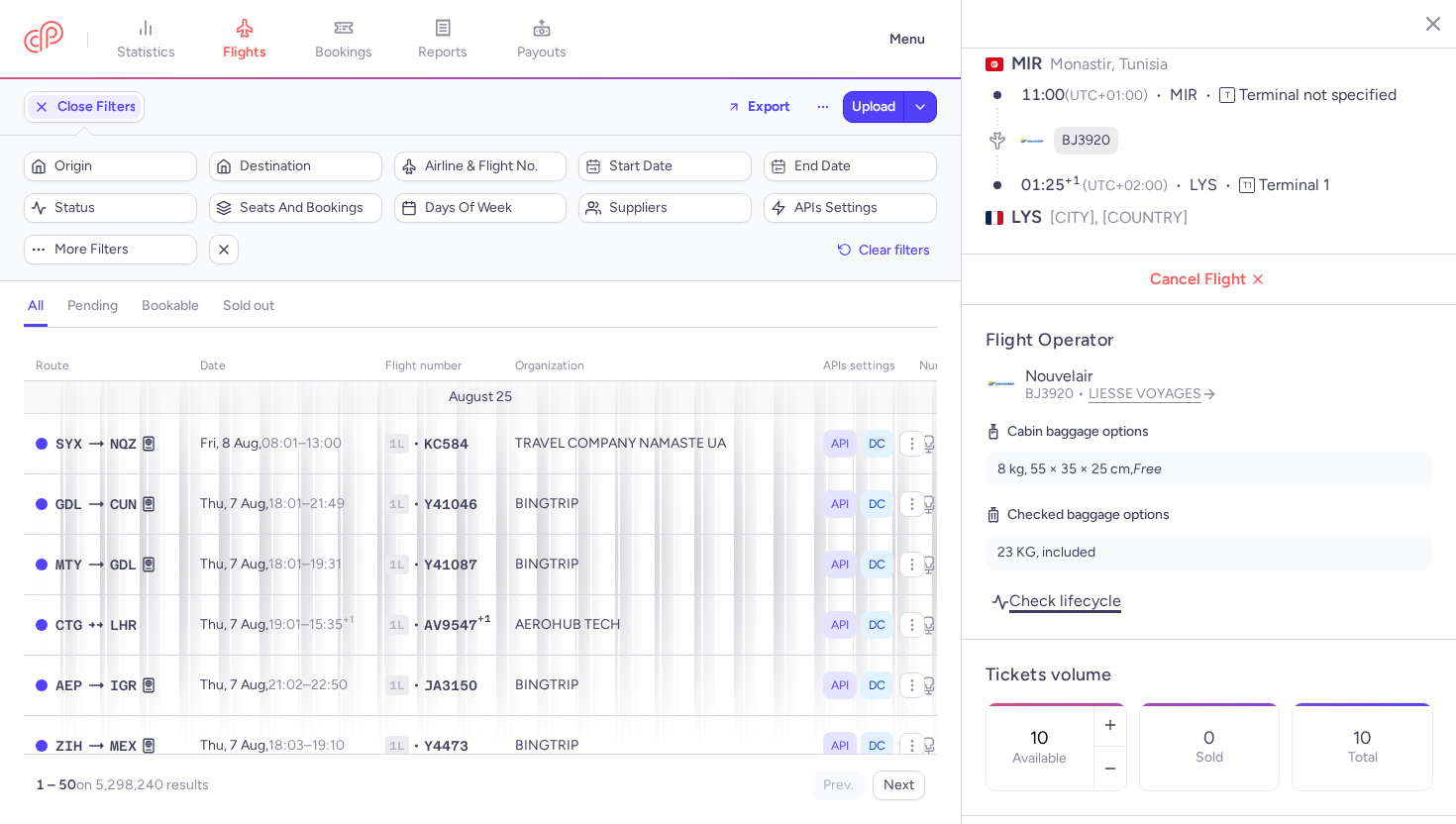 click on "Check lifecycle" at bounding box center (1056, 600) 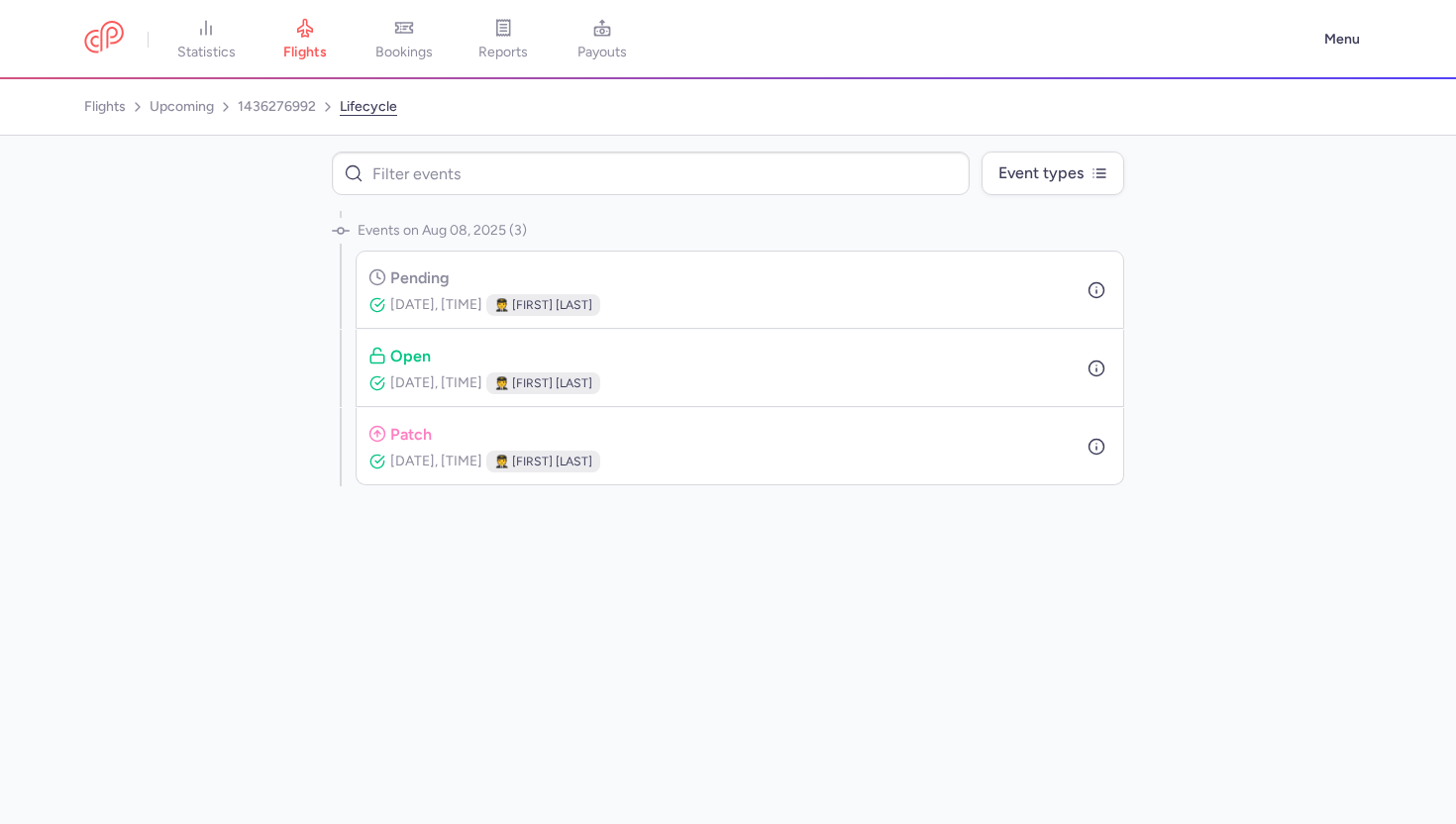 select on "days" 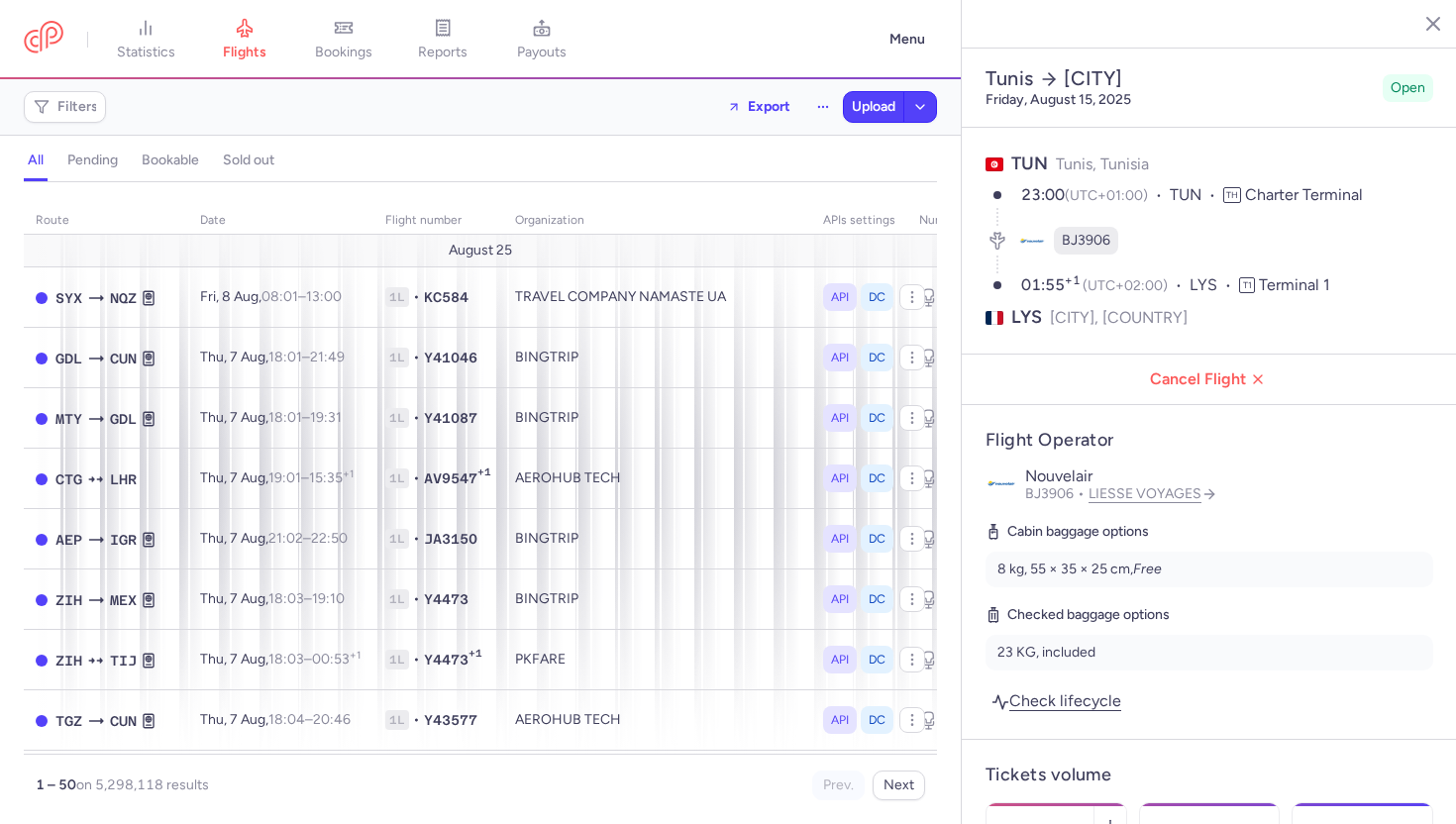 select on "days" 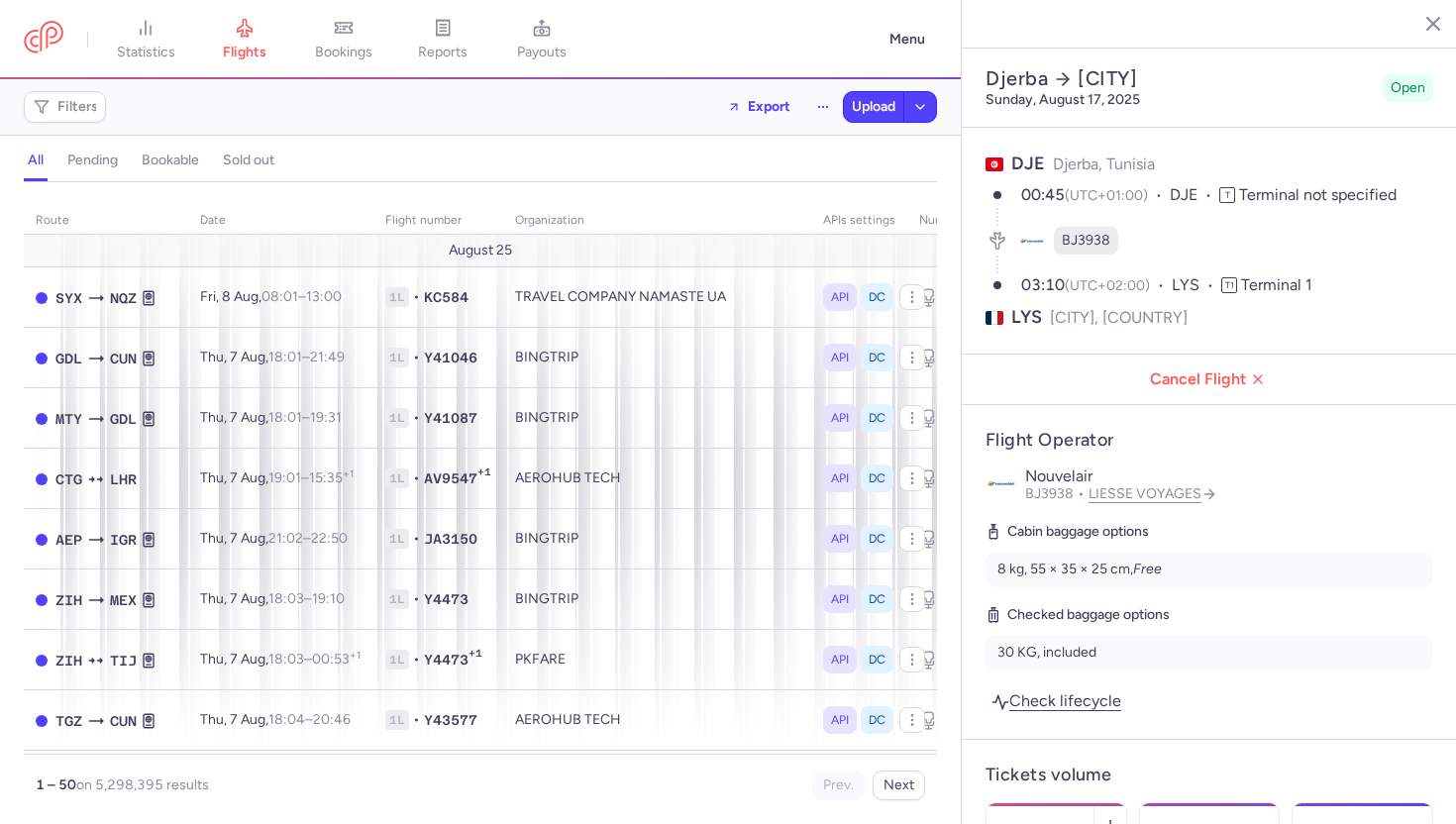 select on "days" 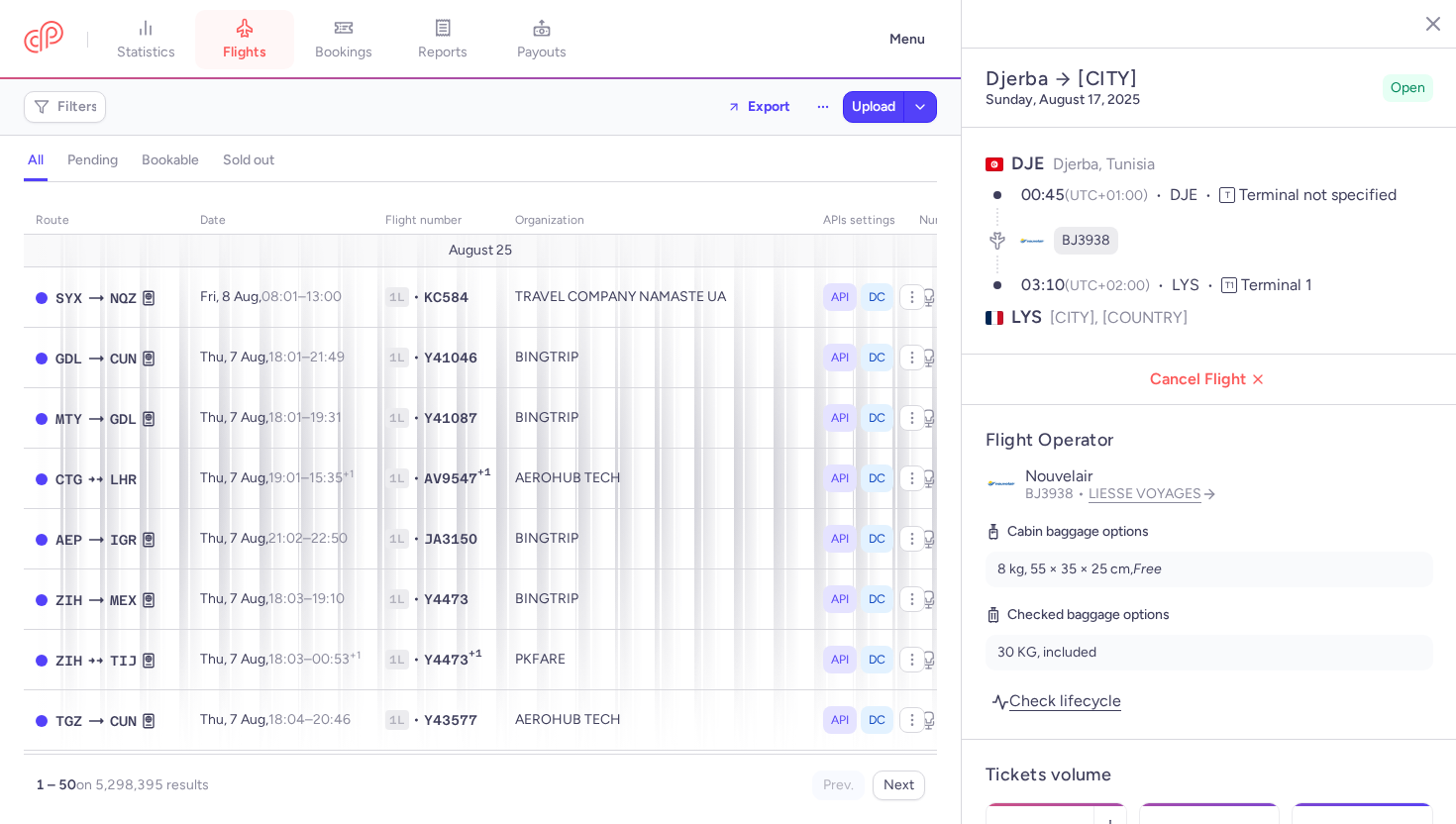click on "flights" at bounding box center (245, 52) 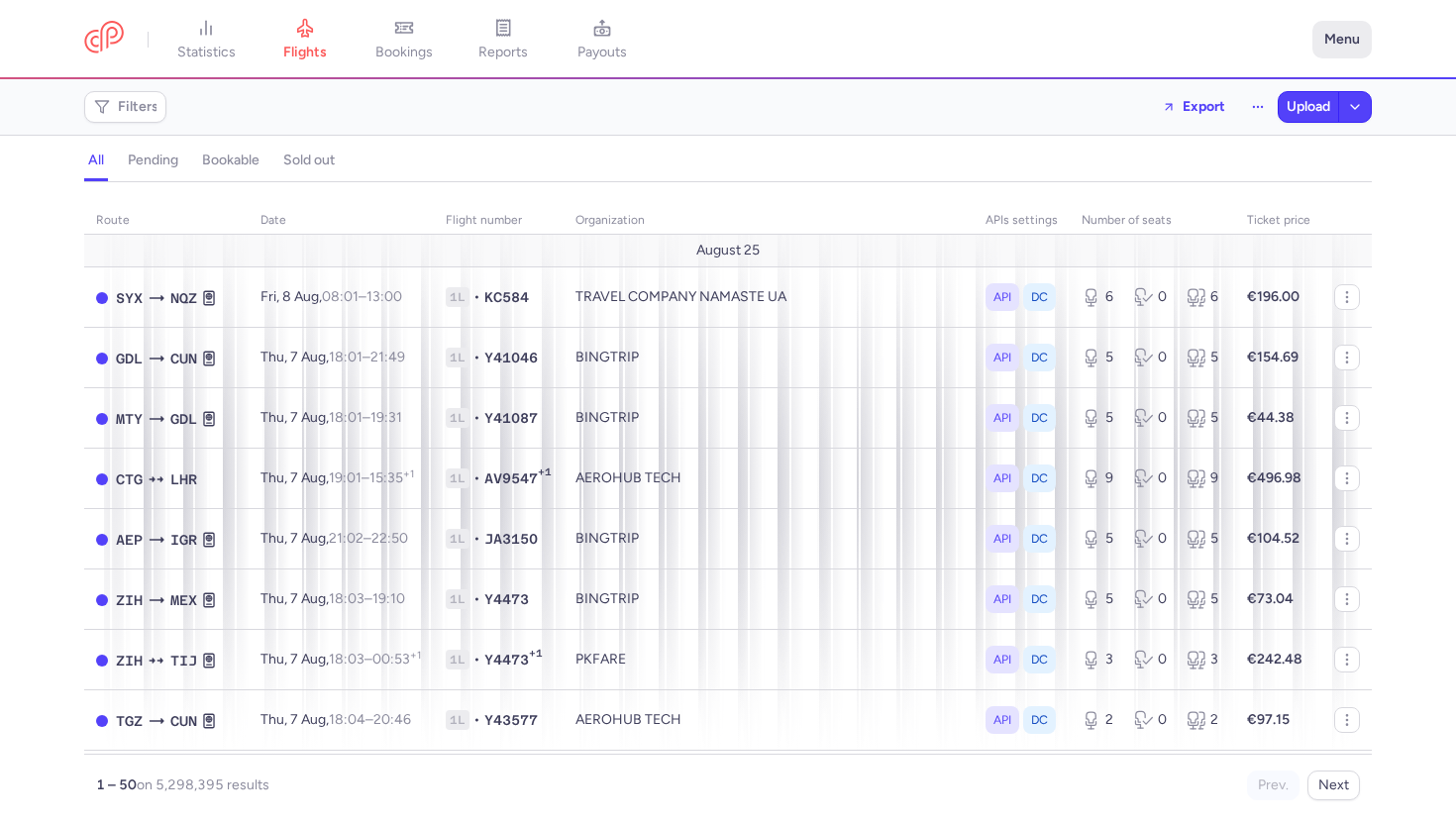 click on "Menu" at bounding box center [1342, 40] 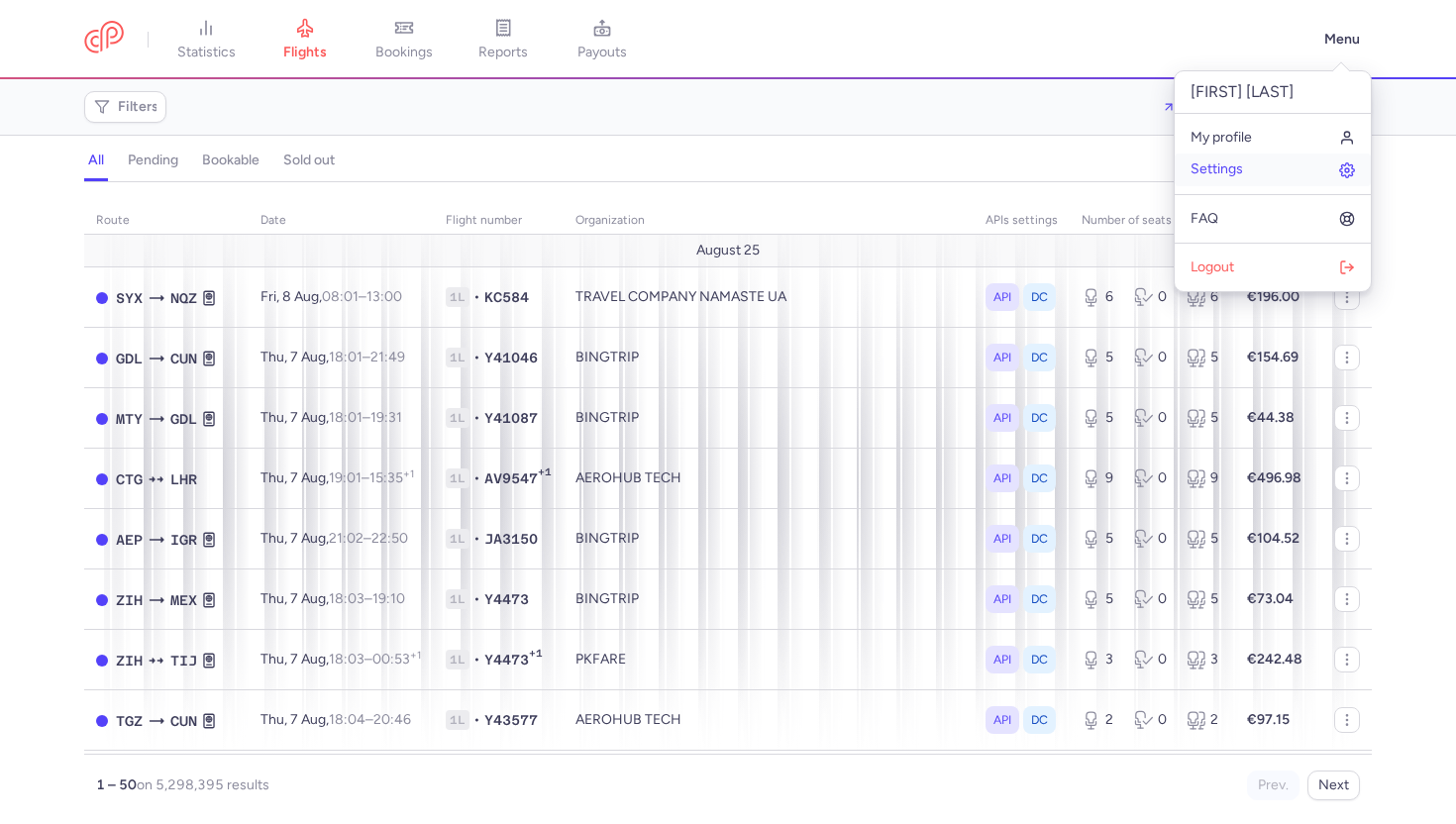 click on "Settings" at bounding box center [1273, 169] 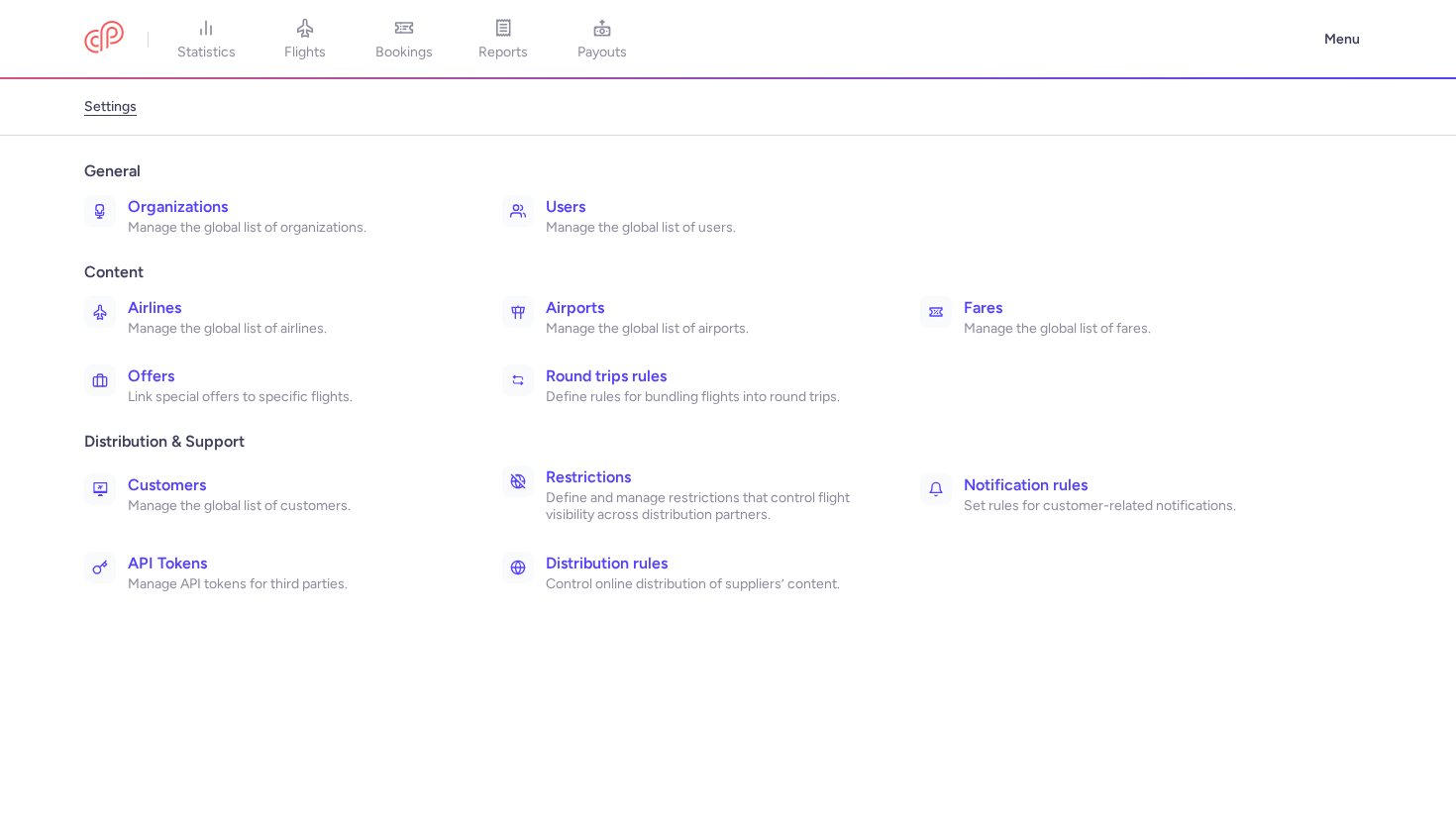 click on "Control online distribution of suppliers’ content." at bounding box center (711, 584) 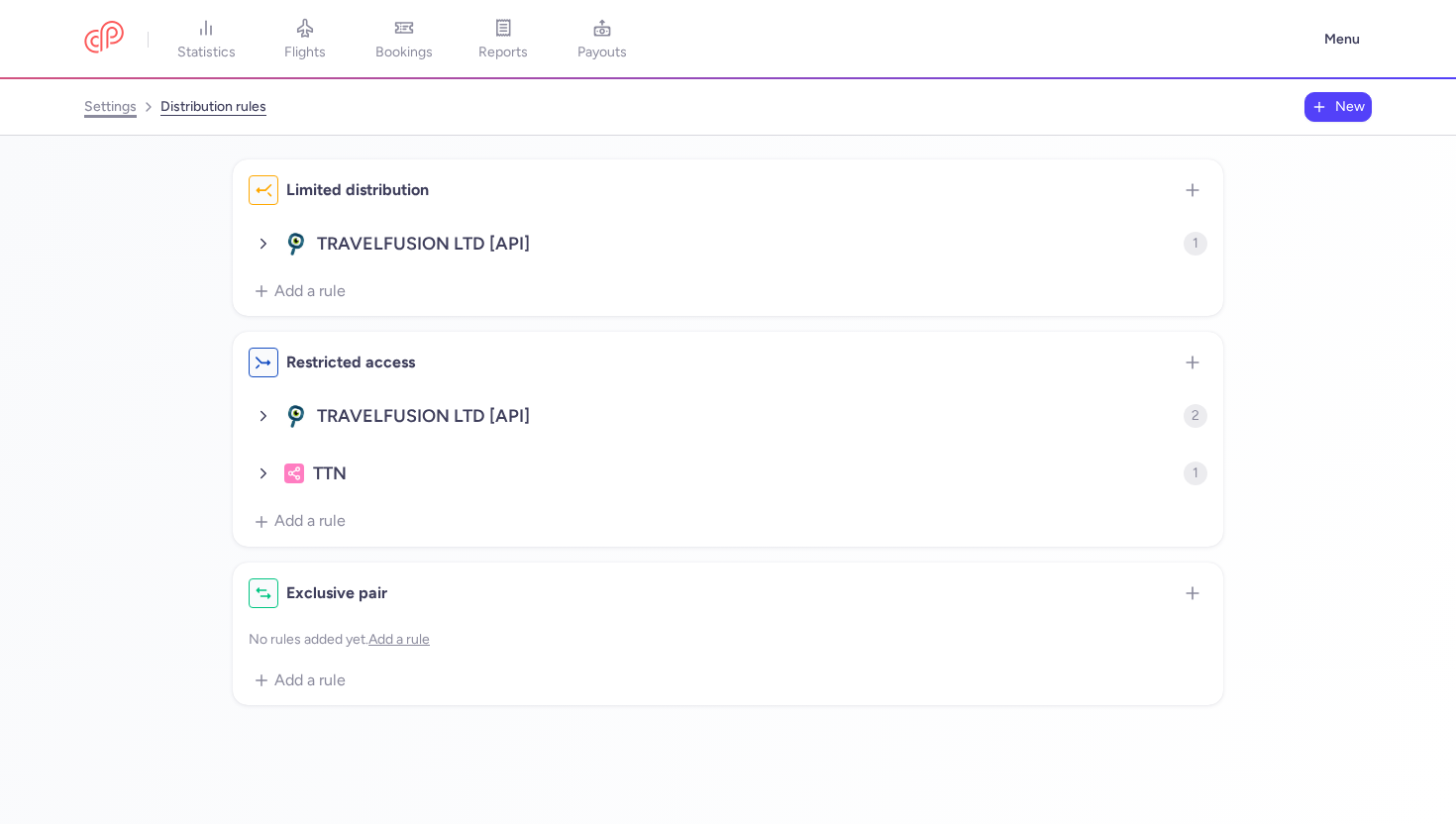 click on "settings" at bounding box center [110, 107] 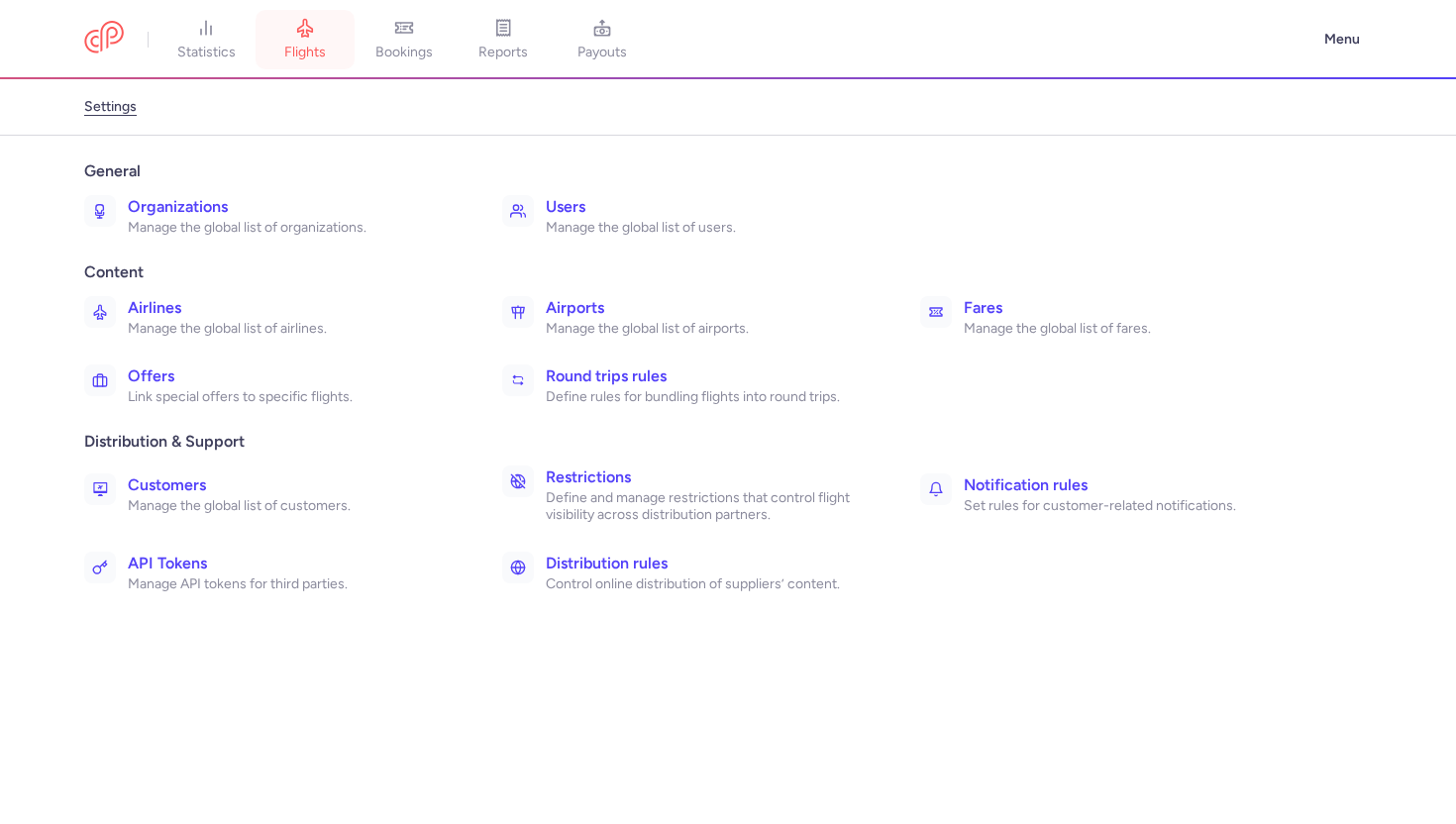 click on "flights" at bounding box center [305, 40] 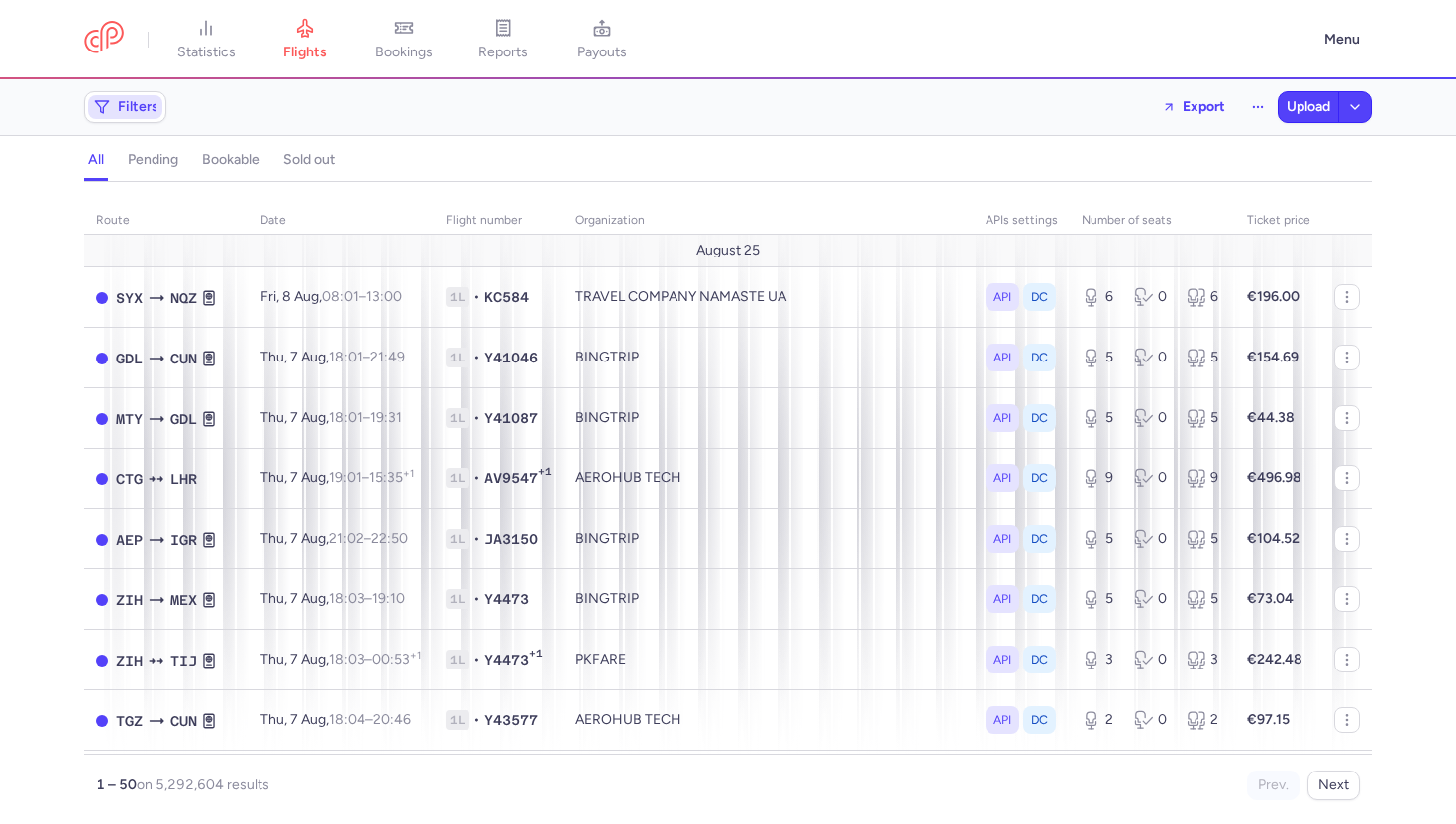 click on "Filters" at bounding box center (125, 107) 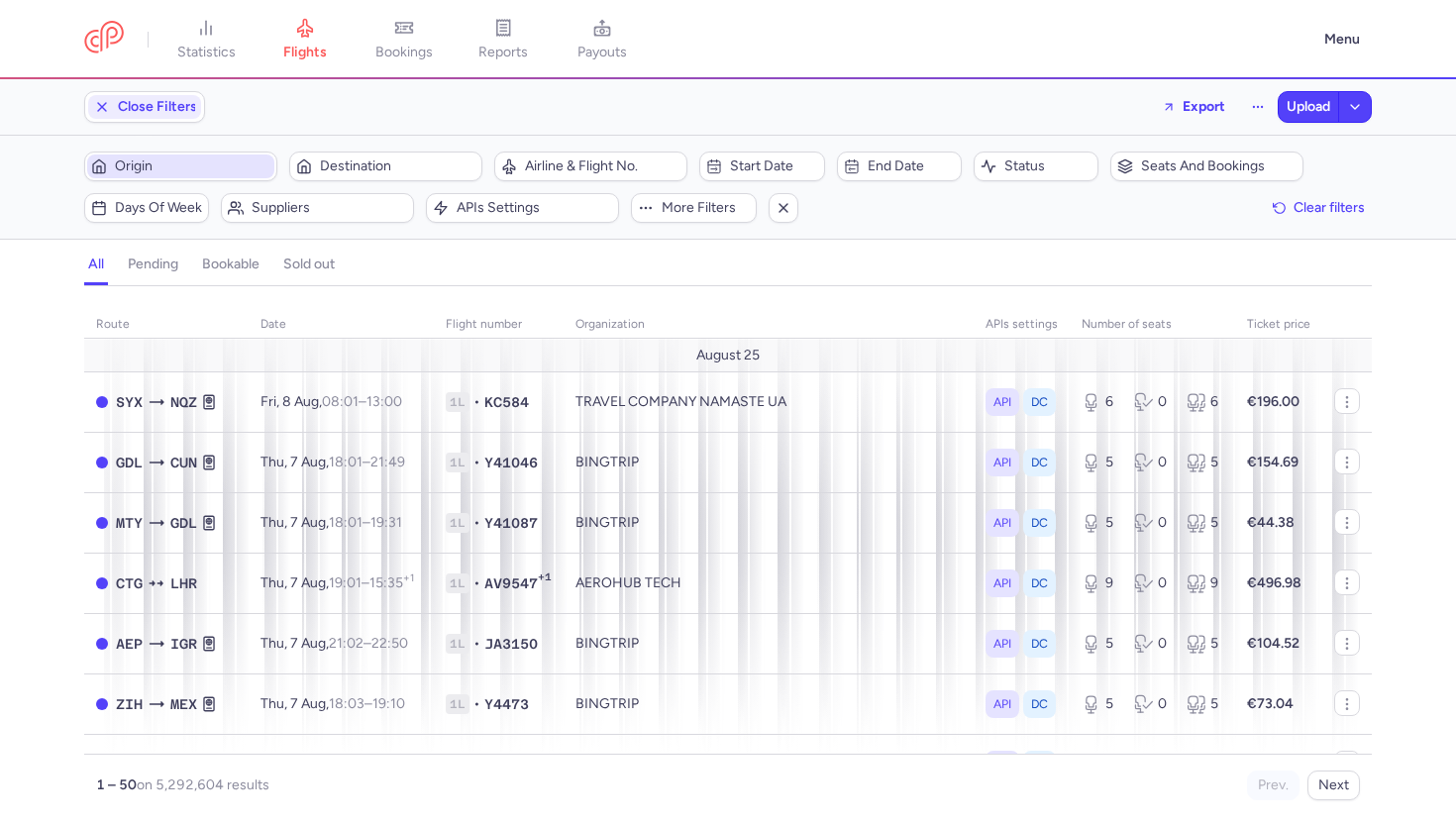 scroll, scrollTop: 0, scrollLeft: 0, axis: both 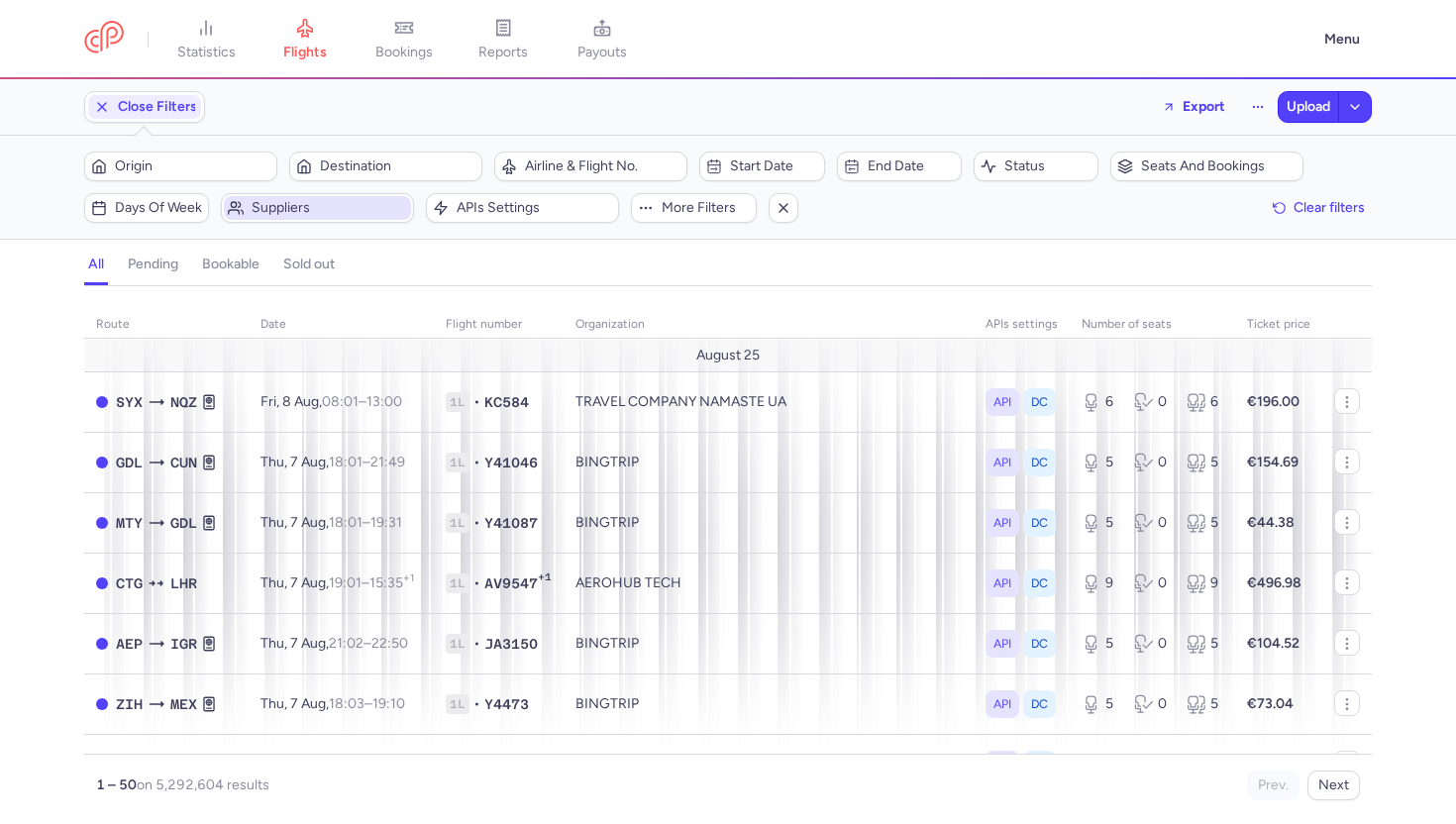 click on "Suppliers" at bounding box center (329, 208) 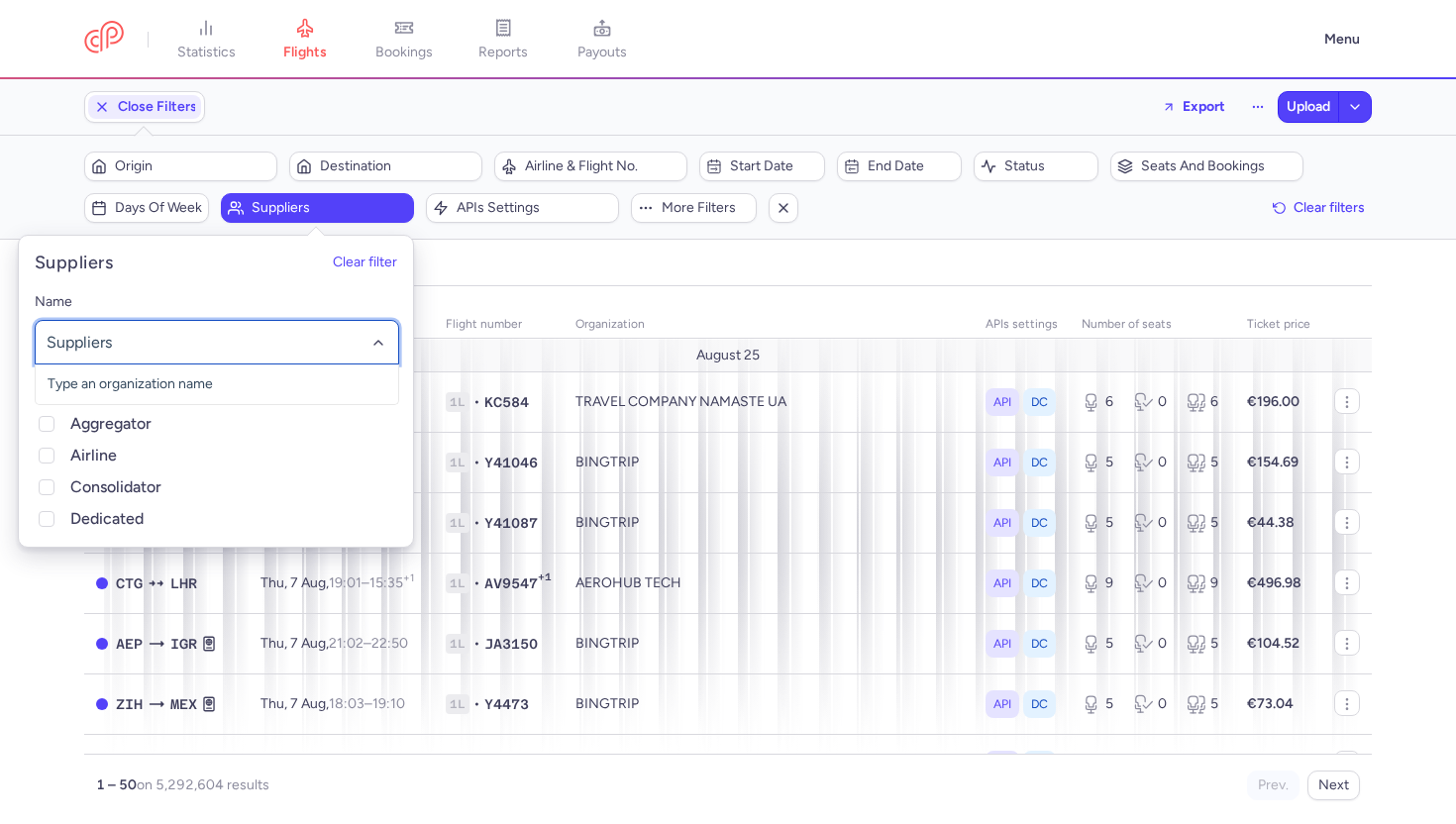 type on "m" 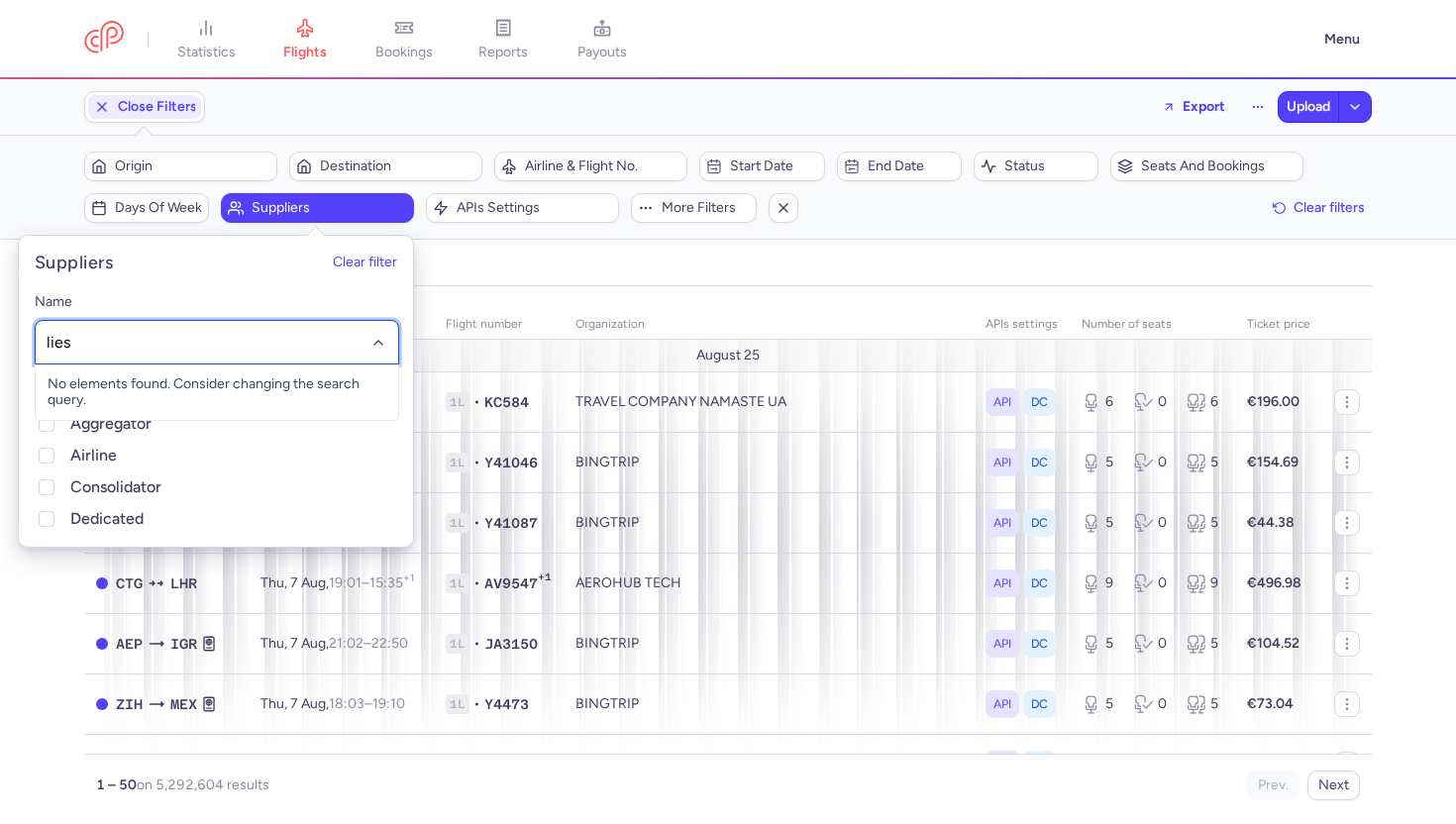 type on "liess" 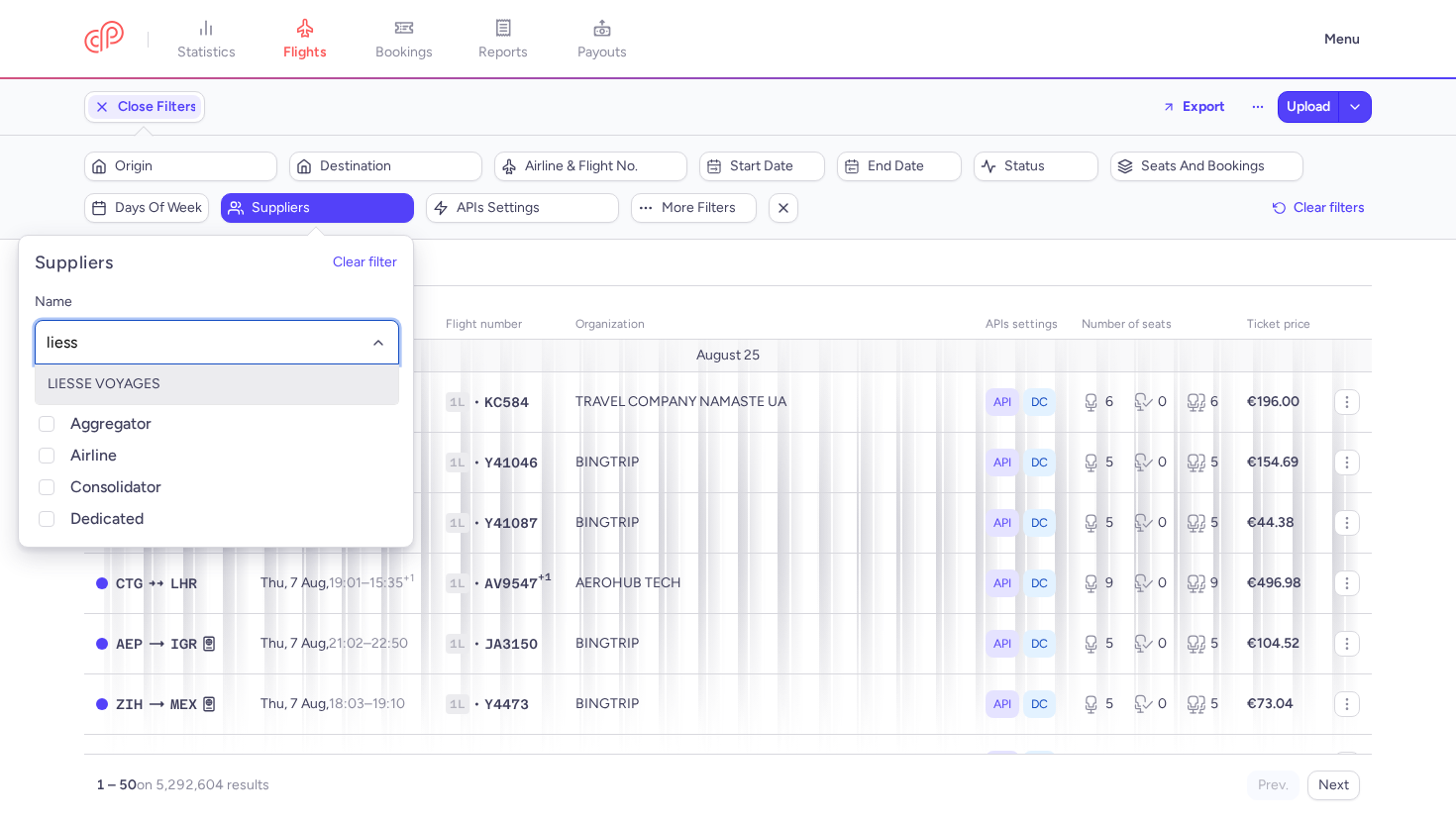 click on "LIESSE VOYAGES" at bounding box center (217, 384) 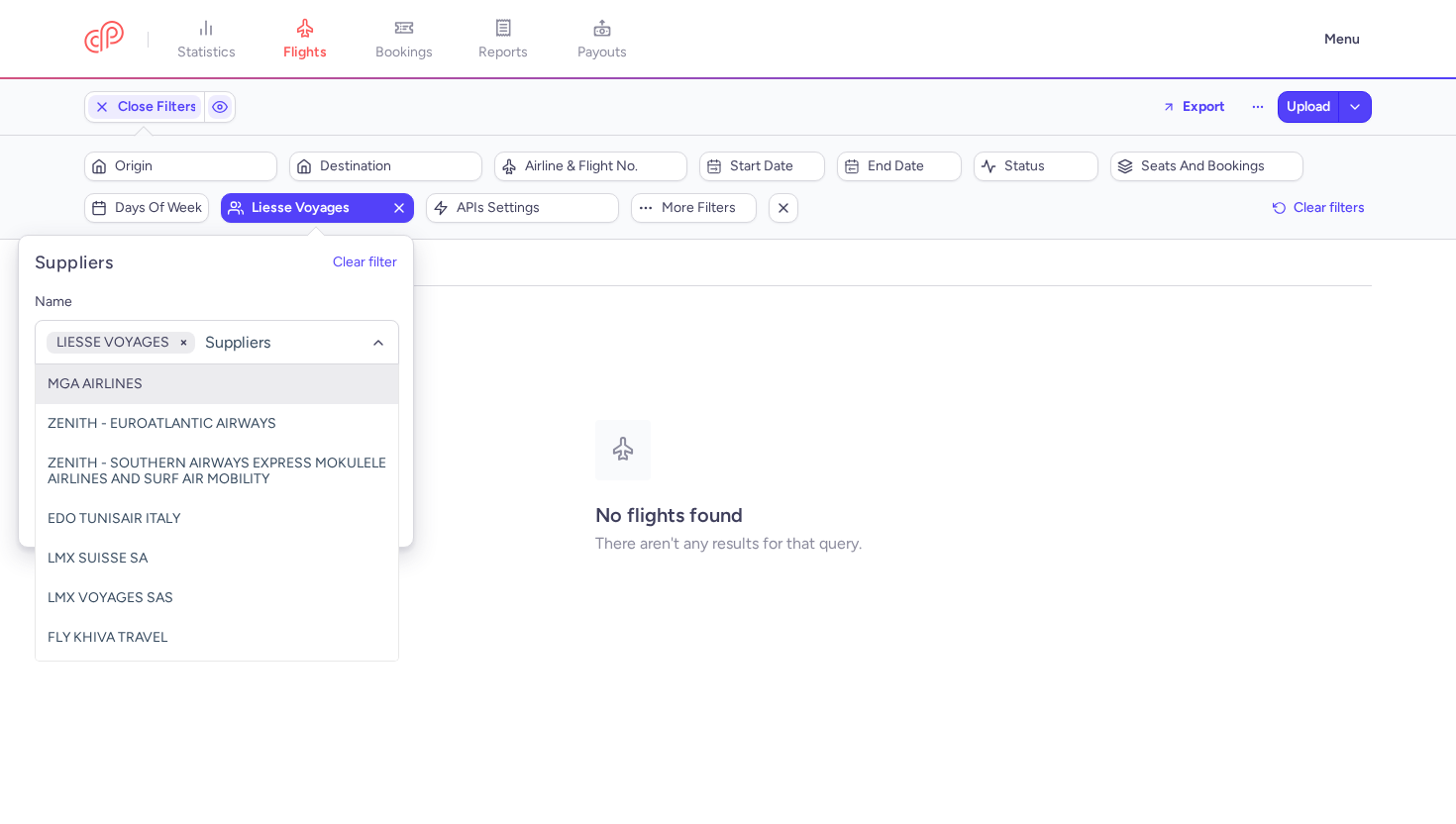 click on "all pending bookable sold out" at bounding box center (728, 268) 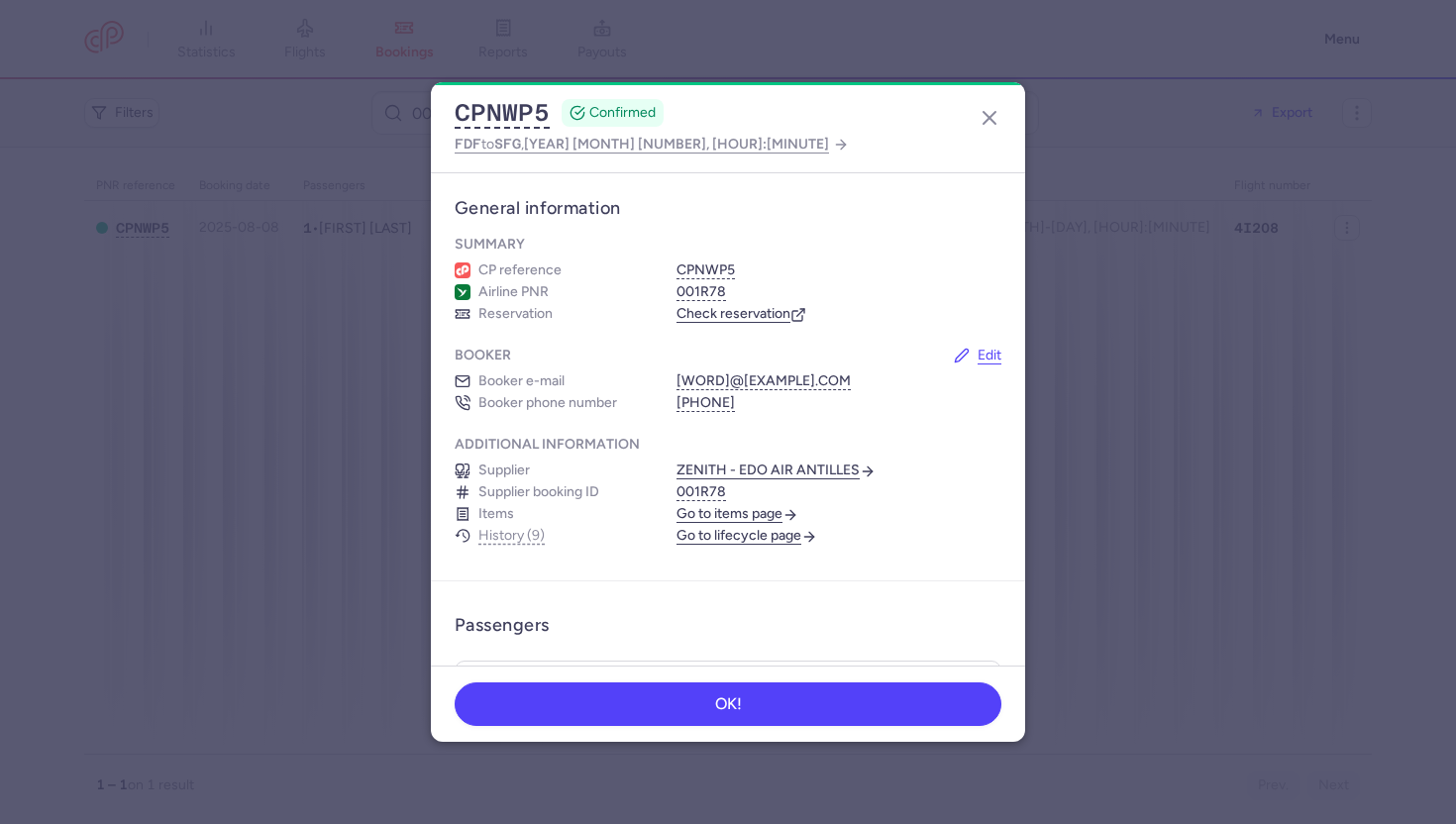 scroll, scrollTop: 0, scrollLeft: 0, axis: both 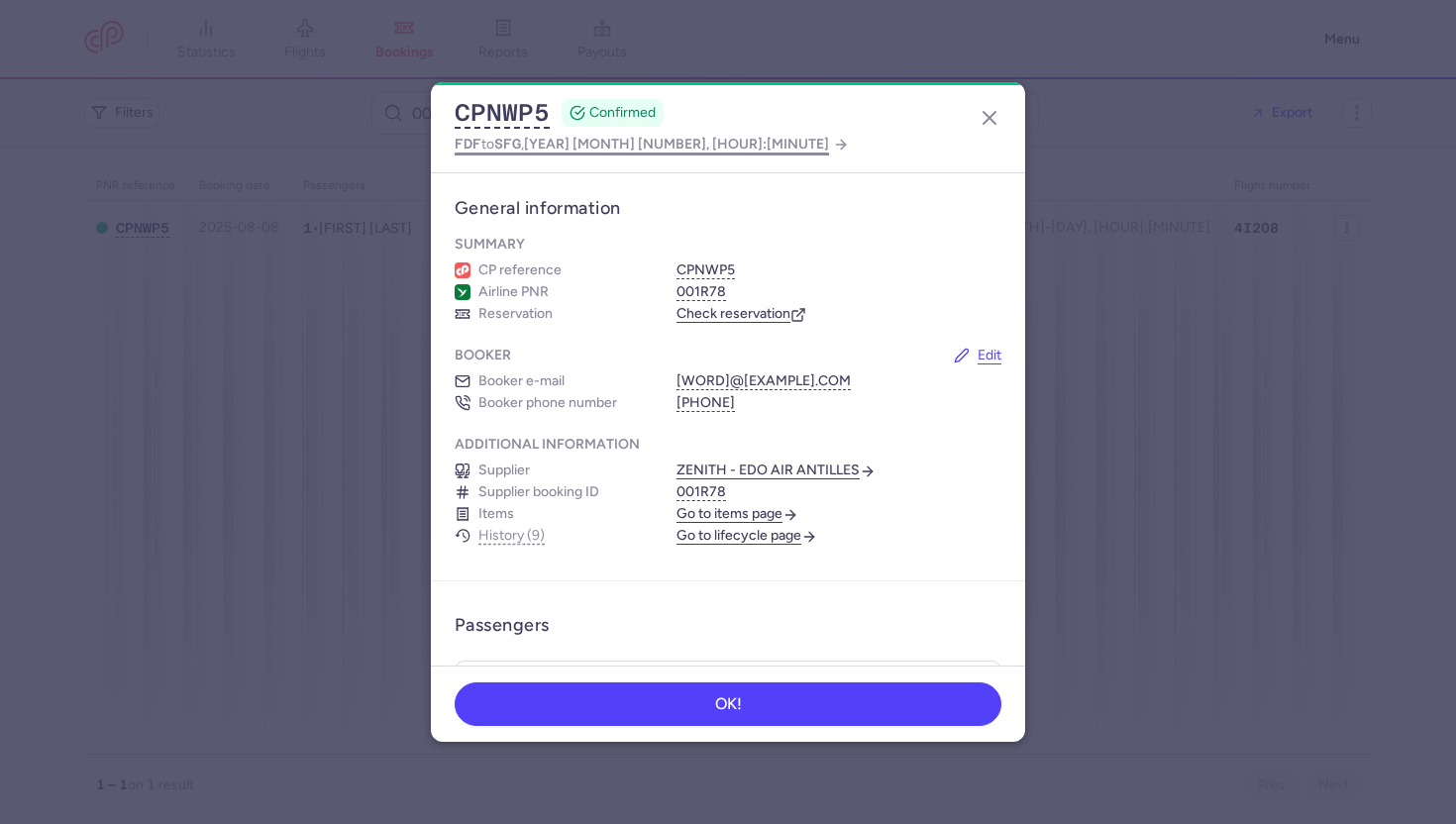 click on "[YEAR] [MONTH] [NUMBER], [HOUR]:[MINUTE]" at bounding box center (676, 144) 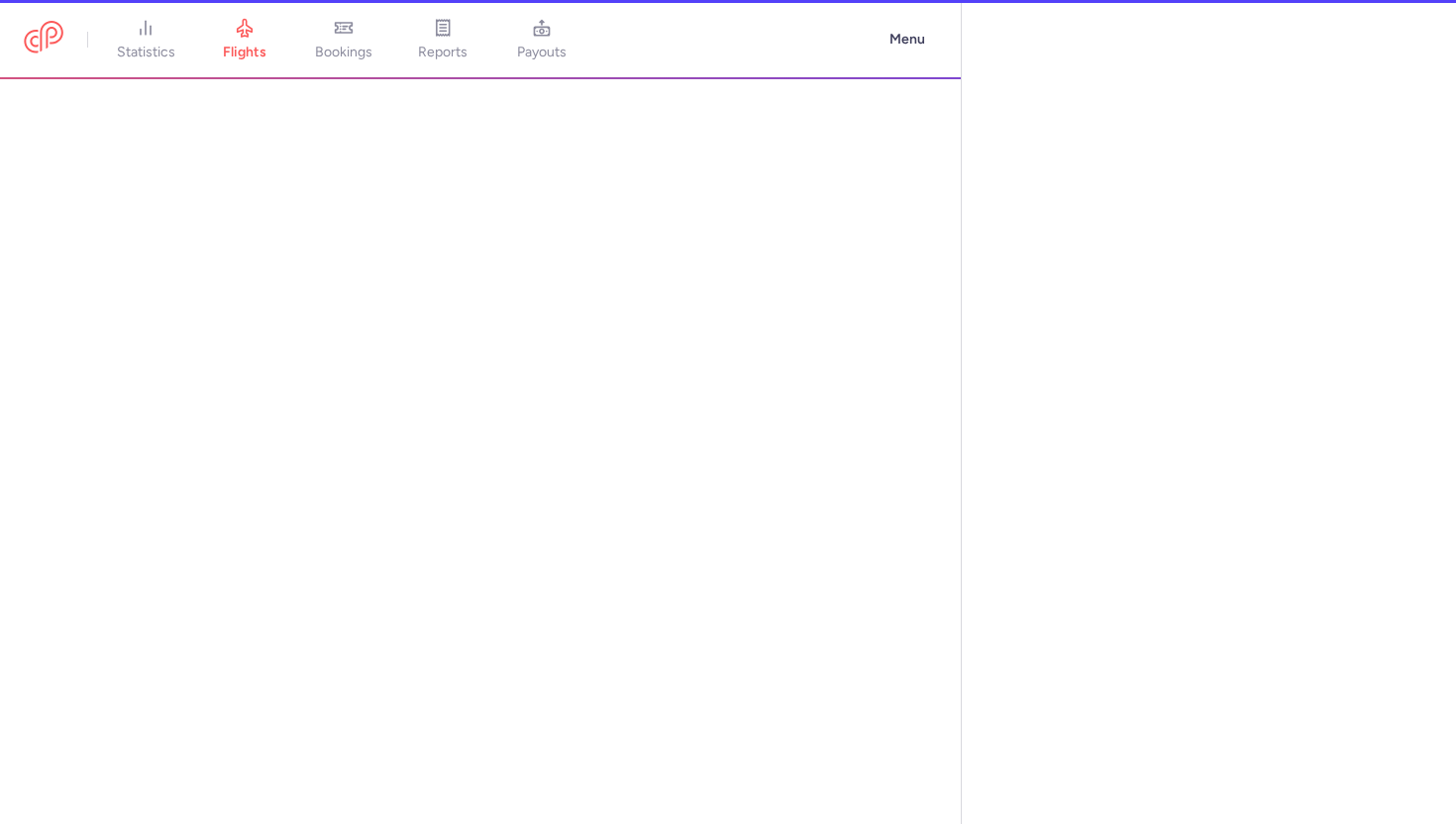 select on "hours" 